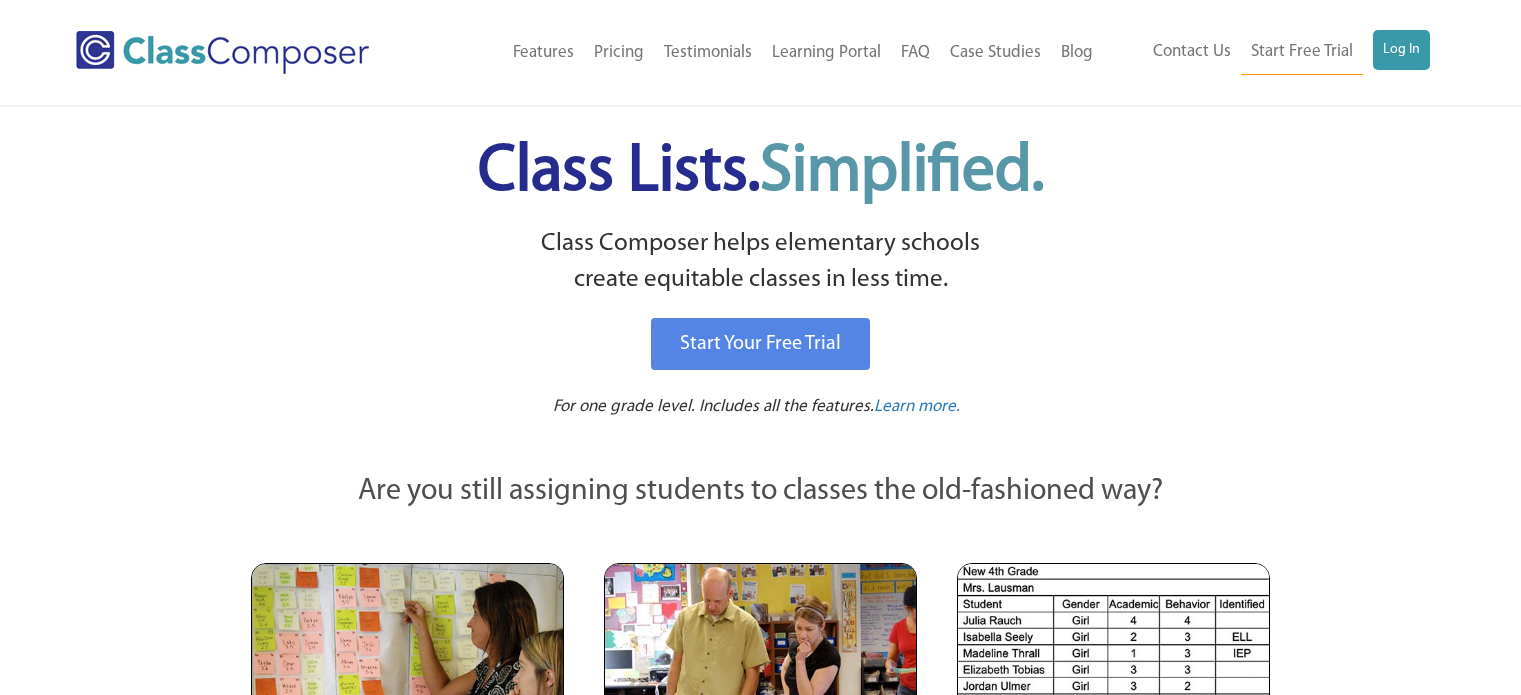 scroll, scrollTop: 0, scrollLeft: 0, axis: both 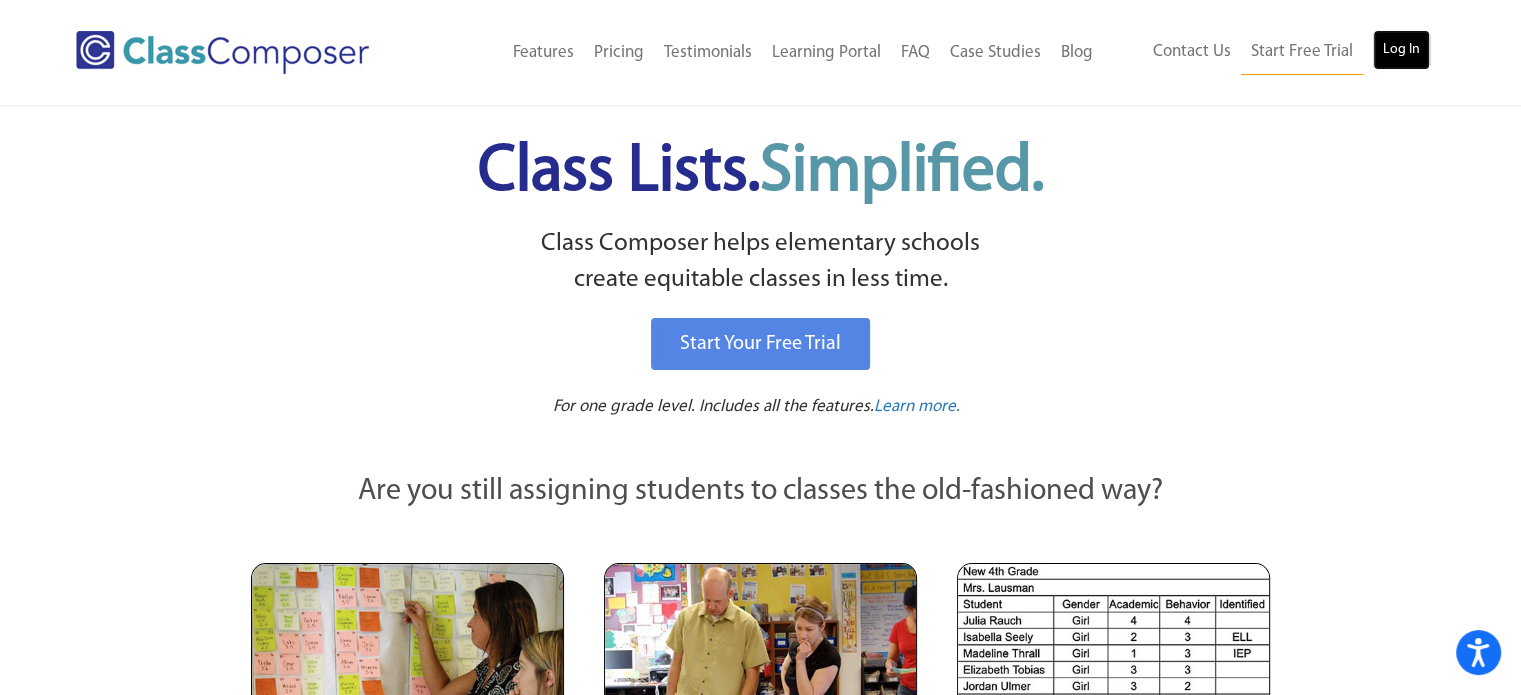 click on "Log In" at bounding box center (1401, 50) 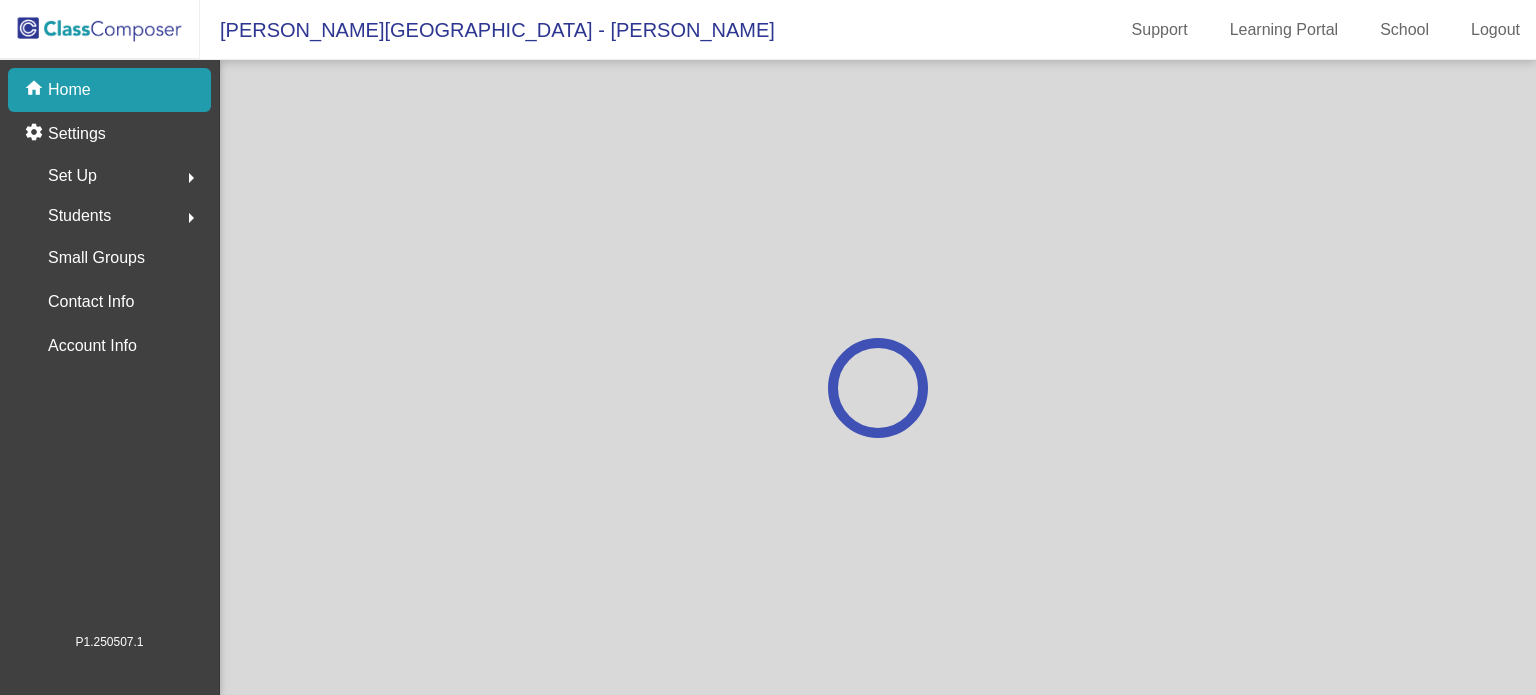 scroll, scrollTop: 0, scrollLeft: 0, axis: both 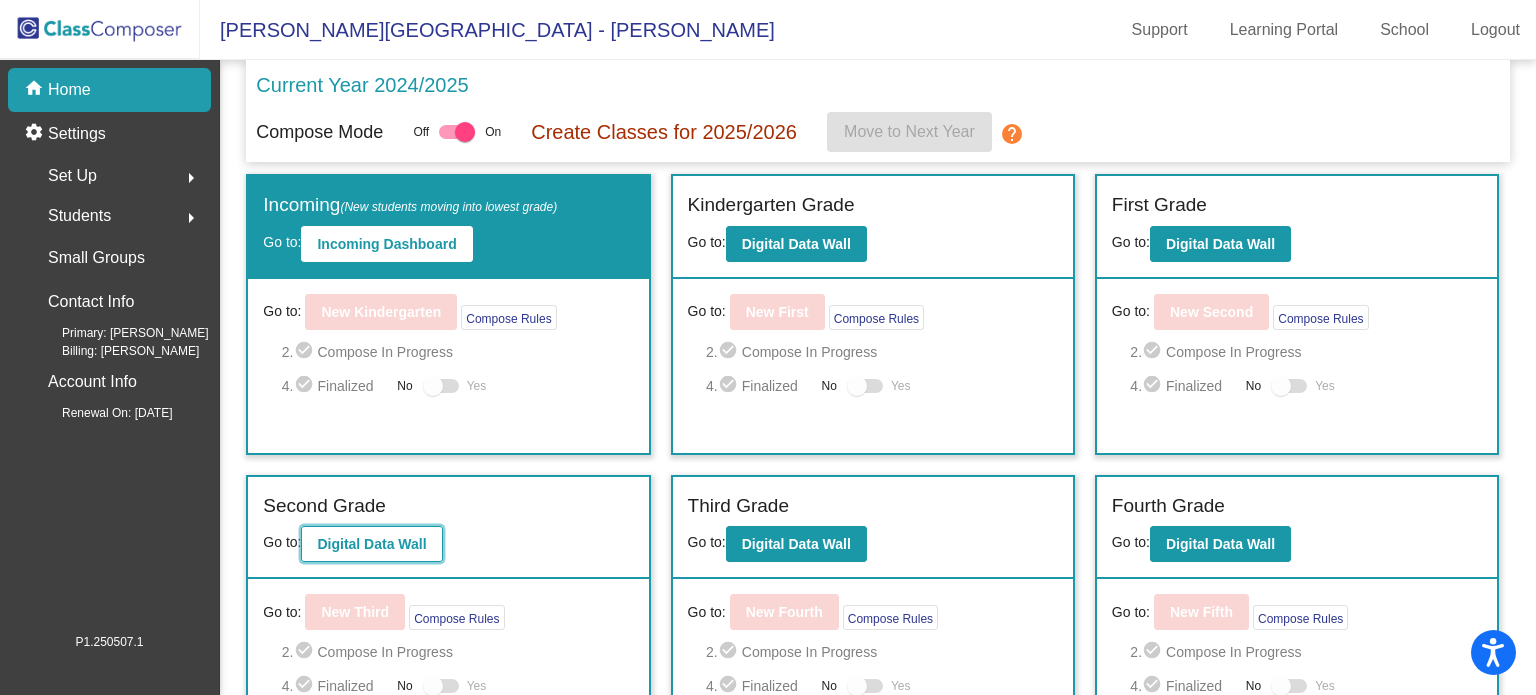 click on "Digital Data Wall" 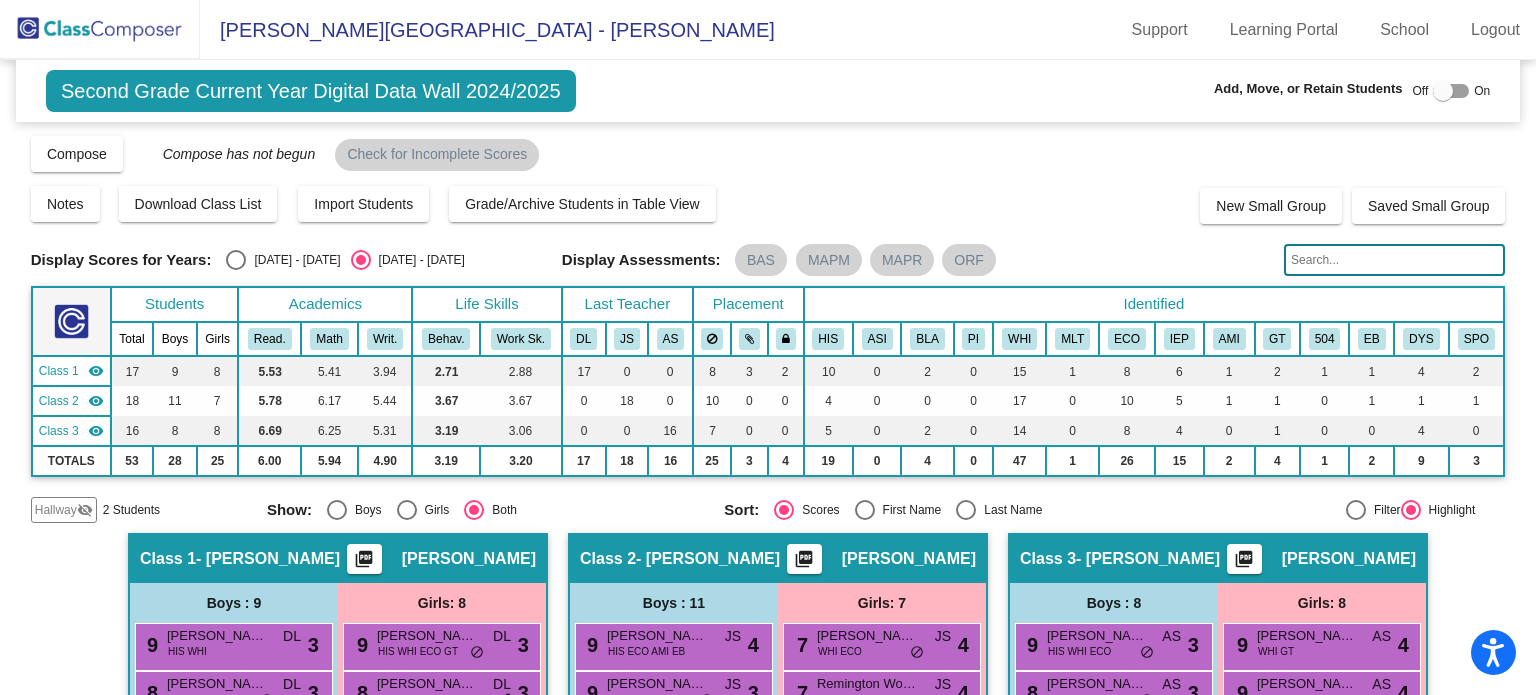 click on "Hallway" 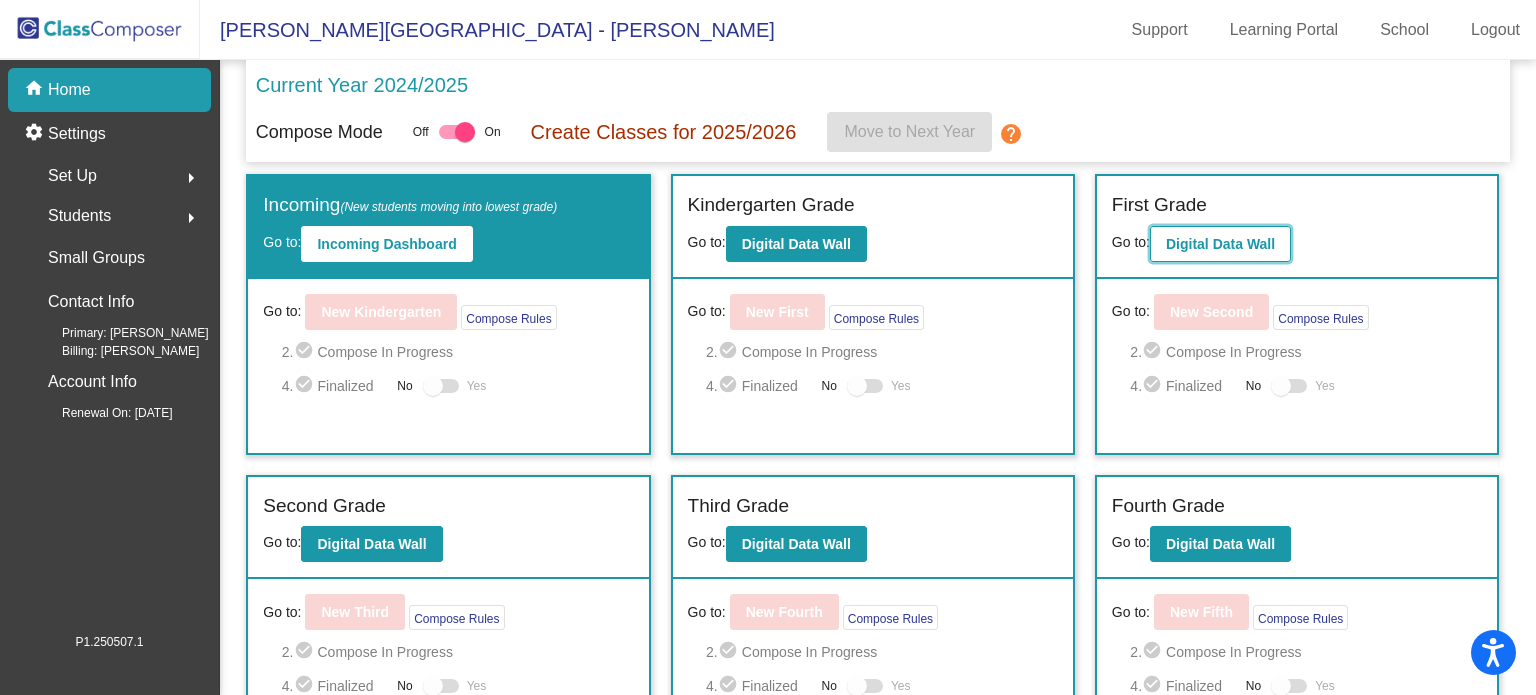 click on "Digital Data Wall" 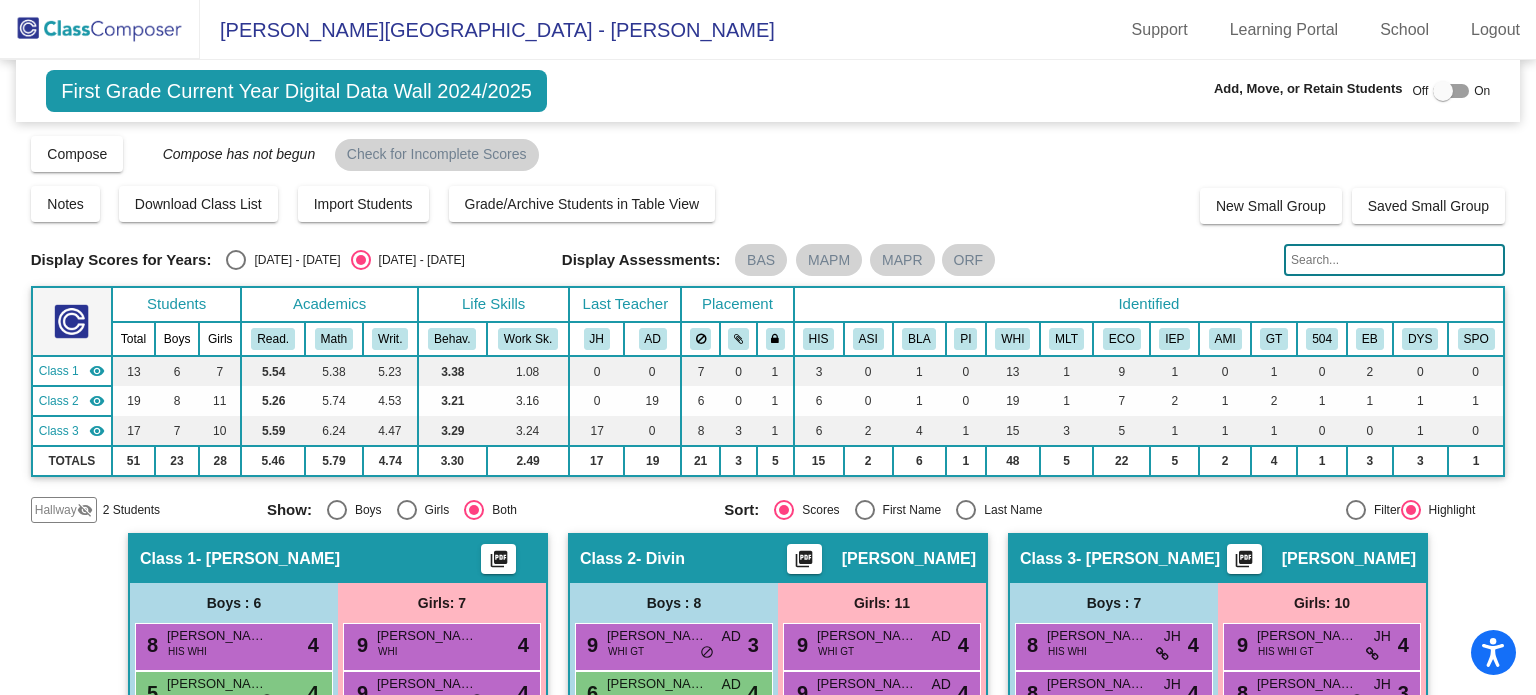 click on "Hallway" 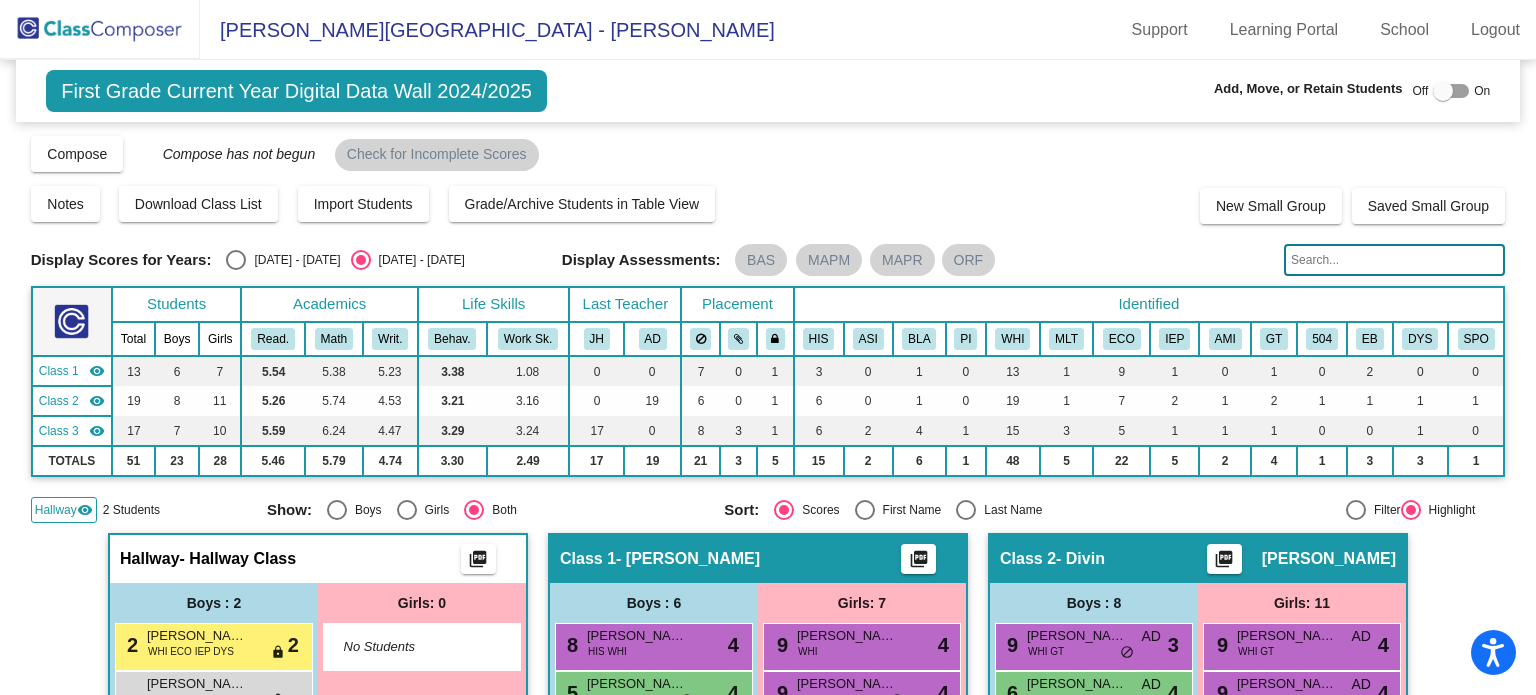 click on "Hallway" 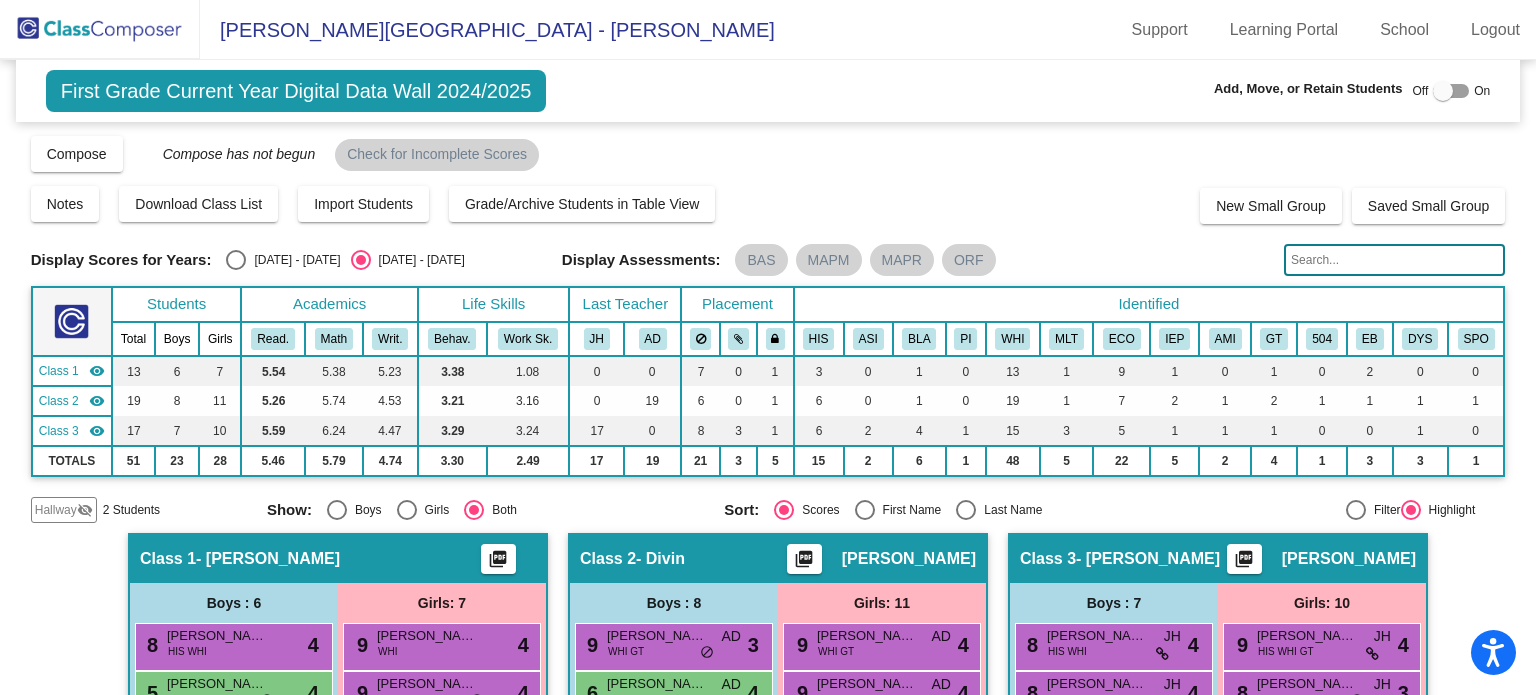 click on "Hallway" 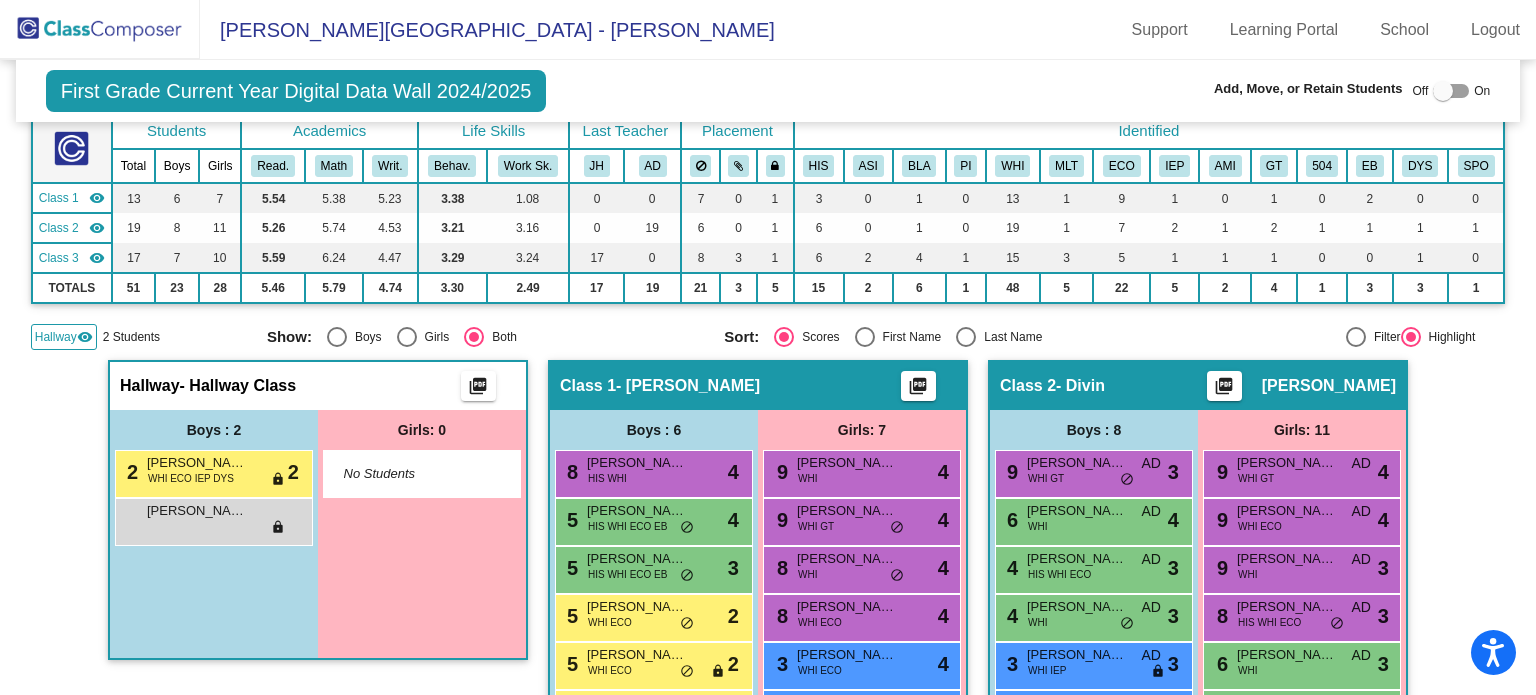 scroll, scrollTop: 205, scrollLeft: 0, axis: vertical 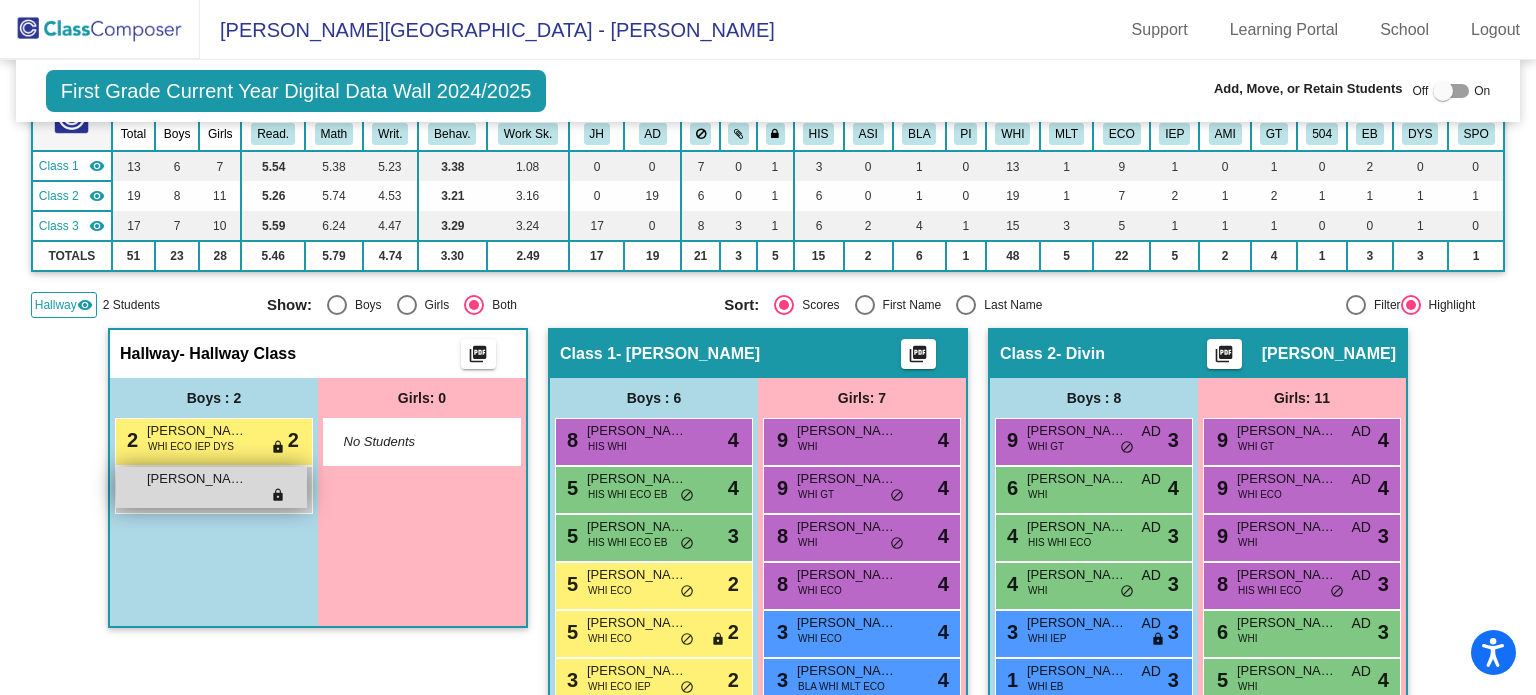 click on "Hayden Humphrey lock do_not_disturb_alt" at bounding box center (211, 487) 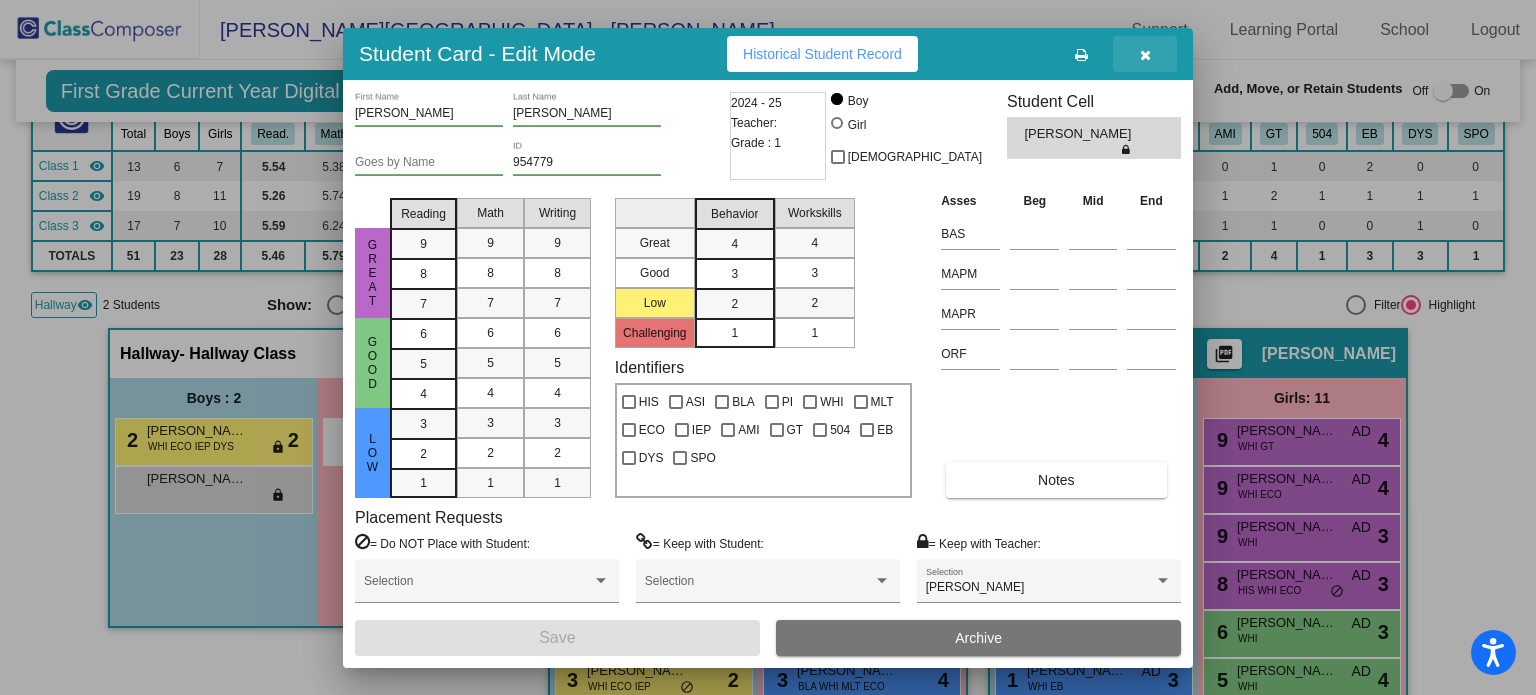 click at bounding box center (1145, 54) 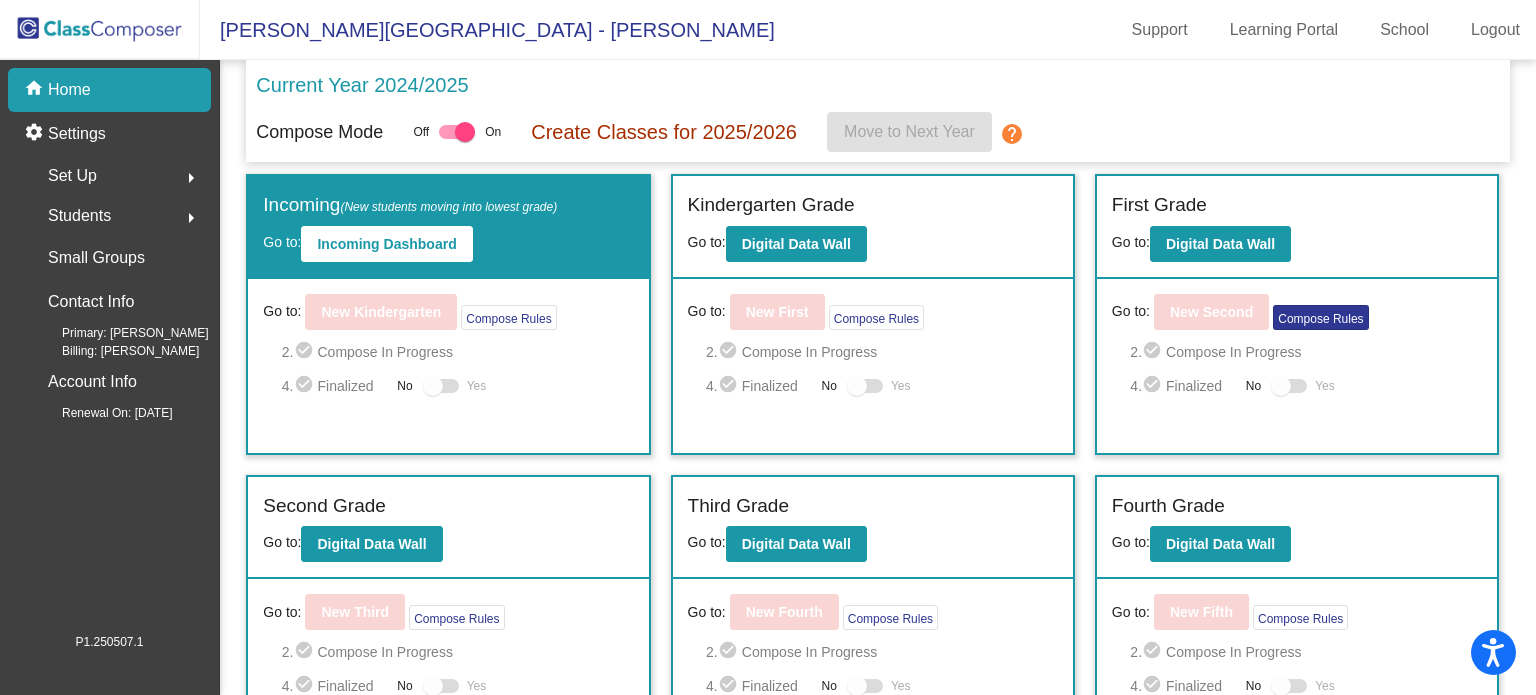 scroll, scrollTop: 0, scrollLeft: 0, axis: both 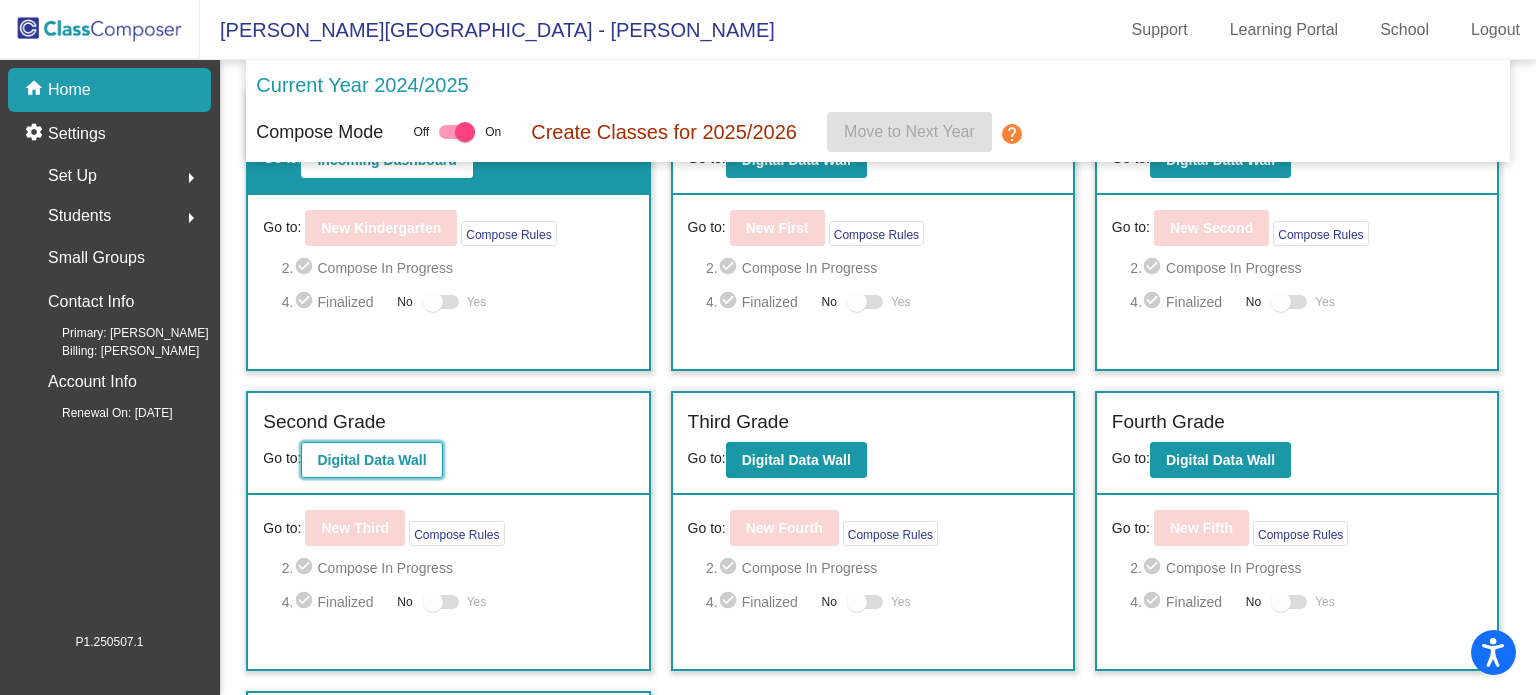 click on "Digital Data Wall" 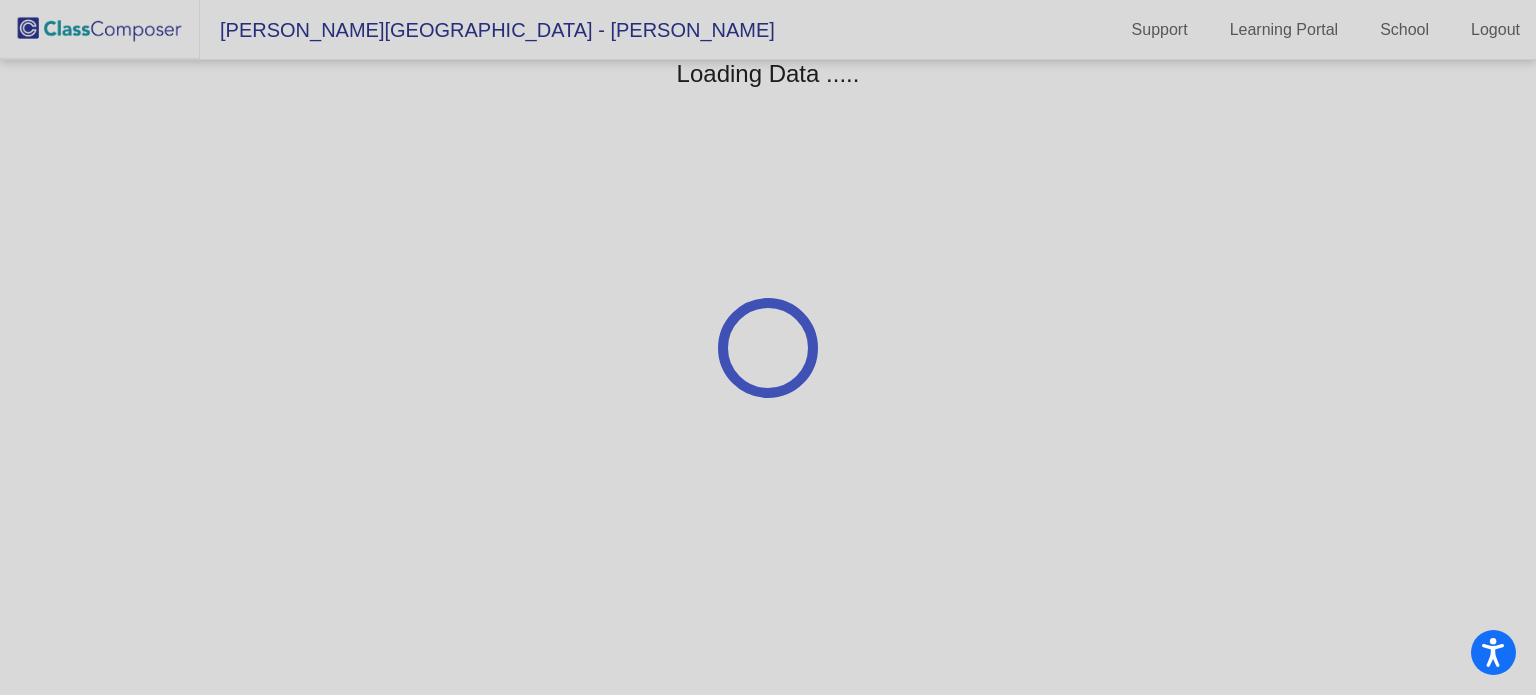 scroll, scrollTop: 0, scrollLeft: 0, axis: both 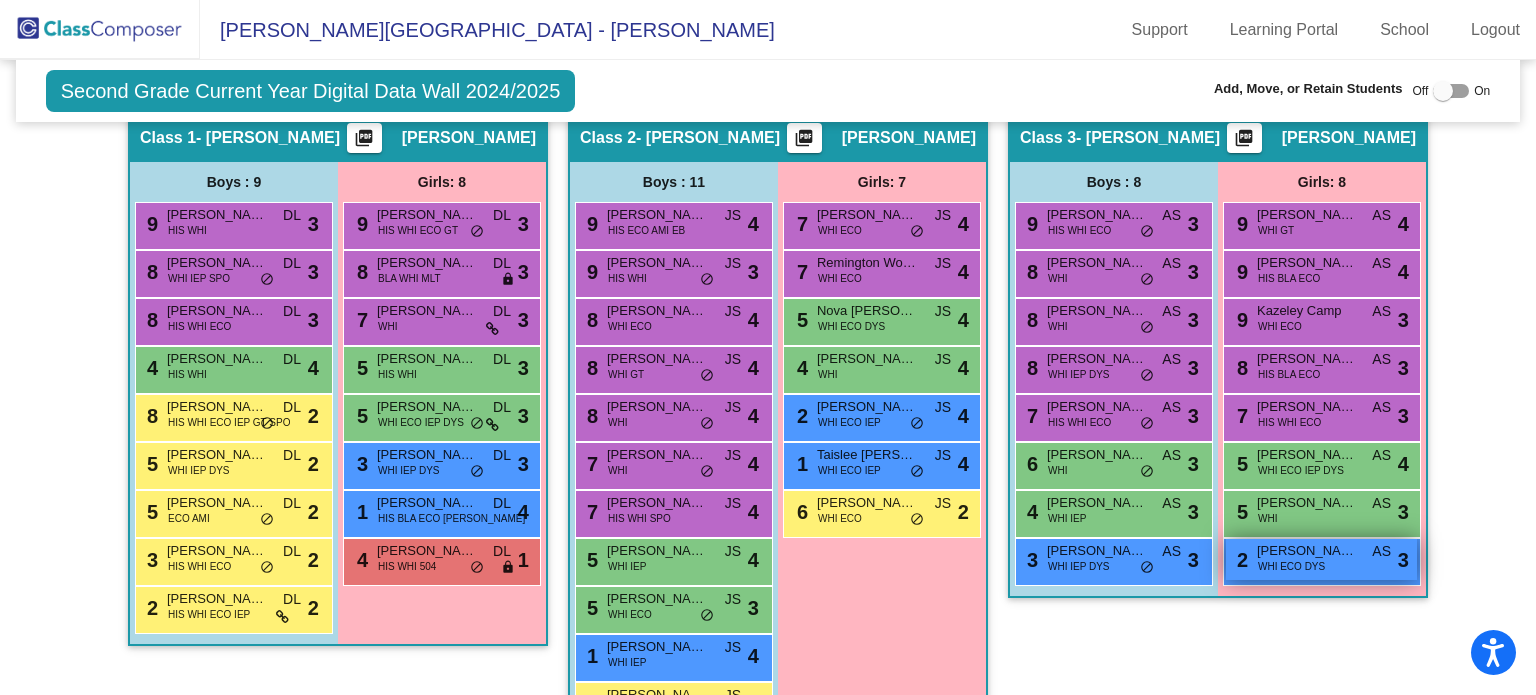 click on "Brinley Langston" at bounding box center [1307, 551] 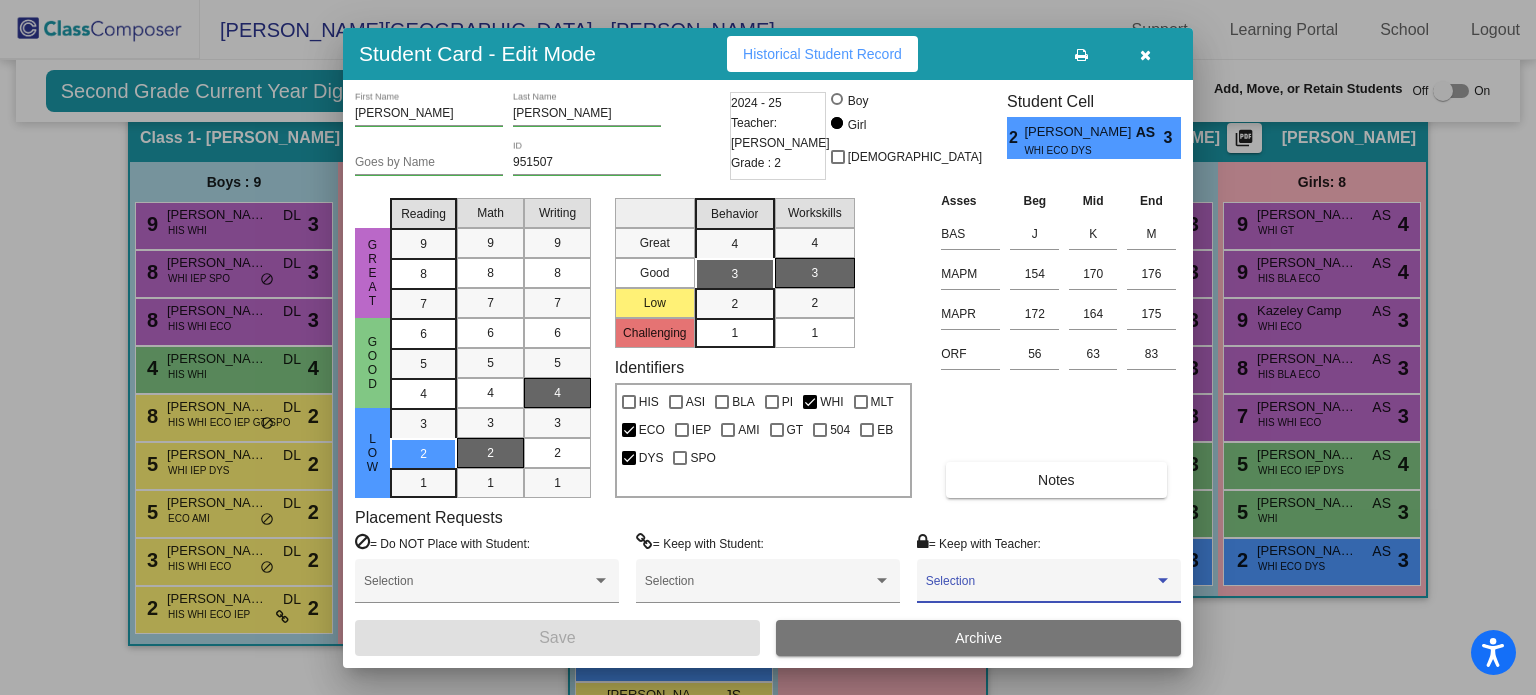 click at bounding box center (1040, 588) 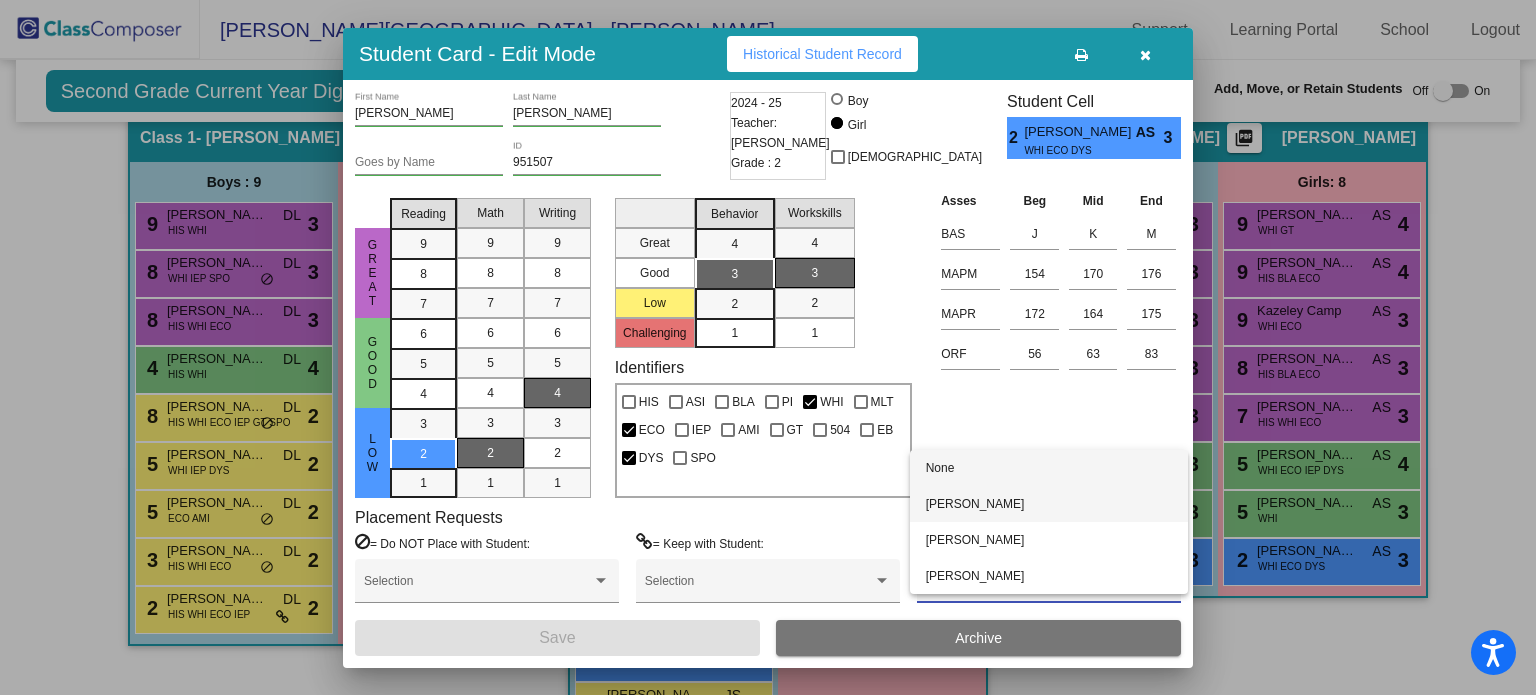click on "Brandi Erwin" at bounding box center (1049, 504) 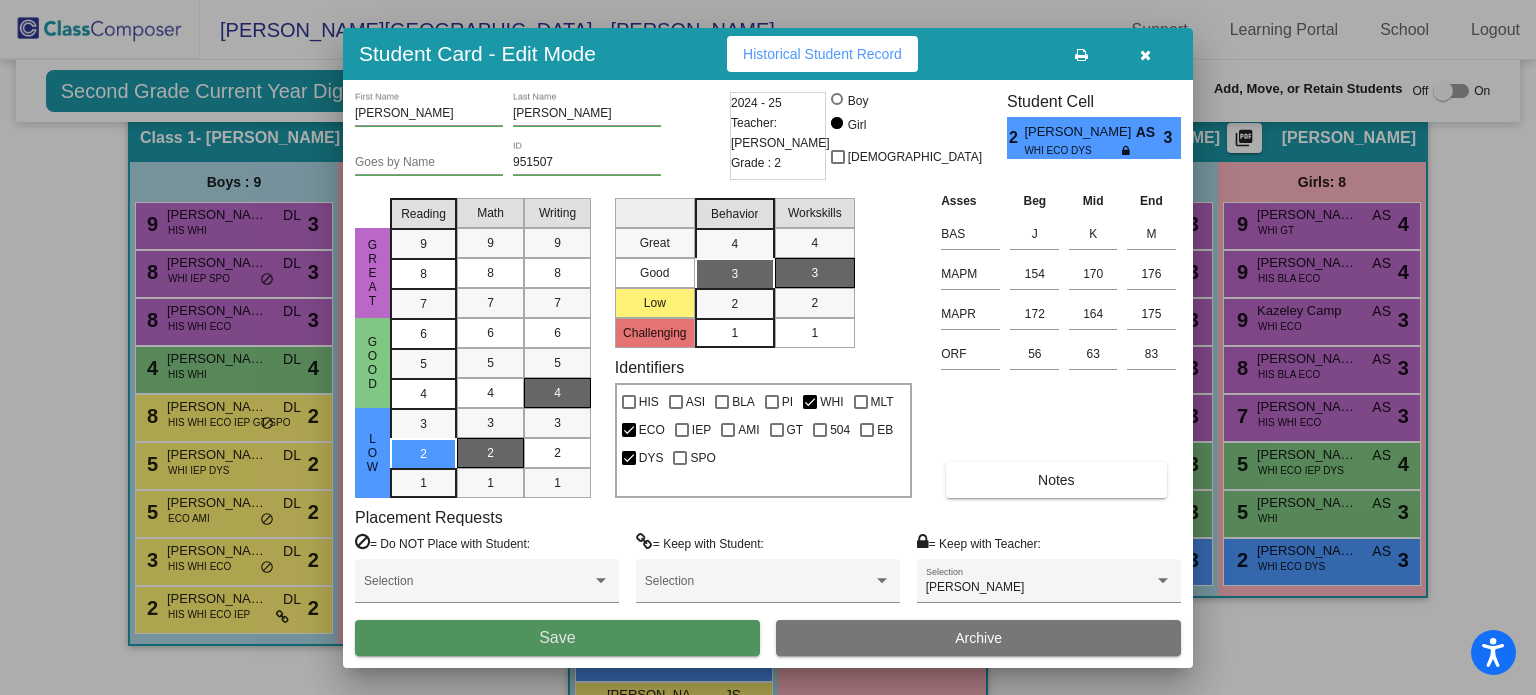 click on "Save" at bounding box center [557, 637] 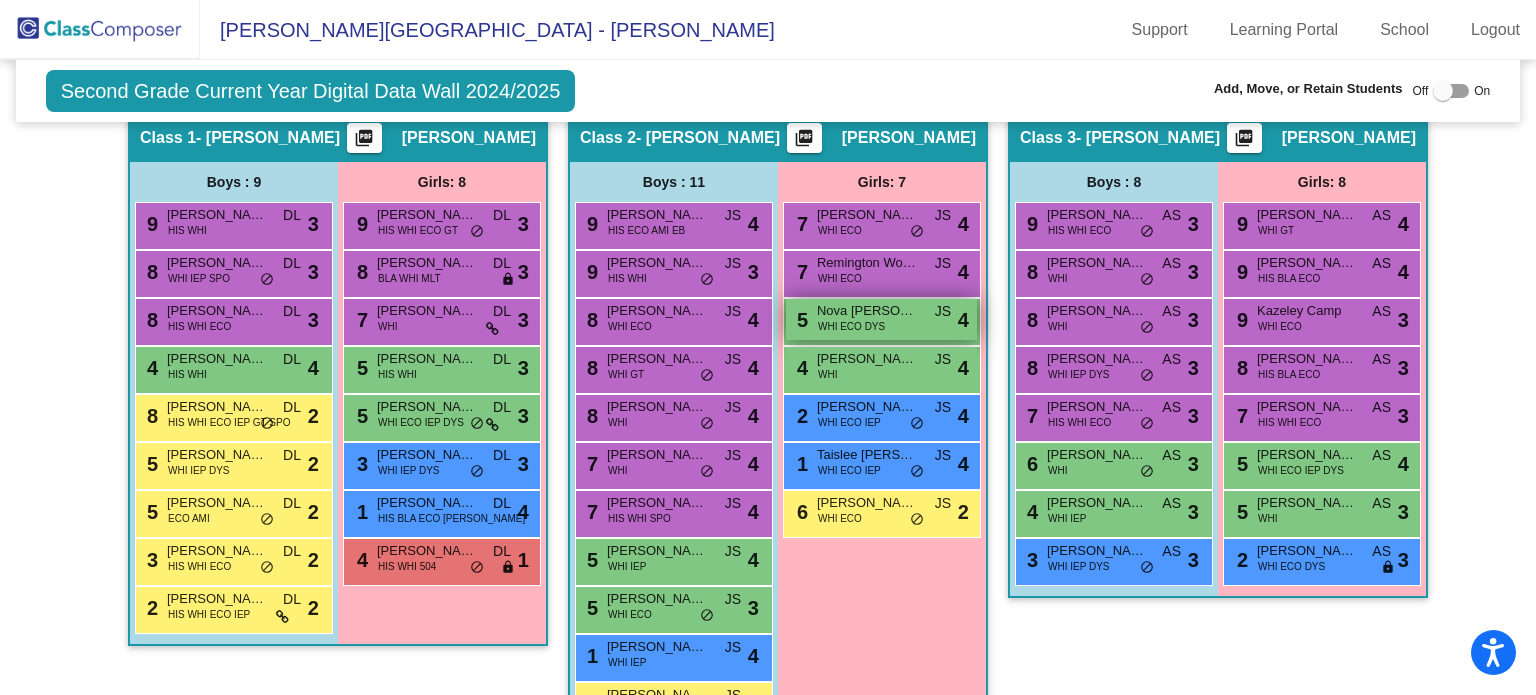 click on "WHI ECO DYS" at bounding box center [851, 326] 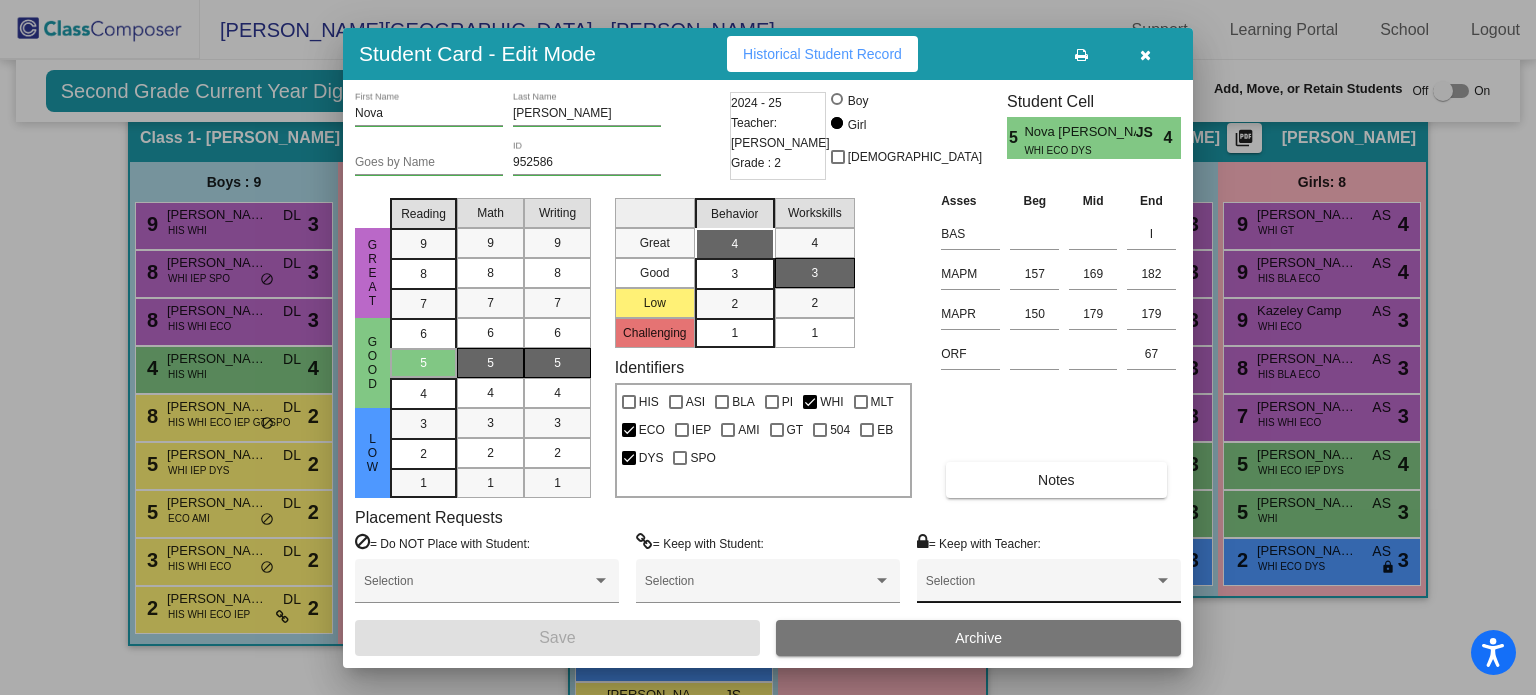 click at bounding box center [1040, 588] 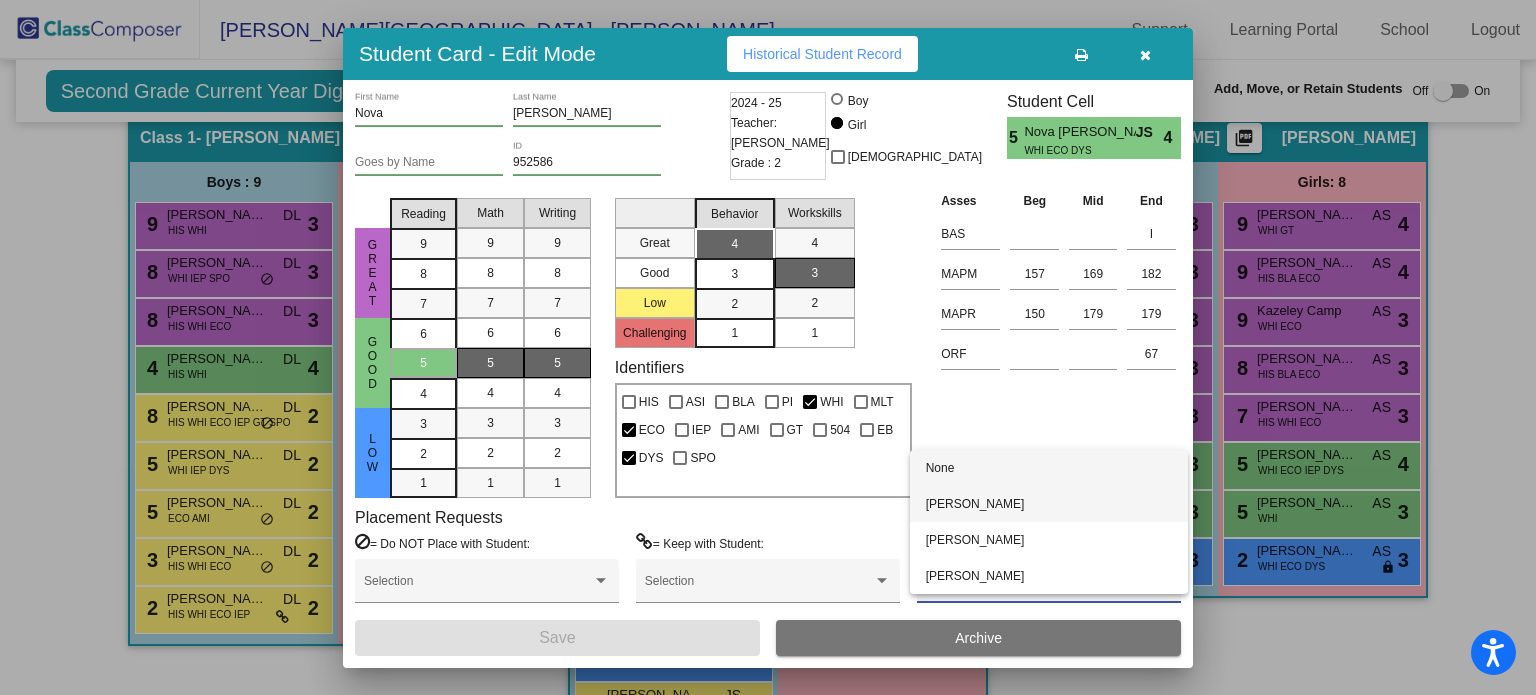 click on "Brandi Erwin" at bounding box center [1049, 504] 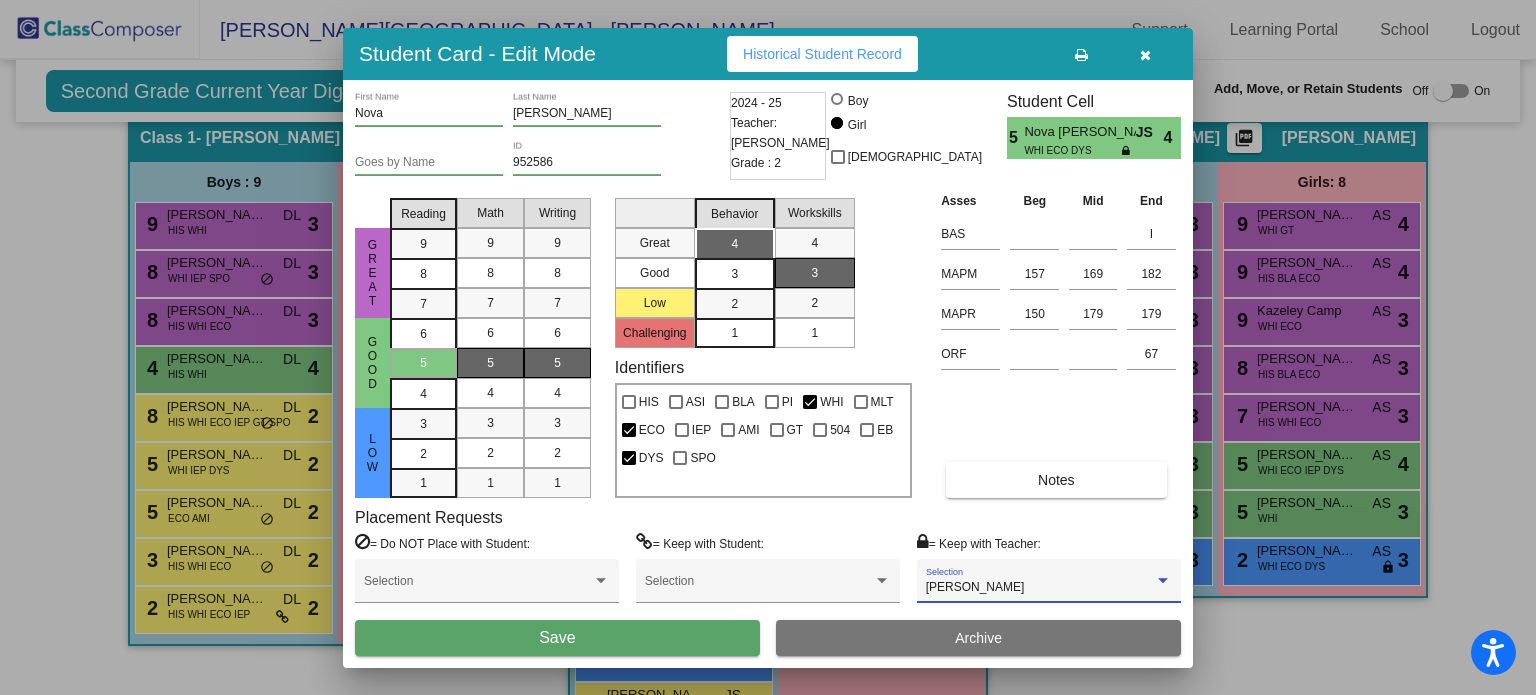 click on "Save" at bounding box center (557, 638) 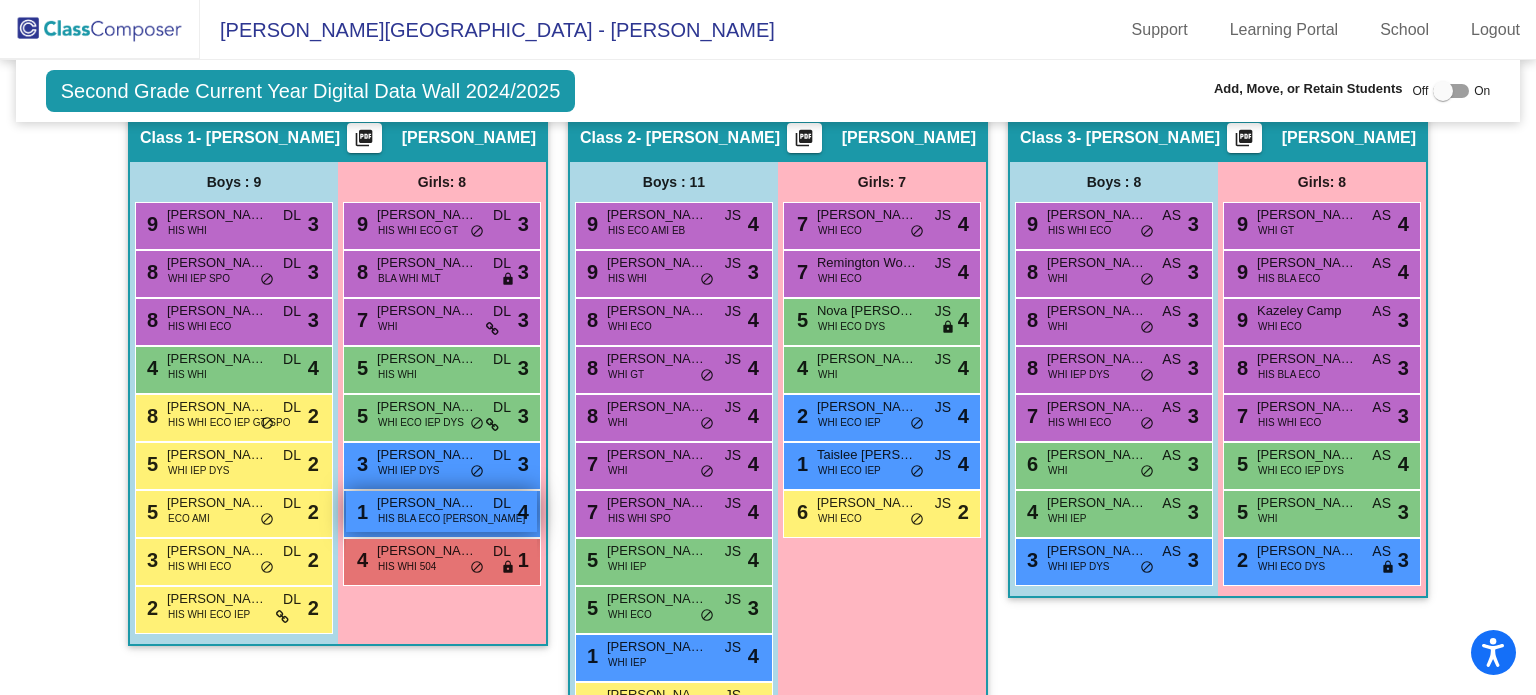 click on "HIS BLA ECO EB DYS" at bounding box center [451, 518] 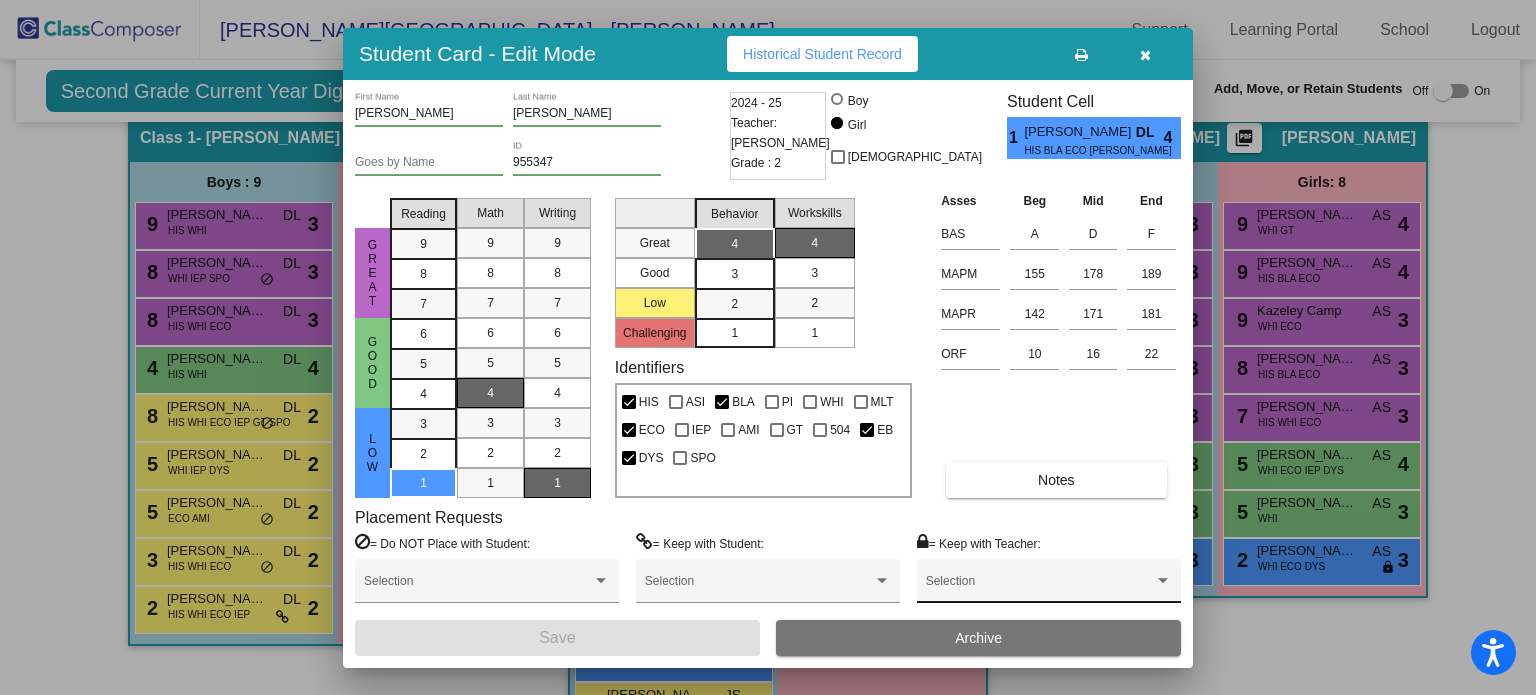 click at bounding box center (1040, 588) 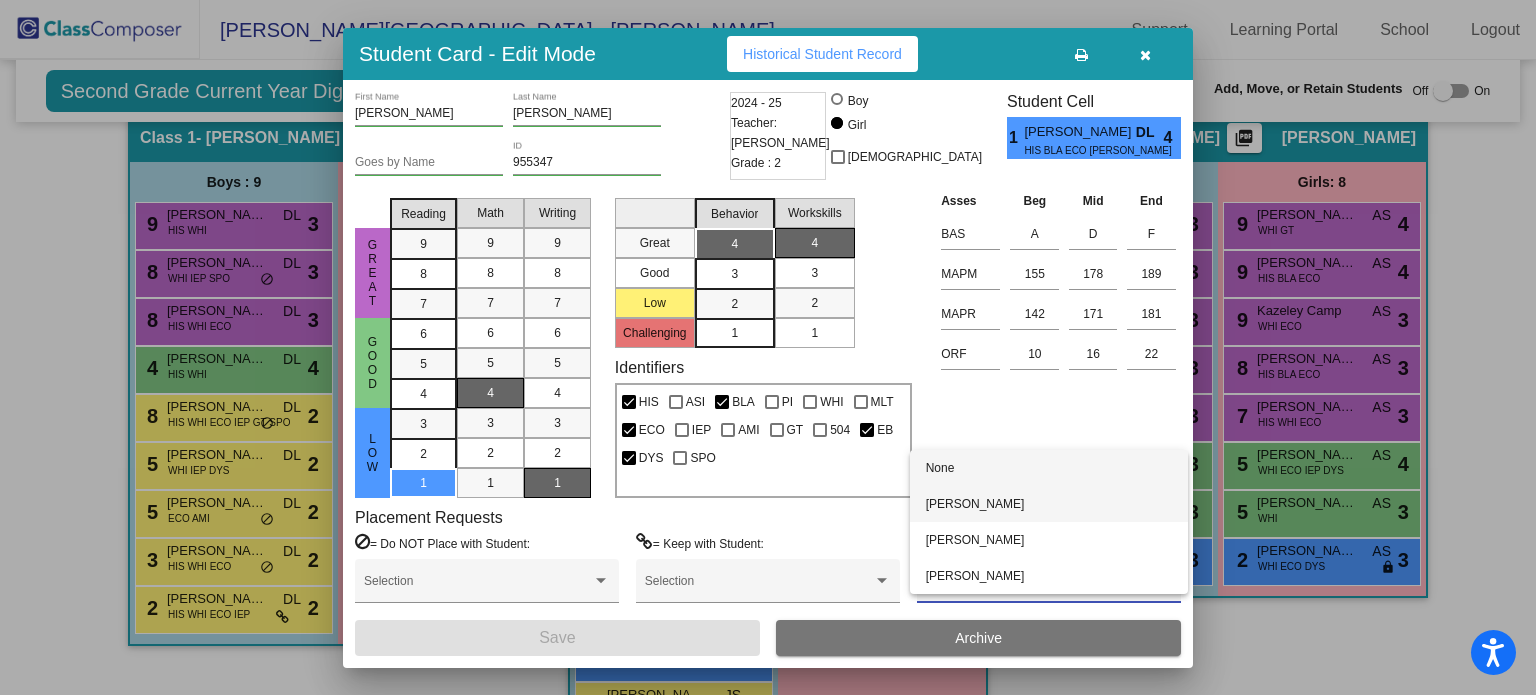 click on "Brandi Erwin" at bounding box center [1049, 504] 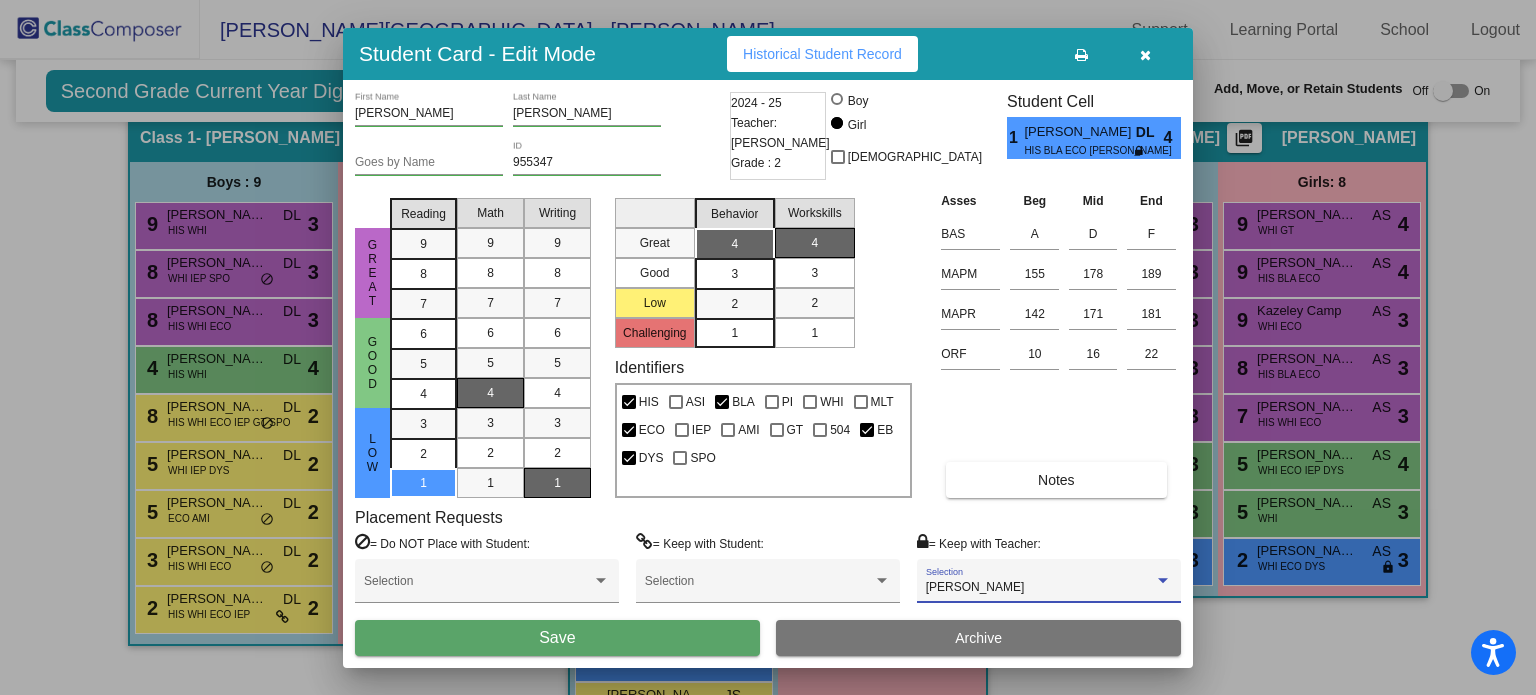 click on "Save" at bounding box center [557, 638] 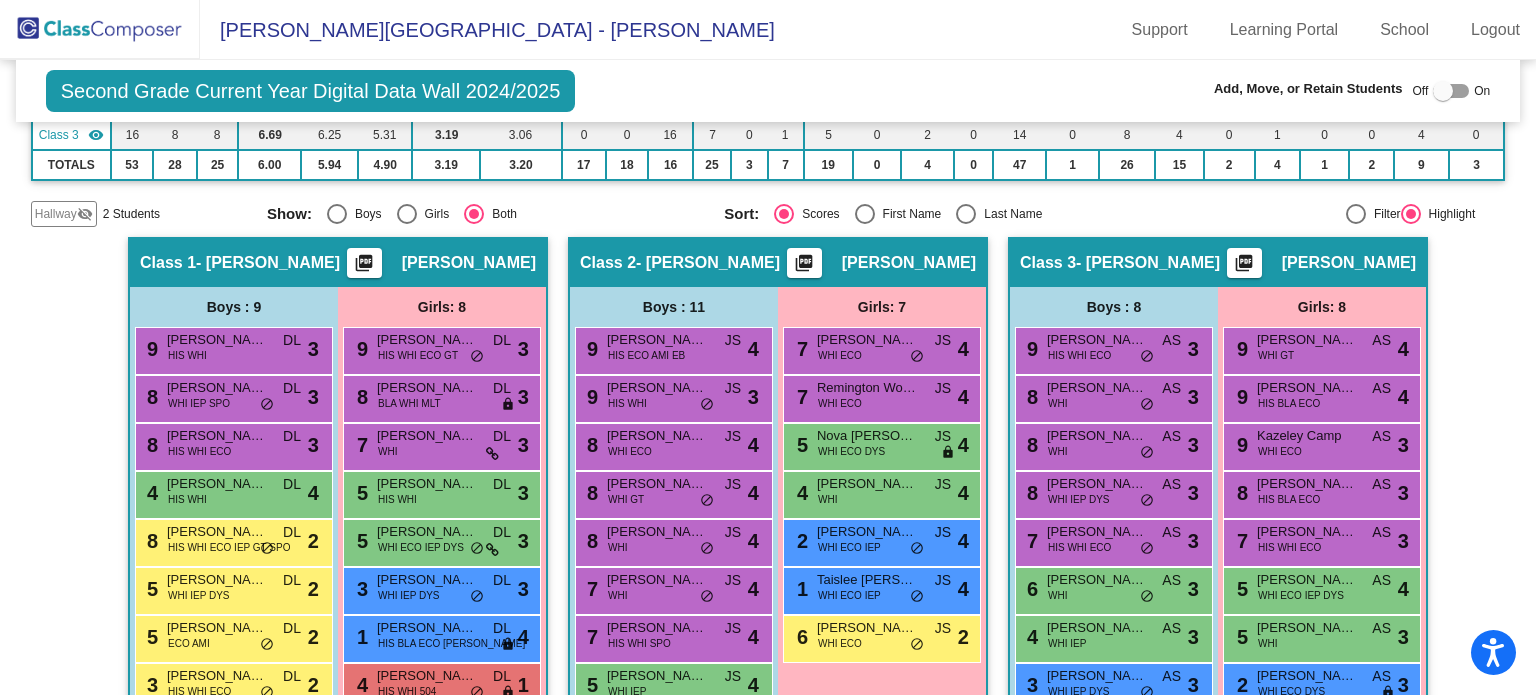 scroll, scrollTop: 273, scrollLeft: 0, axis: vertical 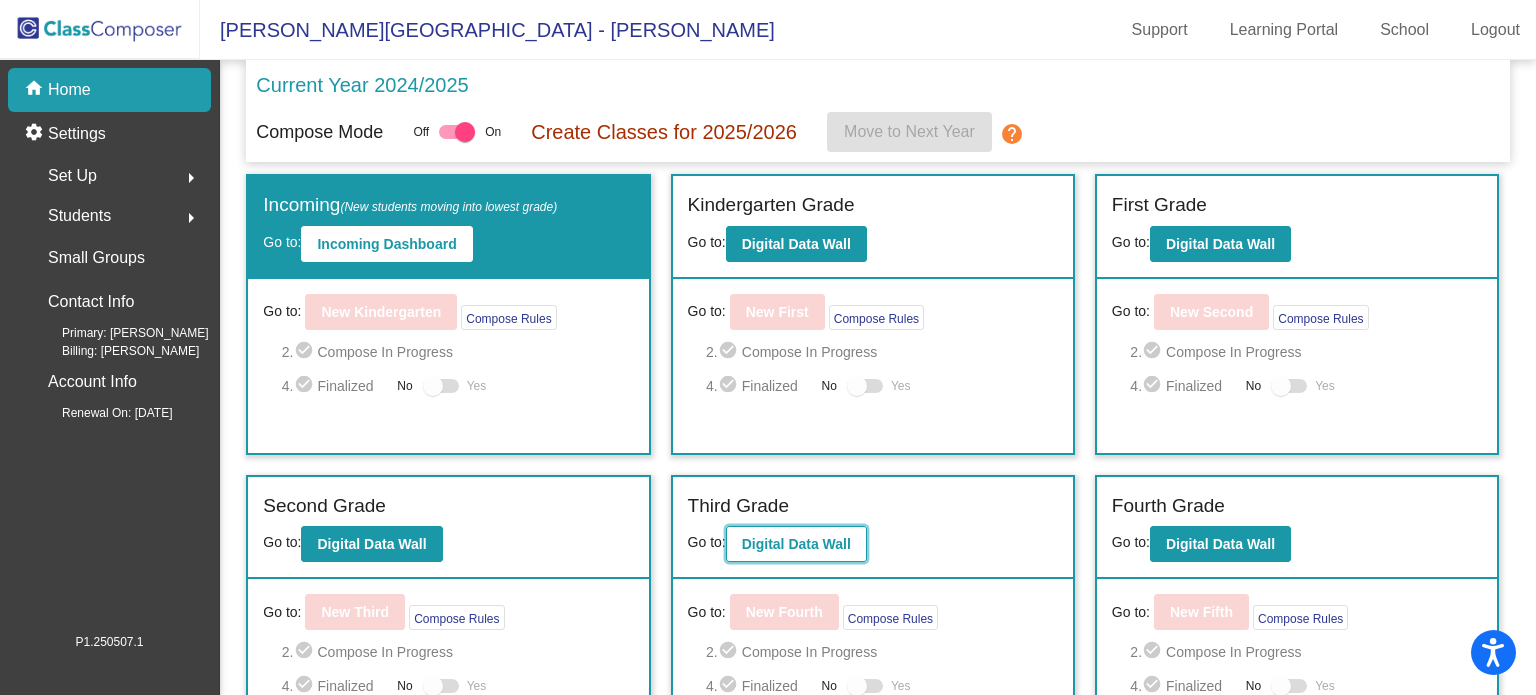 click on "Digital Data Wall" 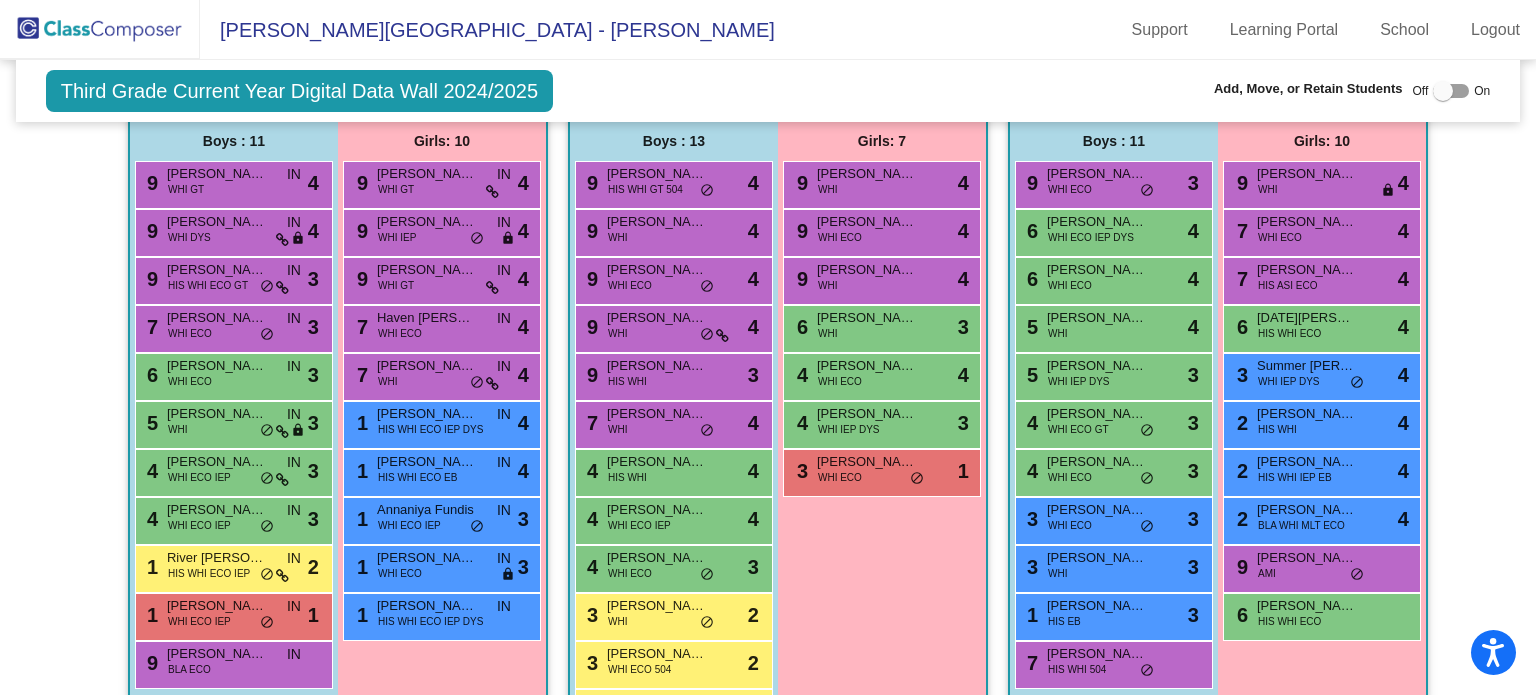 scroll, scrollTop: 468, scrollLeft: 0, axis: vertical 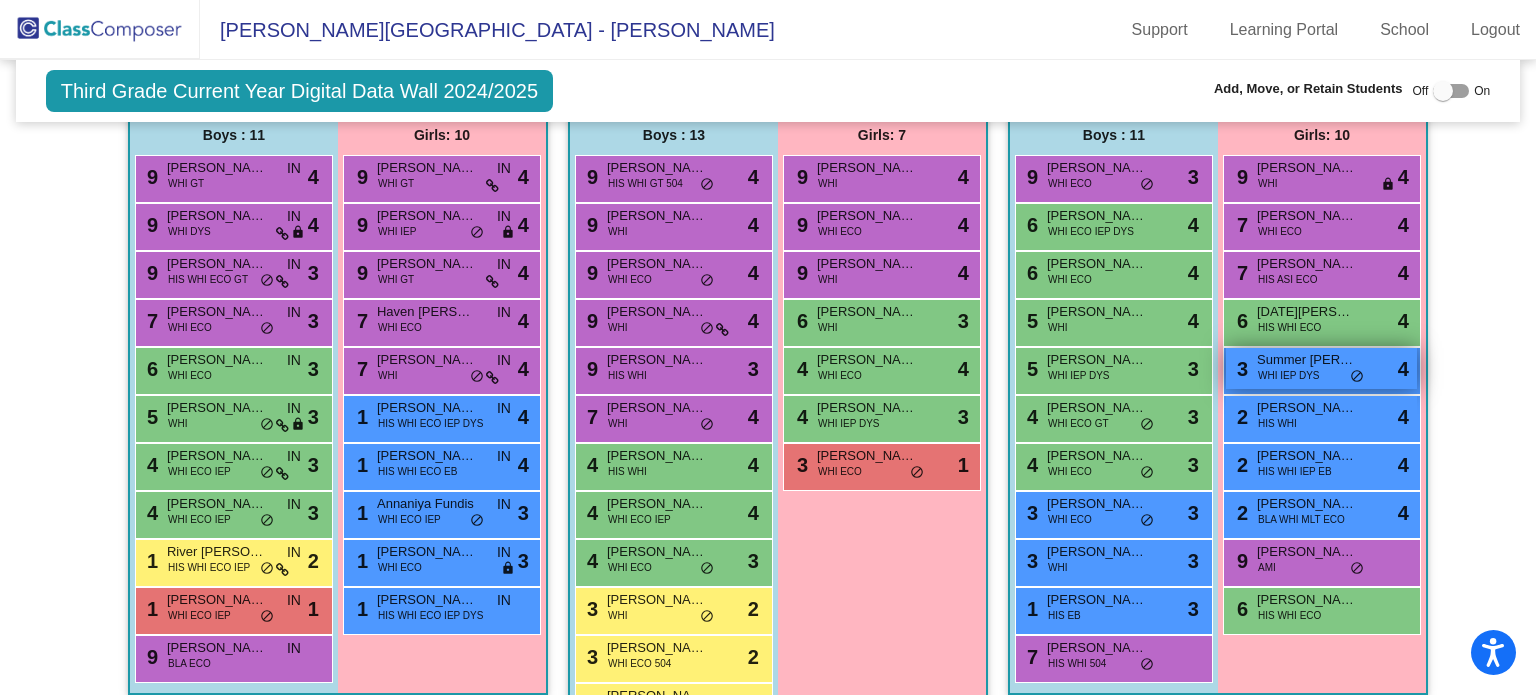 click on "Summer Redelsperger" at bounding box center [1307, 360] 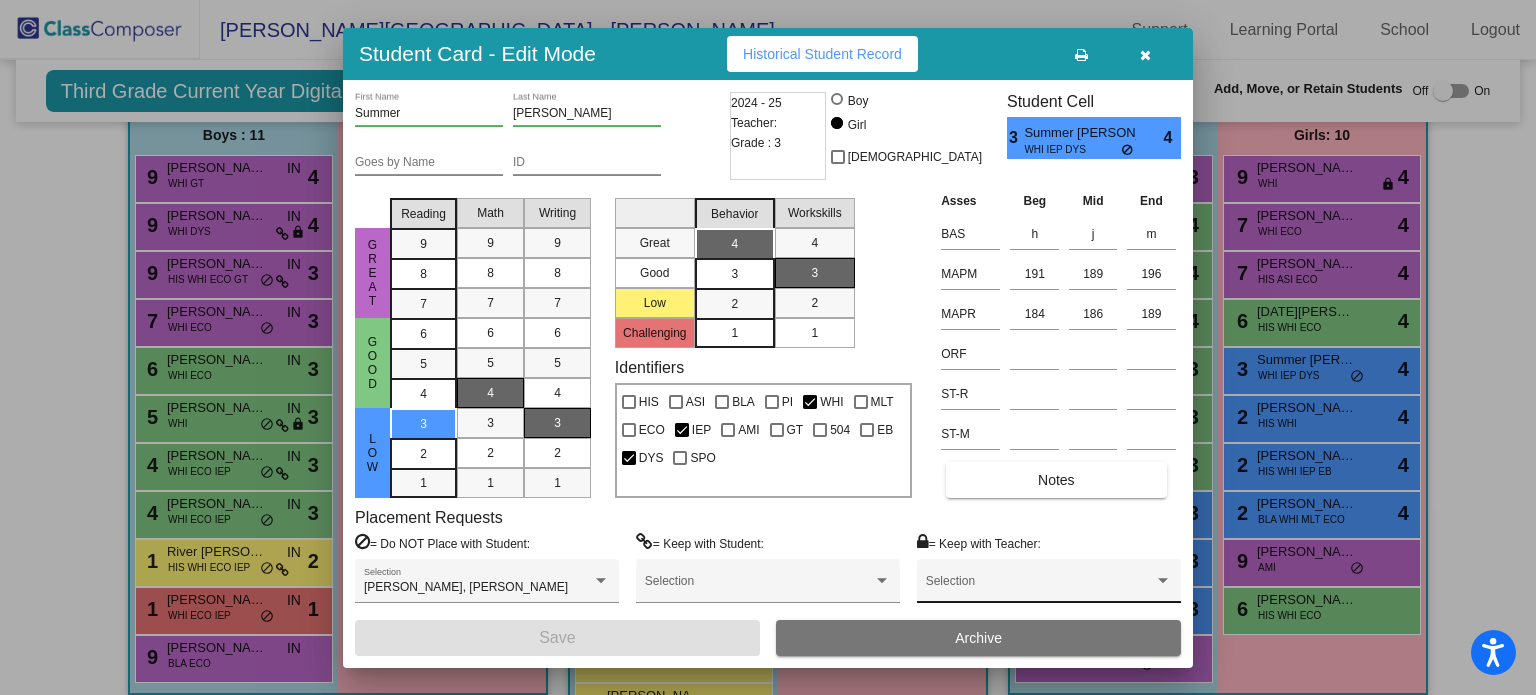 click on "Selection" at bounding box center (1049, 586) 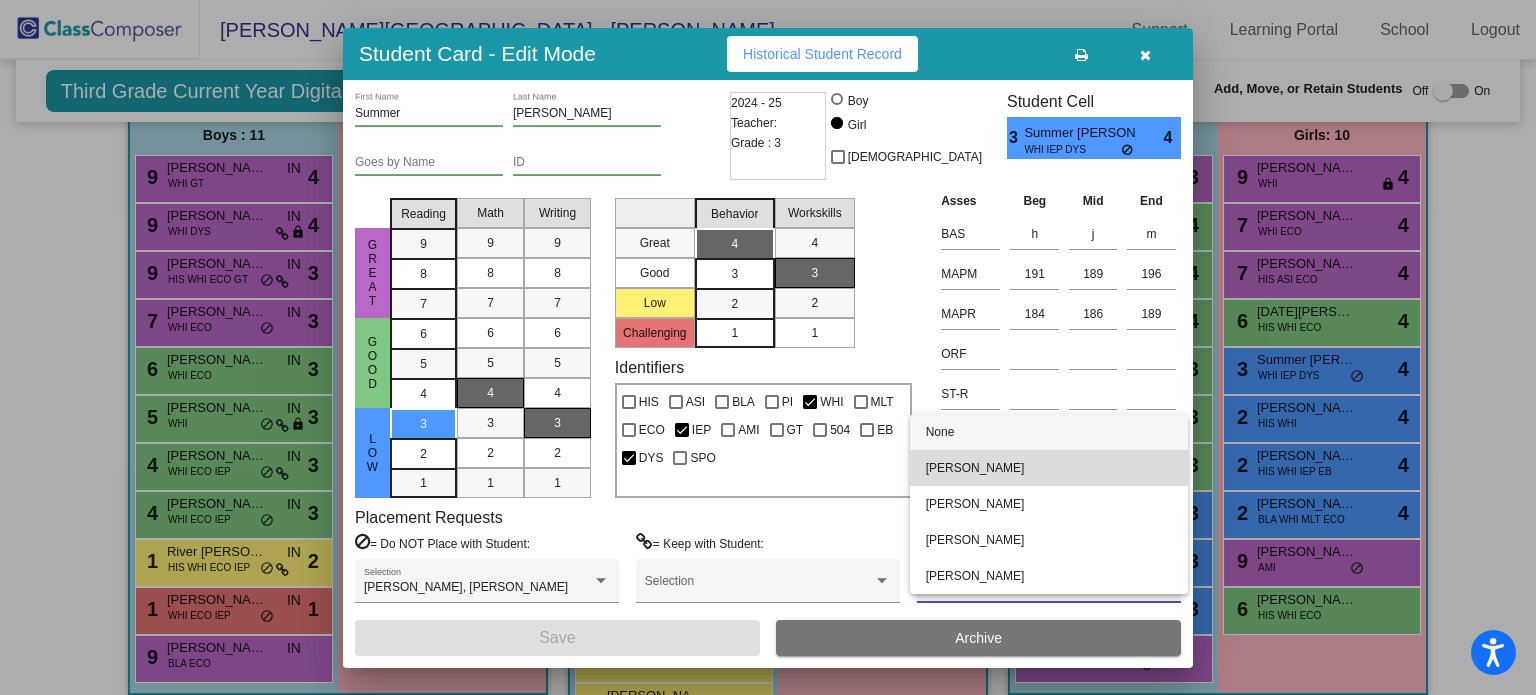 click on "Grace Burkett" at bounding box center (1049, 468) 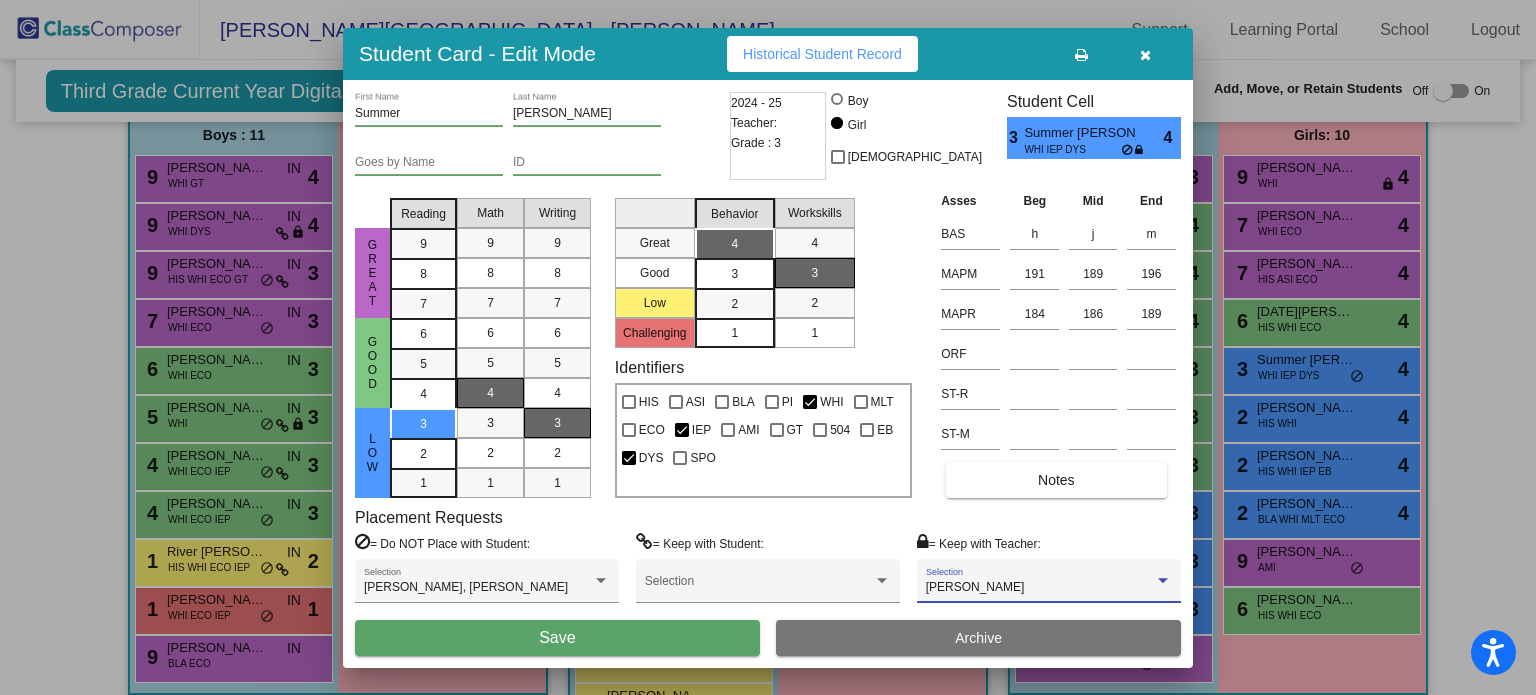 click on "Save" at bounding box center [557, 638] 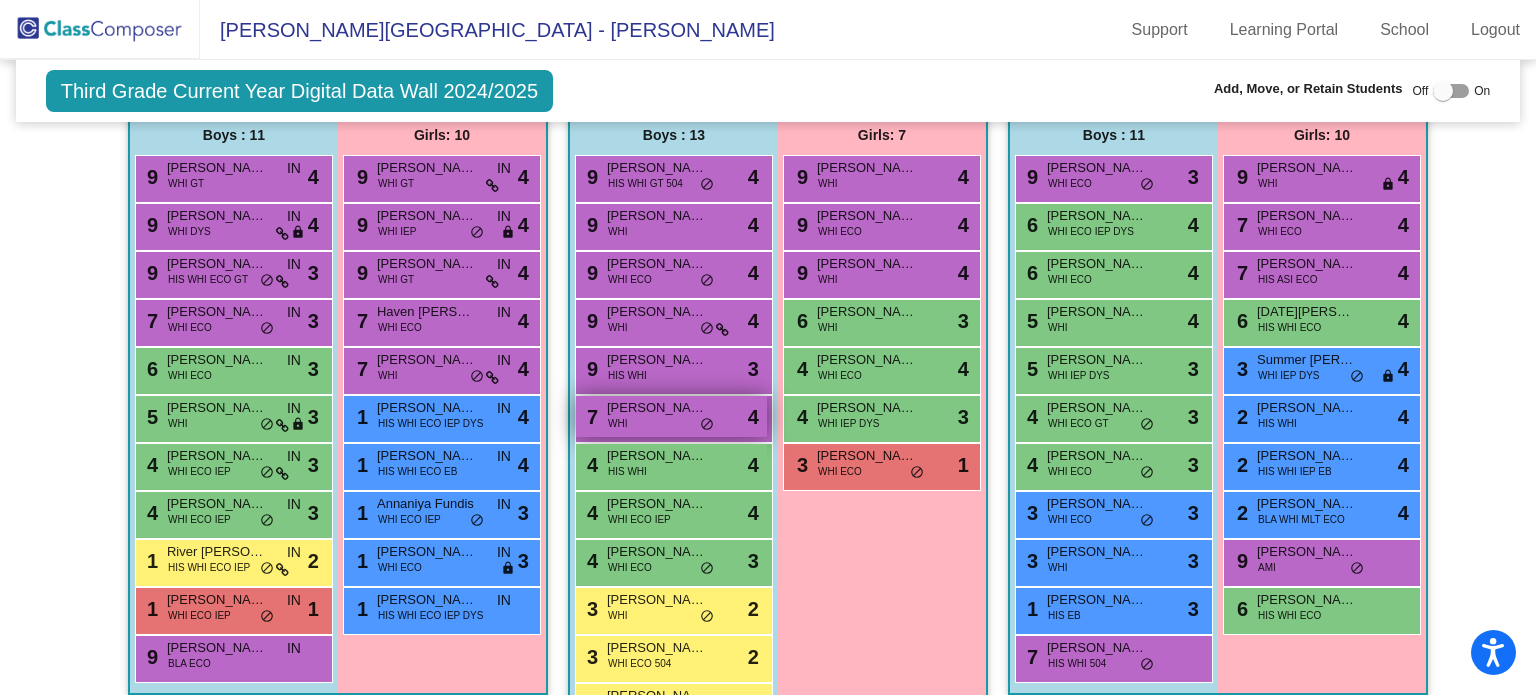 click on "Nolan Redelsperger" at bounding box center [657, 408] 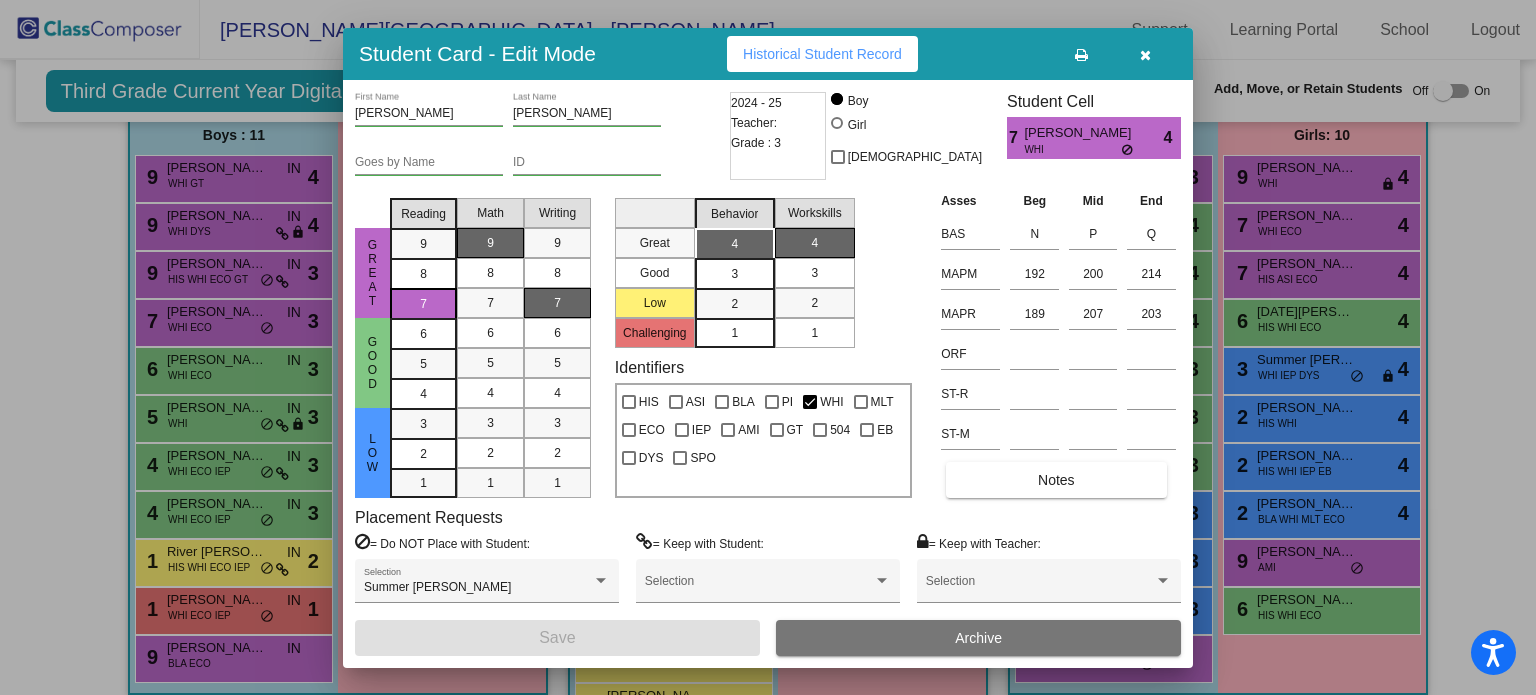click at bounding box center (1145, 55) 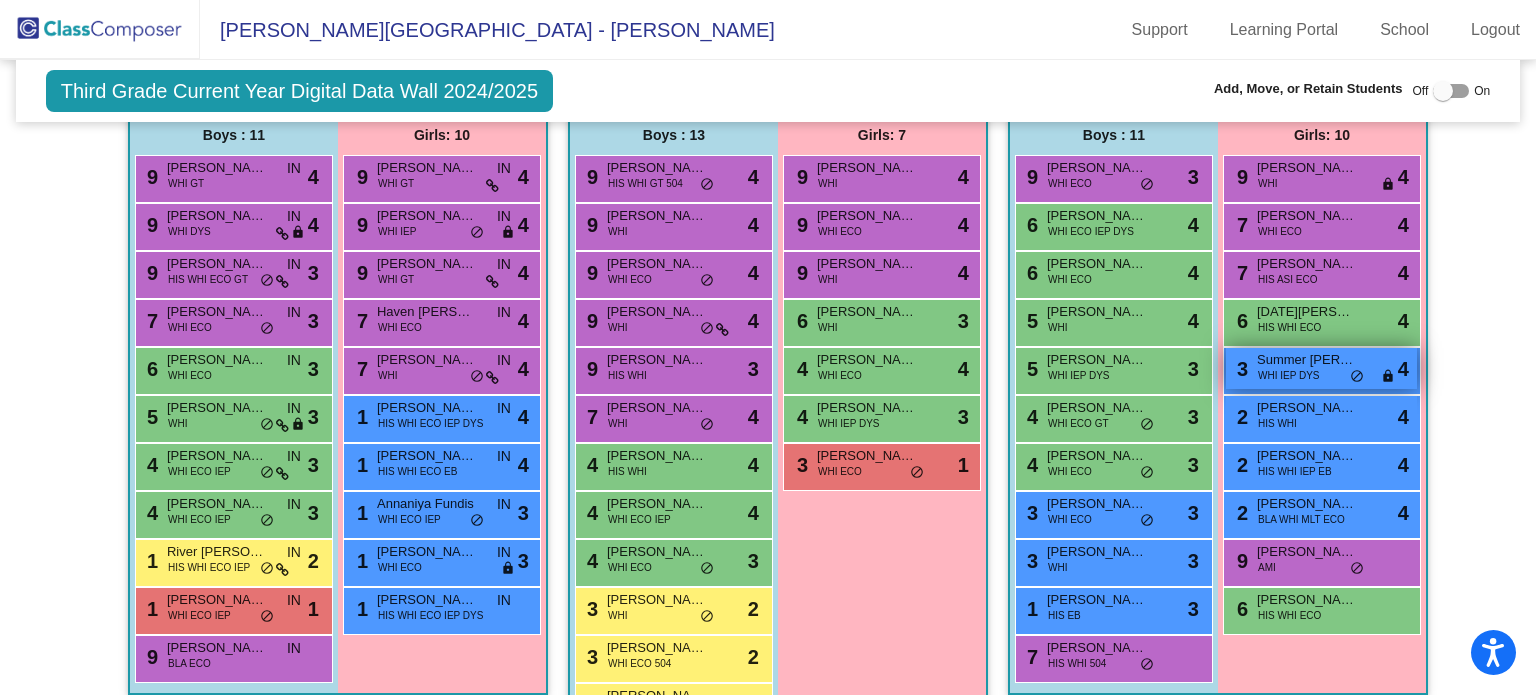 click on "WHI IEP DYS" at bounding box center (1289, 375) 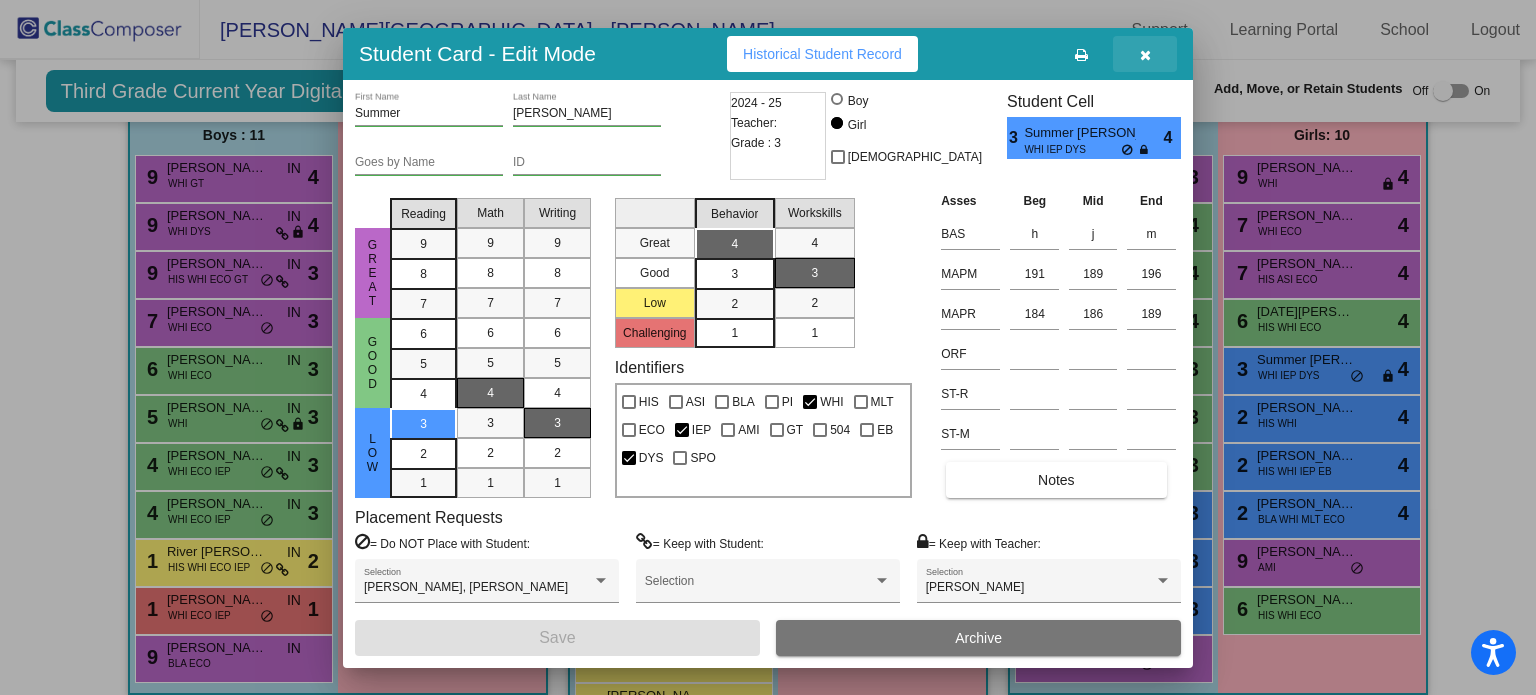 click at bounding box center [1145, 55] 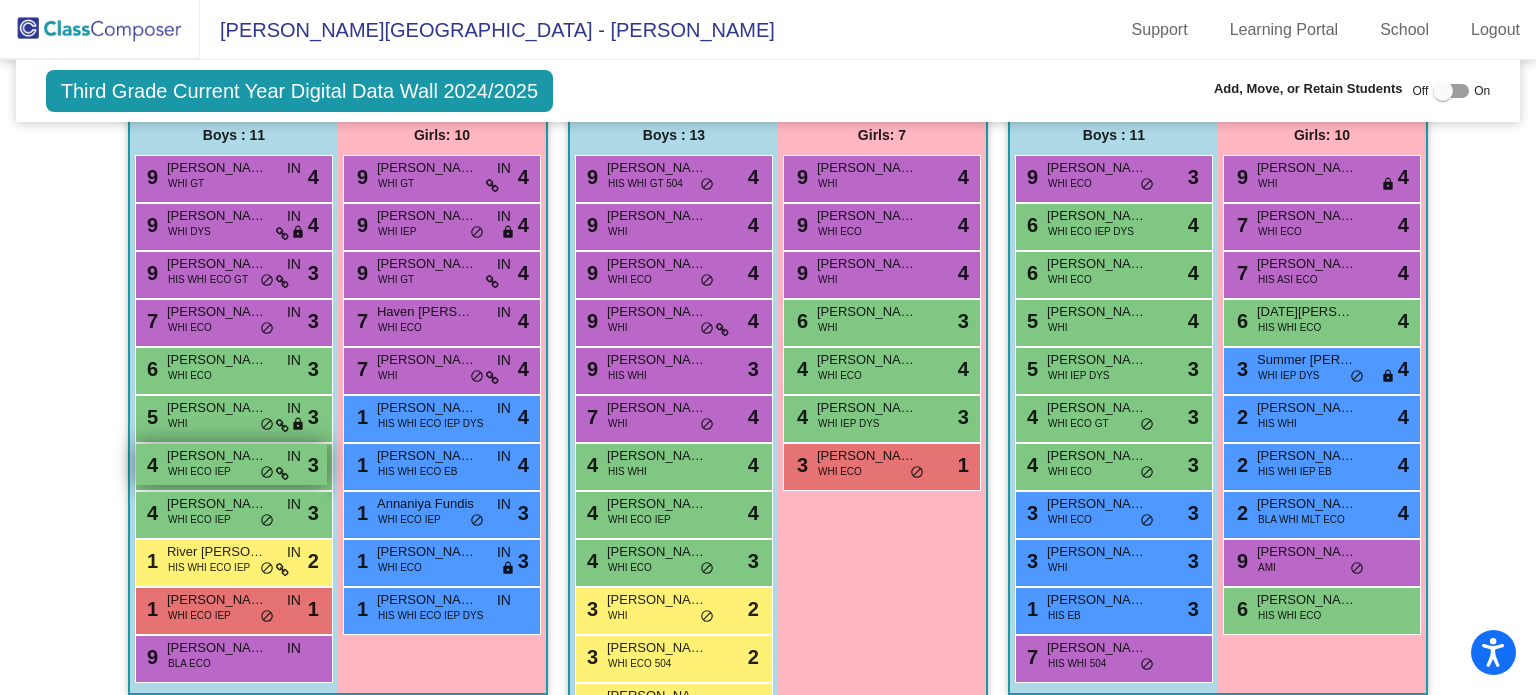 click on "WHI ECO IEP" at bounding box center [199, 471] 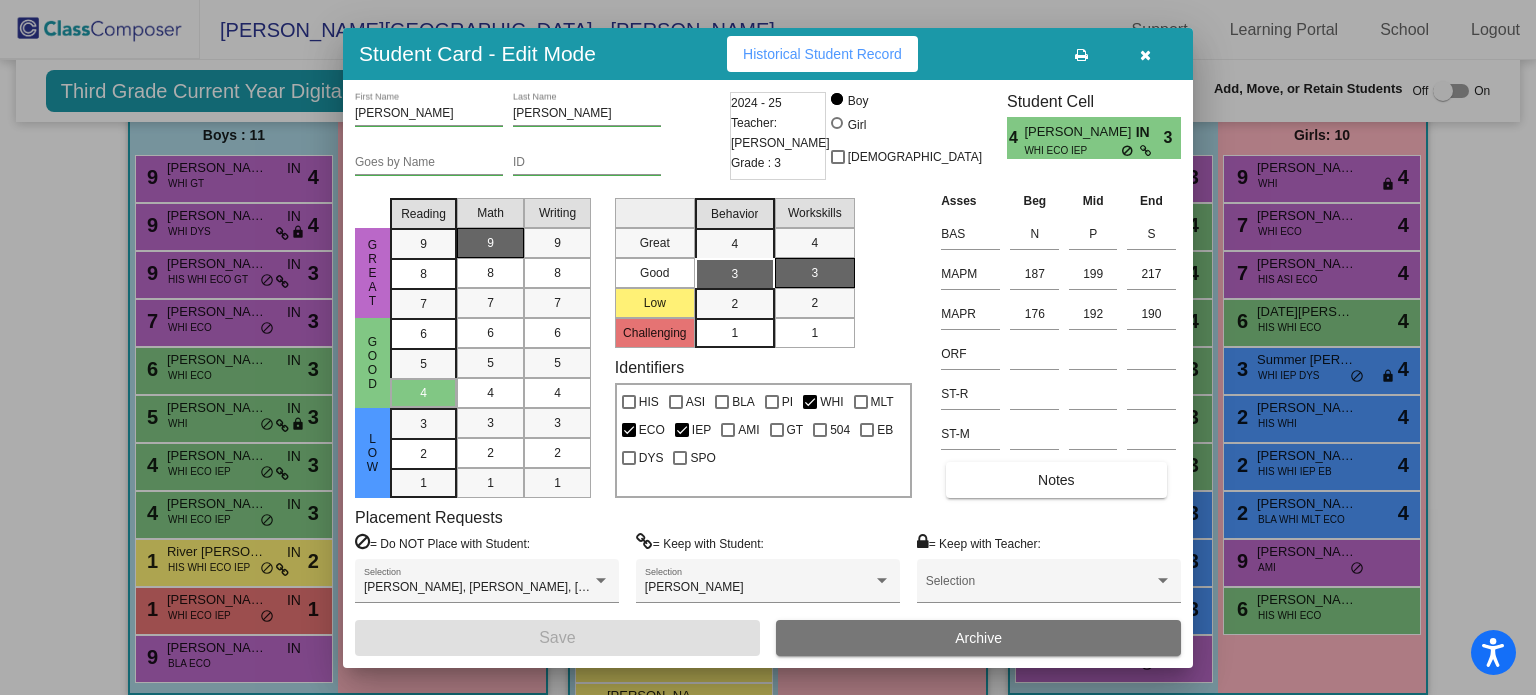 click at bounding box center [1145, 55] 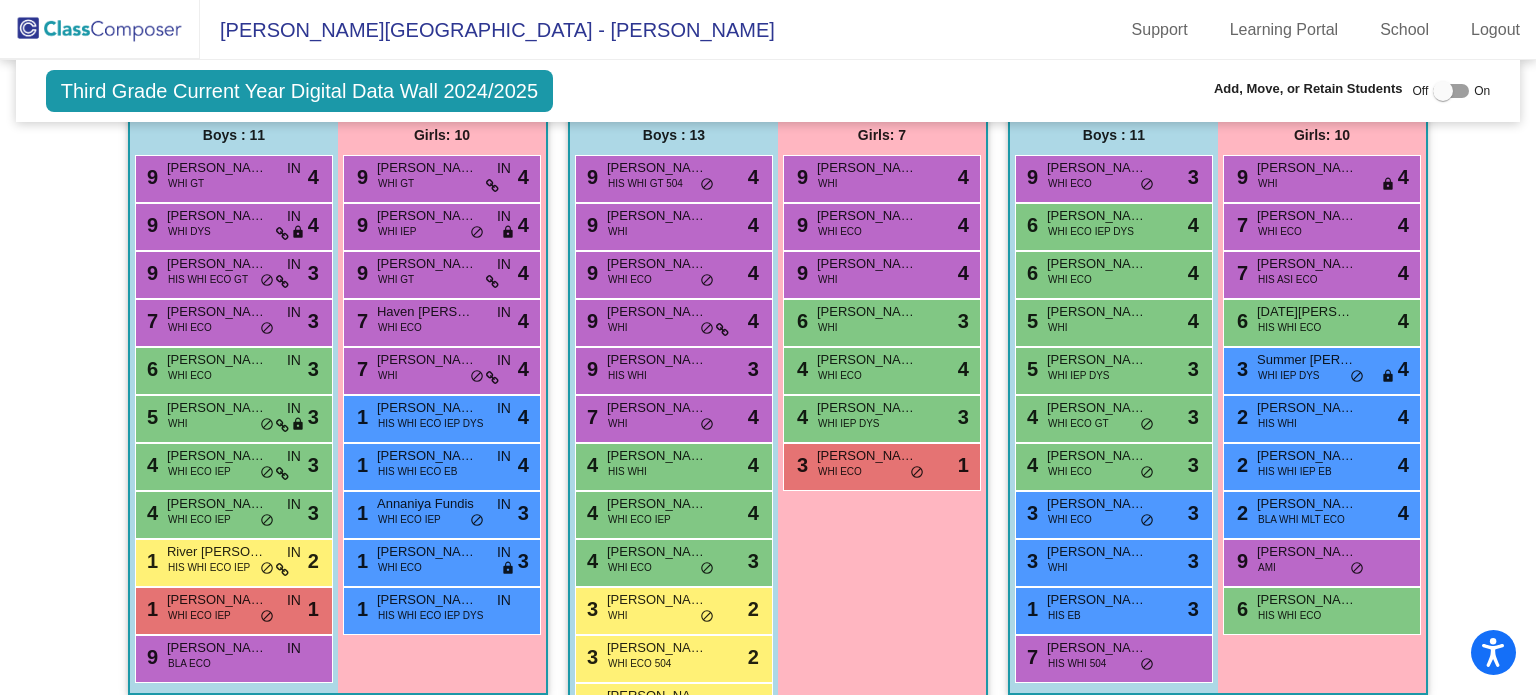 click on "9 Joshua Loftis WHI ECO lock do_not_disturb_alt 4" at bounding box center [674, 275] 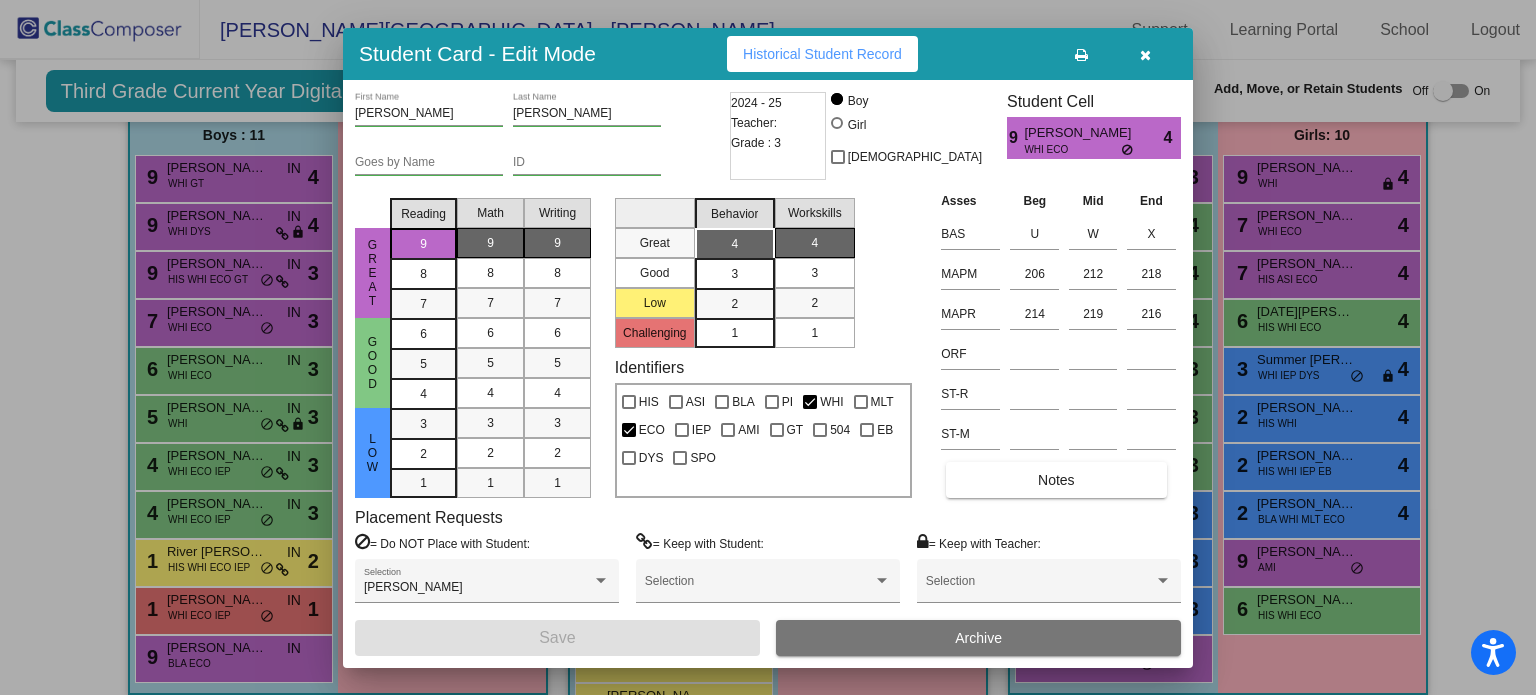 click at bounding box center (1145, 54) 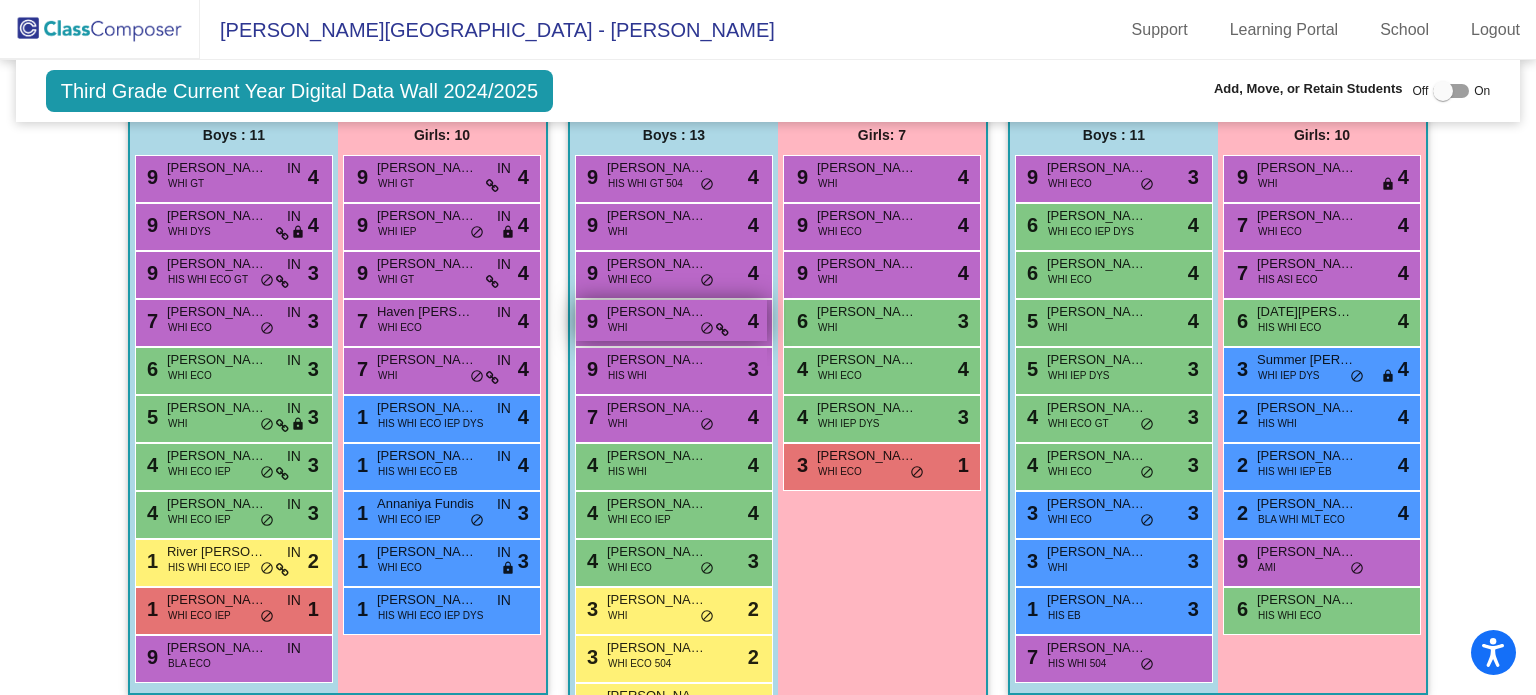 click on "Steven Worley" at bounding box center [657, 312] 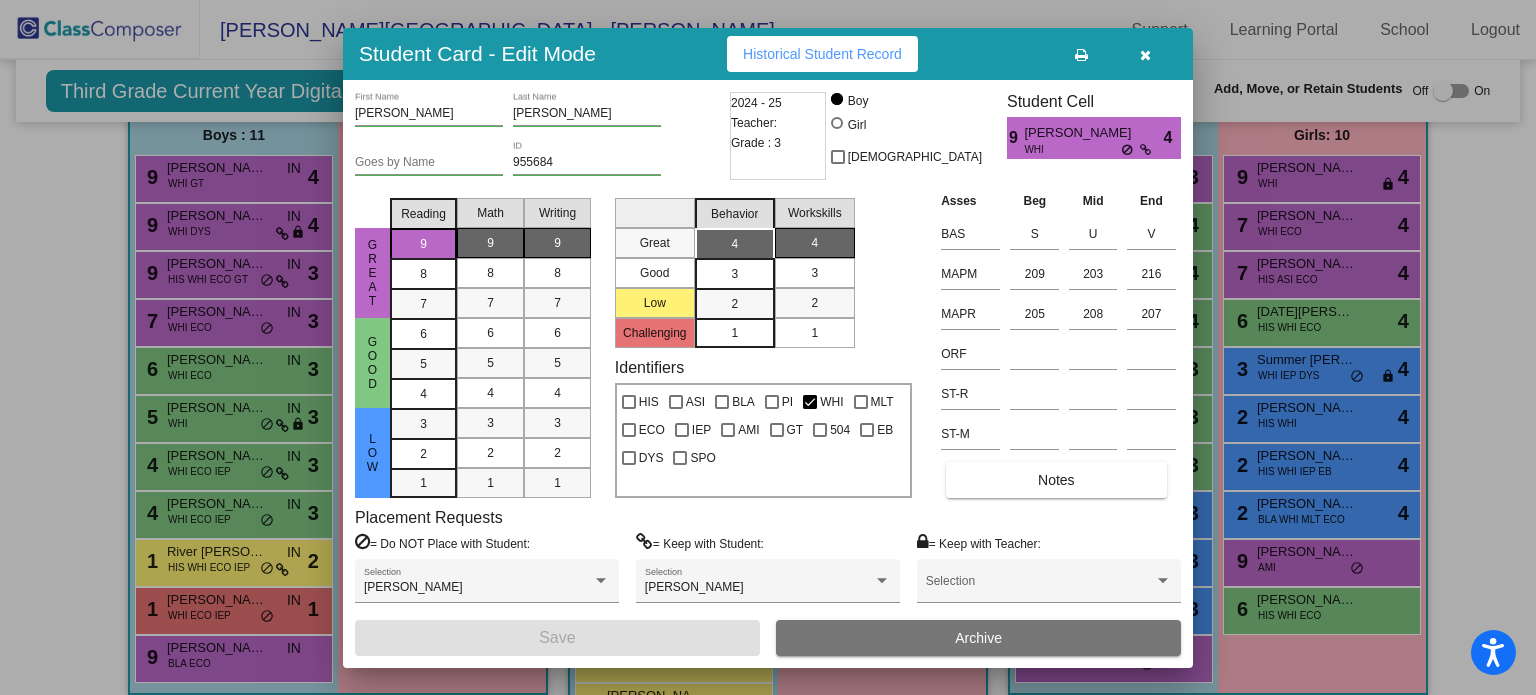 click at bounding box center (1145, 55) 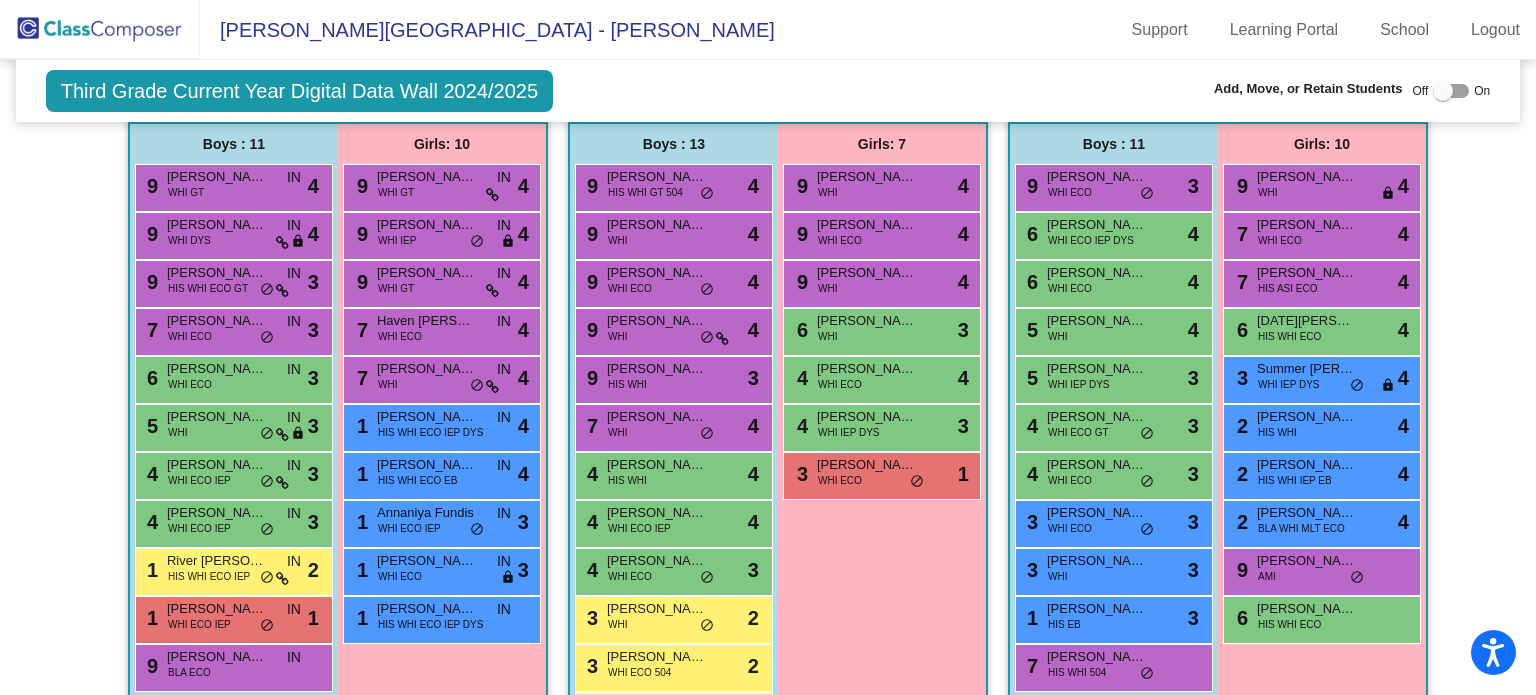 scroll, scrollTop: 456, scrollLeft: 0, axis: vertical 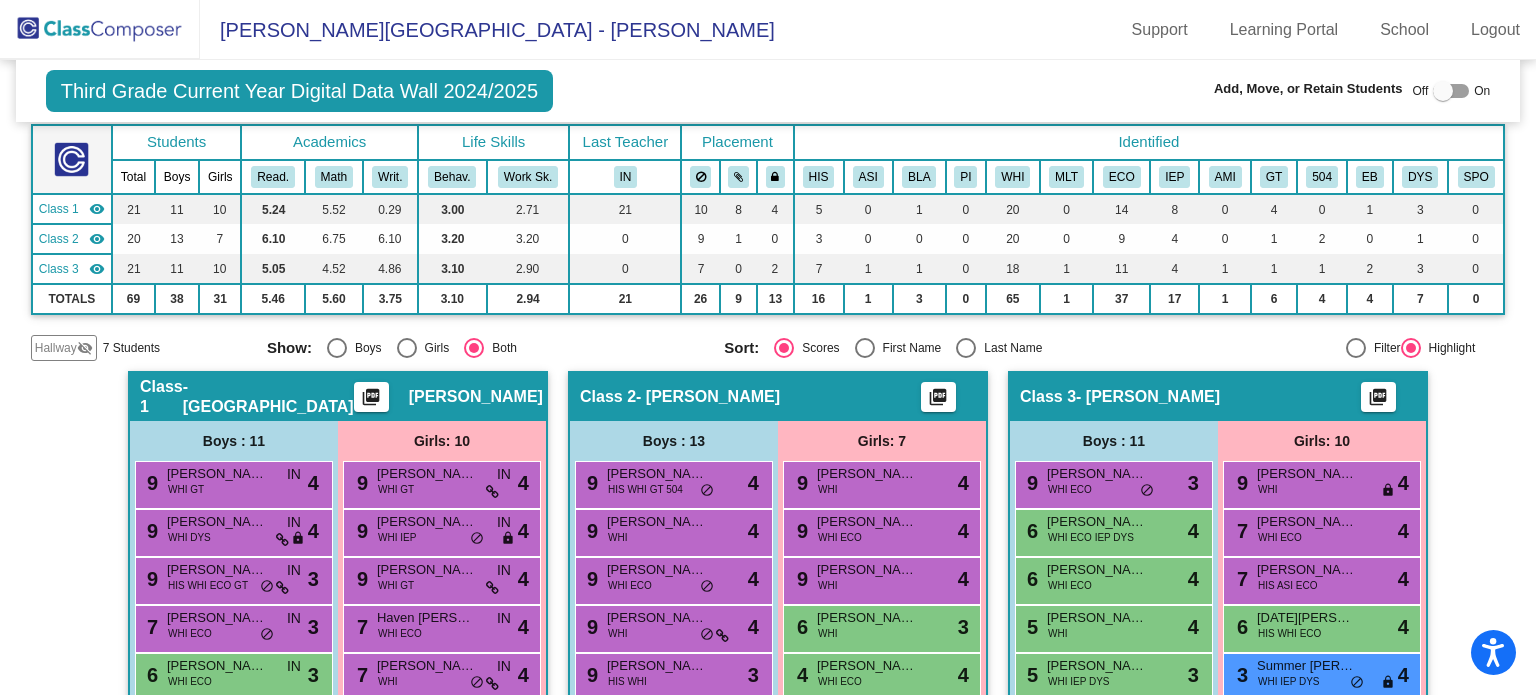 click on "Hallway" 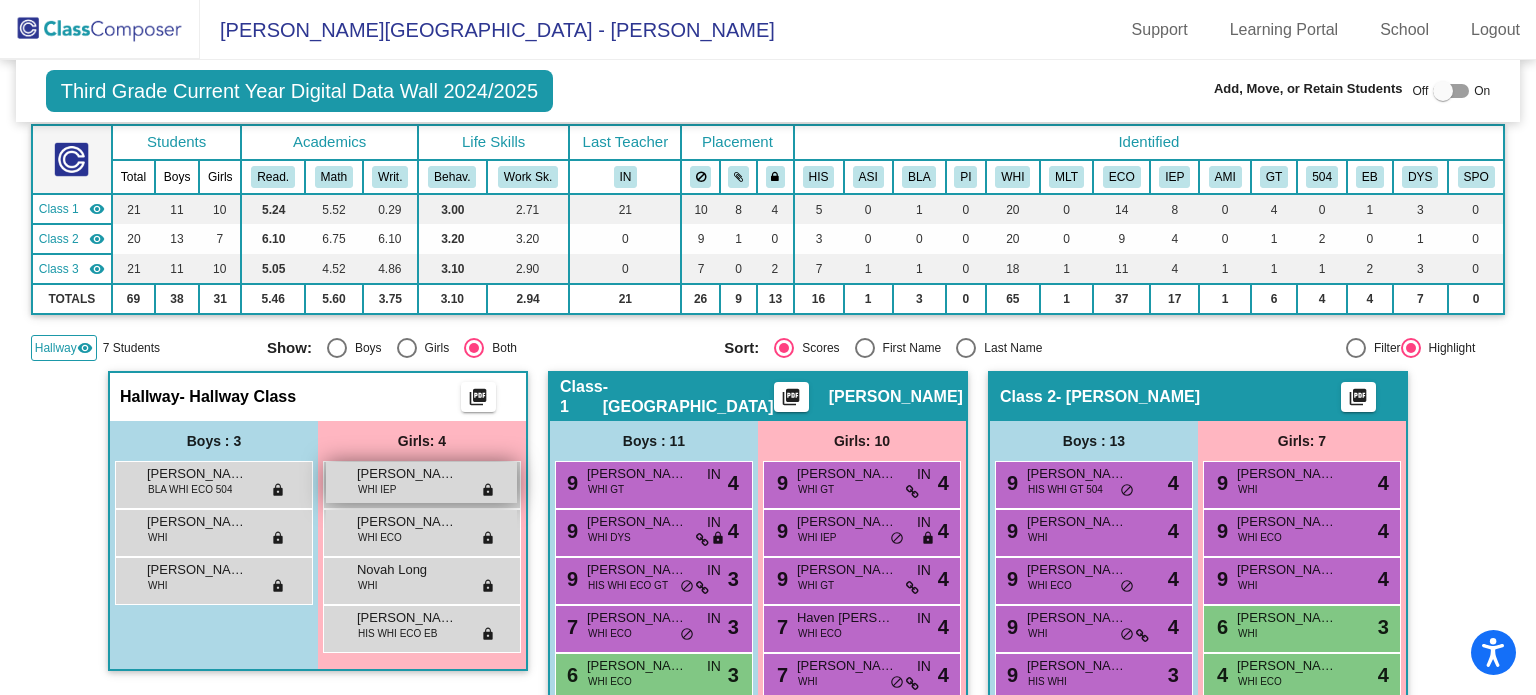 click on "Aaliyah Shiflet" at bounding box center (407, 474) 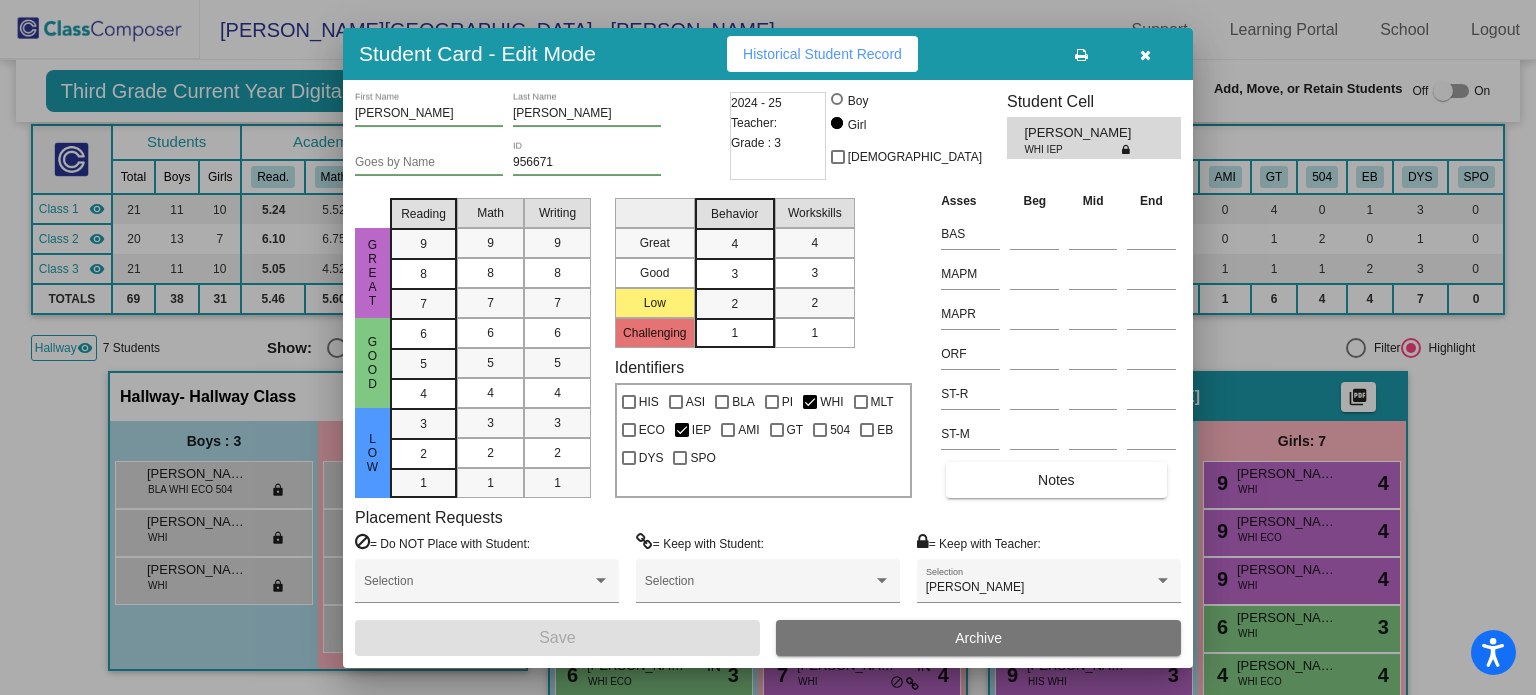 click at bounding box center (1145, 55) 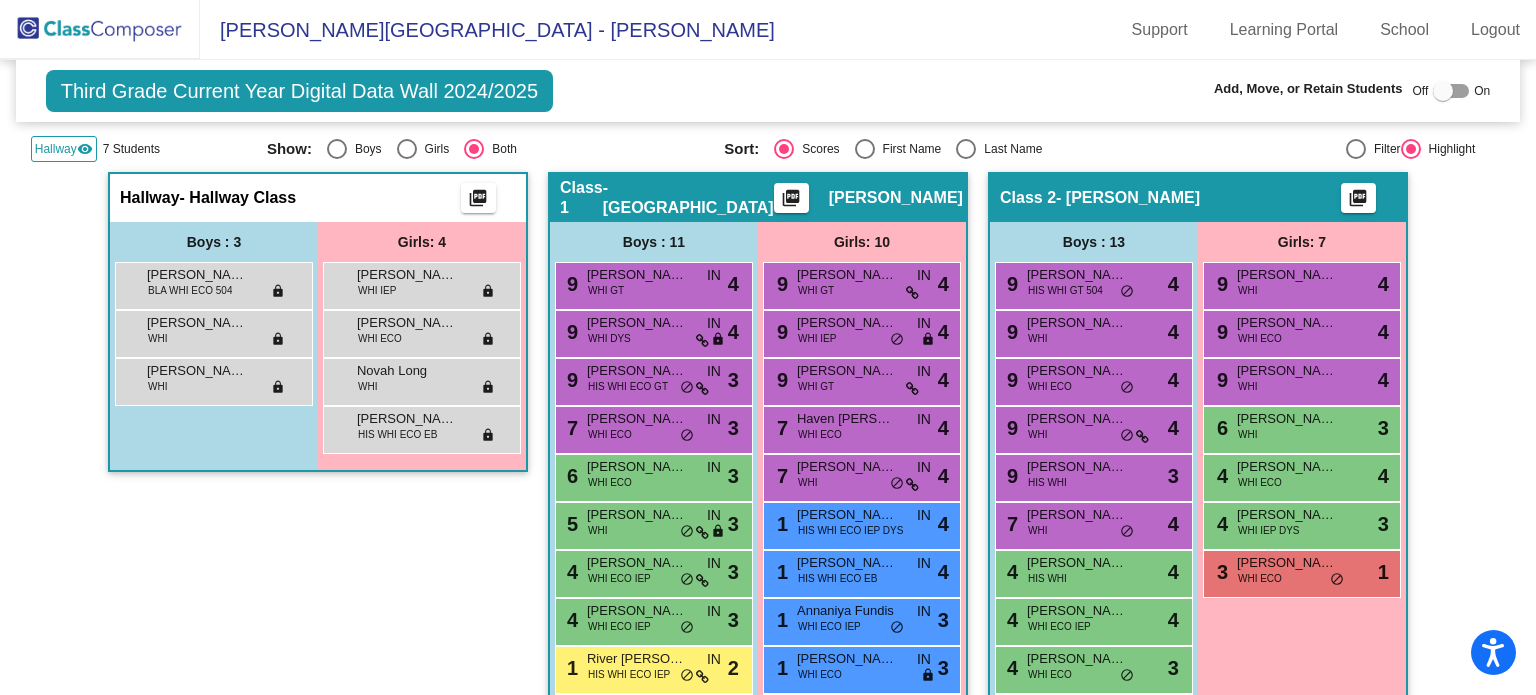 scroll, scrollTop: 297, scrollLeft: 0, axis: vertical 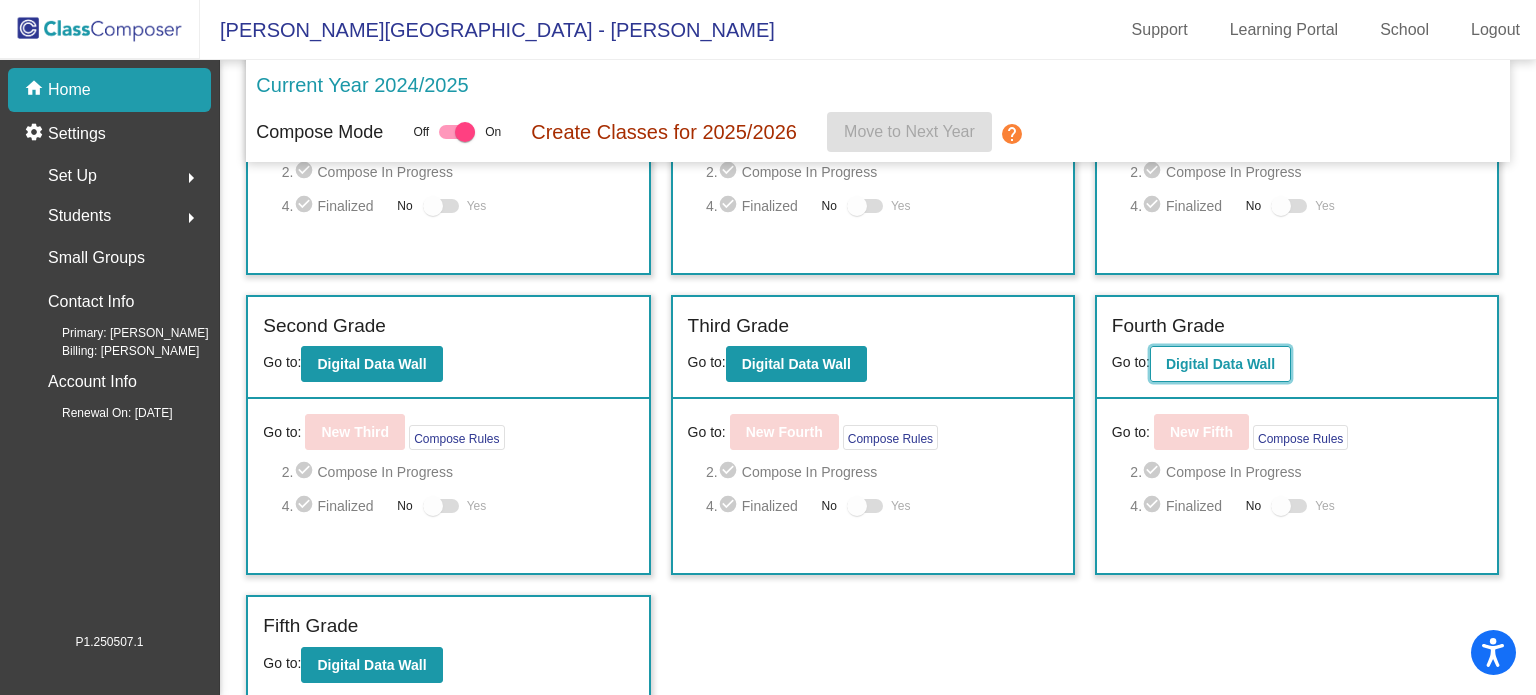 click on "Digital Data Wall" 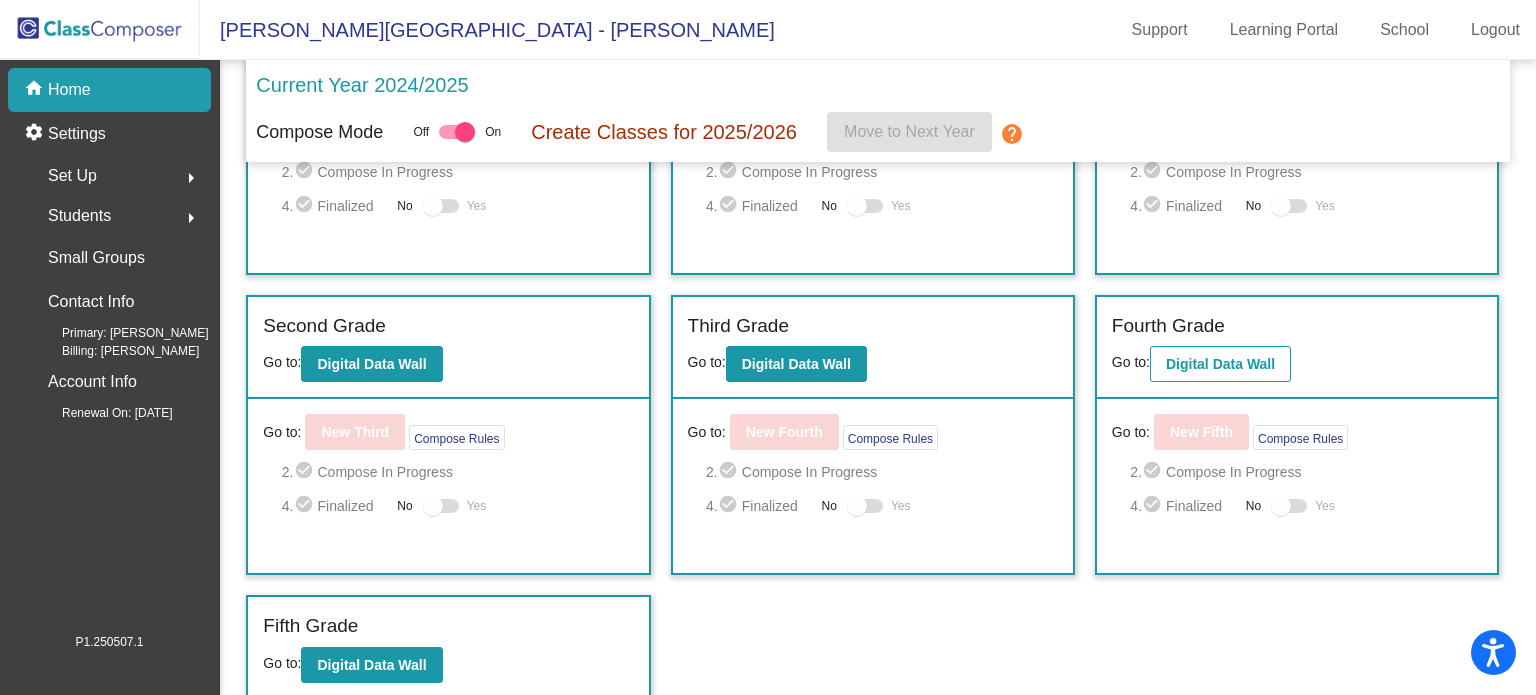 scroll, scrollTop: 0, scrollLeft: 0, axis: both 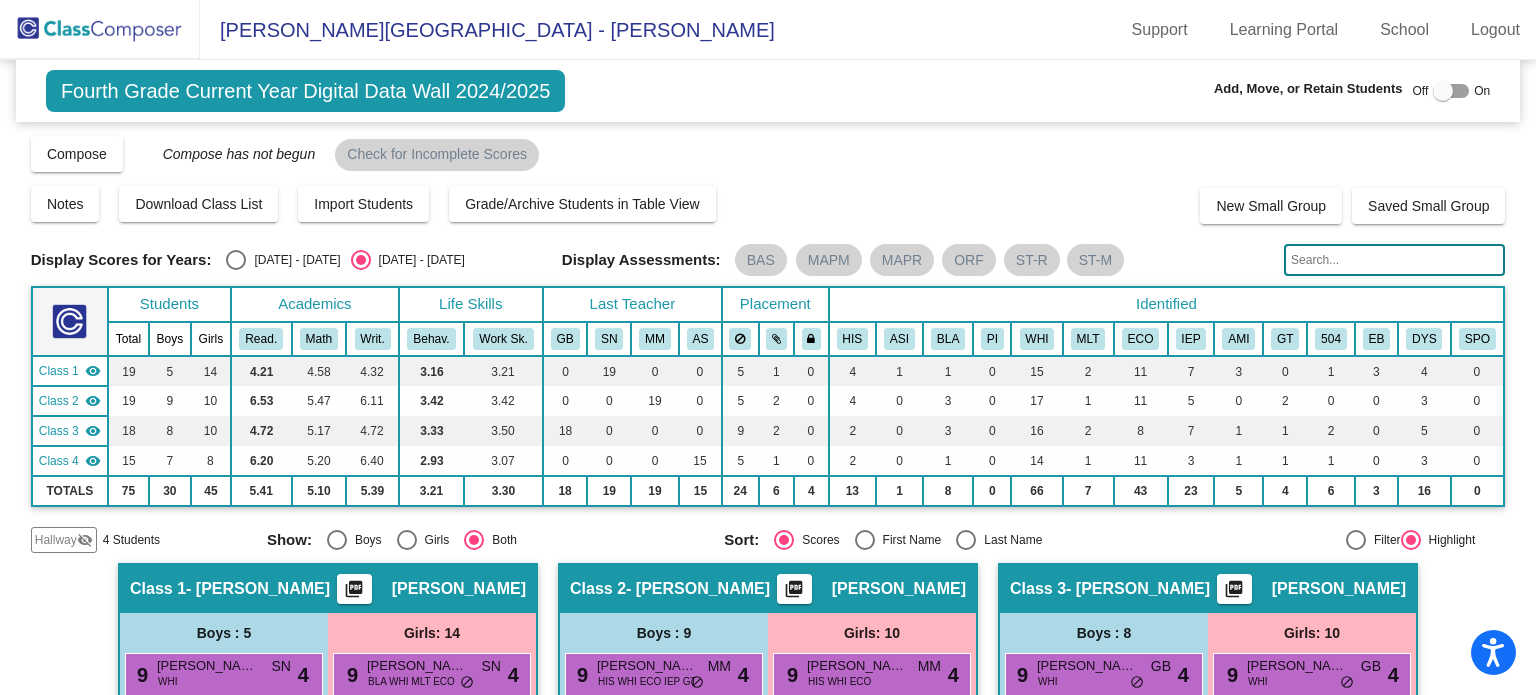 click on "Hallway" 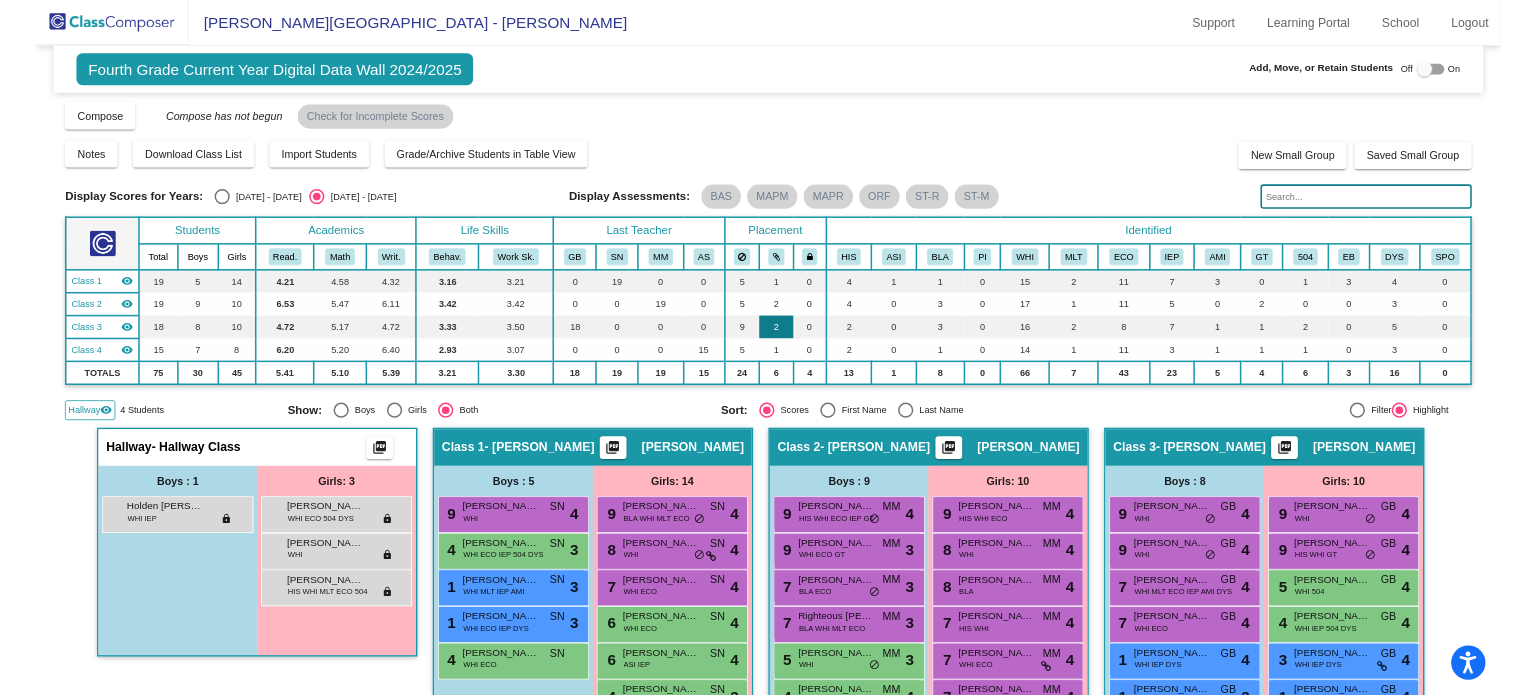 scroll, scrollTop: 0, scrollLeft: 0, axis: both 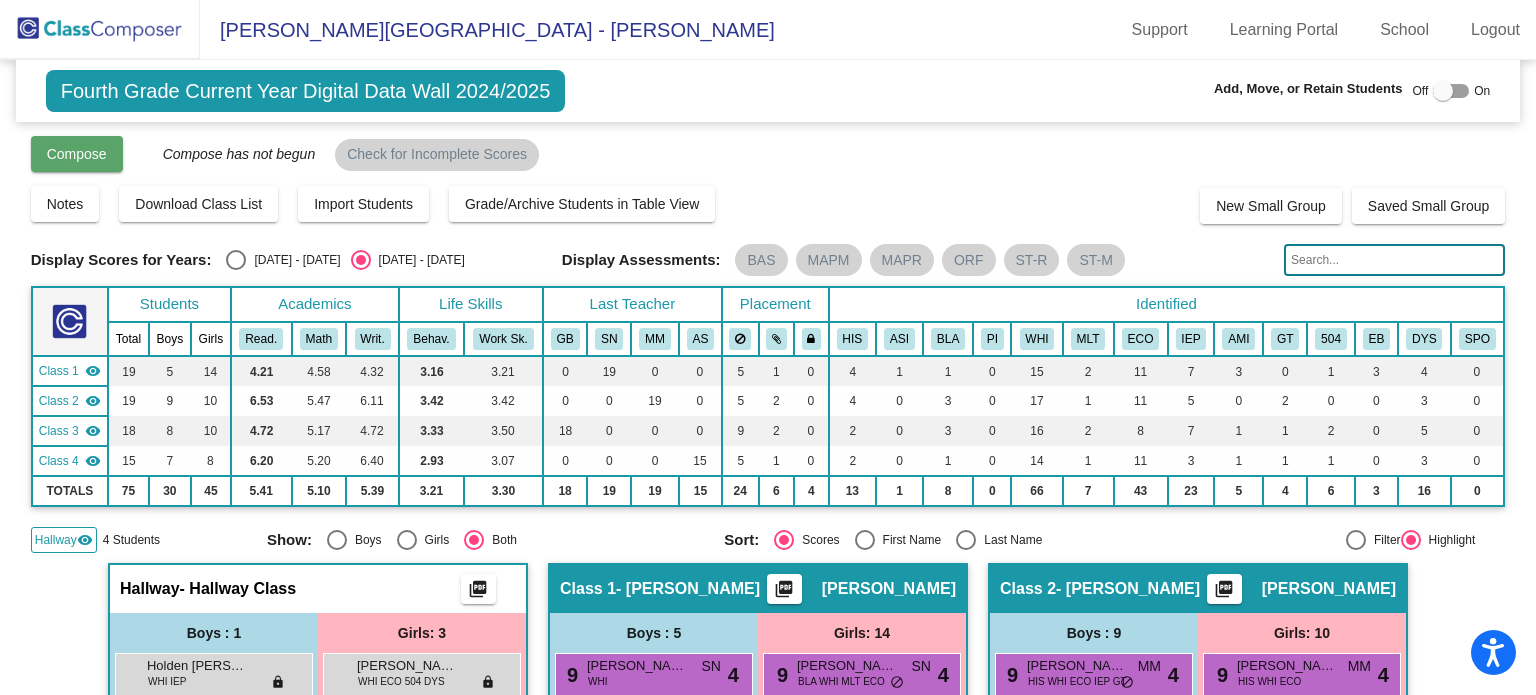 click on "Compose" 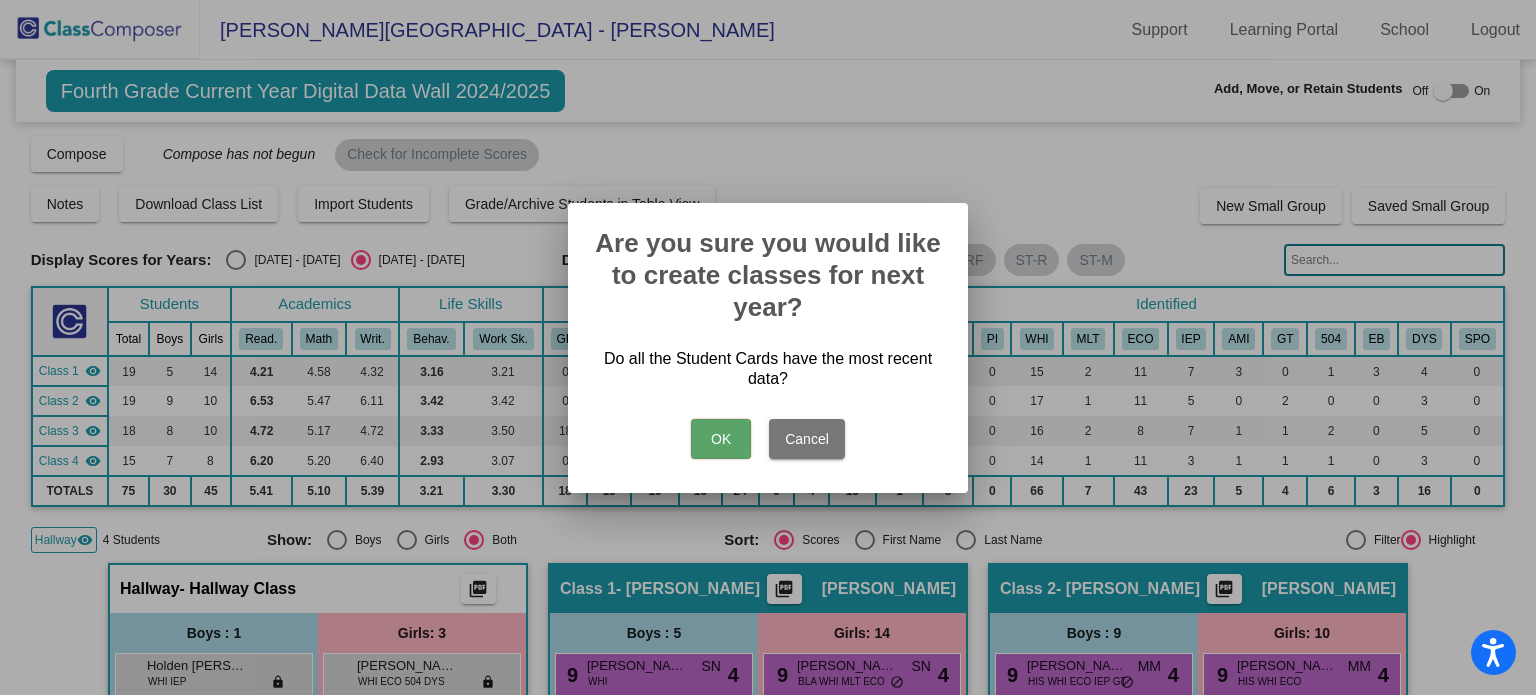 click on "OK" at bounding box center [721, 439] 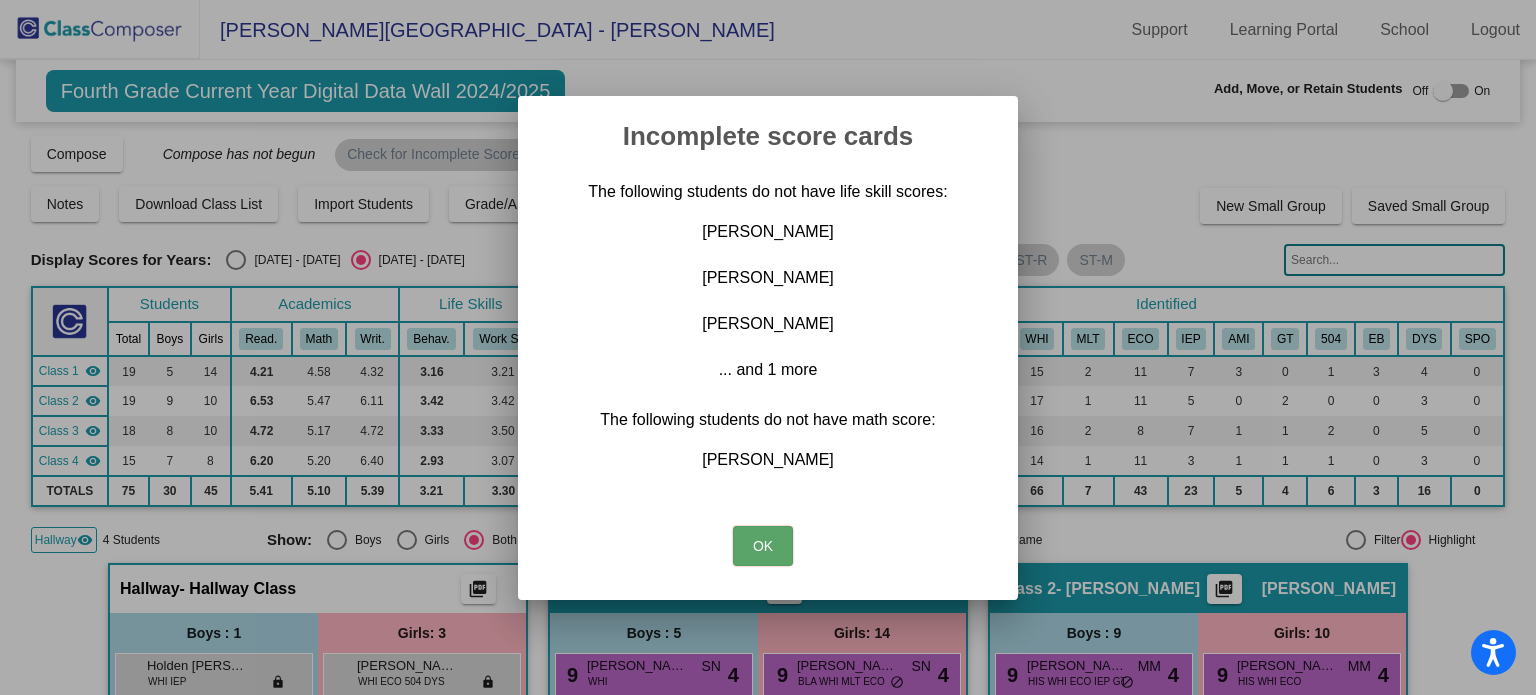 click on "... and 1 more" at bounding box center (768, 370) 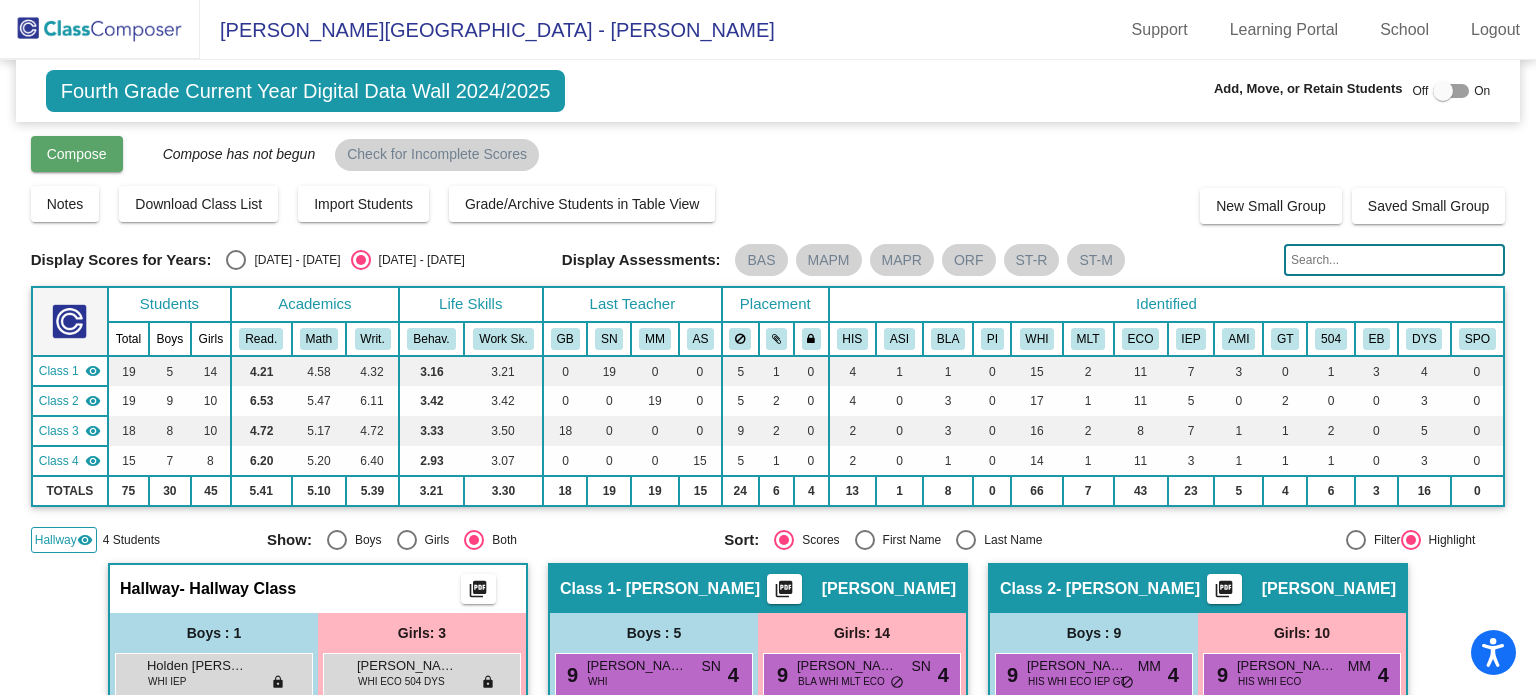 click on "Compose" 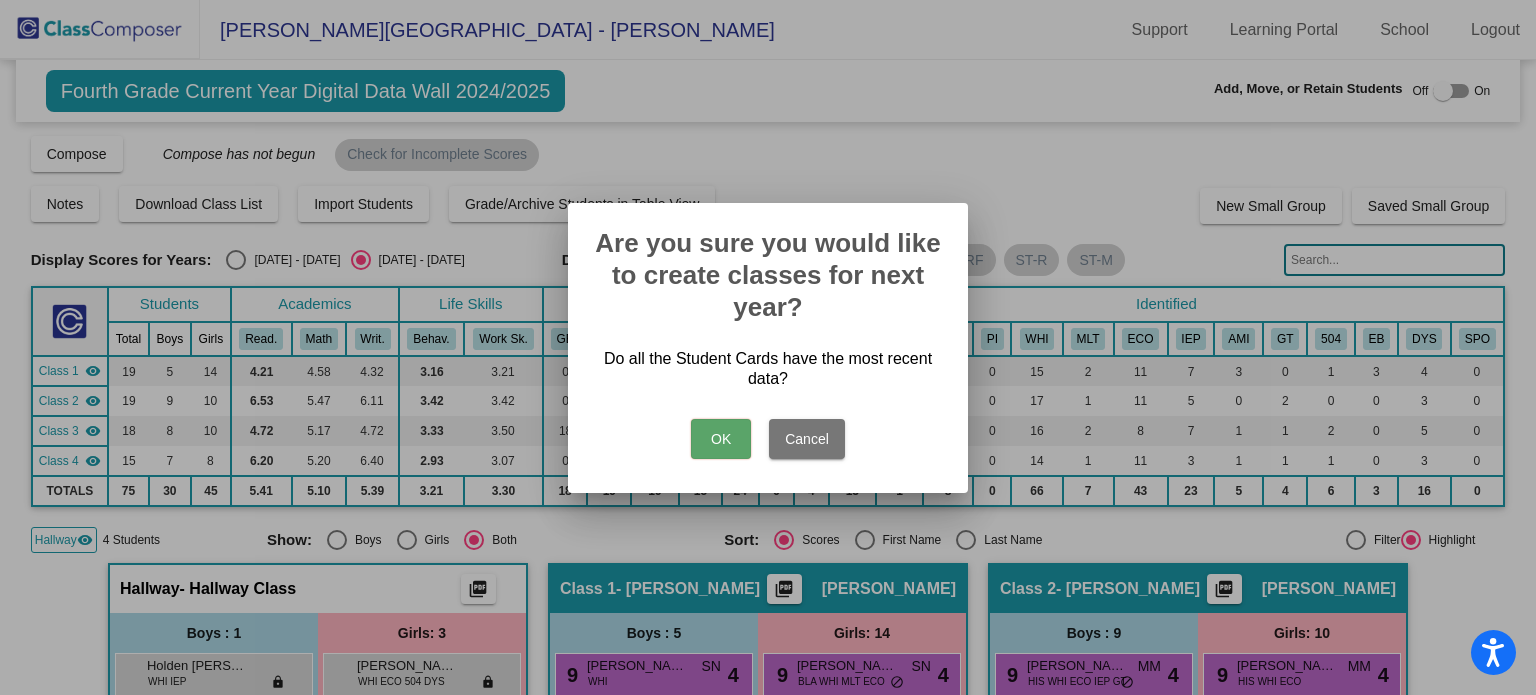 click on "OK" at bounding box center (721, 439) 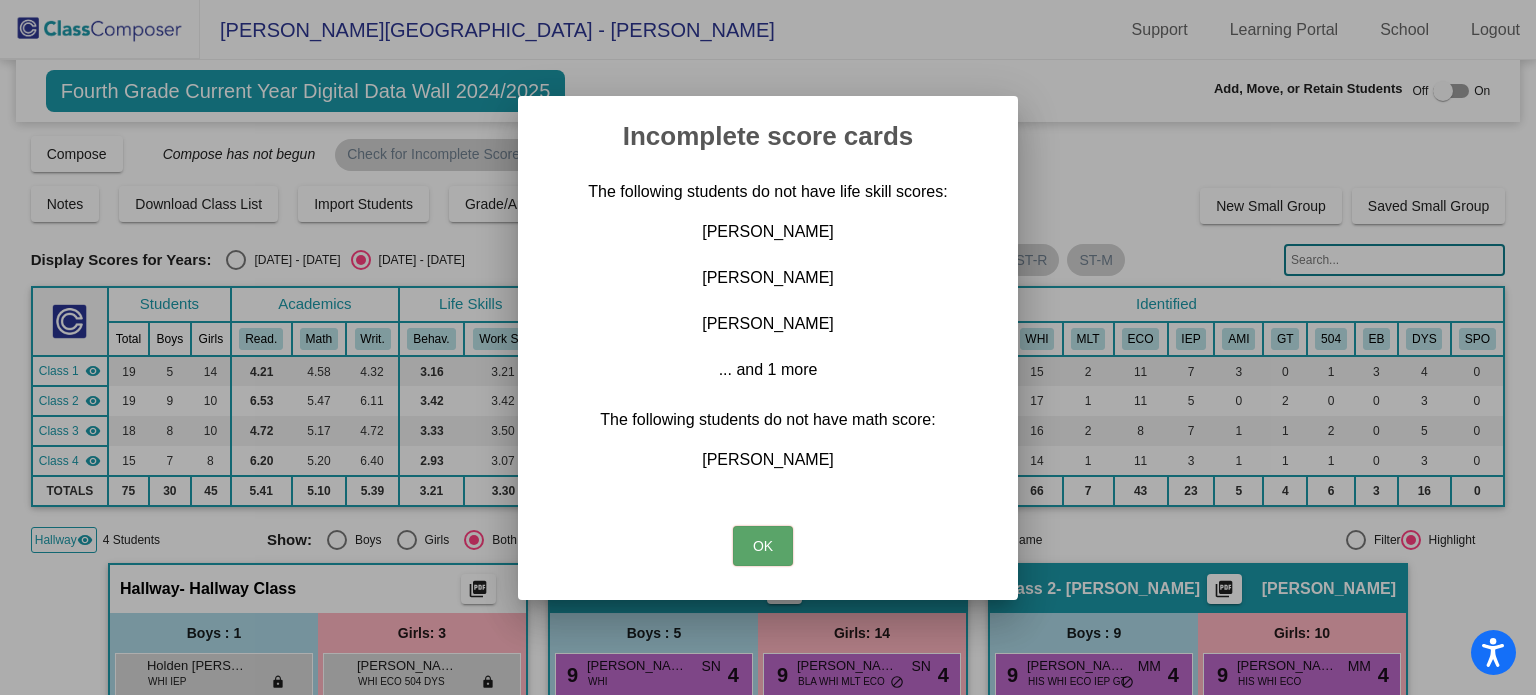 click on "OK" at bounding box center [763, 546] 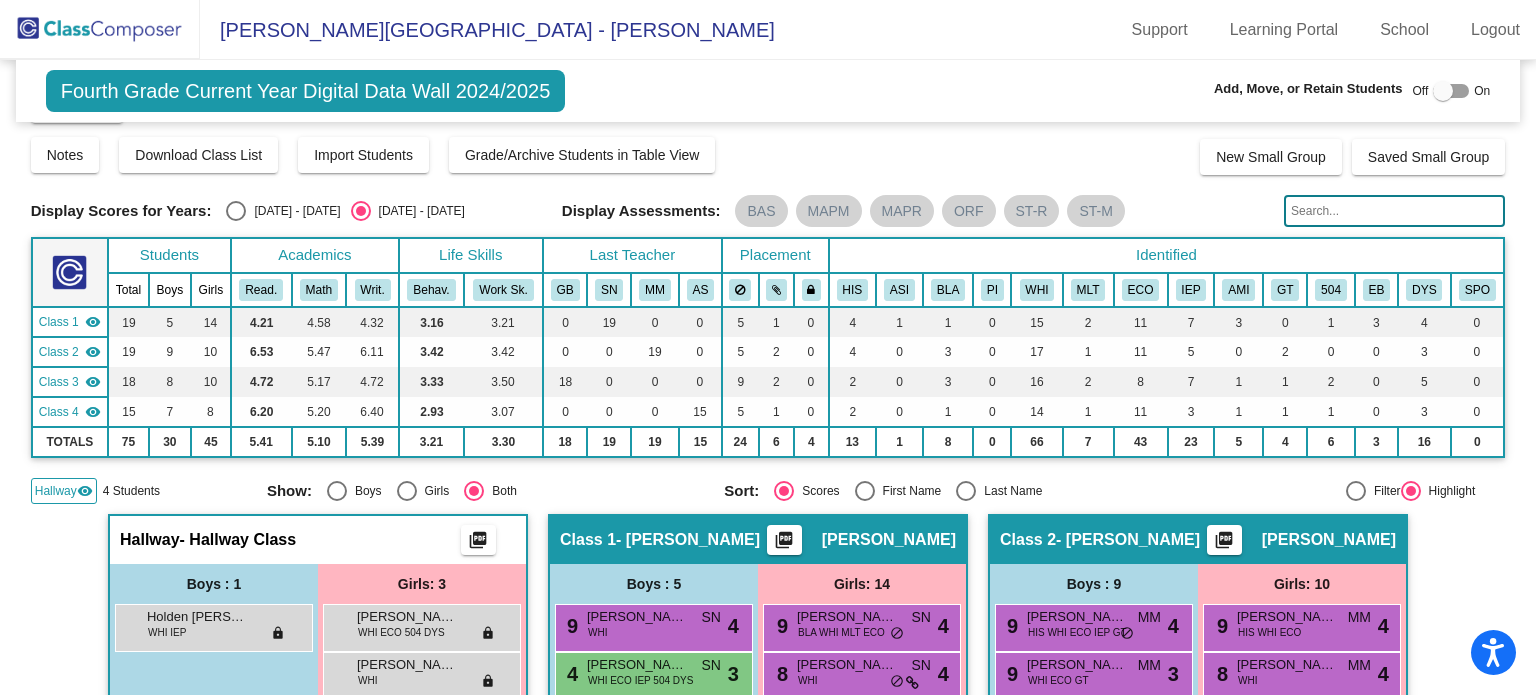 scroll, scrollTop: 0, scrollLeft: 0, axis: both 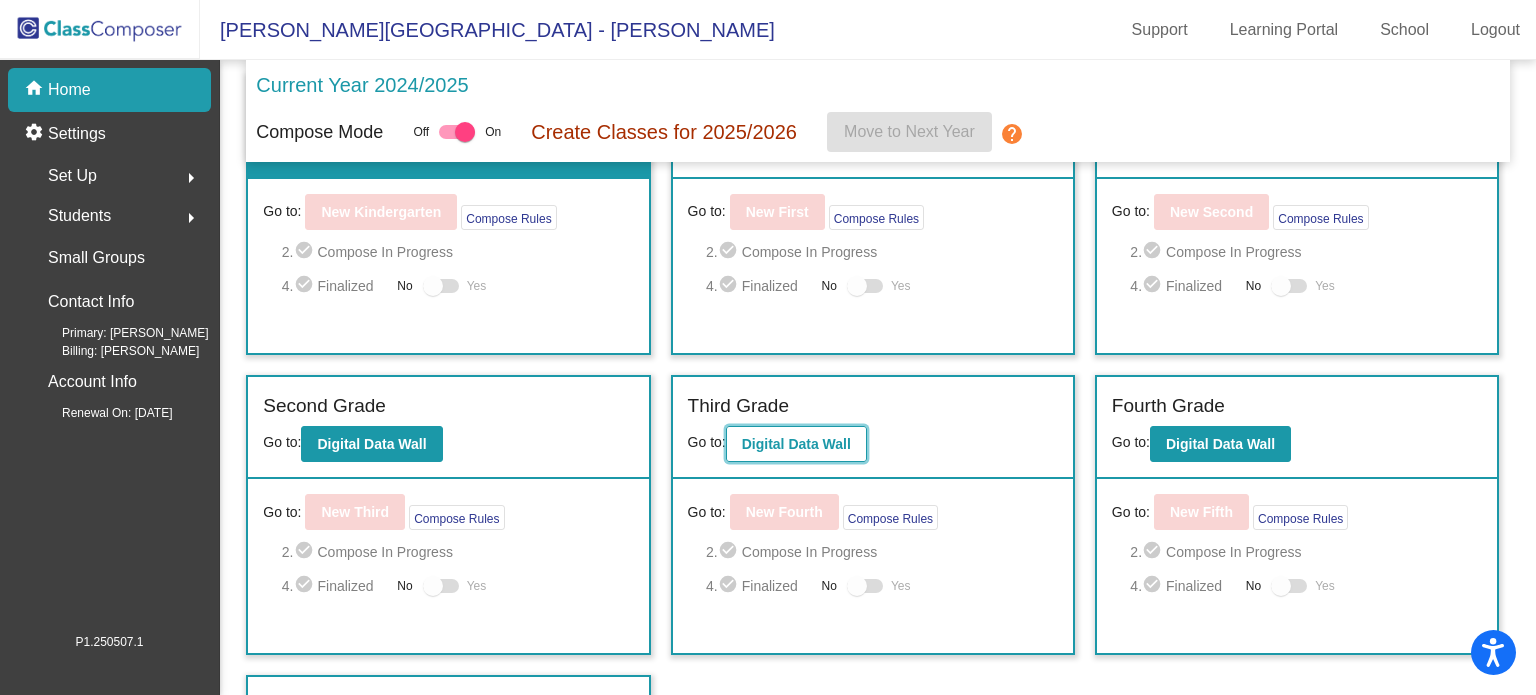 click on "Digital Data Wall" 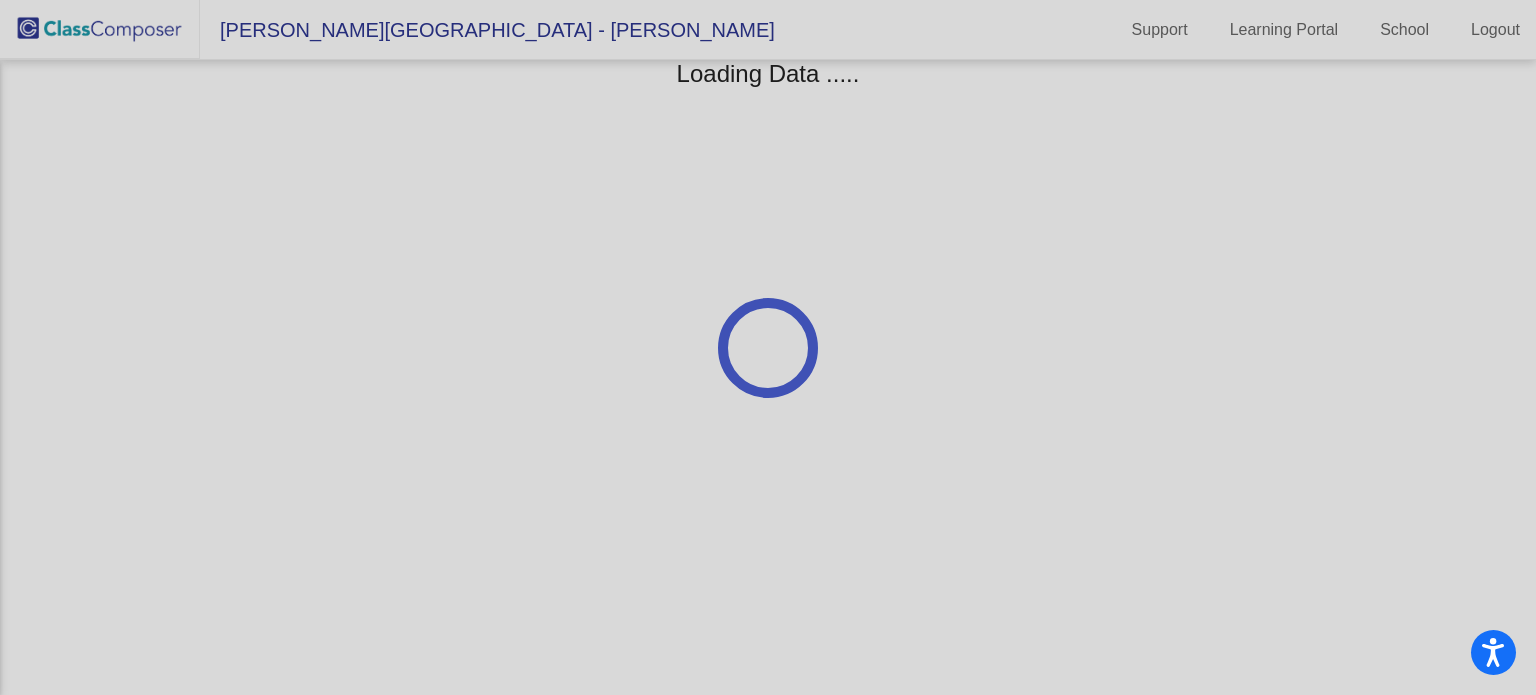 scroll, scrollTop: 0, scrollLeft: 0, axis: both 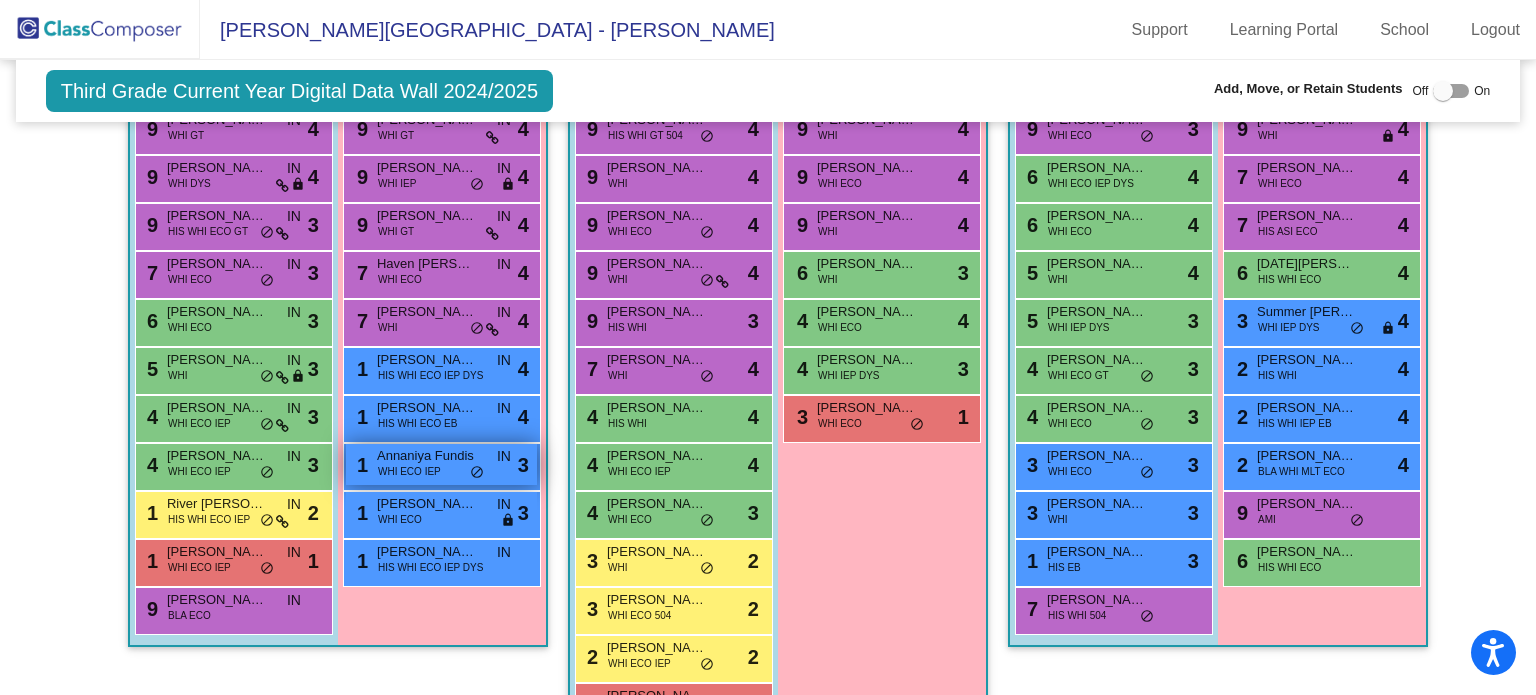 click on "1 Annaniya Fundis WHI ECO IEP IN lock do_not_disturb_alt 3" at bounding box center (441, 464) 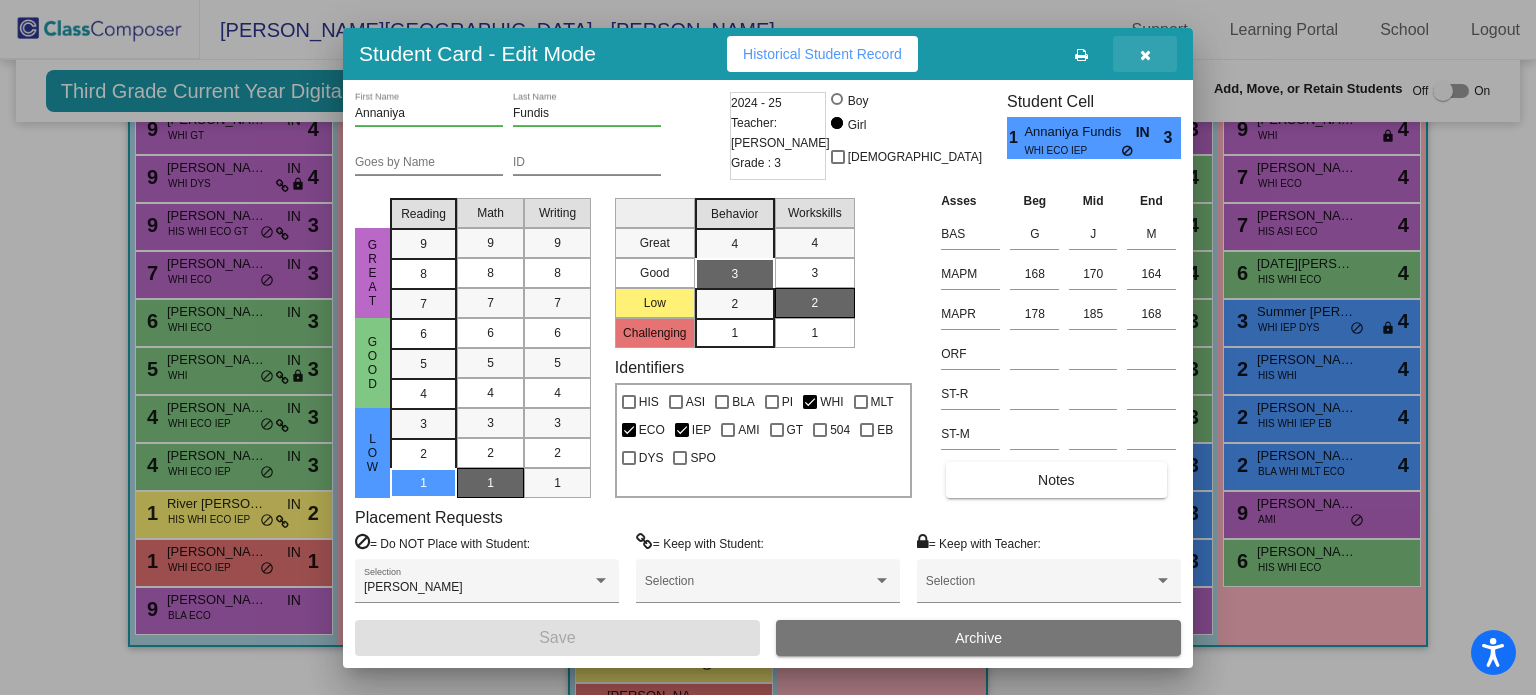 click at bounding box center [1145, 54] 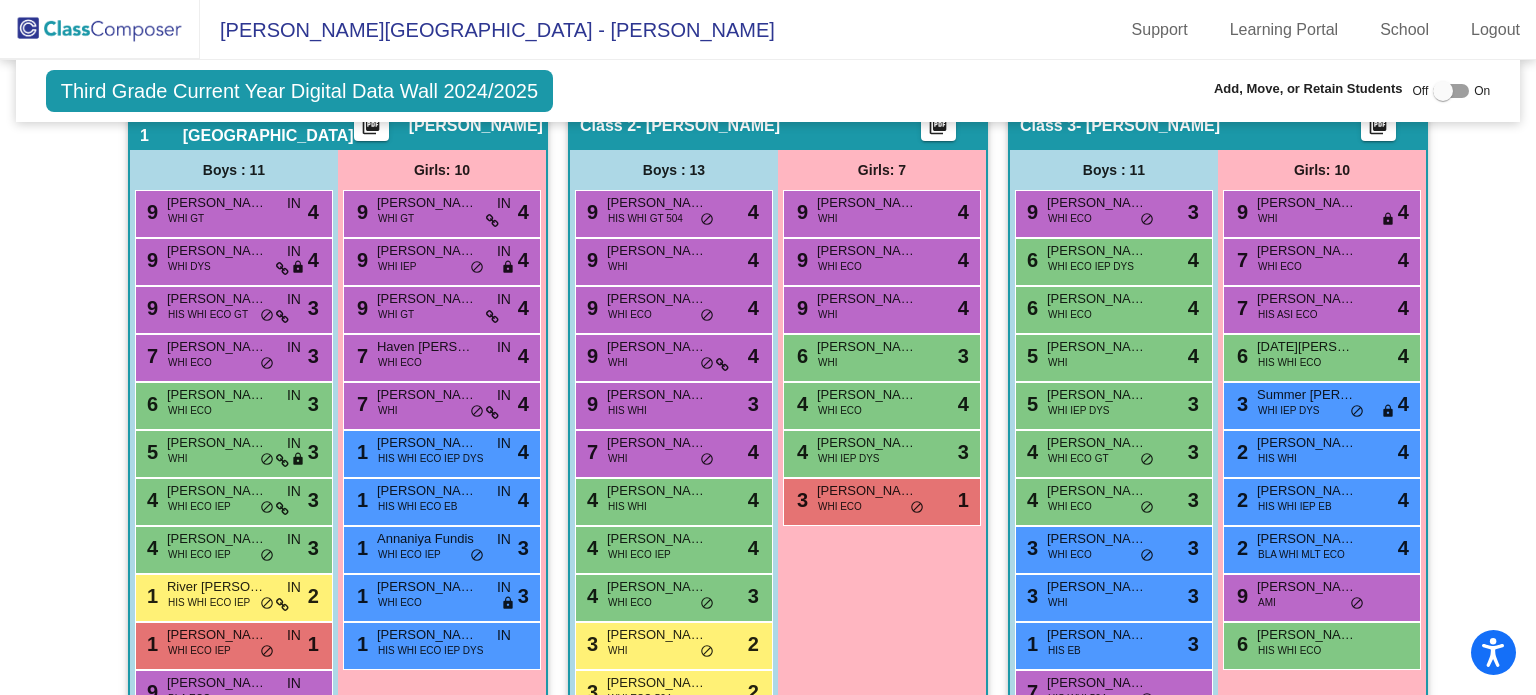 scroll, scrollTop: 428, scrollLeft: 0, axis: vertical 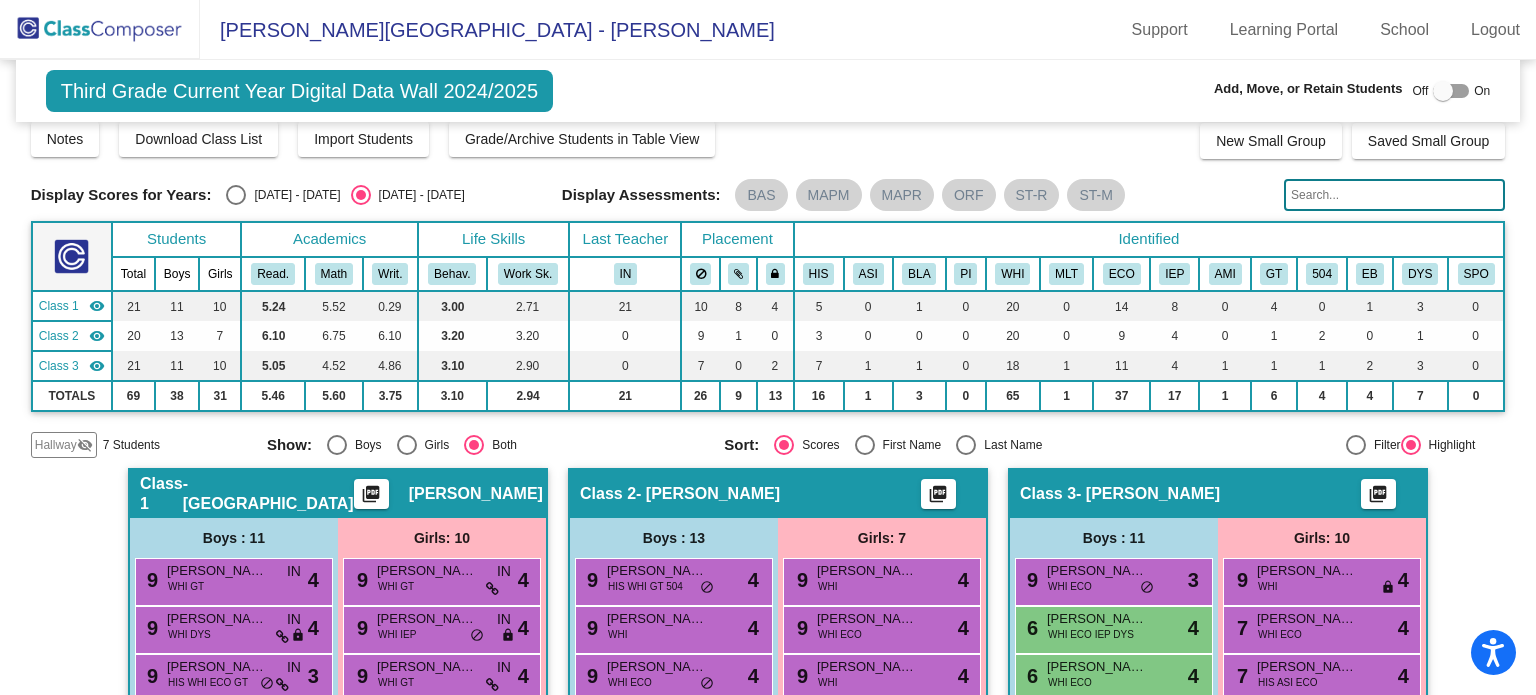 click 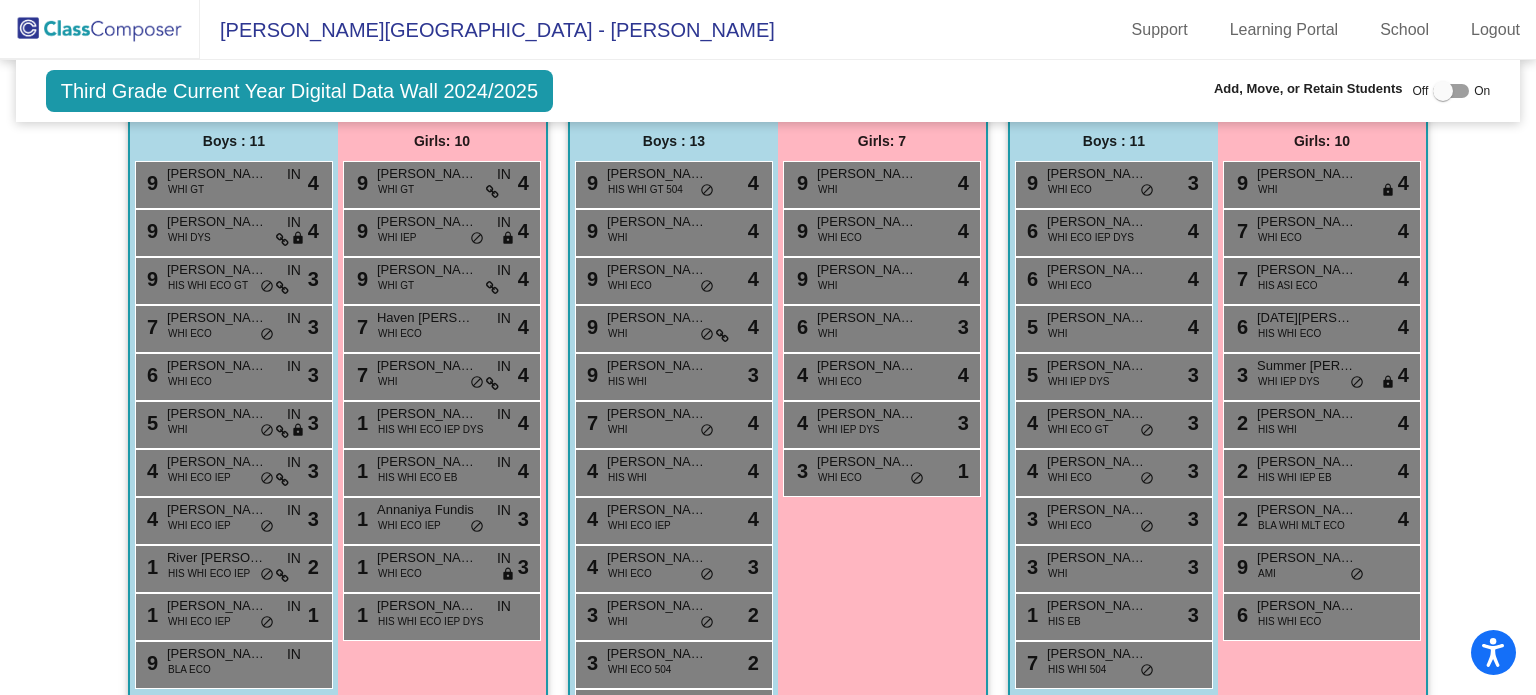 scroll, scrollTop: 12, scrollLeft: 0, axis: vertical 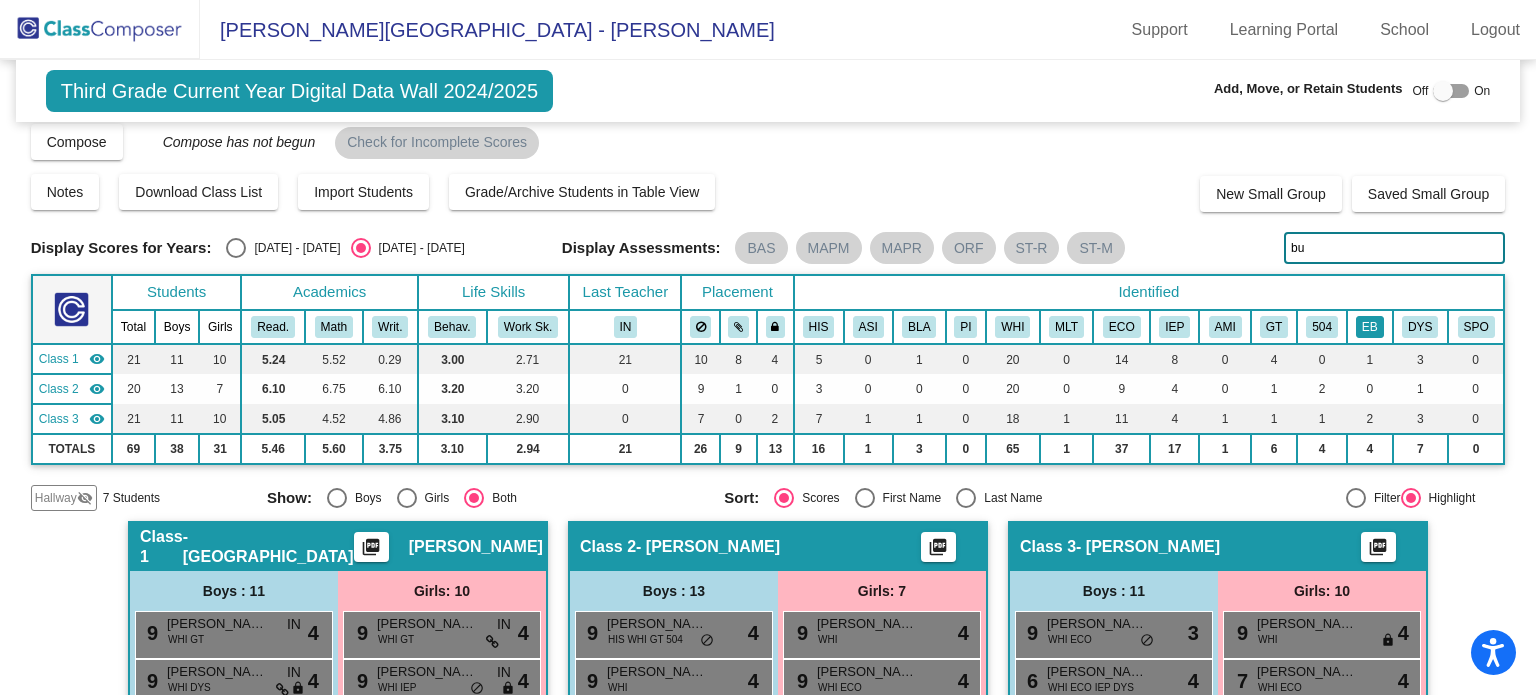 type on "b" 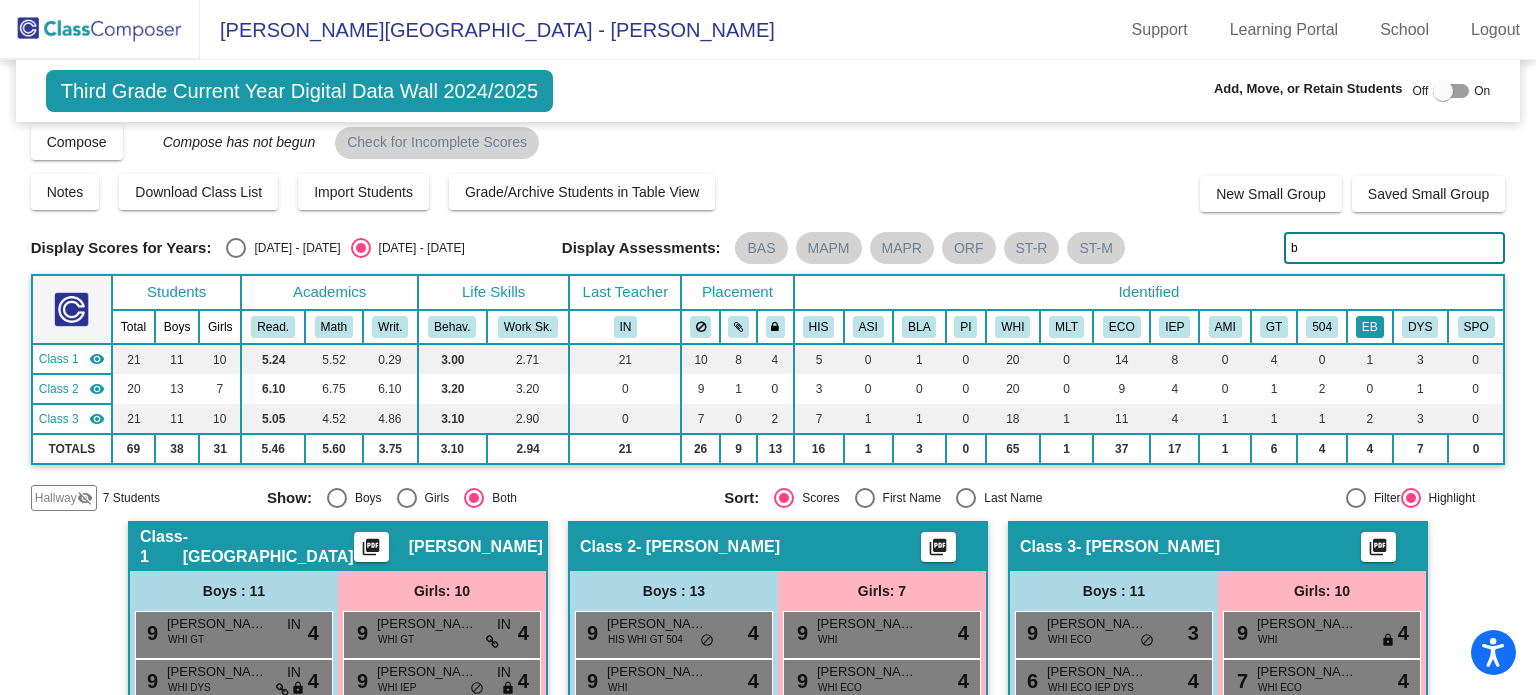 type 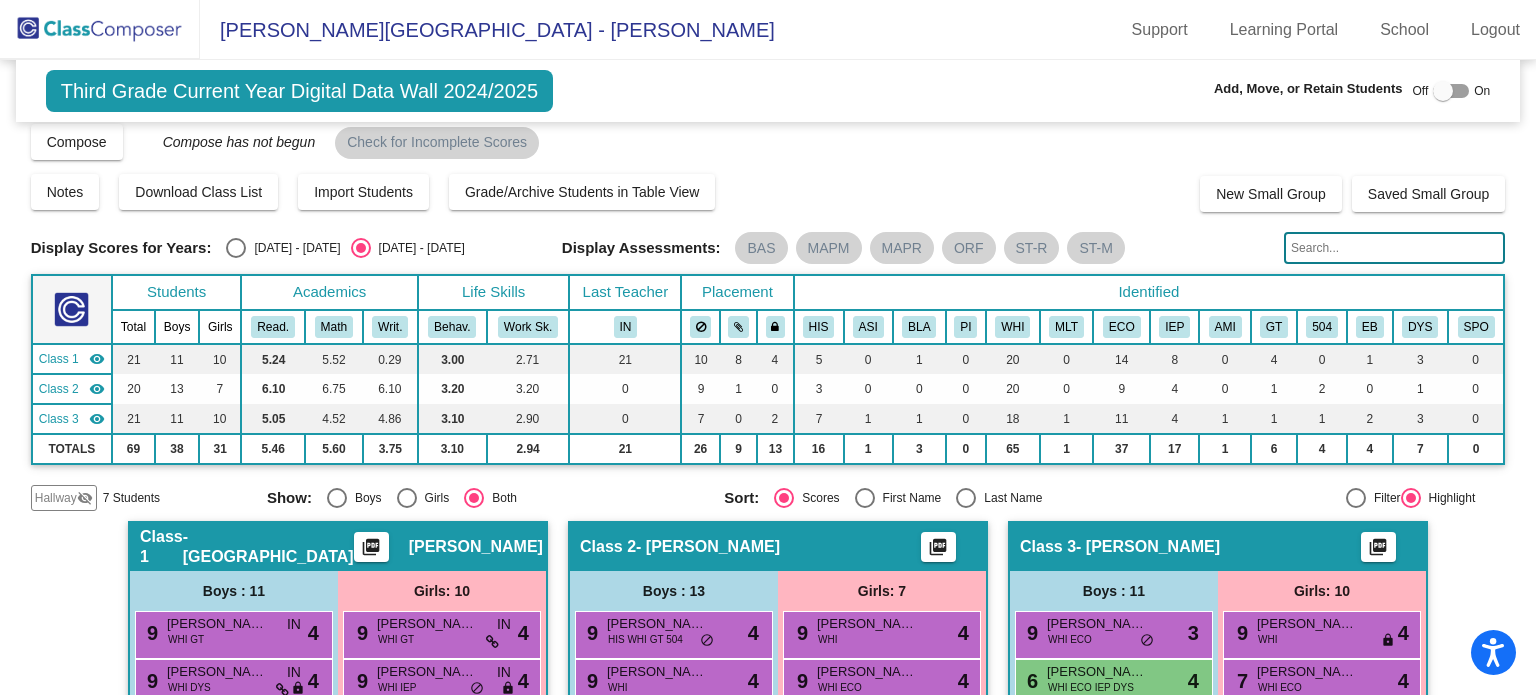scroll, scrollTop: 0, scrollLeft: 0, axis: both 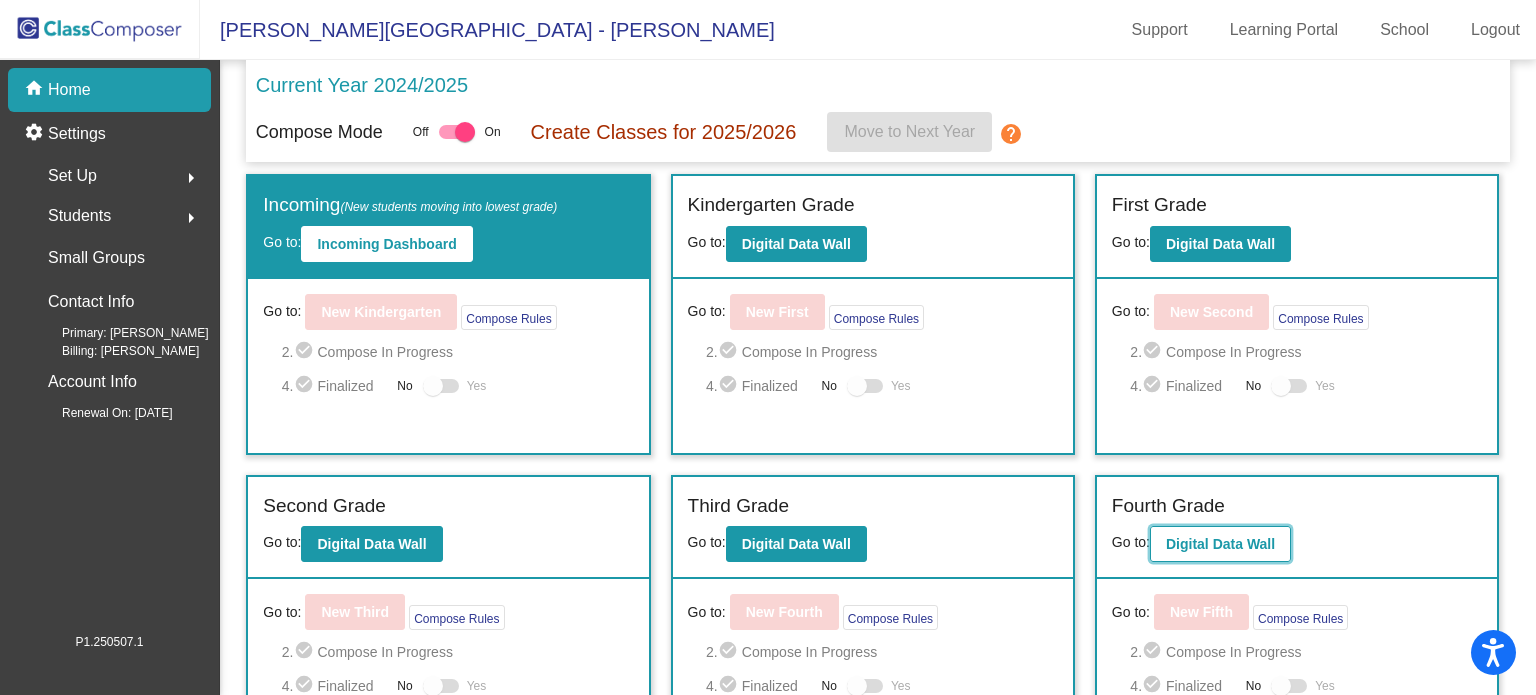 click on "Digital Data Wall" 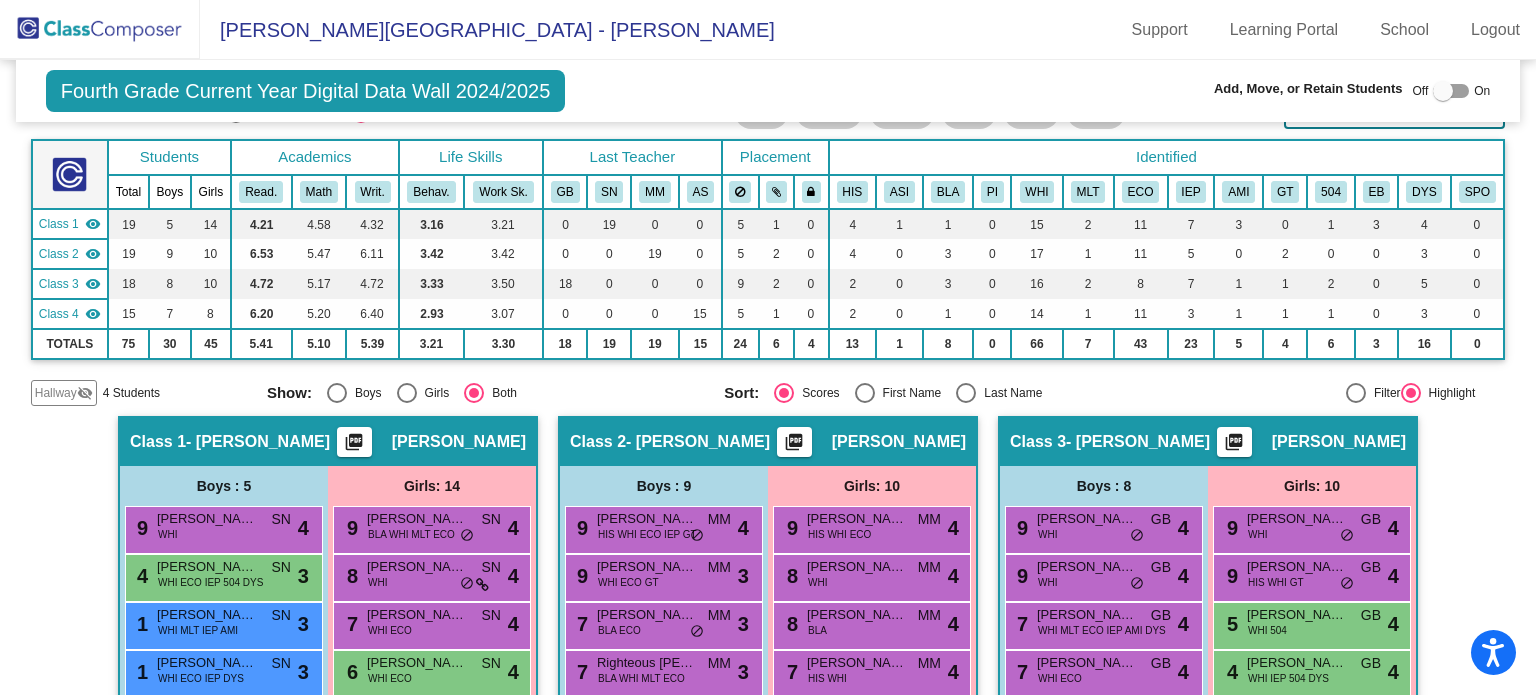 scroll, scrollTop: 0, scrollLeft: 0, axis: both 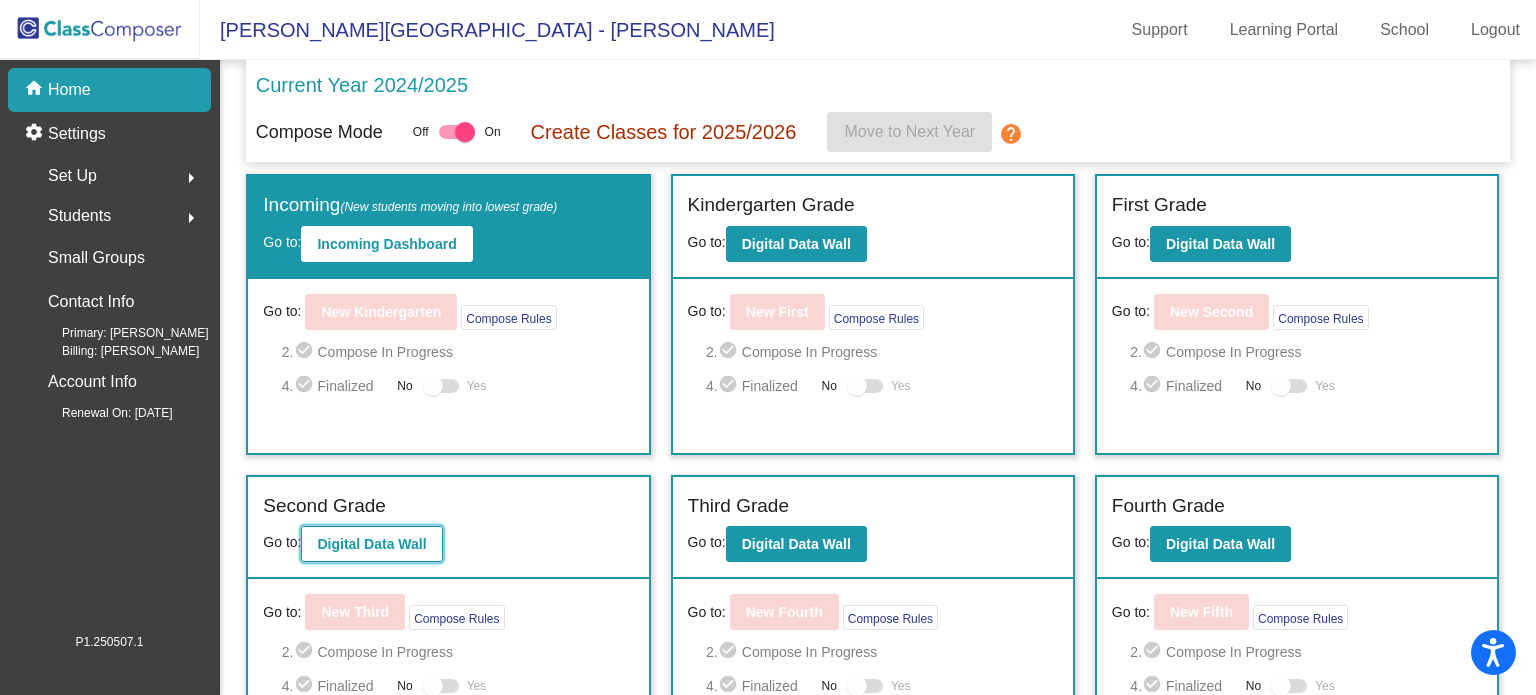 click on "Digital Data Wall" 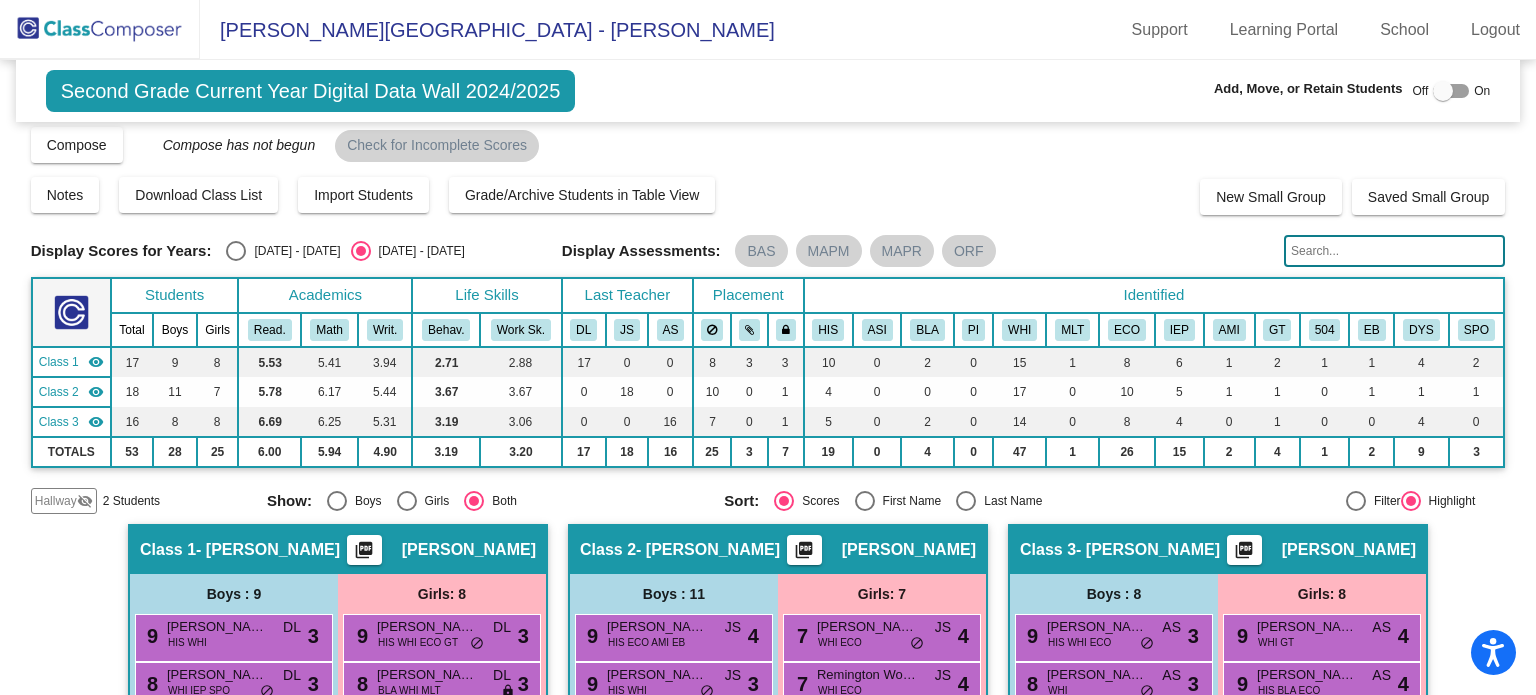 scroll, scrollTop: 0, scrollLeft: 0, axis: both 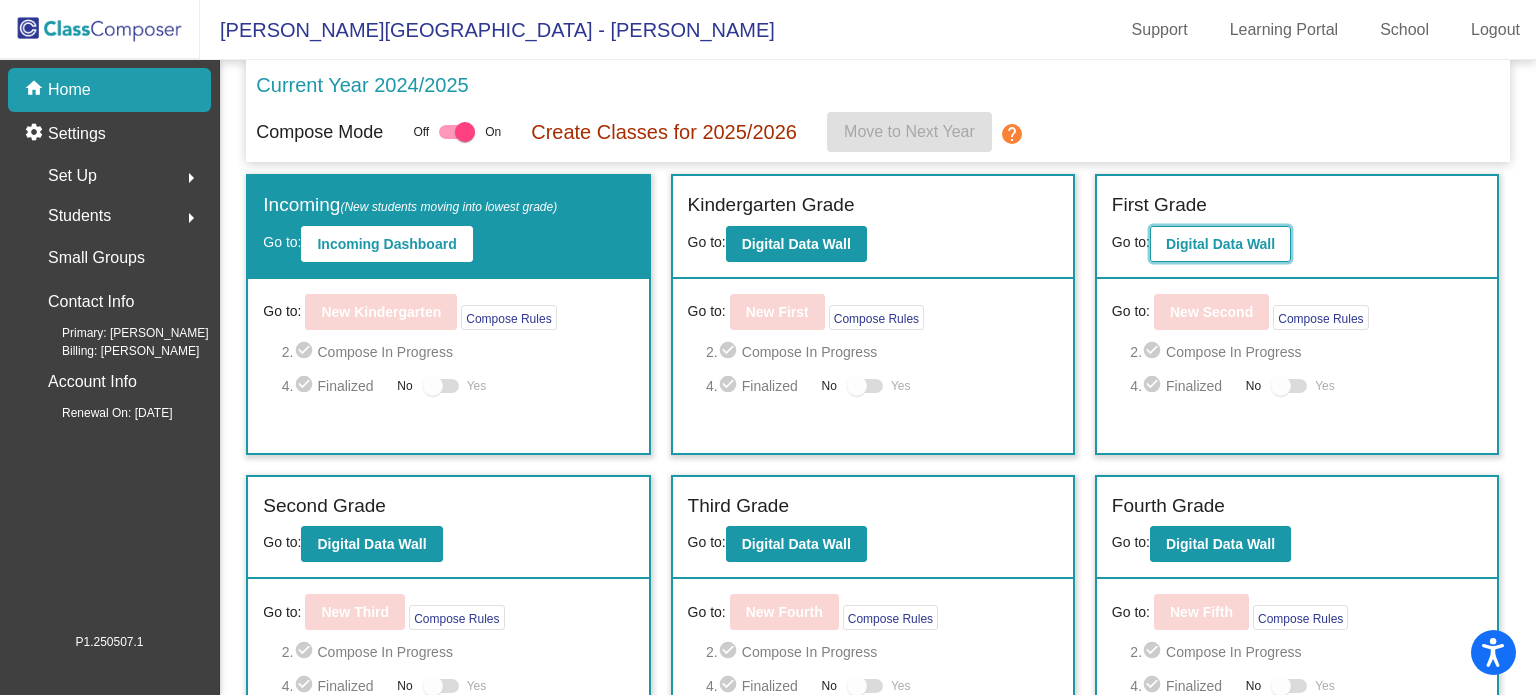 click on "Digital Data Wall" 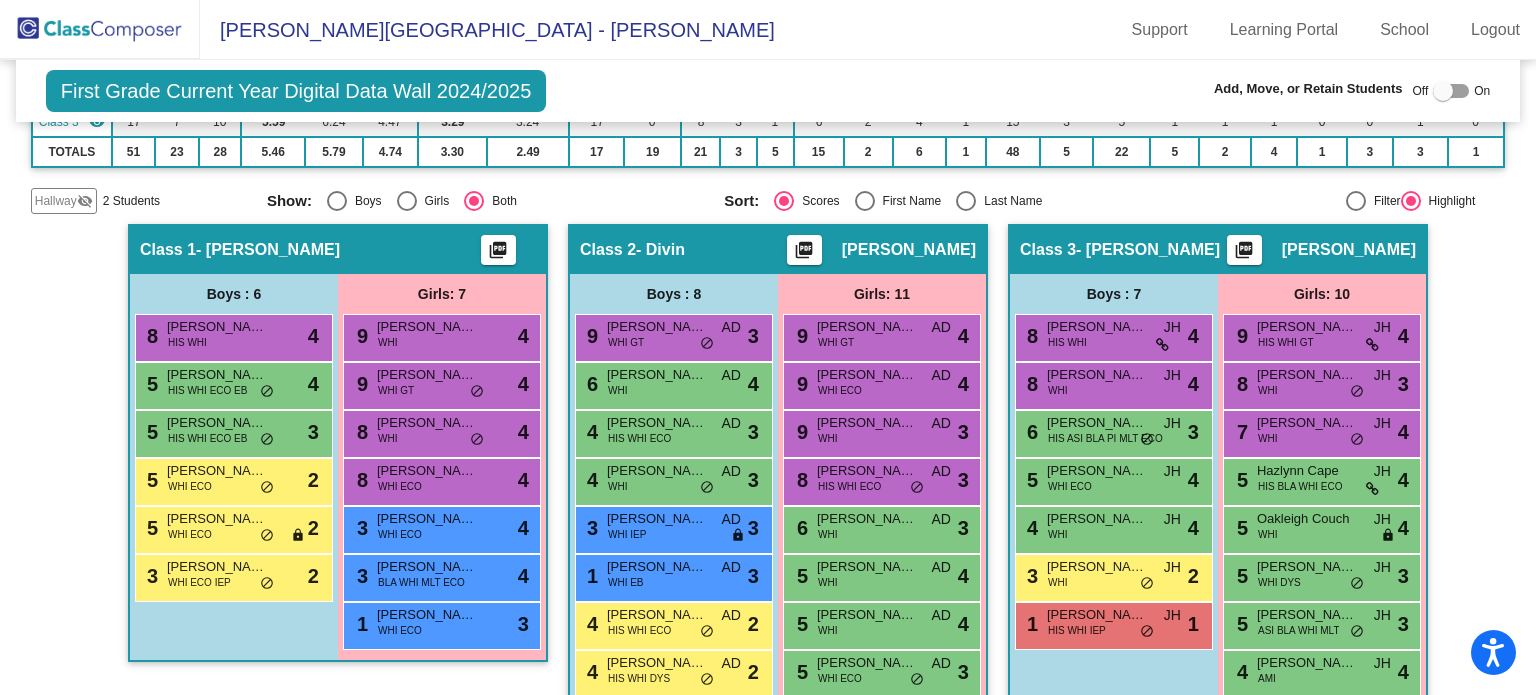 scroll, scrollTop: 210, scrollLeft: 0, axis: vertical 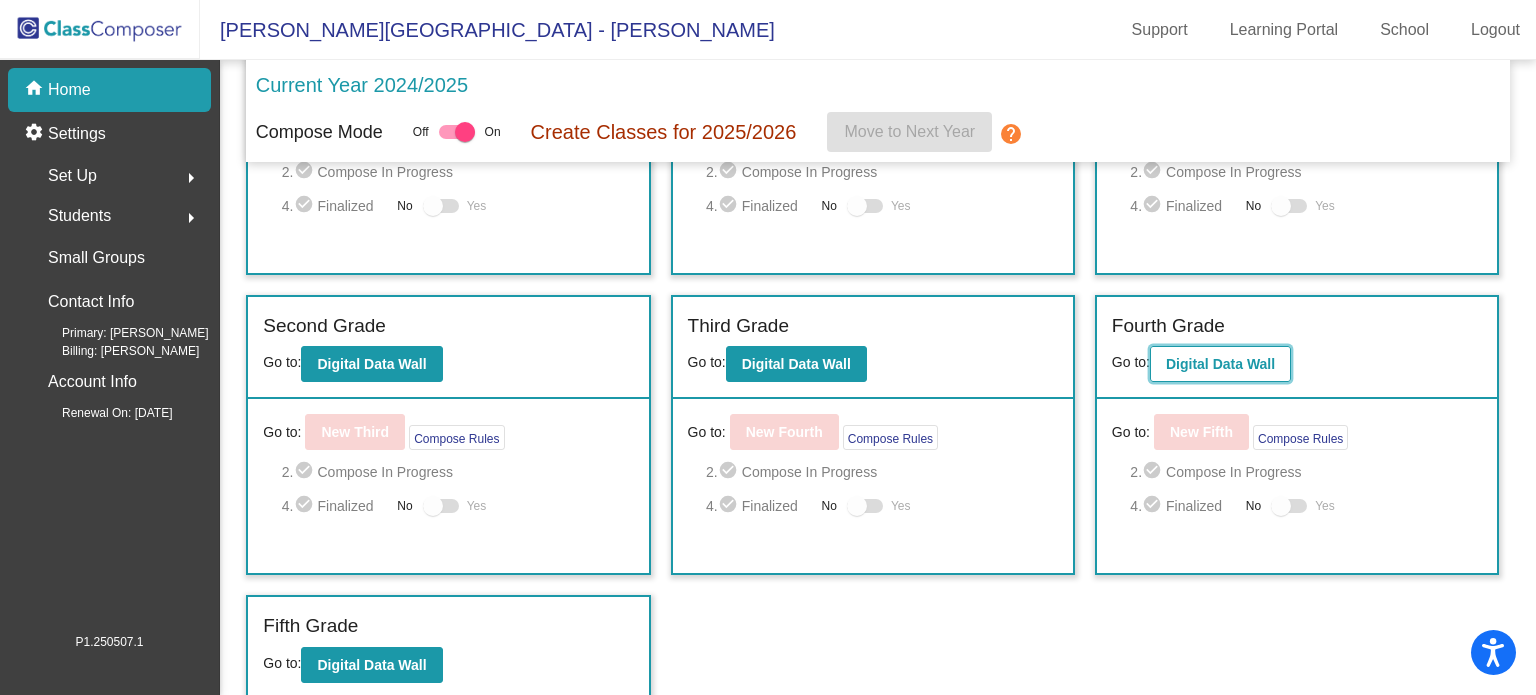 click on "Digital Data Wall" 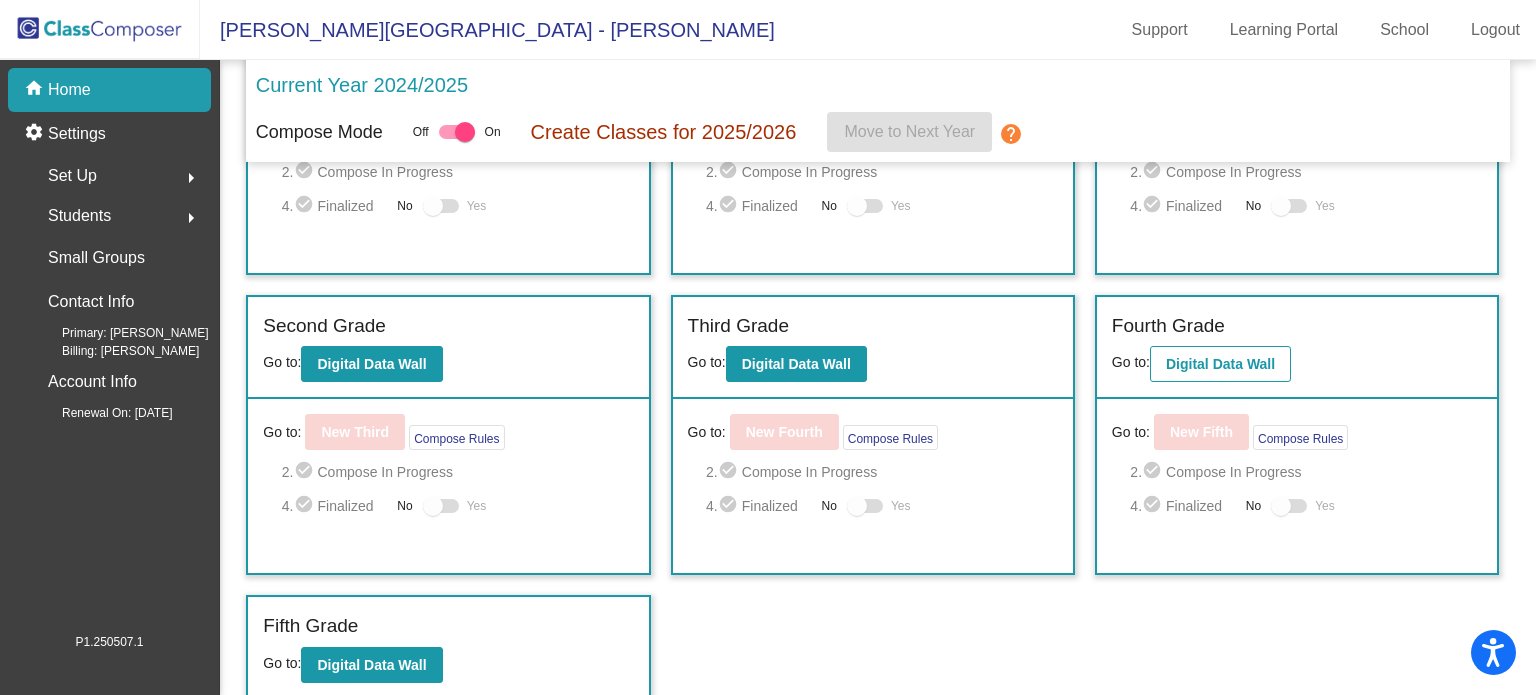 scroll, scrollTop: 0, scrollLeft: 0, axis: both 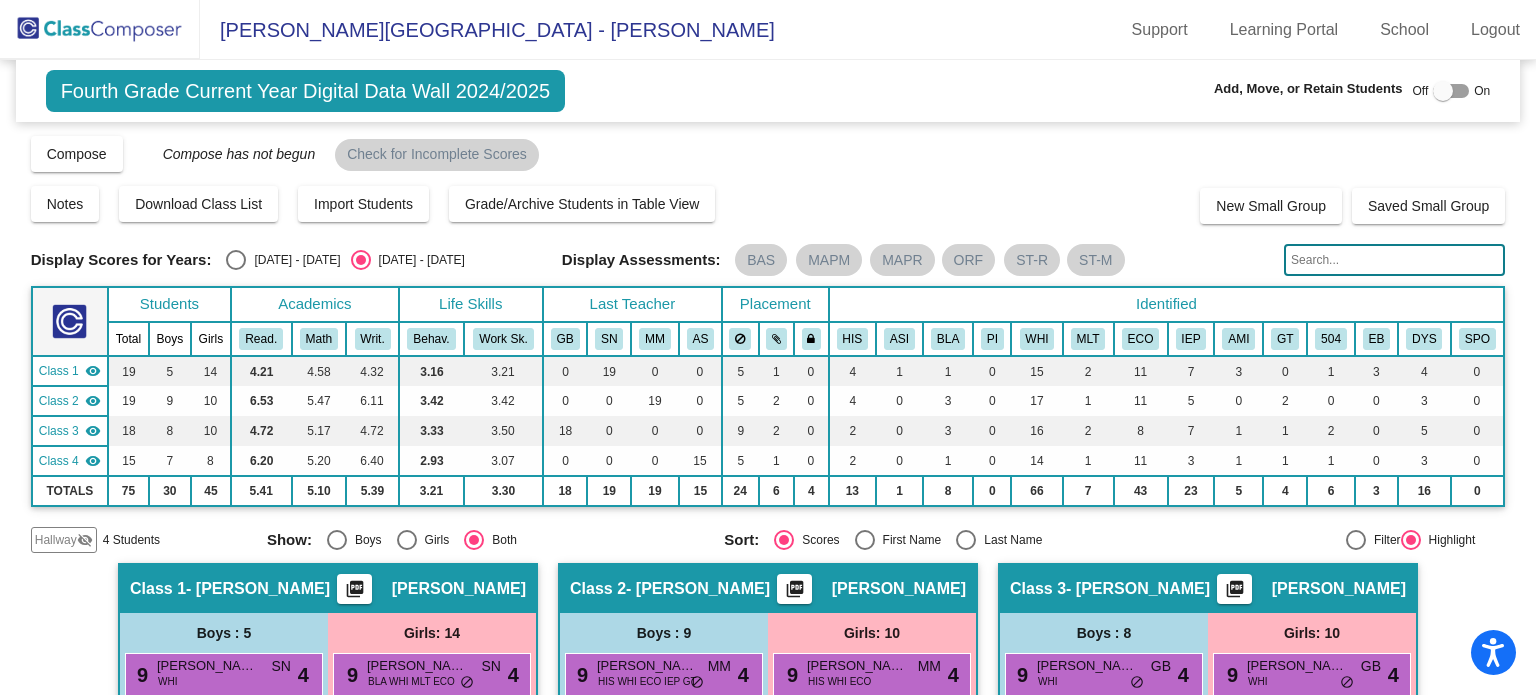 drag, startPoint x: 1525, startPoint y: 149, endPoint x: 1520, endPoint y: 237, distance: 88.14193 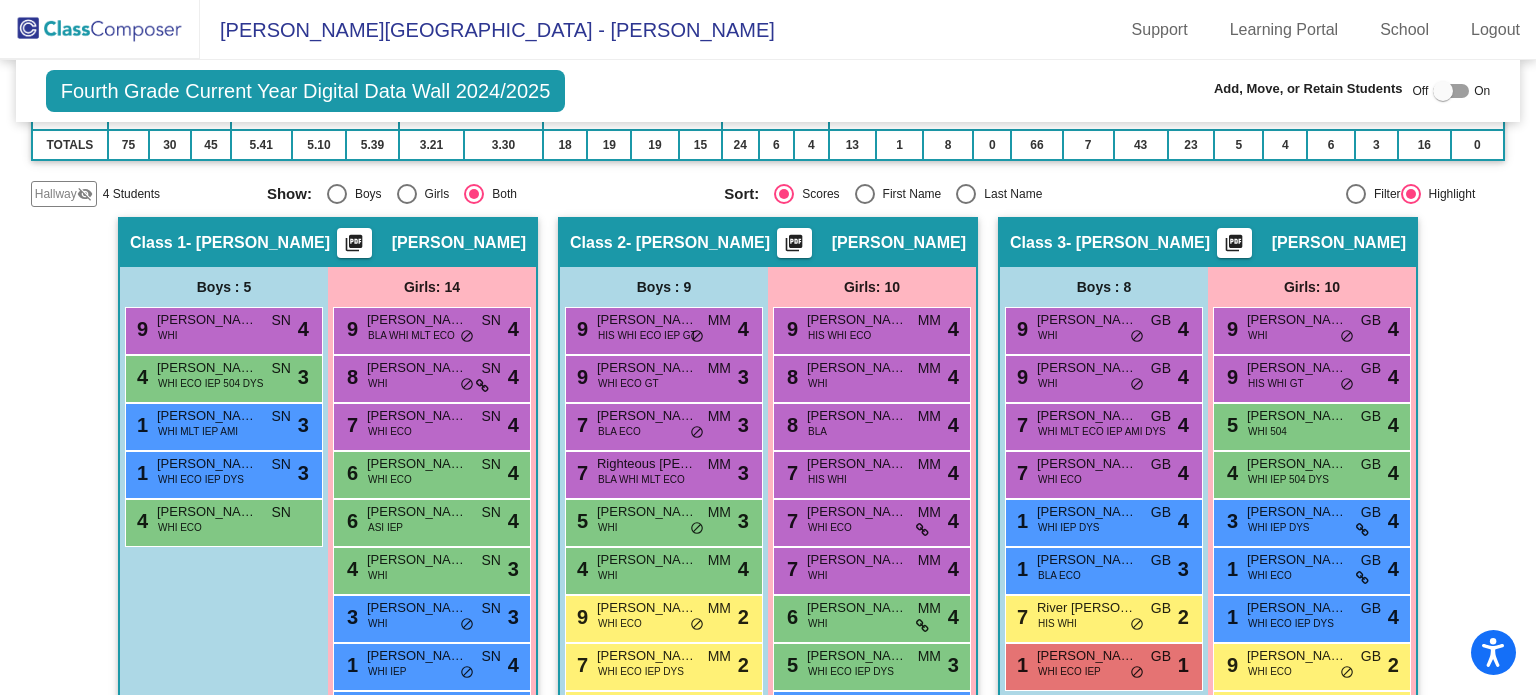 drag, startPoint x: 1525, startPoint y: 283, endPoint x: 1519, endPoint y: 300, distance: 18.027756 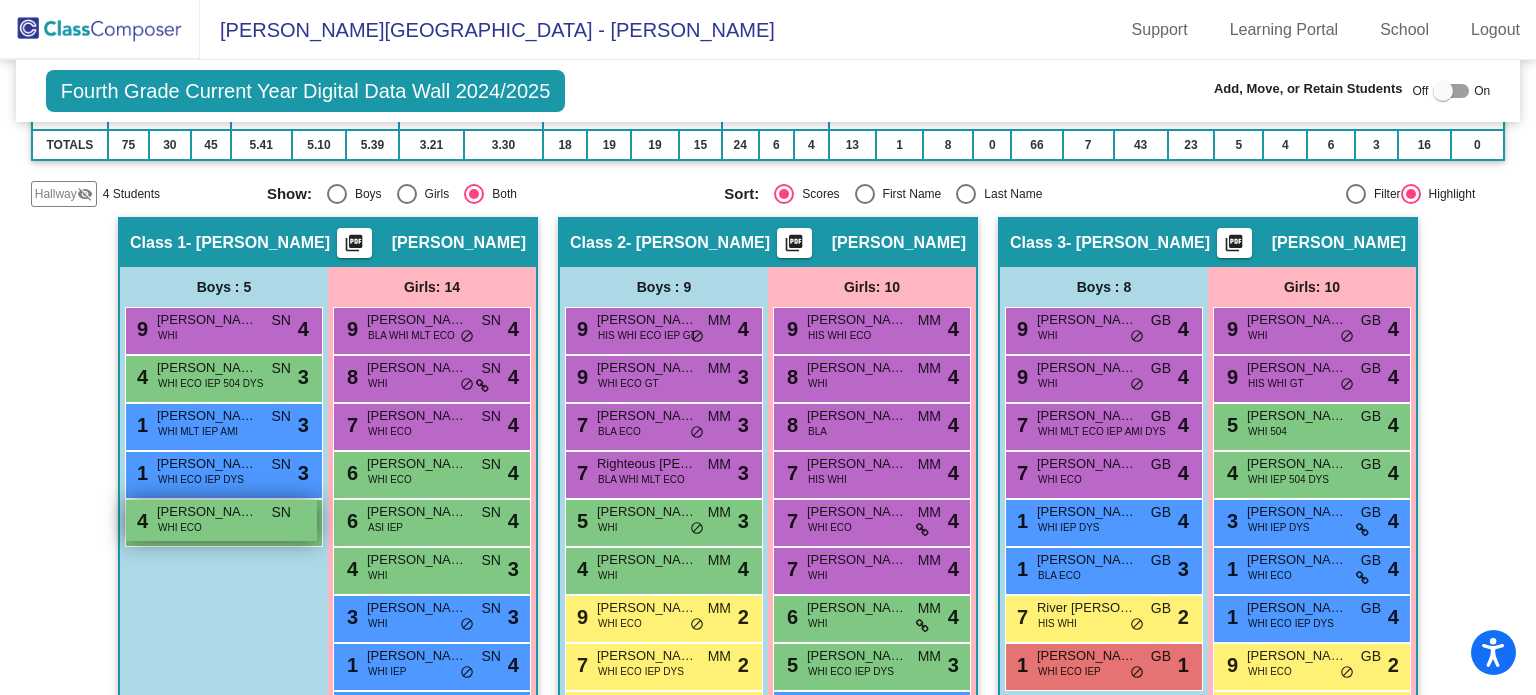 click on "Dustin Barker" at bounding box center (207, 512) 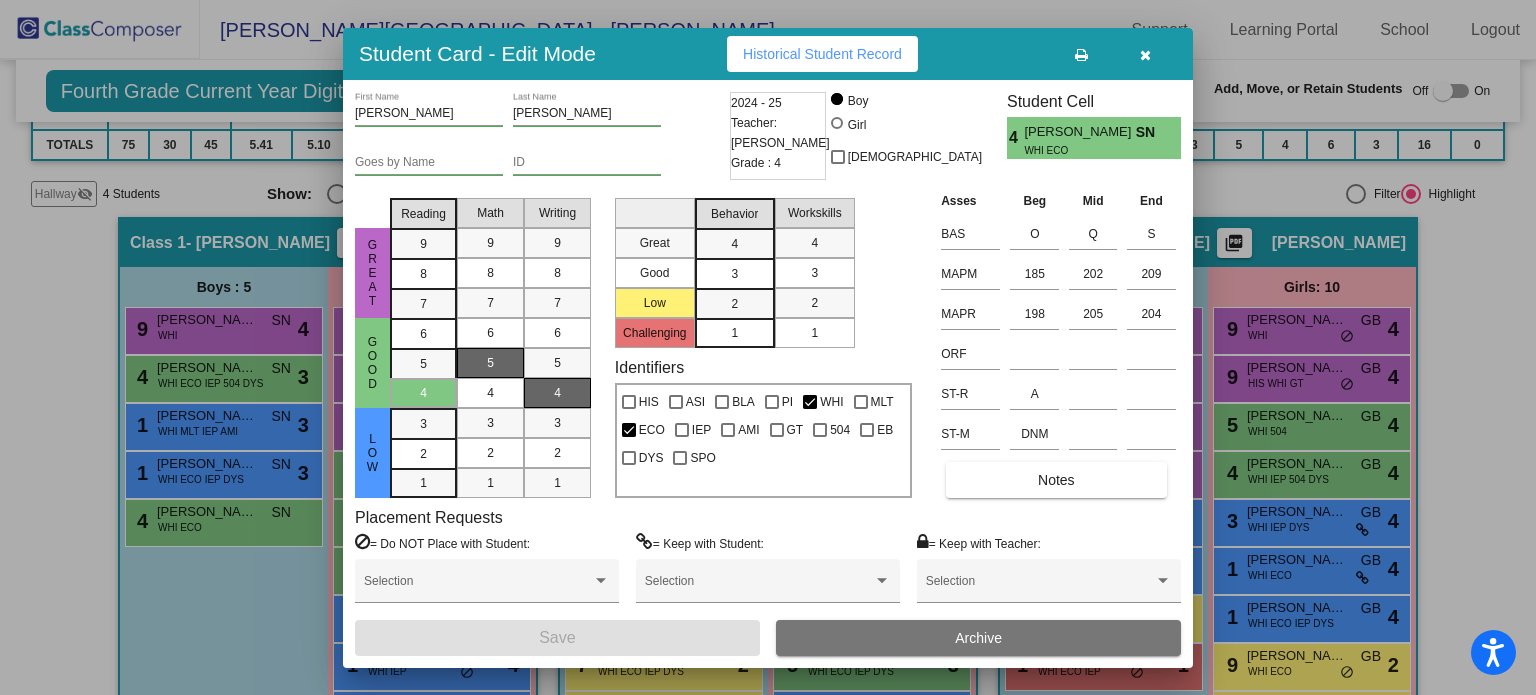 click on "3" at bounding box center [734, 244] 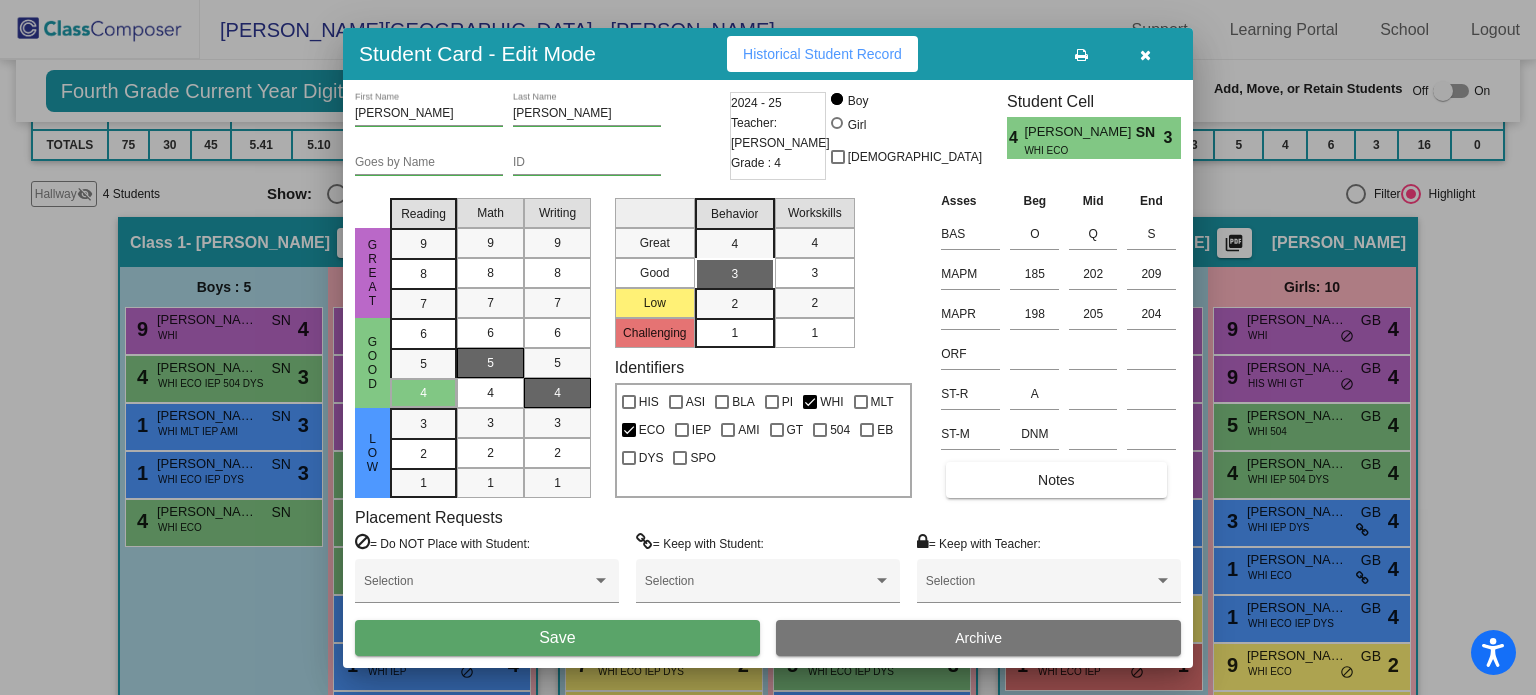 click on "3" at bounding box center (814, 273) 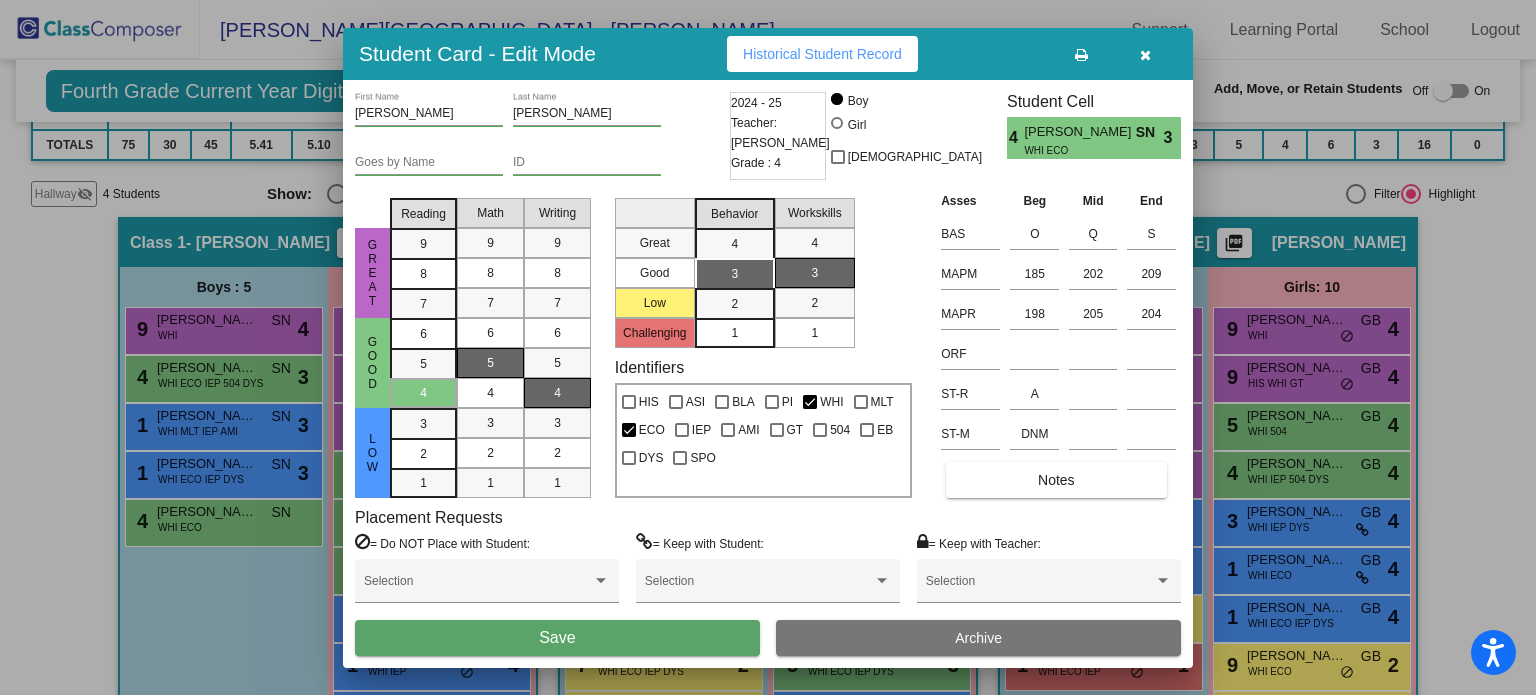 click on "Save" at bounding box center (557, 638) 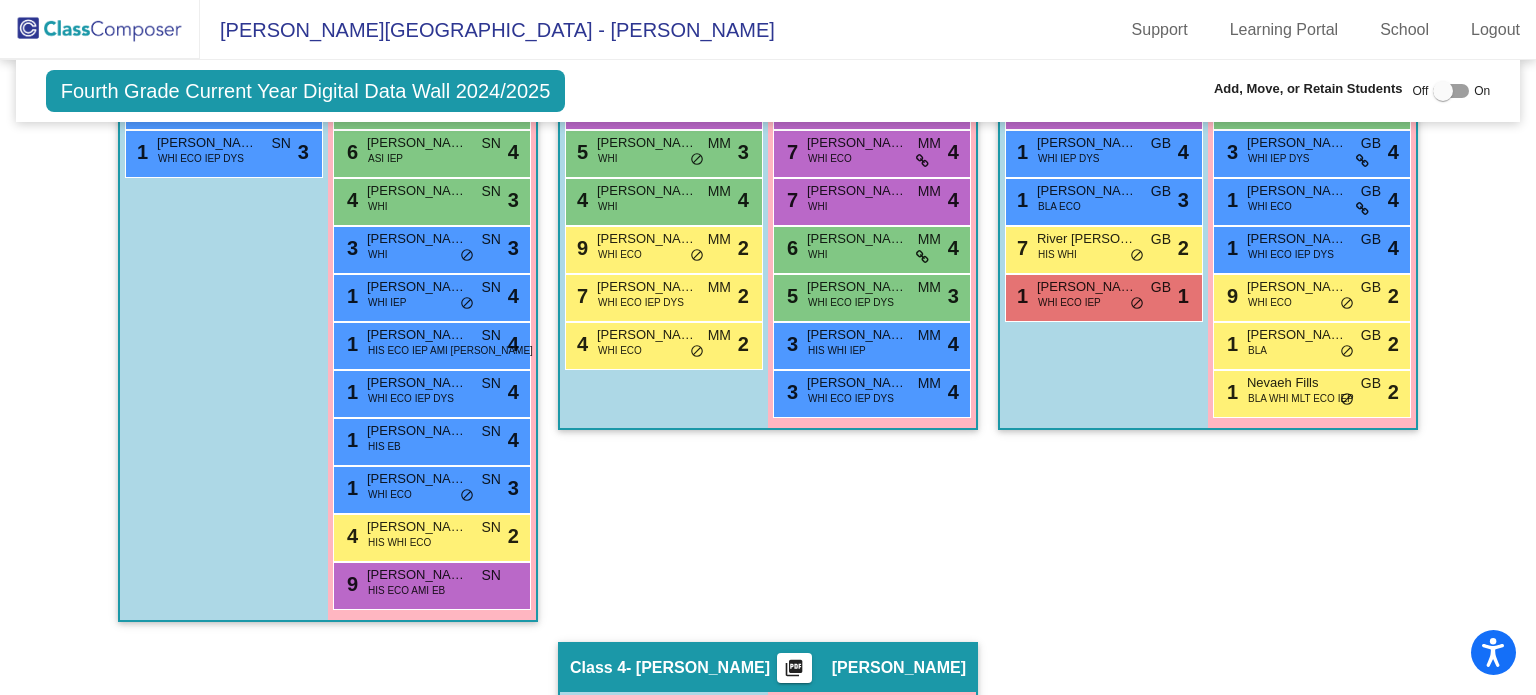 scroll, scrollTop: 743, scrollLeft: 0, axis: vertical 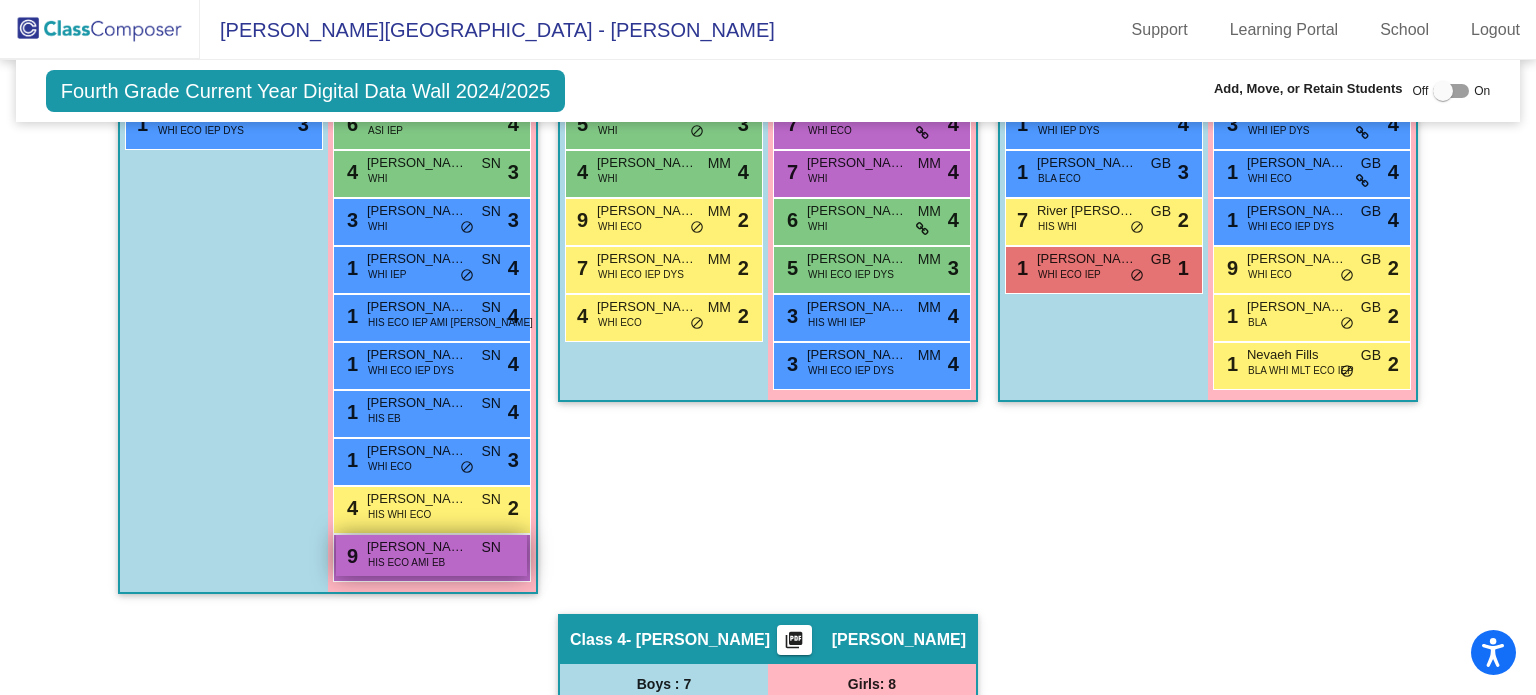 click on "Ailyn Moreno Vazquez" at bounding box center (417, 547) 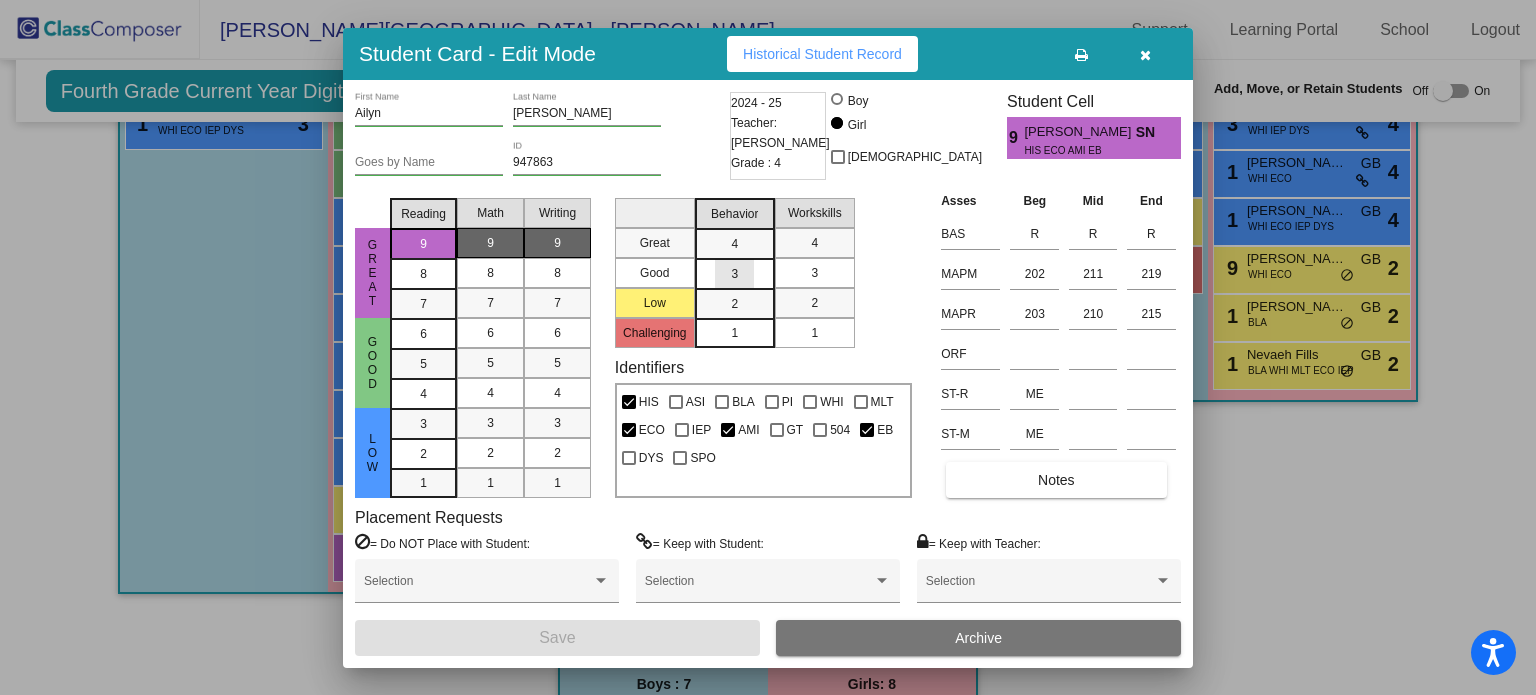 click on "3" at bounding box center (734, 244) 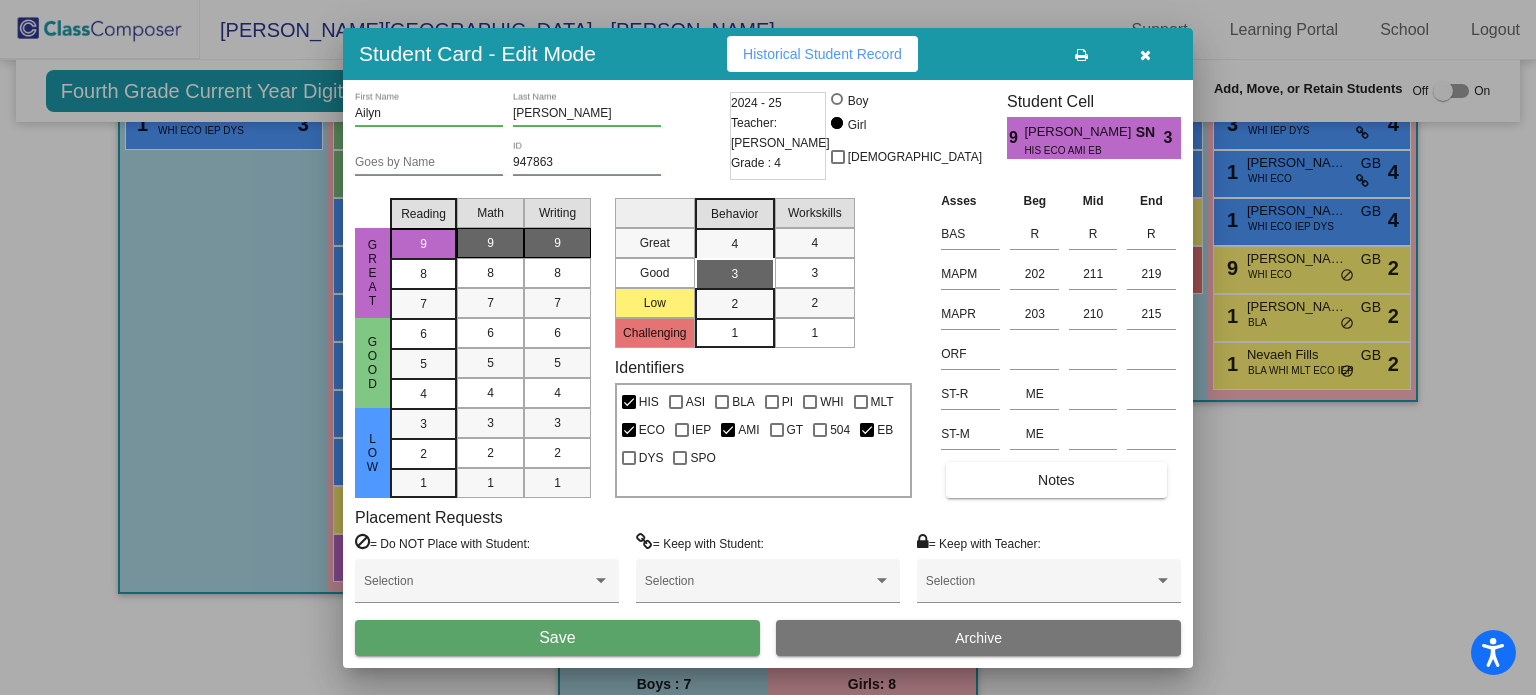 click on "3" at bounding box center [814, 273] 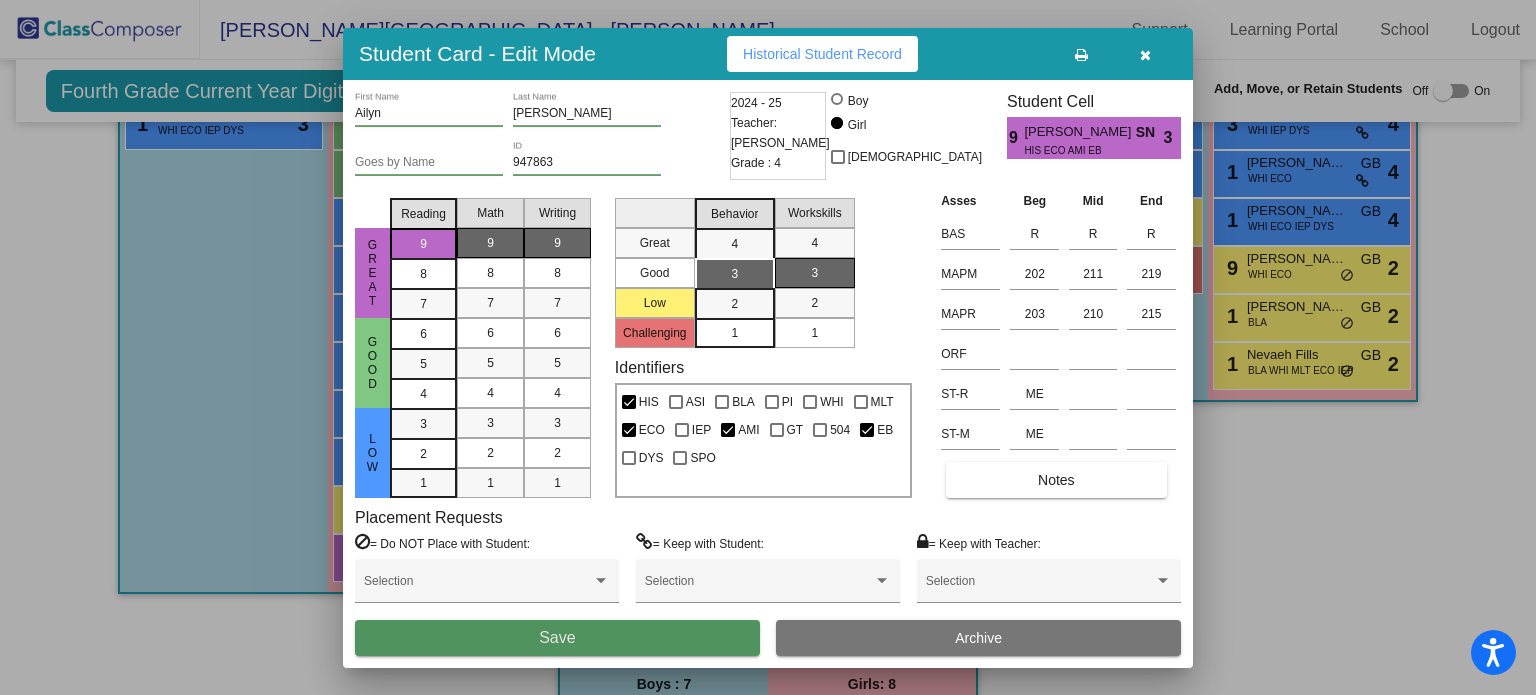 click on "Save" at bounding box center (557, 638) 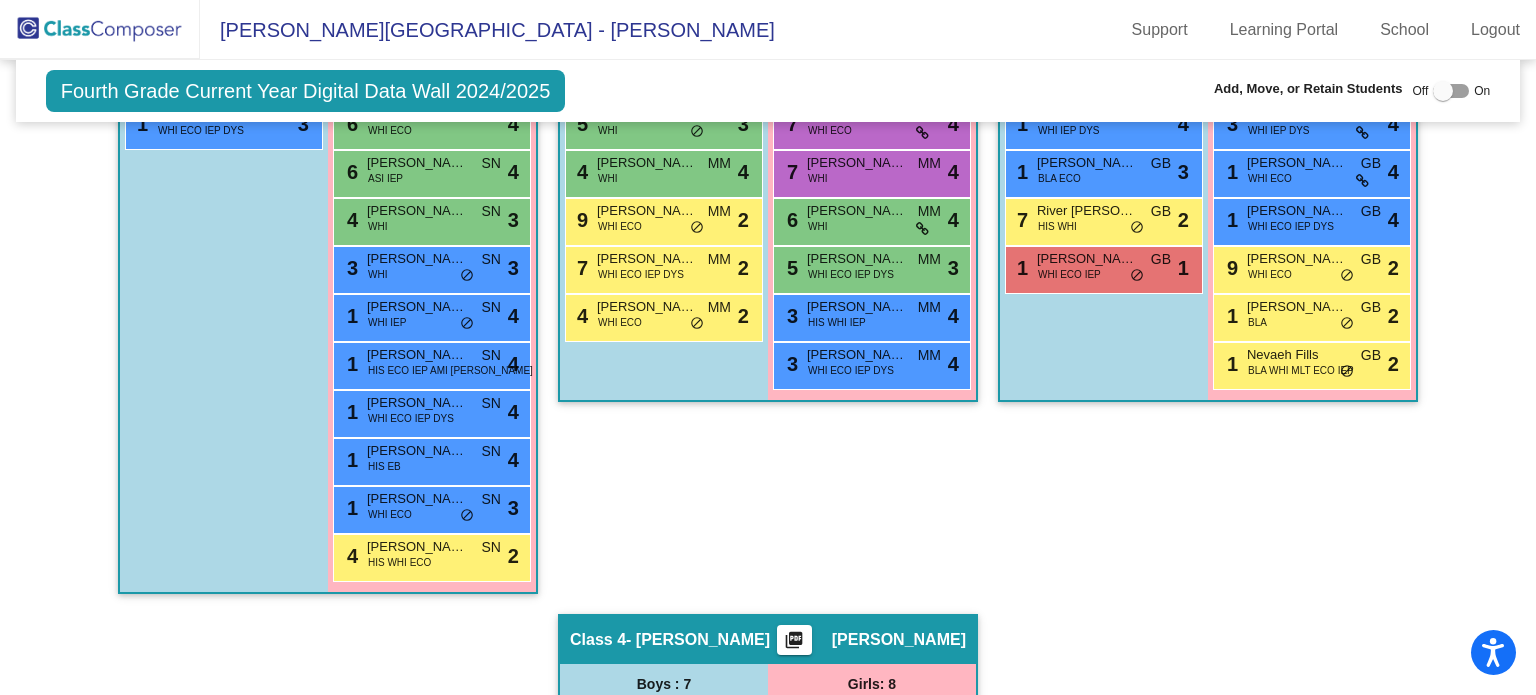 scroll, scrollTop: 0, scrollLeft: 0, axis: both 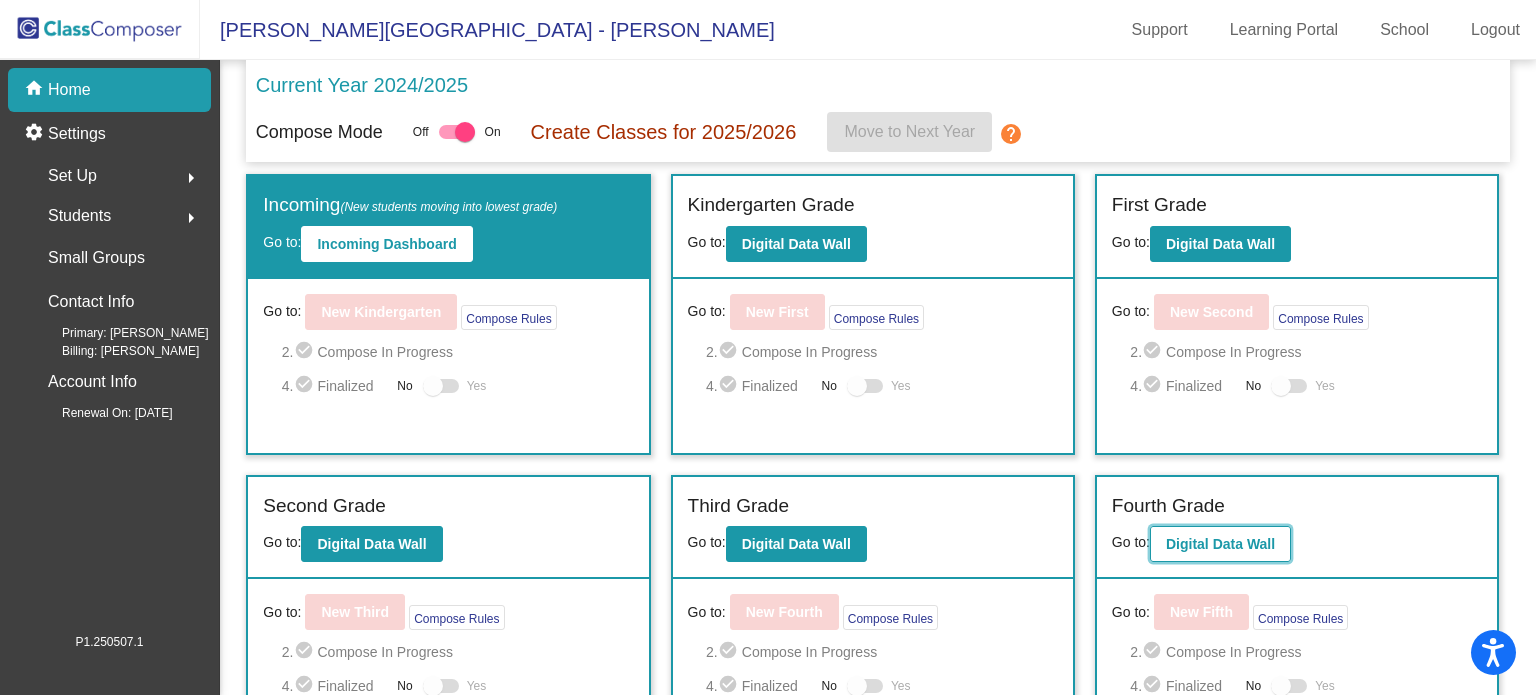 click on "Digital Data Wall" 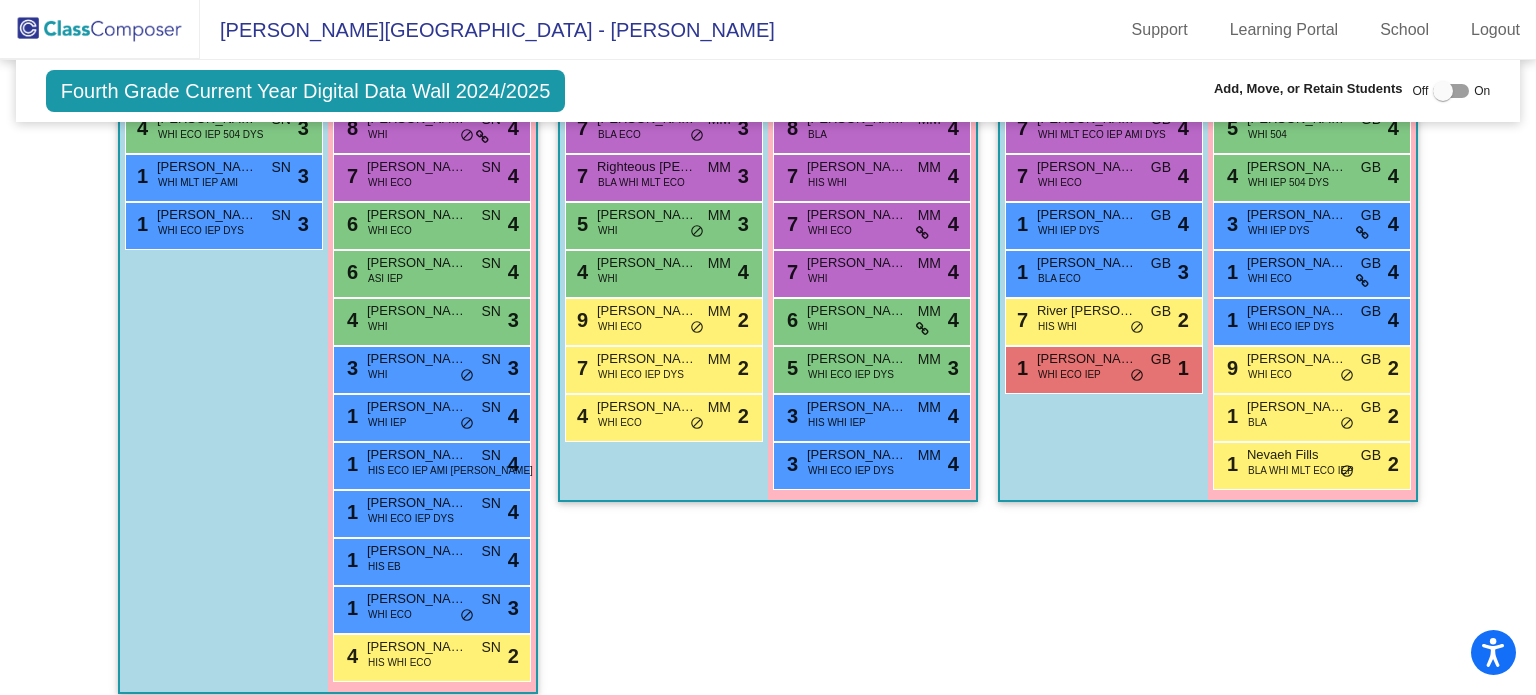 scroll, scrollTop: 645, scrollLeft: 0, axis: vertical 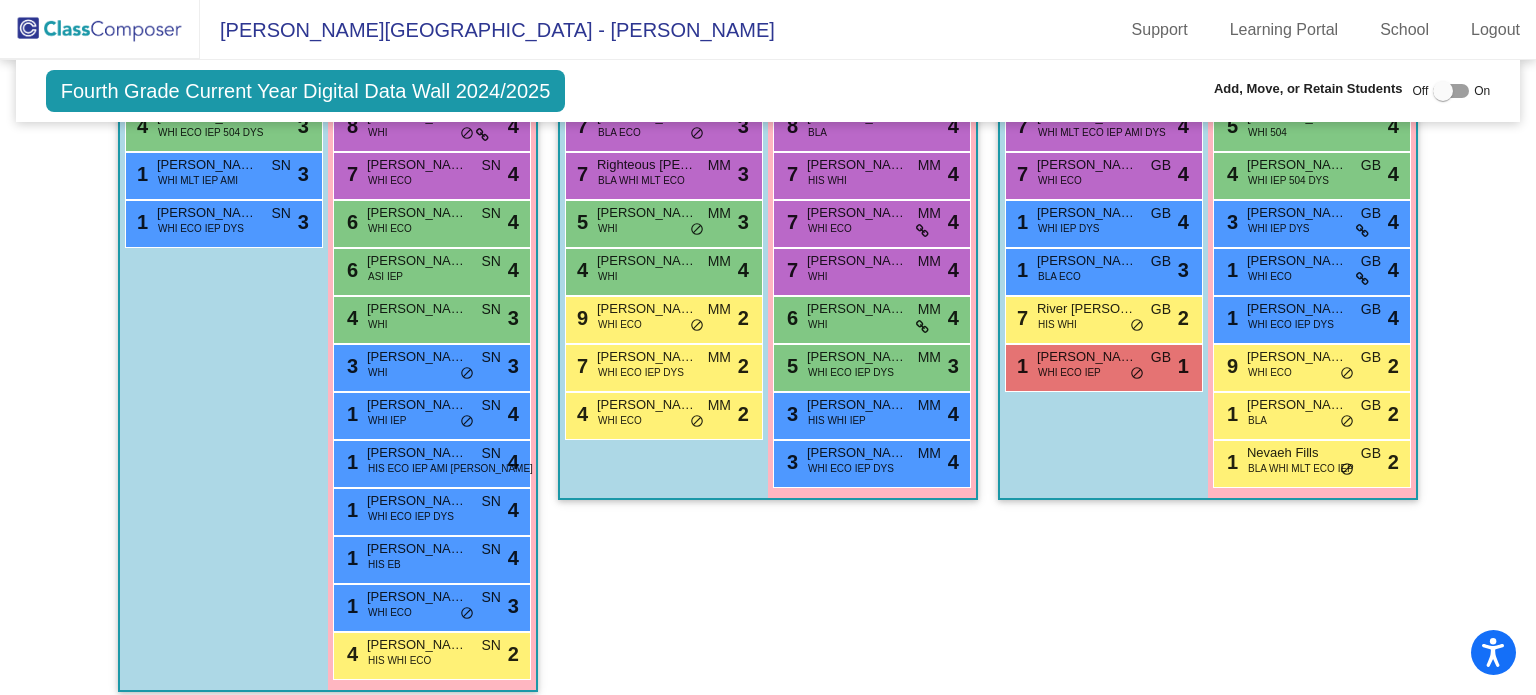 drag, startPoint x: 1524, startPoint y: 444, endPoint x: 1516, endPoint y: 393, distance: 51.62364 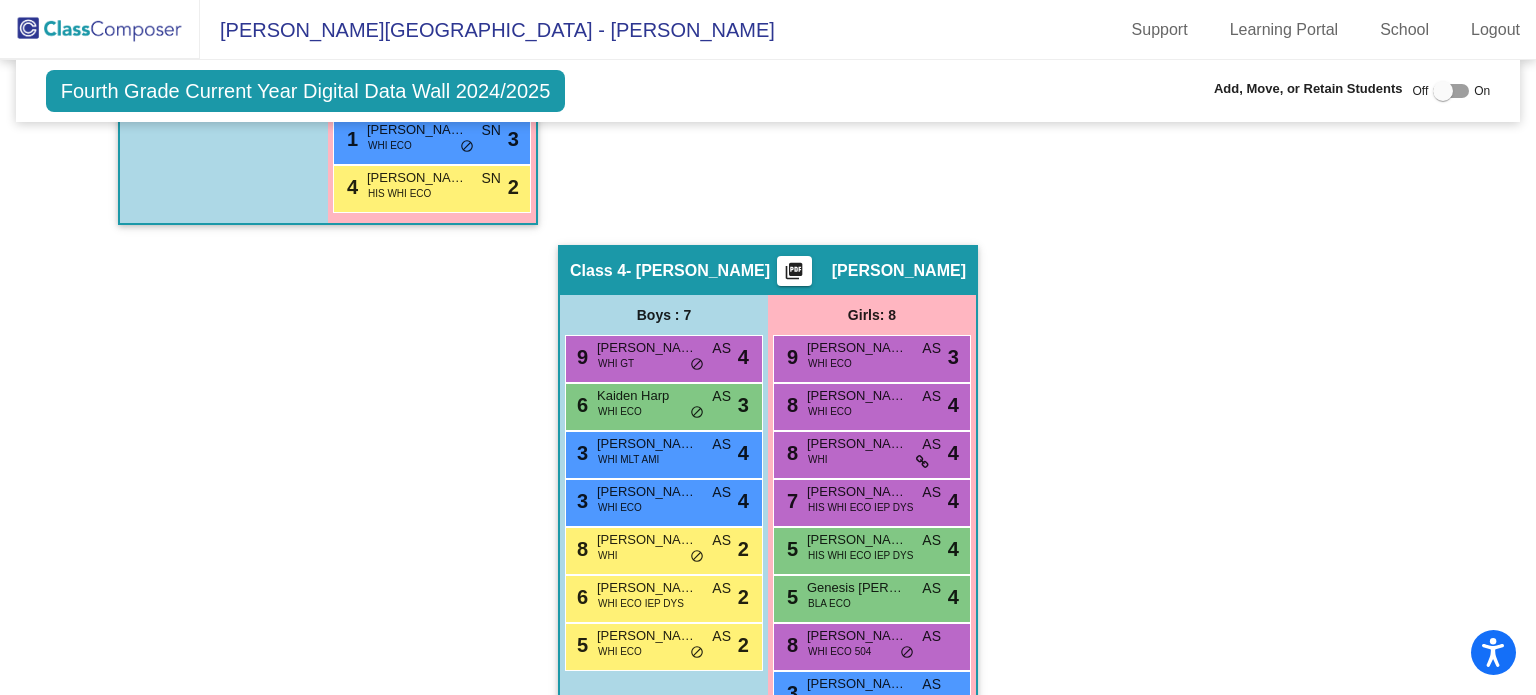 scroll, scrollTop: 1164, scrollLeft: 0, axis: vertical 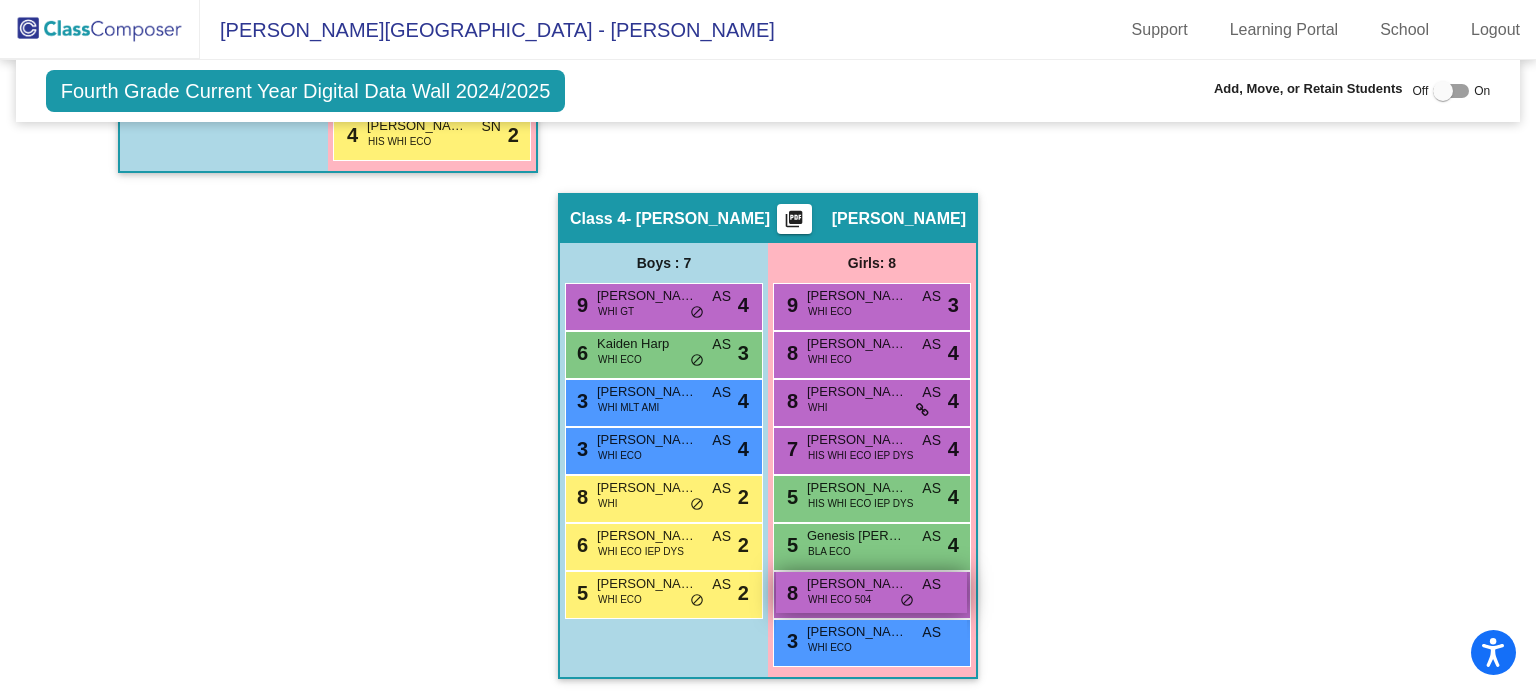 click on "WHI ECO 504" at bounding box center [839, 599] 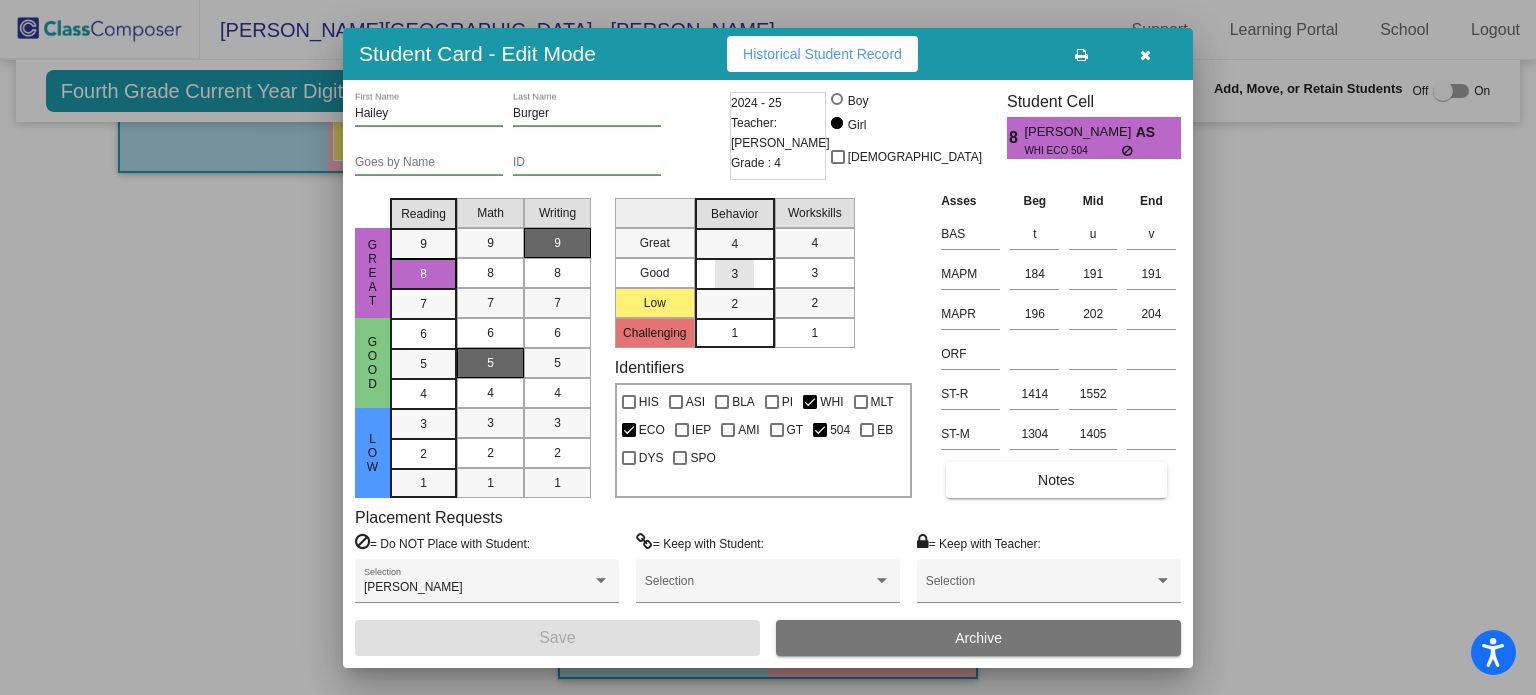 click on "3" at bounding box center (734, 244) 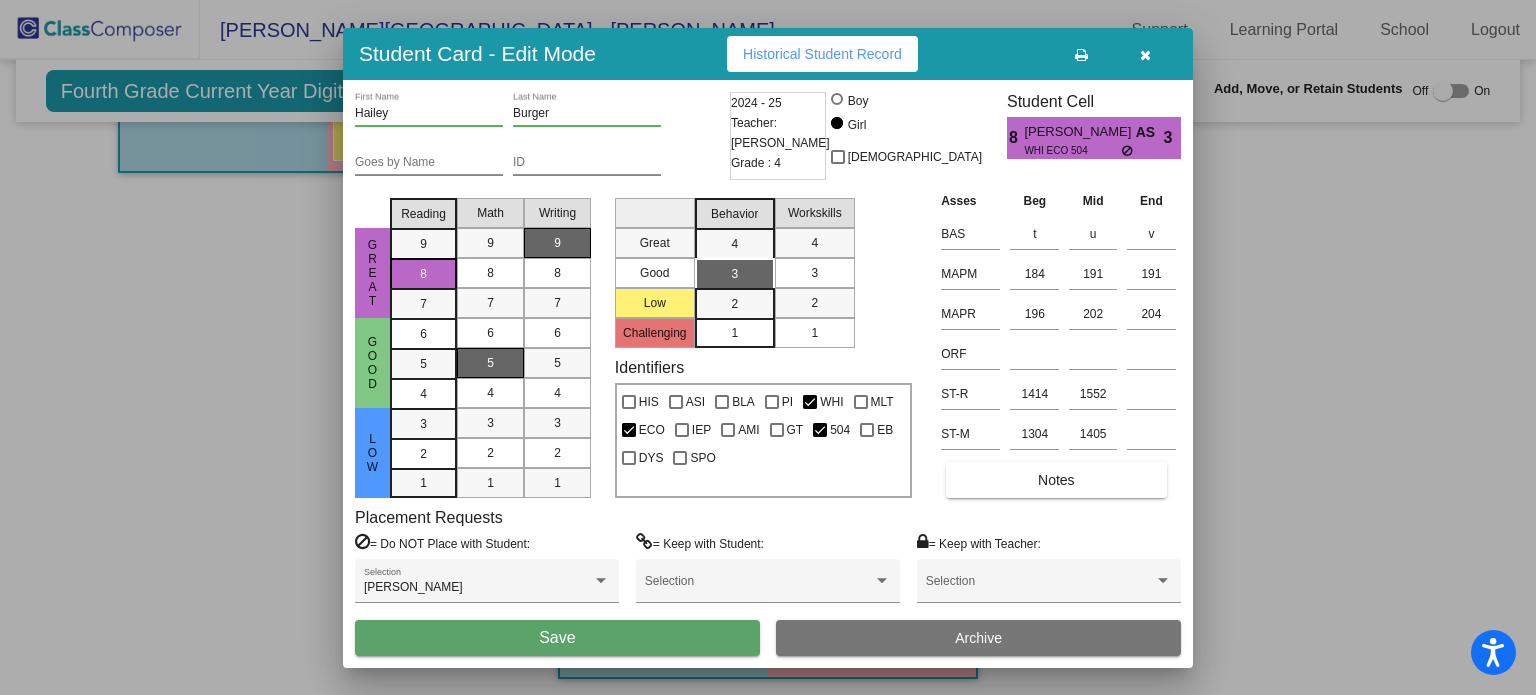 click on "3" at bounding box center (814, 273) 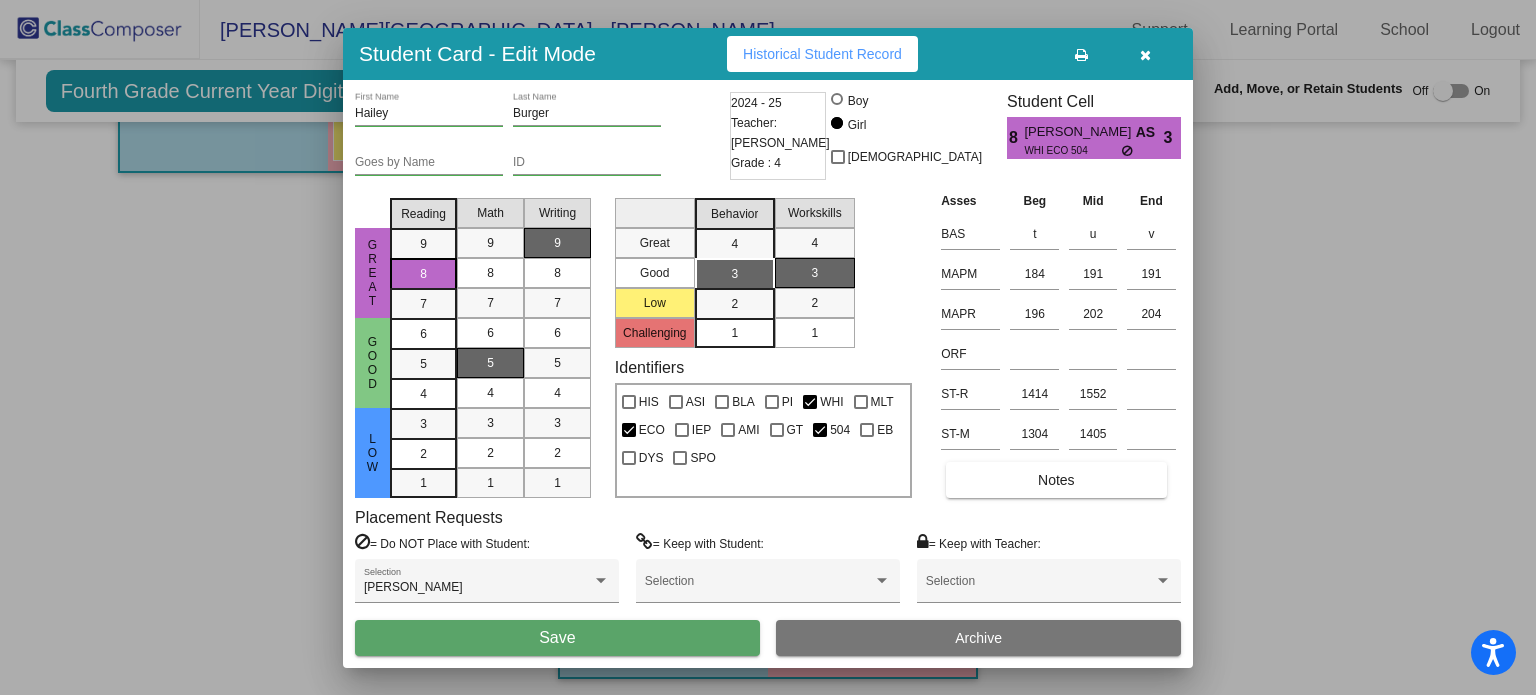 click on "Save" at bounding box center [557, 638] 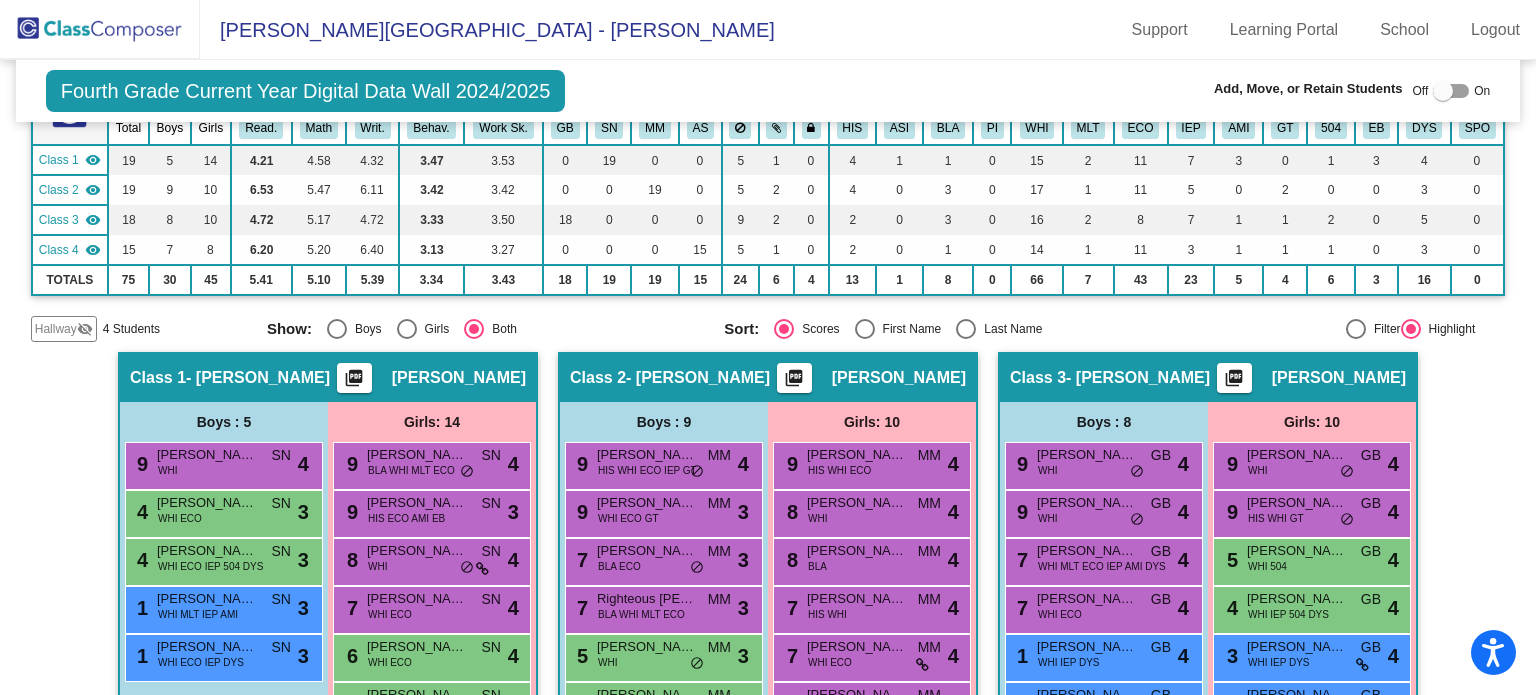 scroll, scrollTop: 4, scrollLeft: 0, axis: vertical 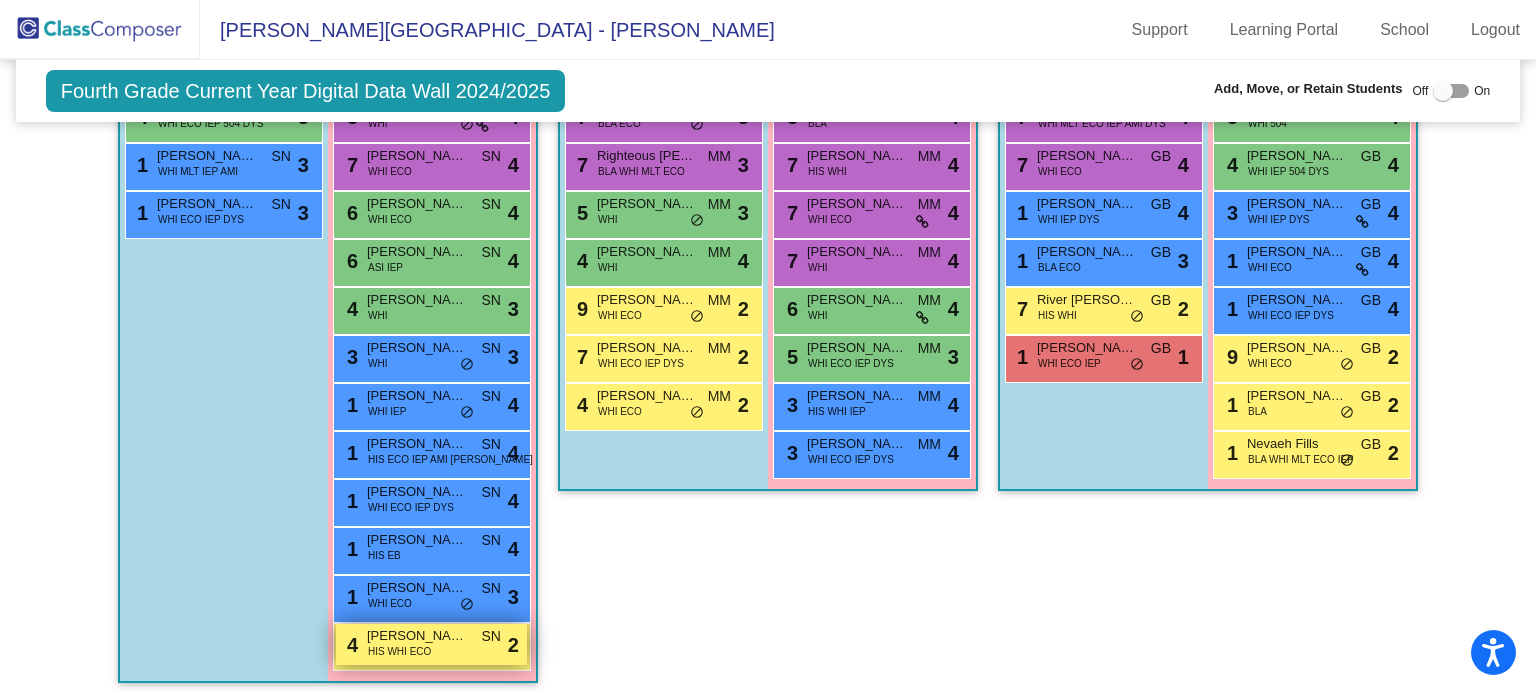 click on "HIS WHI ECO" at bounding box center (399, 651) 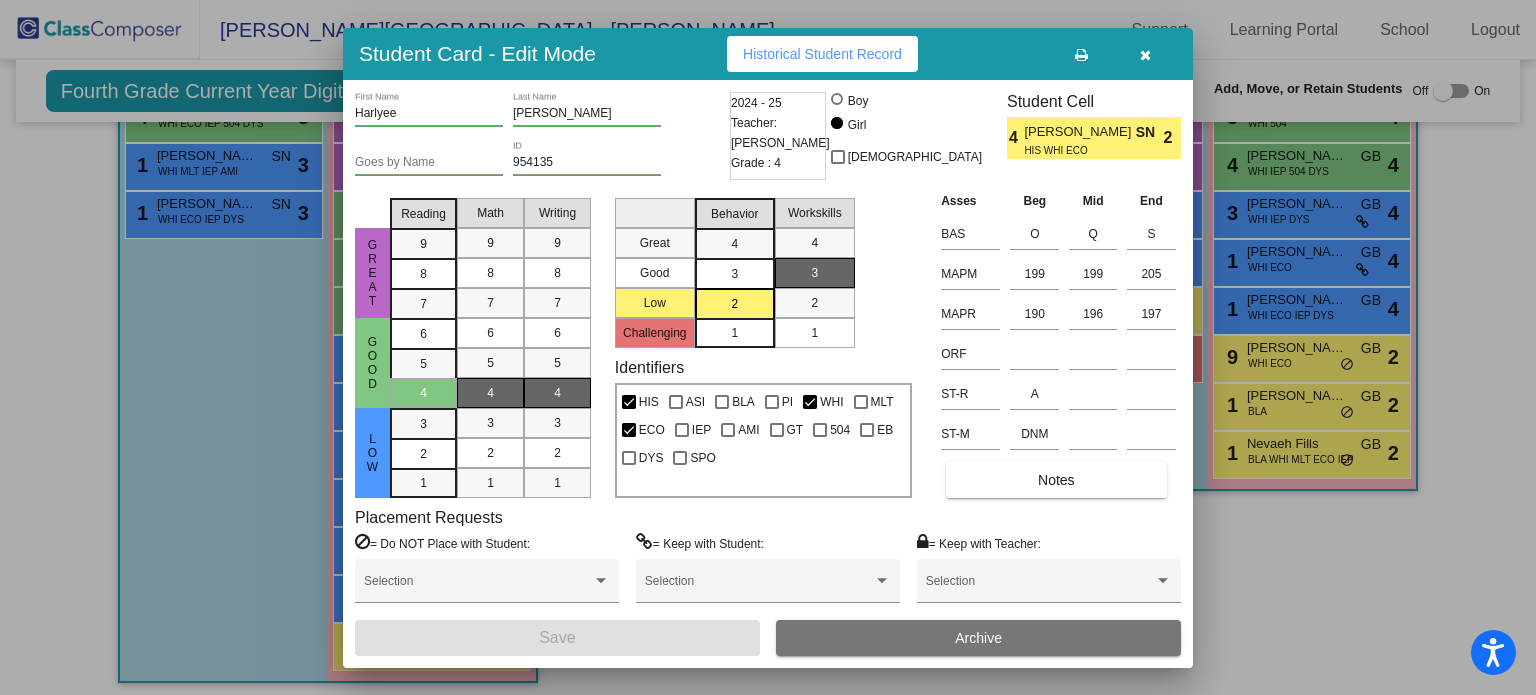 click on "4" at bounding box center [490, 393] 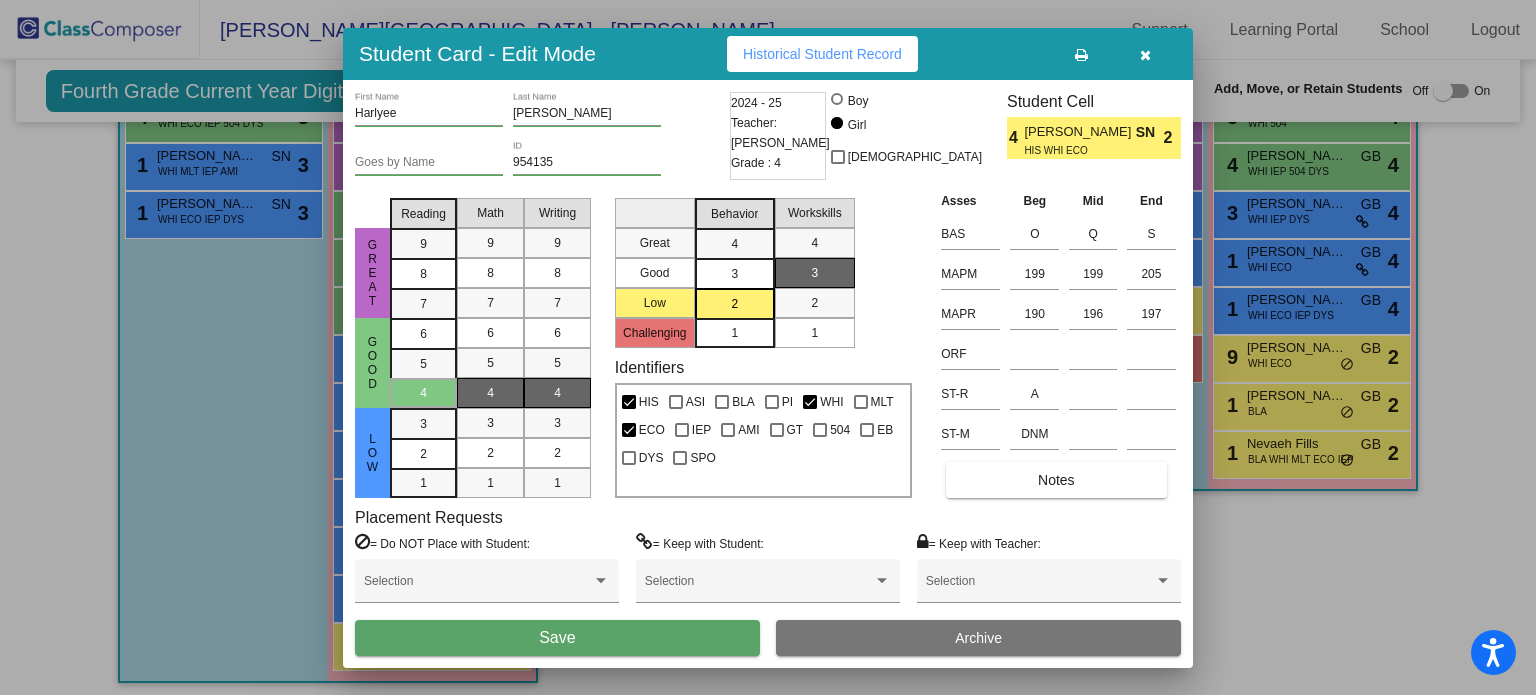 click on "Save" at bounding box center [557, 638] 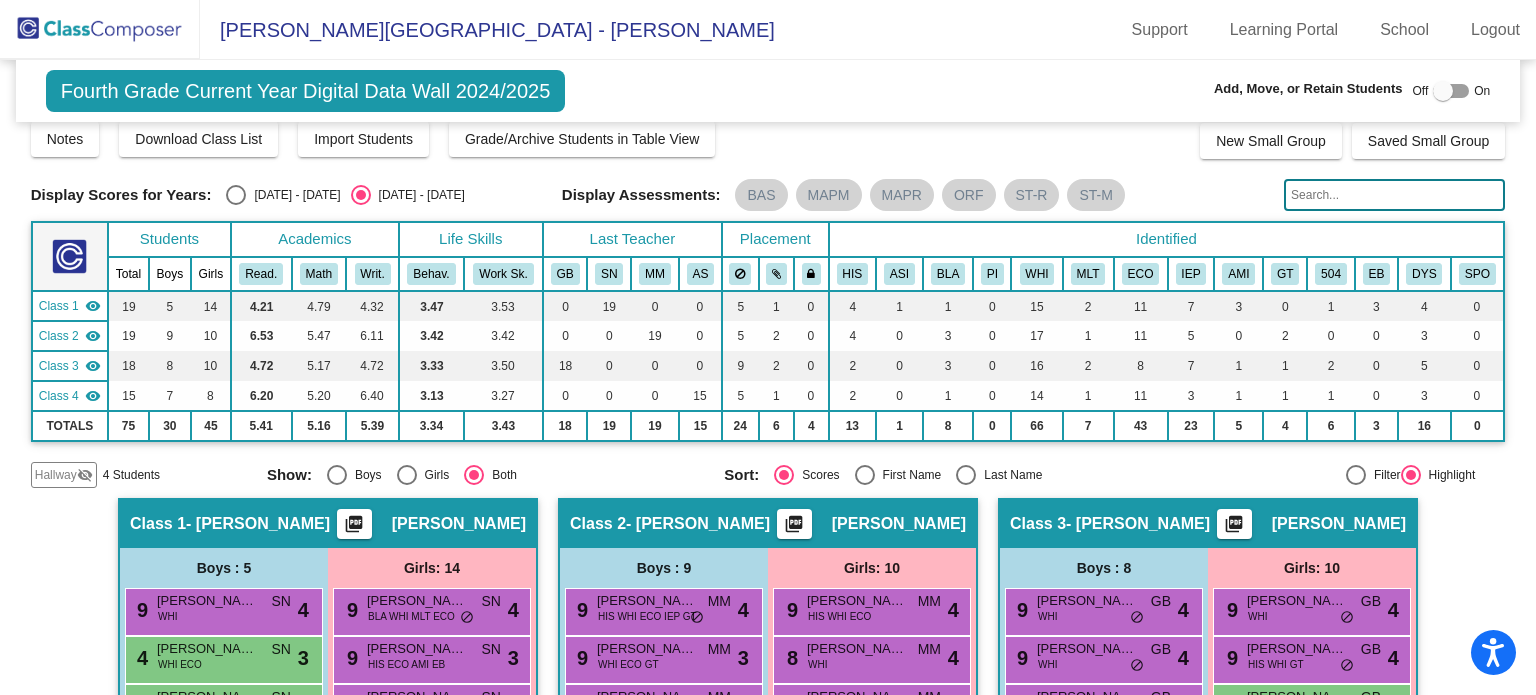 scroll, scrollTop: 0, scrollLeft: 0, axis: both 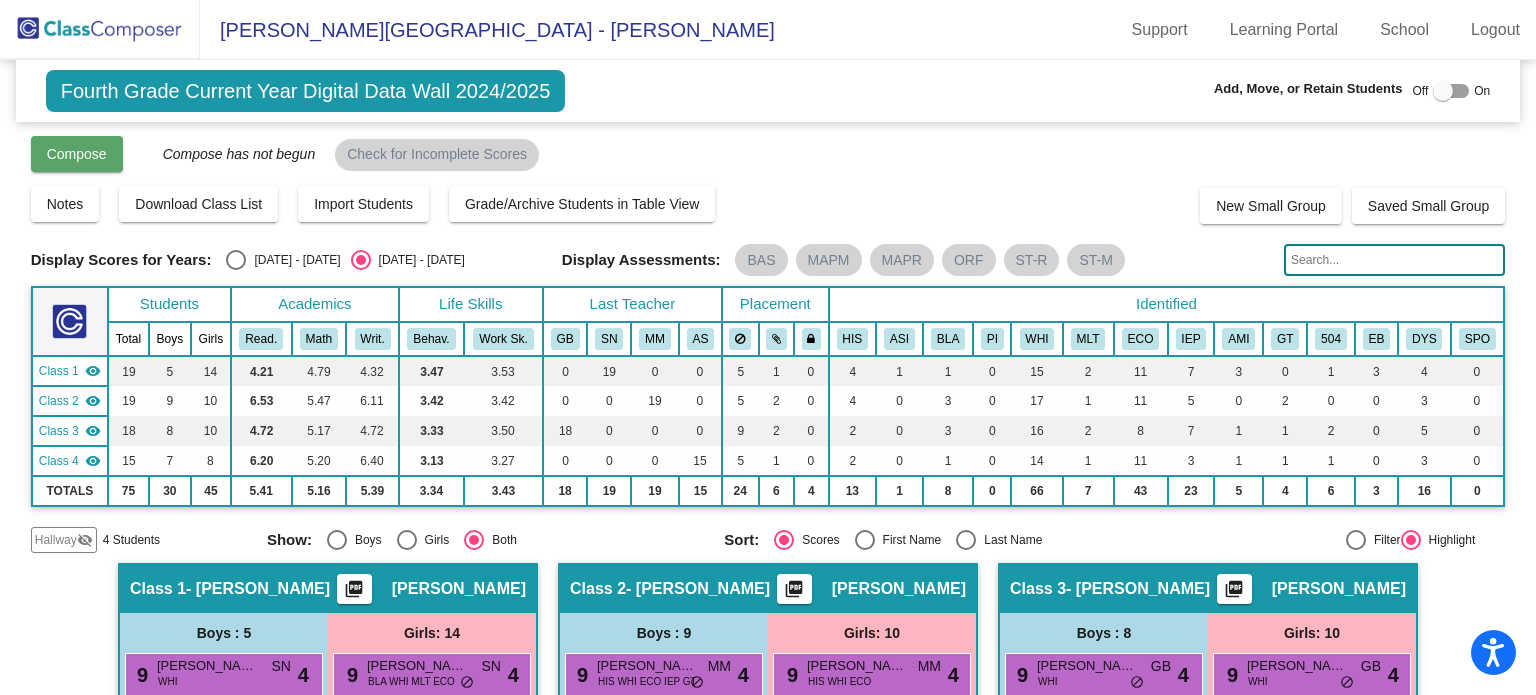click on "Compose" 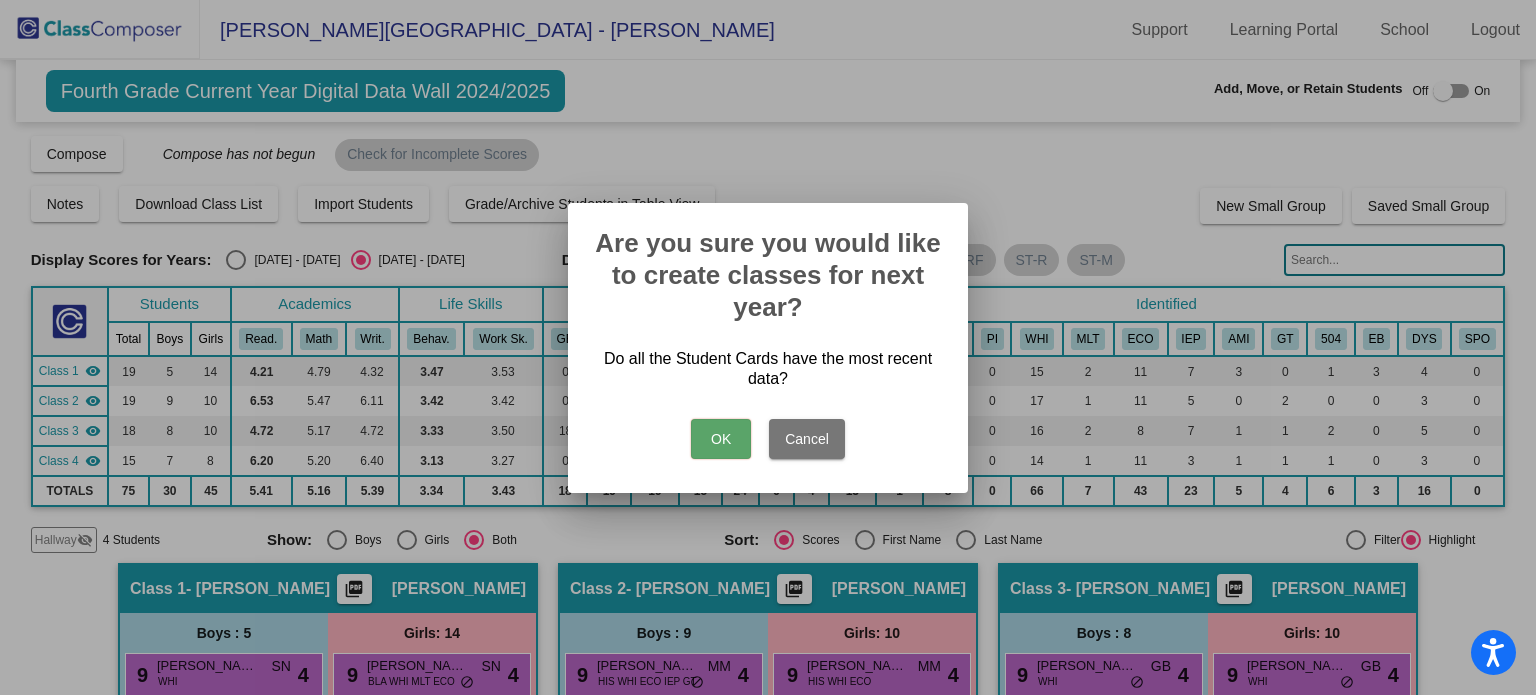 click on "OK" at bounding box center (721, 439) 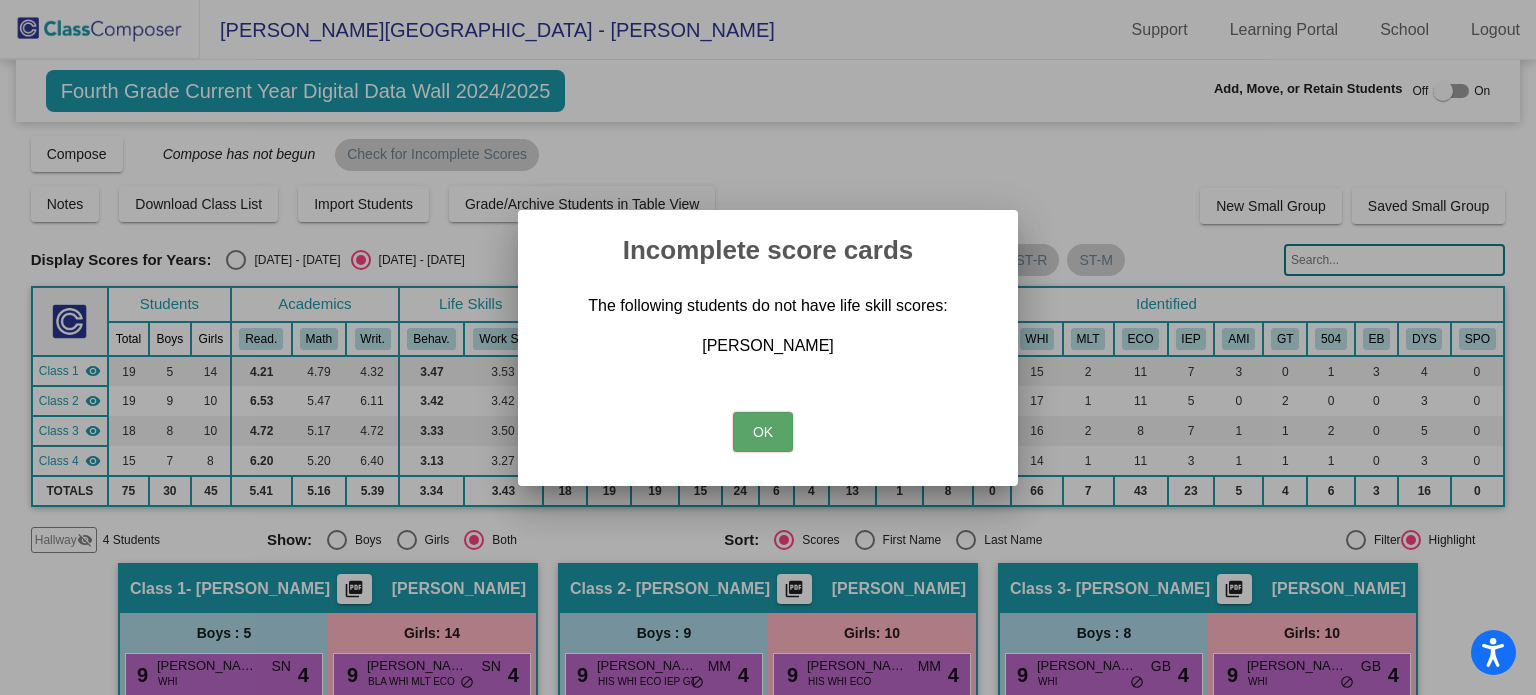 click on "OK" at bounding box center [763, 432] 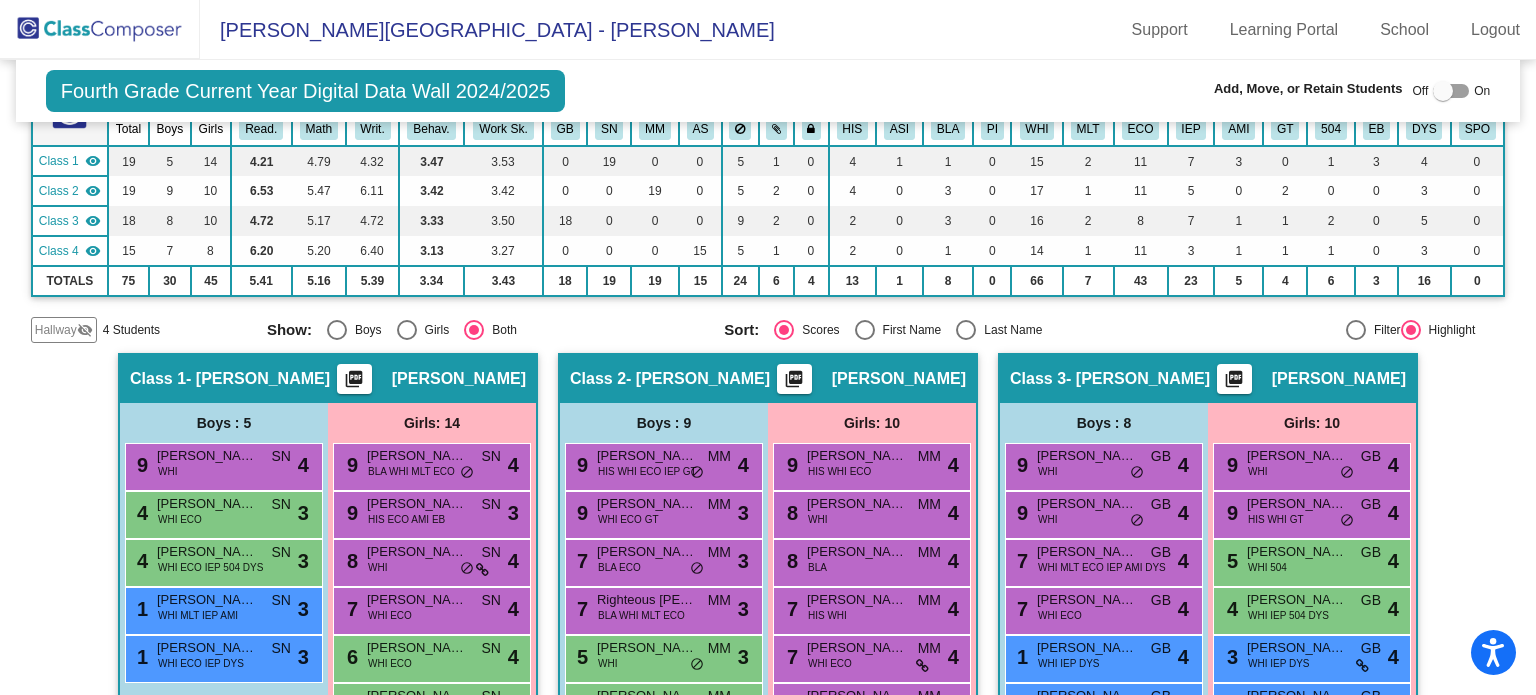 scroll, scrollTop: 36, scrollLeft: 0, axis: vertical 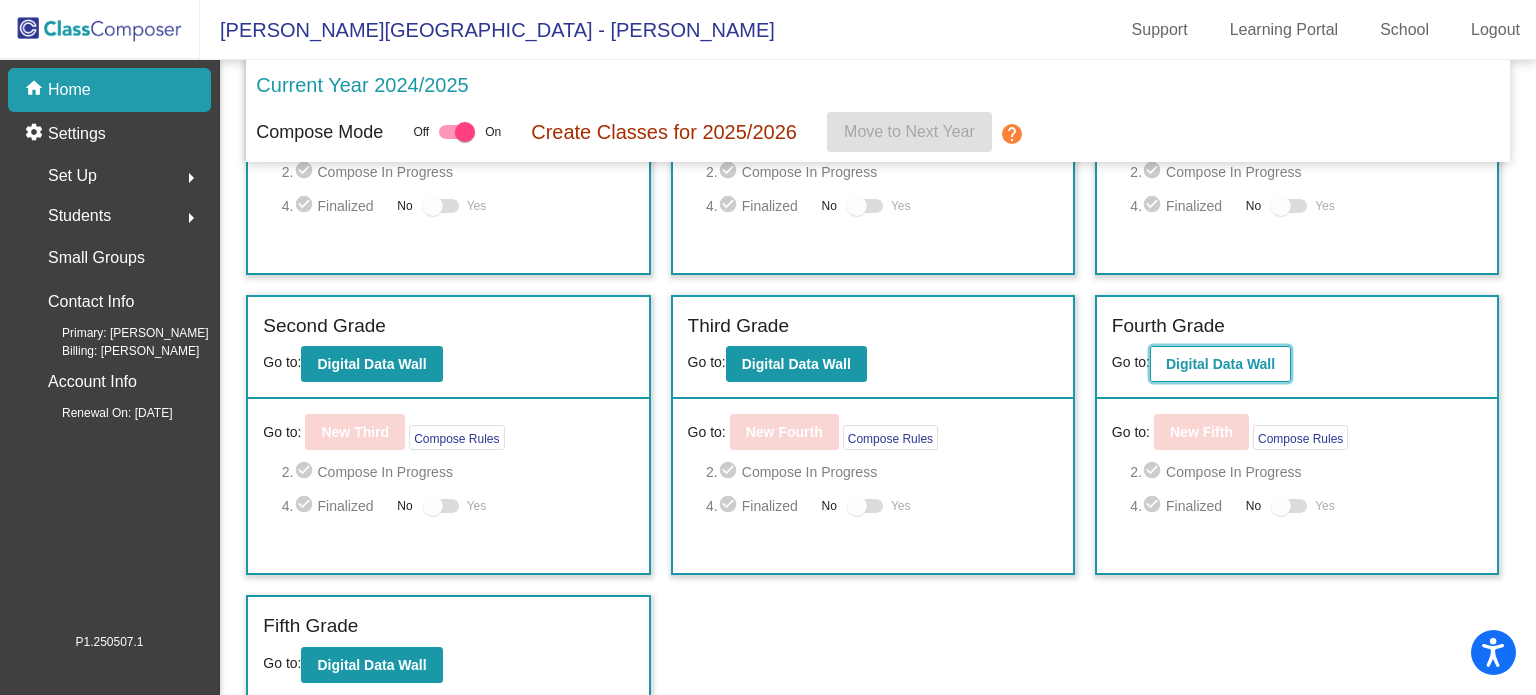 click on "Digital Data Wall" 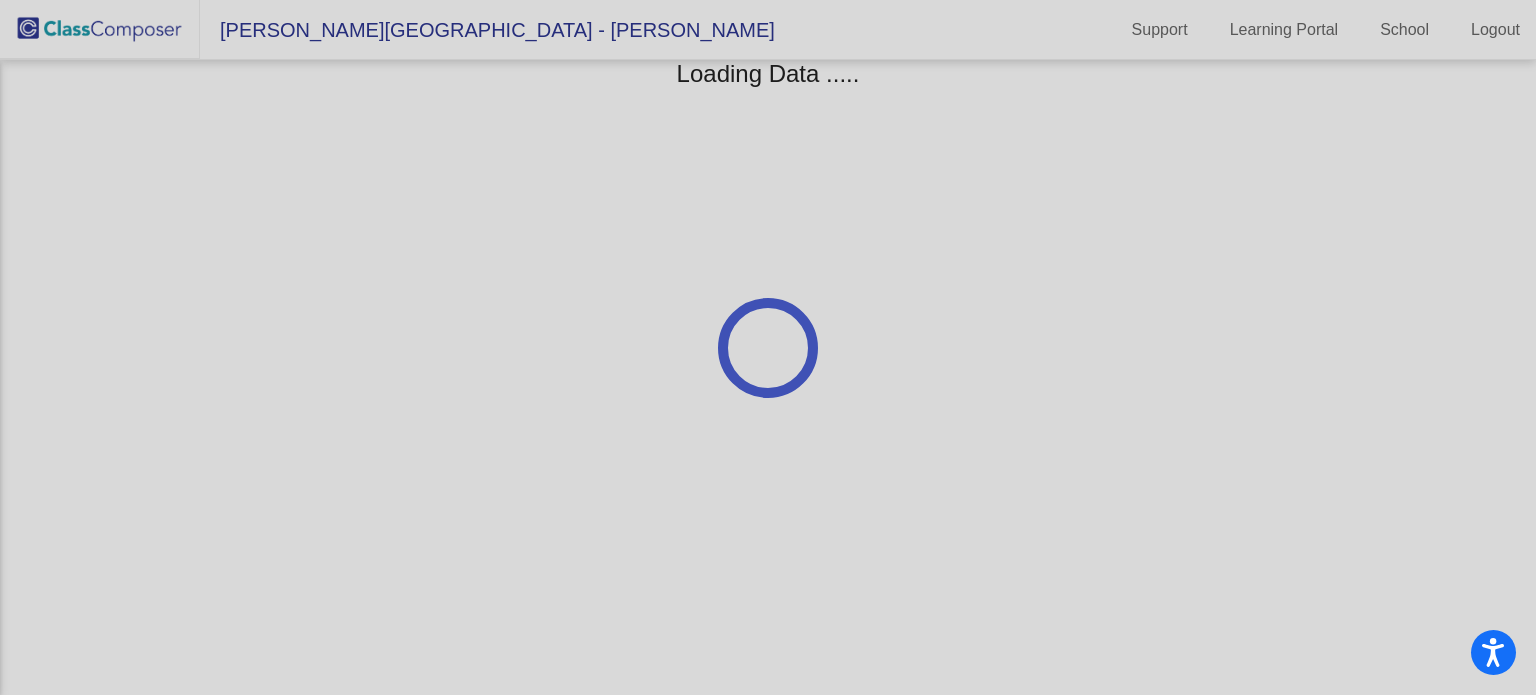 scroll, scrollTop: 0, scrollLeft: 0, axis: both 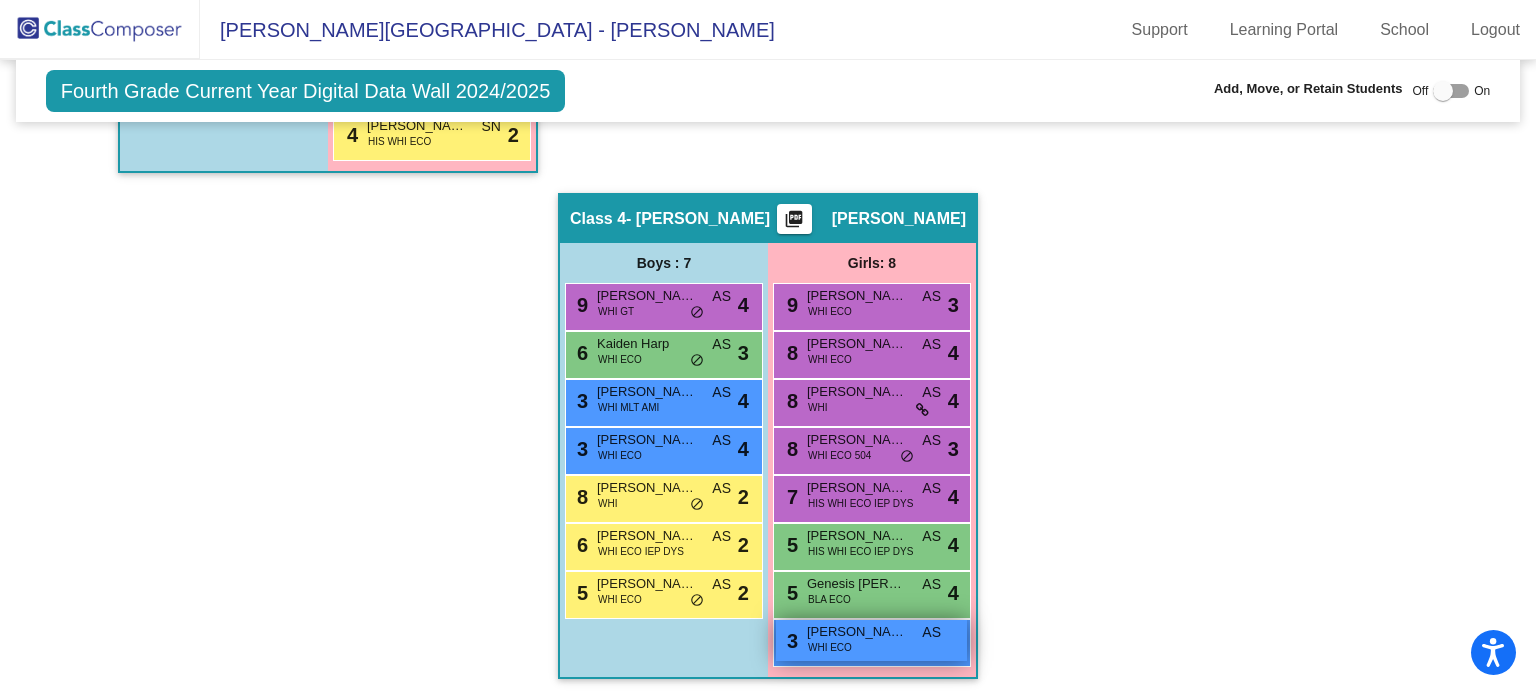 click on "3 Lillieyana Sanchez-Ortiz WHI ECO AS lock do_not_disturb_alt" at bounding box center [871, 640] 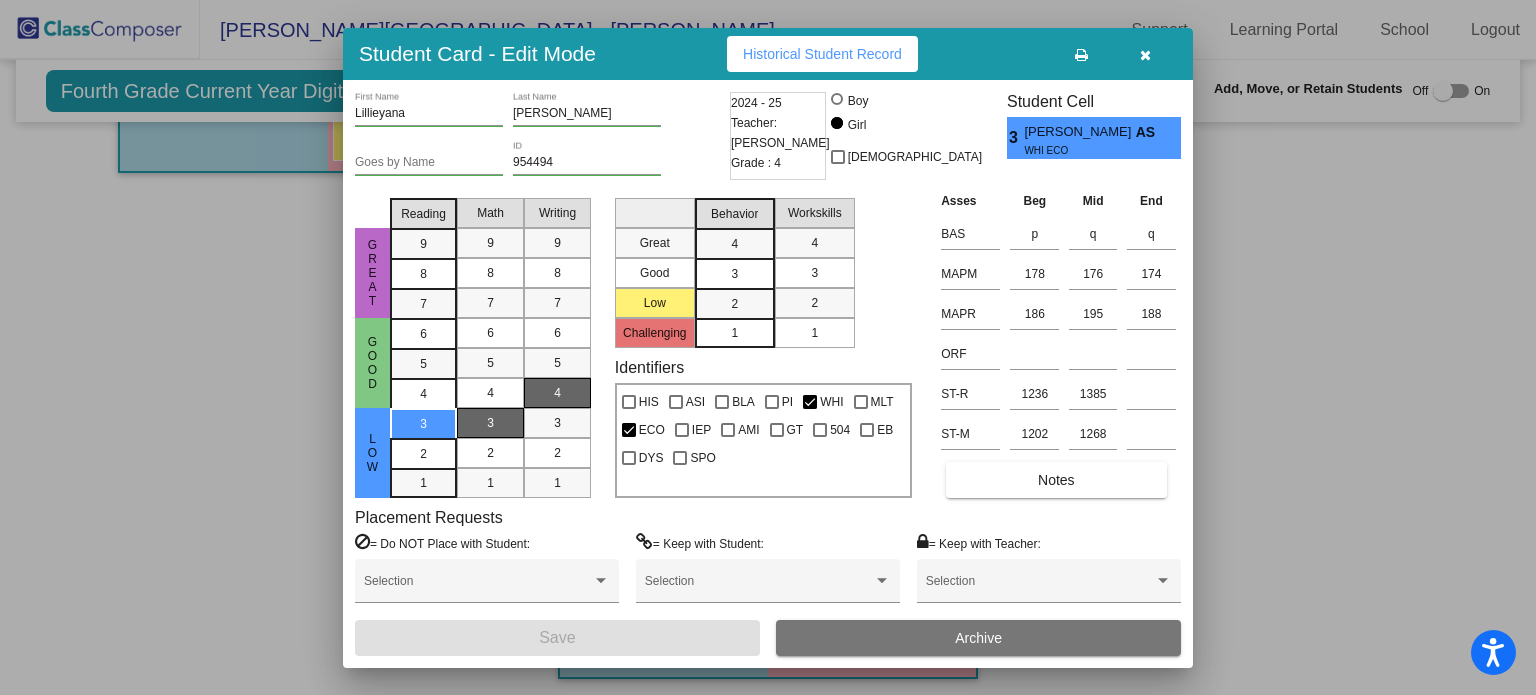 click on "3" at bounding box center [734, 244] 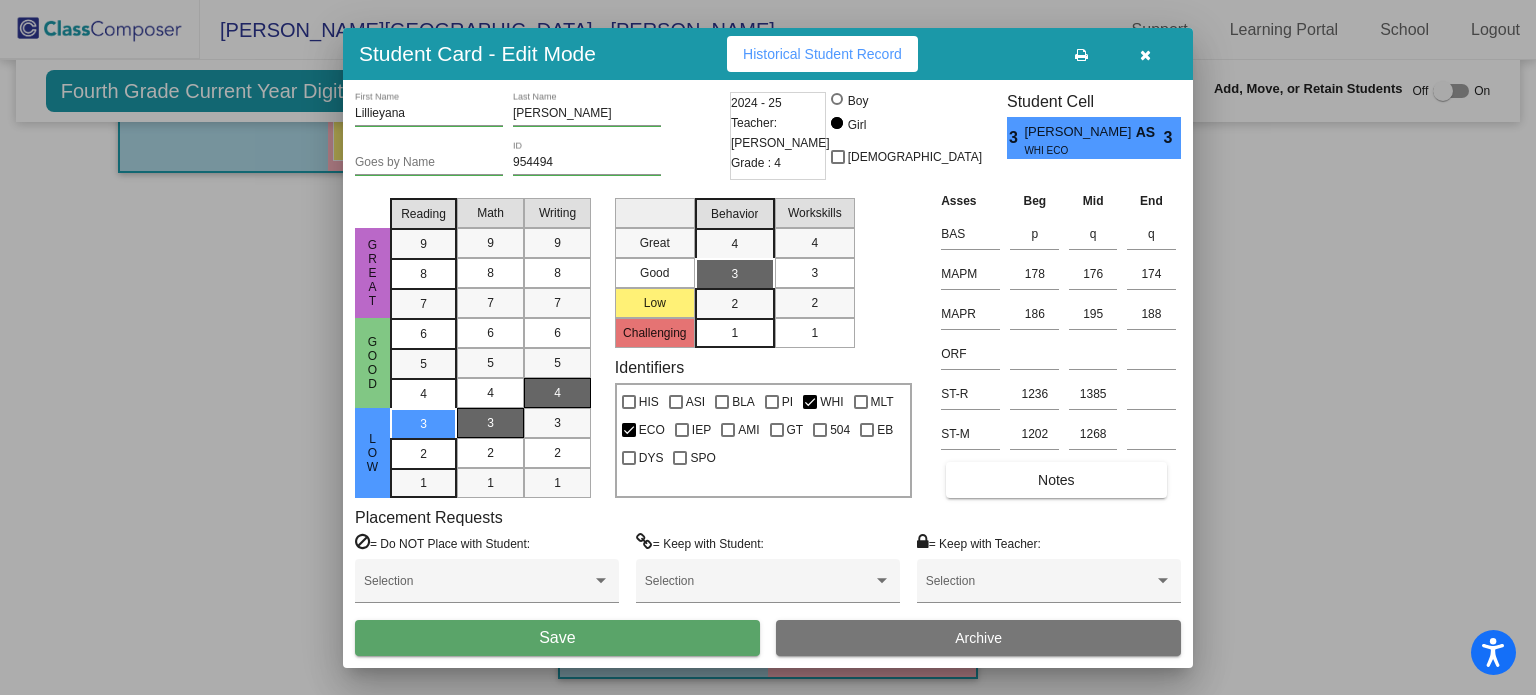 click on "3" at bounding box center (814, 273) 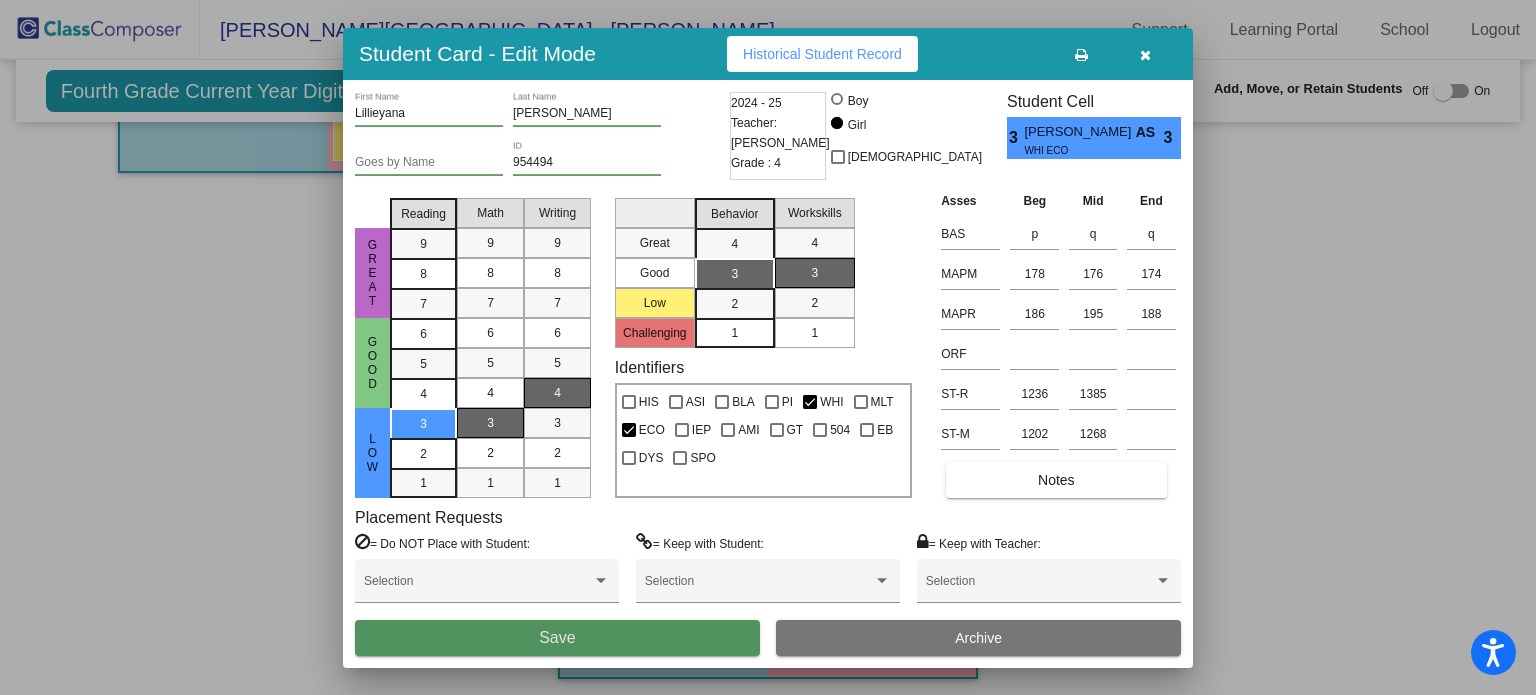 click on "Save" at bounding box center (557, 638) 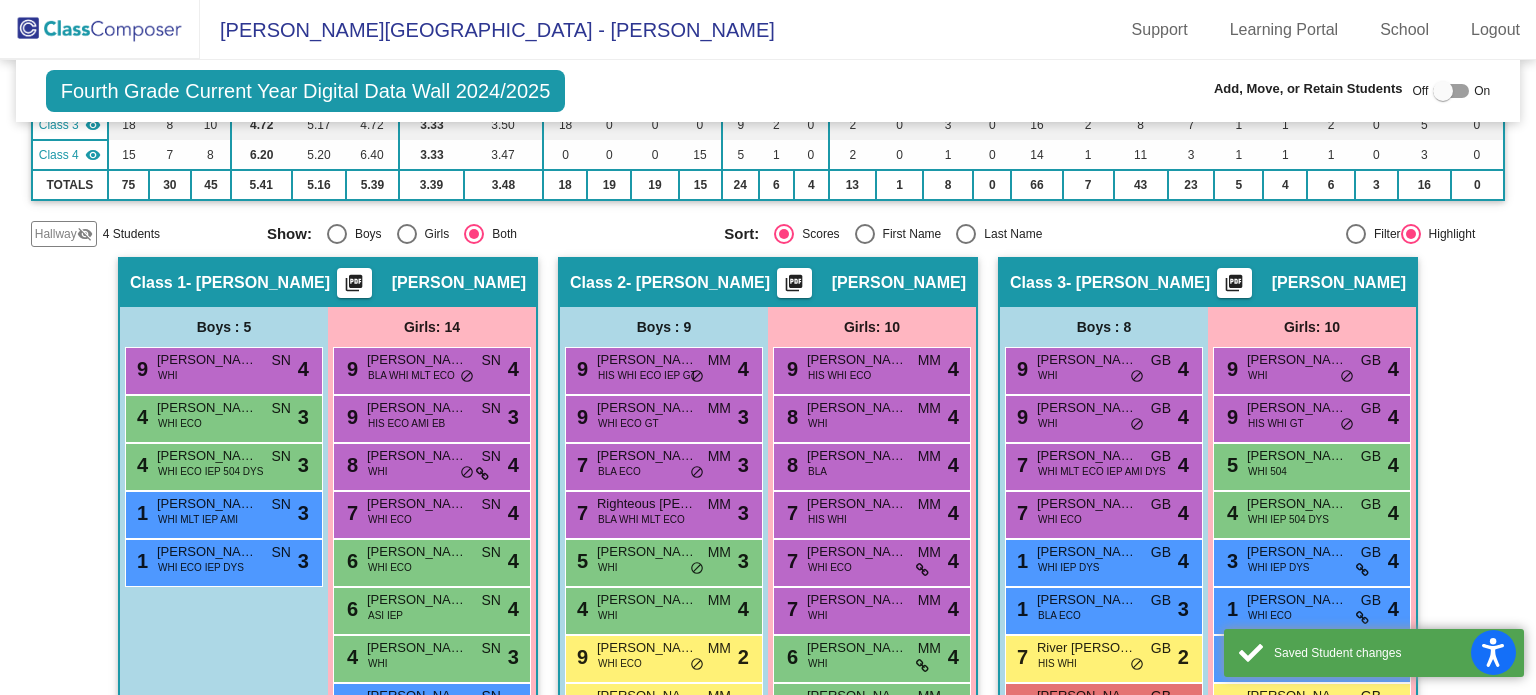 scroll, scrollTop: 0, scrollLeft: 0, axis: both 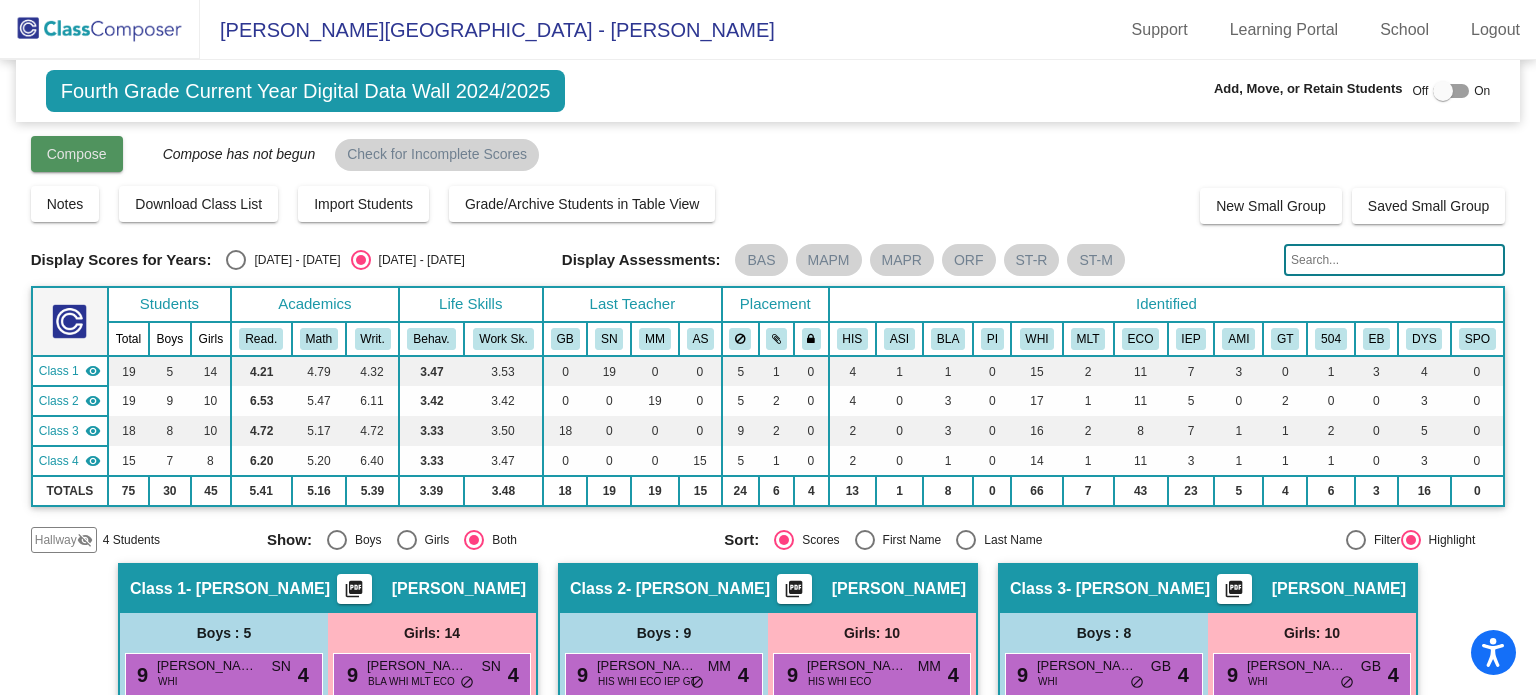 click on "Compose" 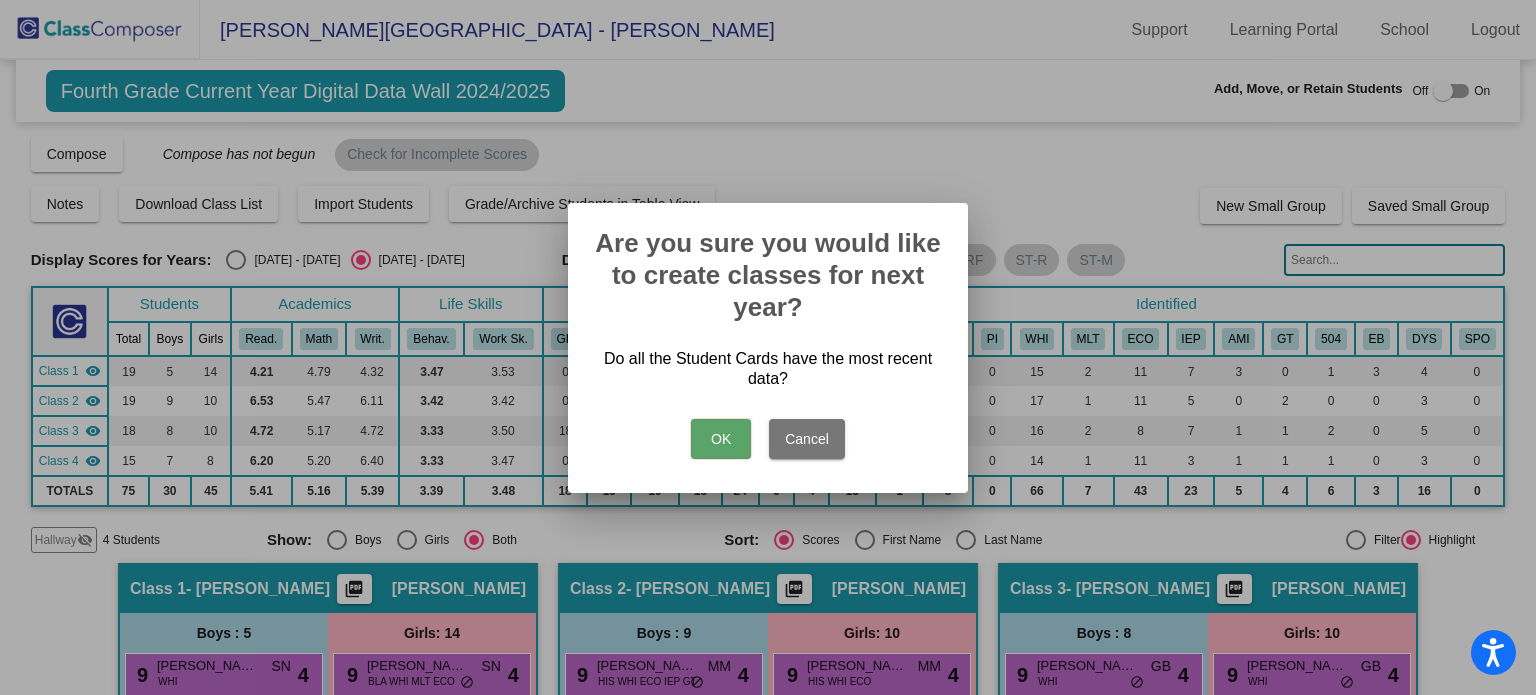 click on "OK" at bounding box center [721, 439] 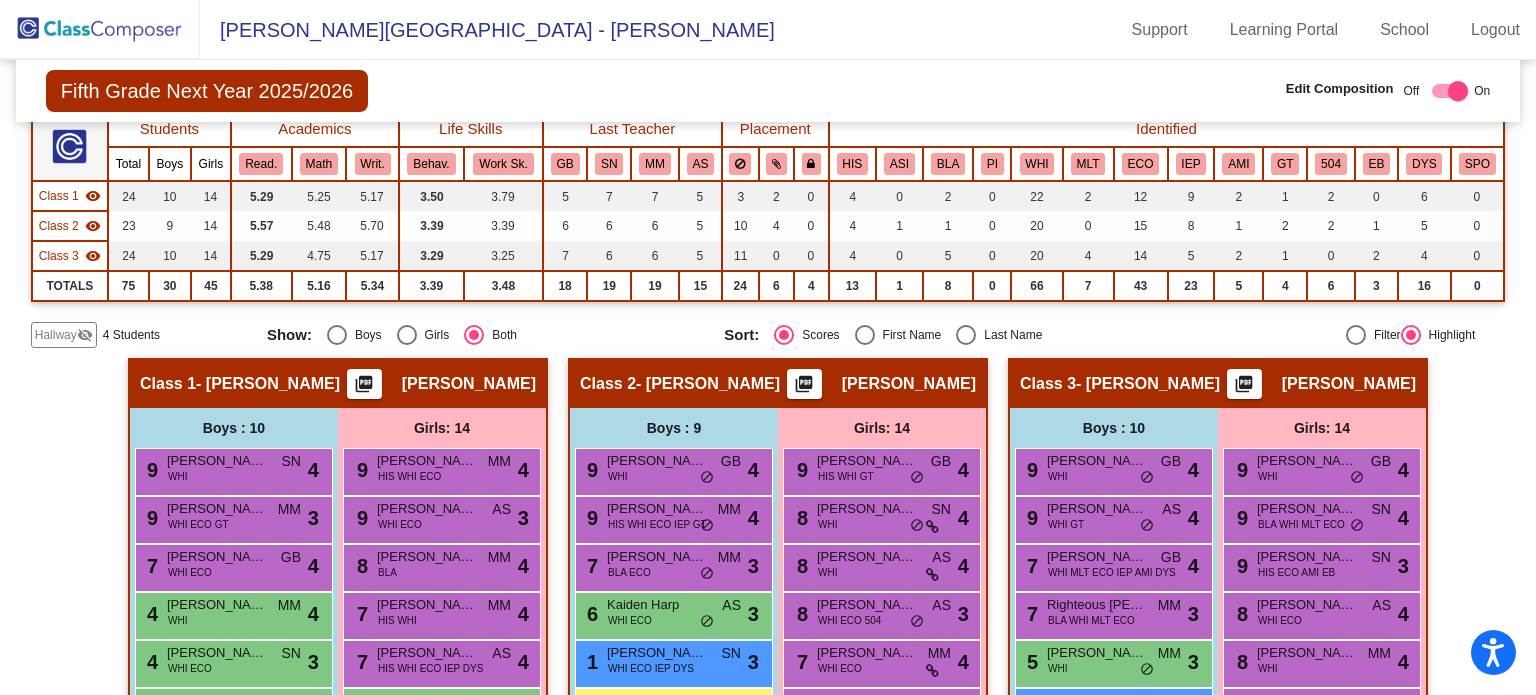 scroll, scrollTop: 0, scrollLeft: 0, axis: both 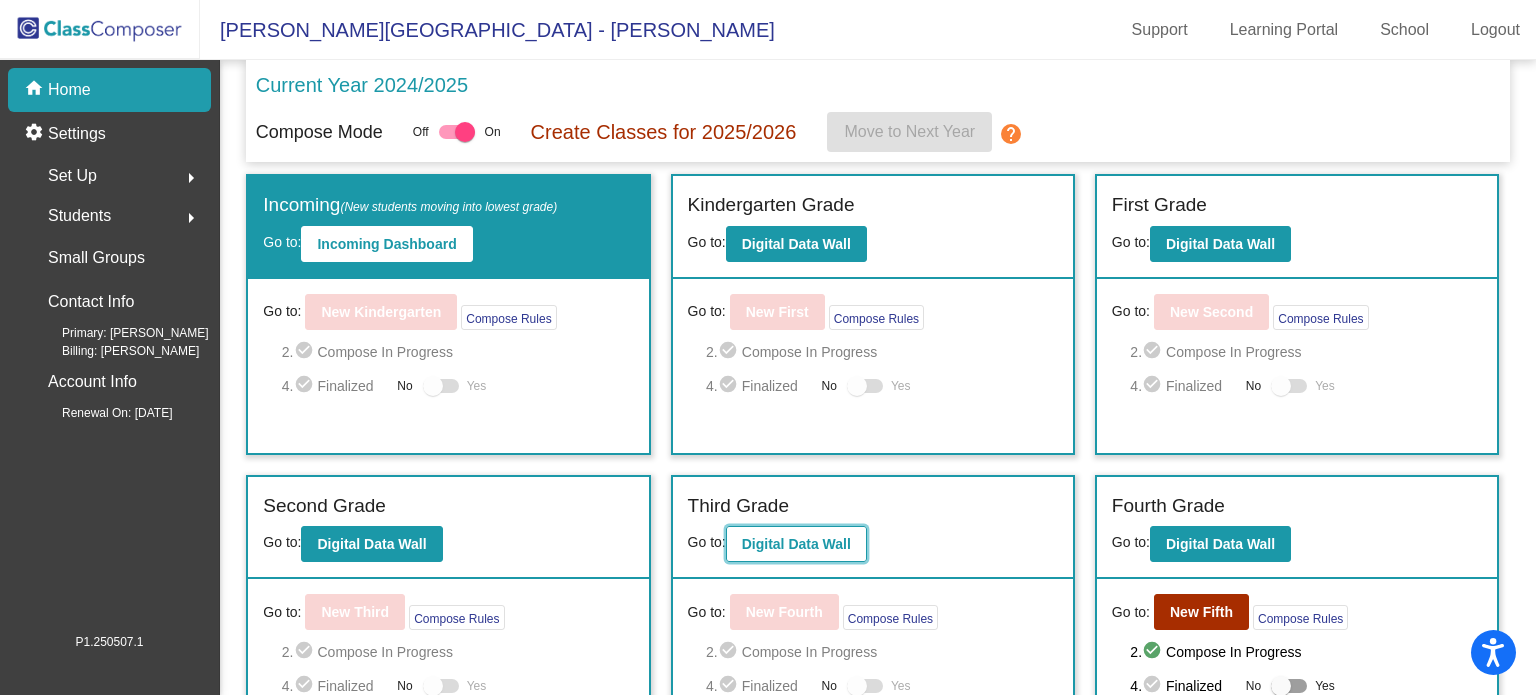 click on "Digital Data Wall" 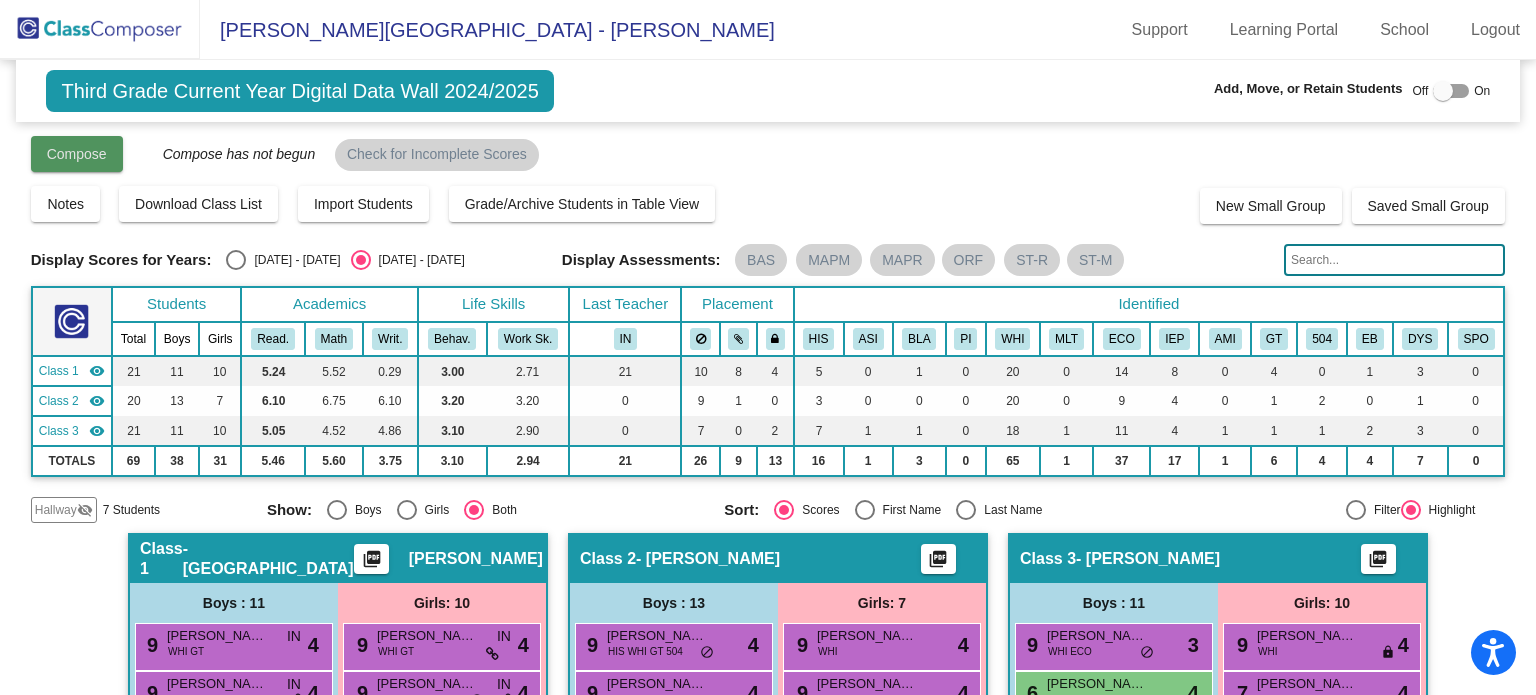 click on "Compose" 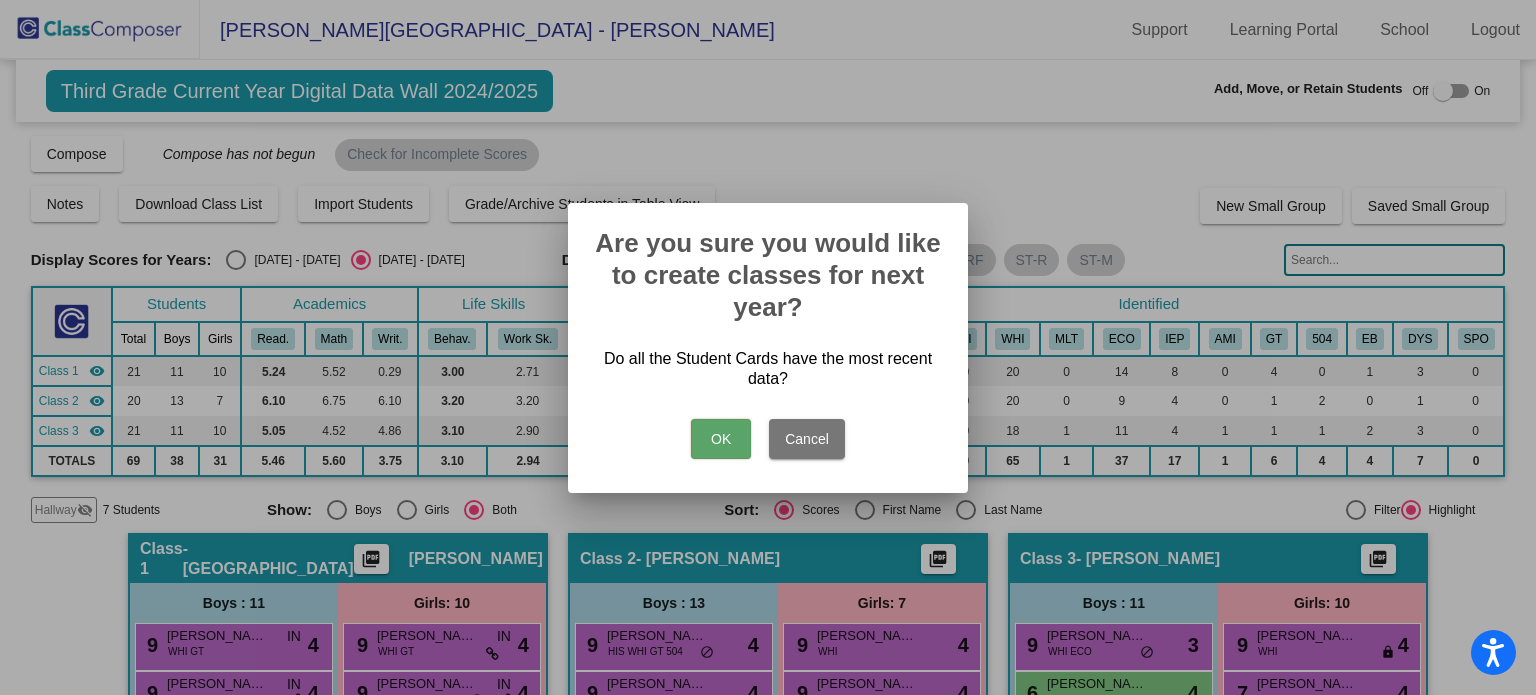 click on "OK" at bounding box center (721, 439) 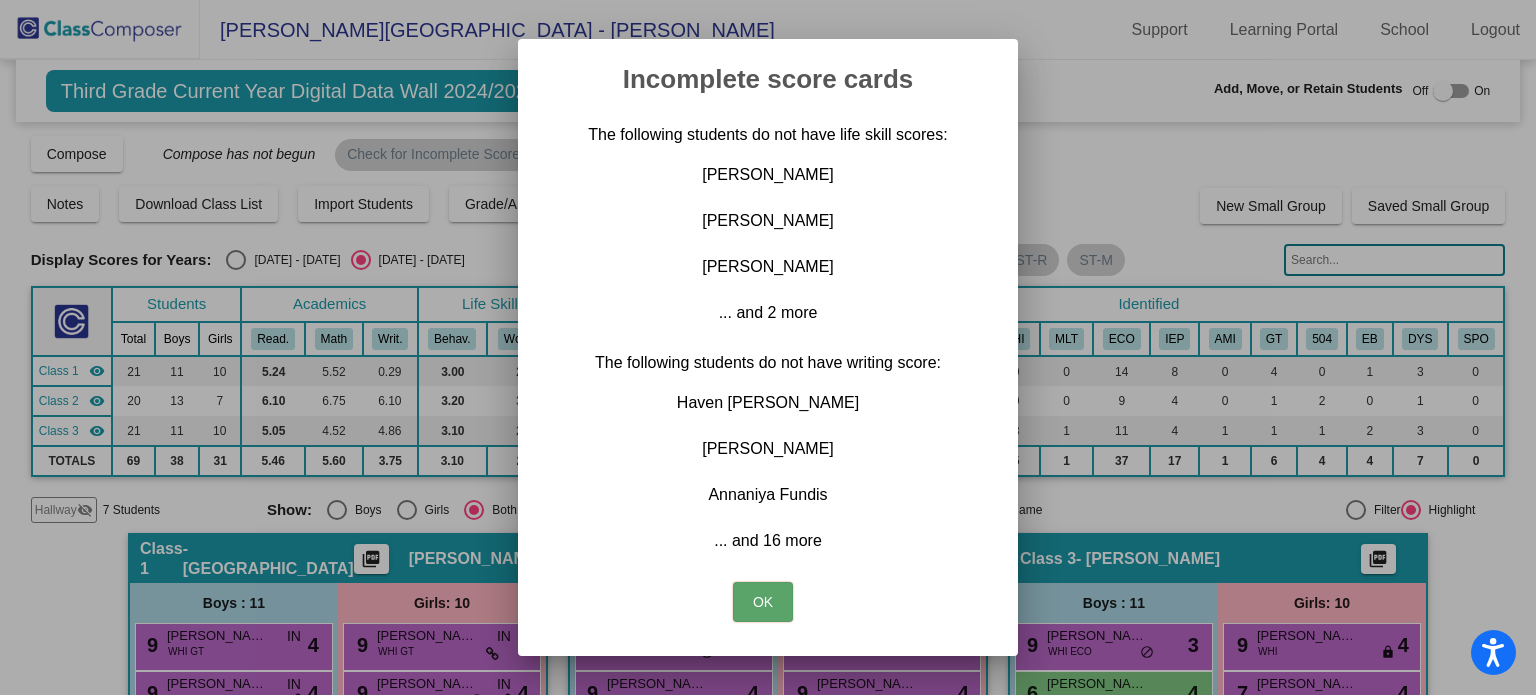 click on "OK" at bounding box center (763, 602) 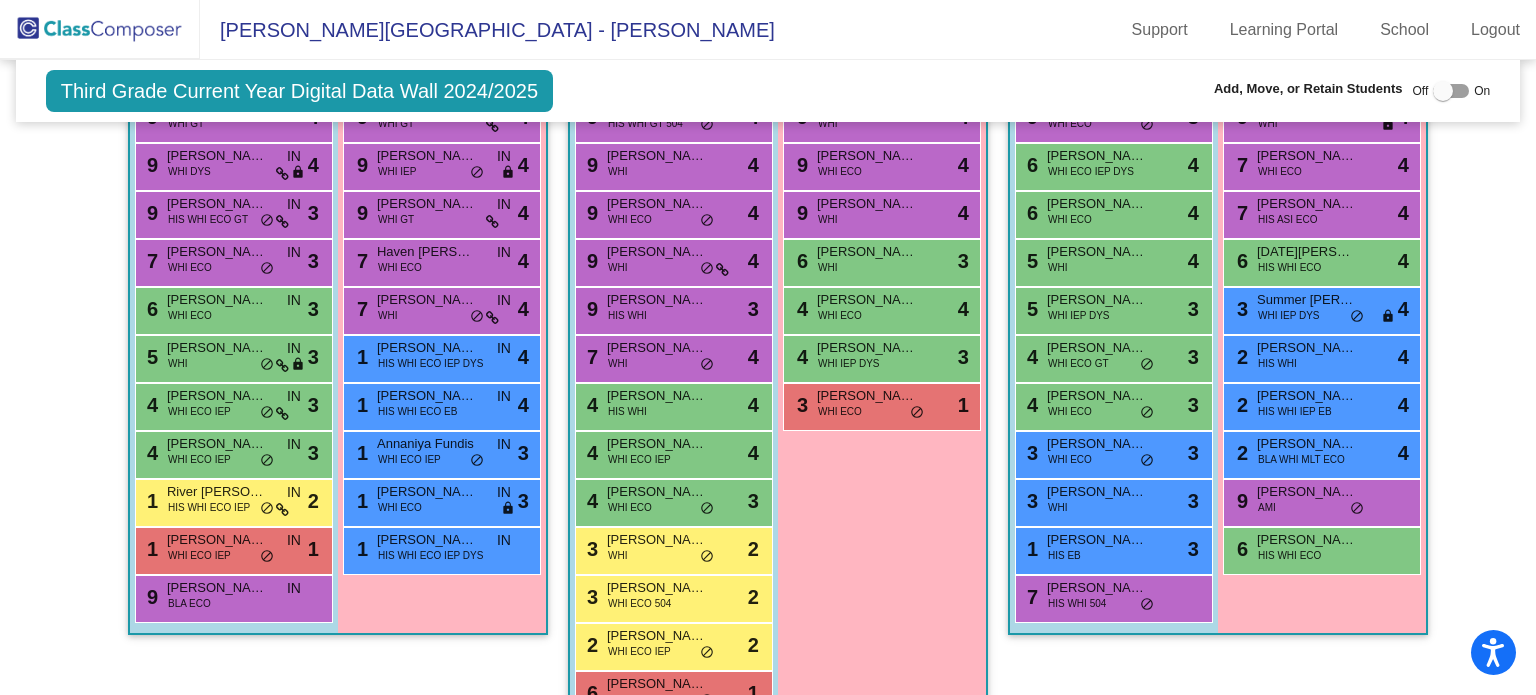 scroll, scrollTop: 529, scrollLeft: 0, axis: vertical 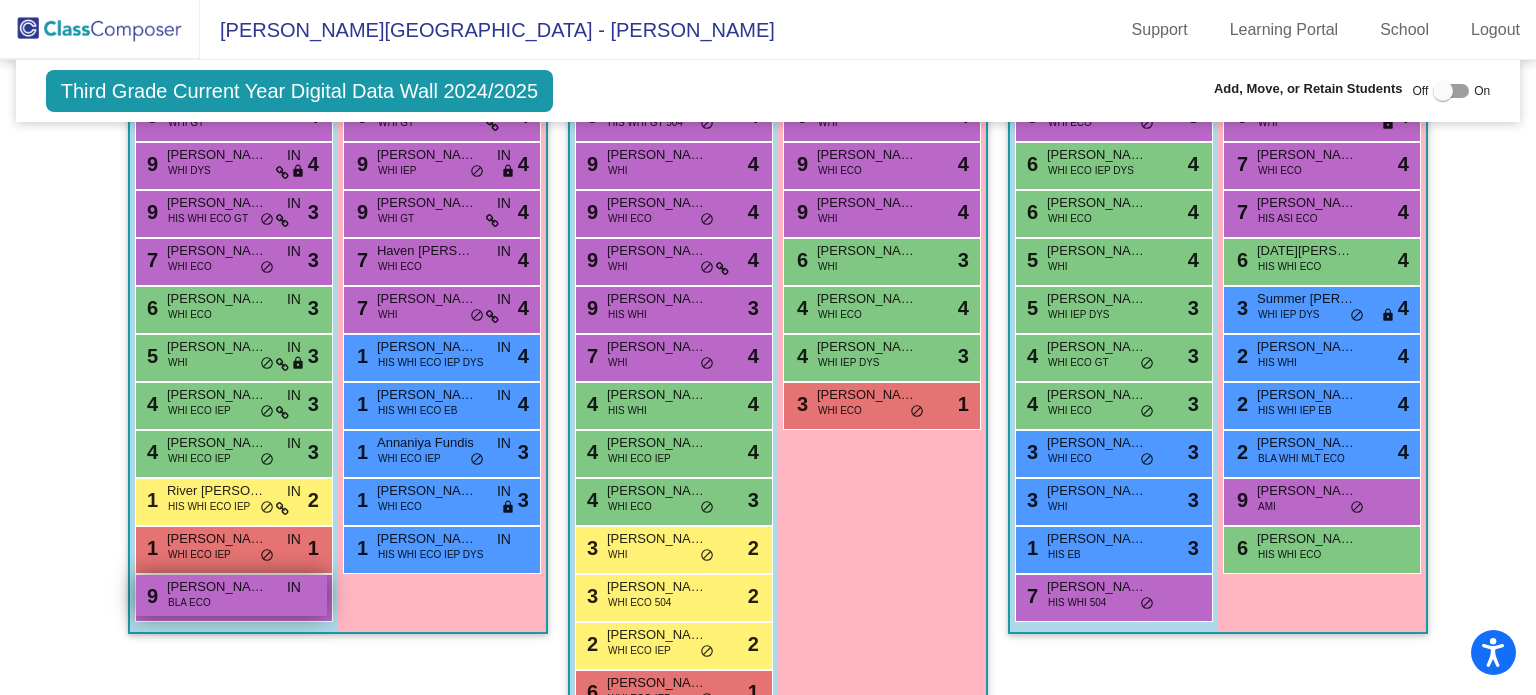 click on "William Witt" at bounding box center [217, 587] 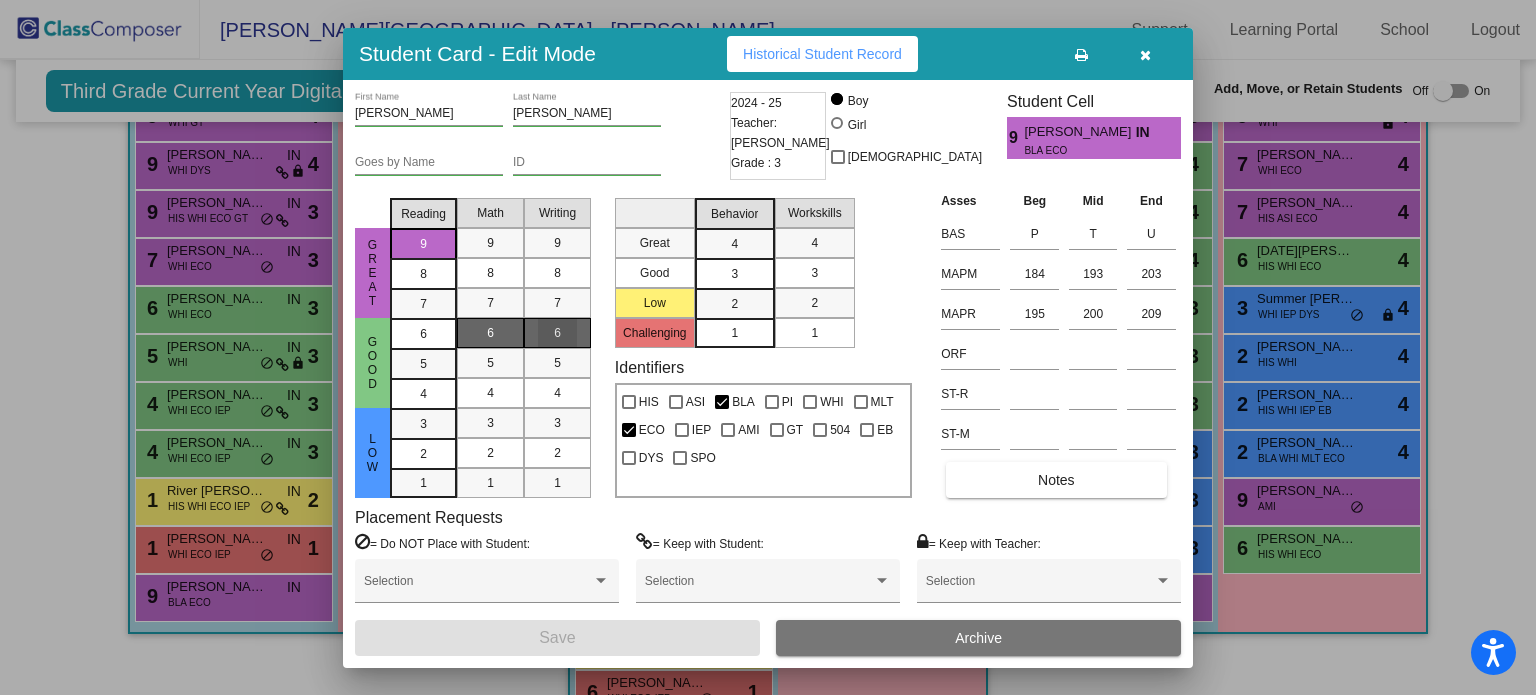 click on "6" at bounding box center (557, 333) 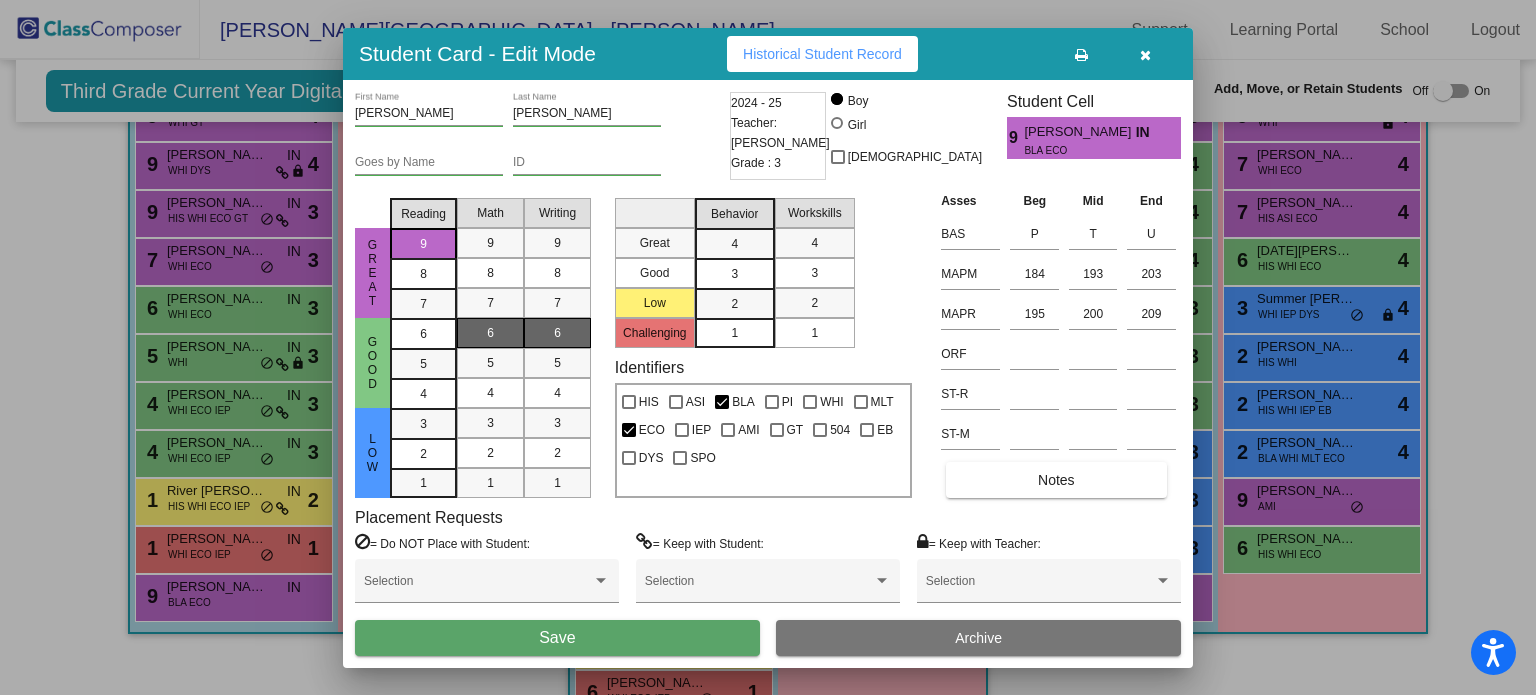 click on "6" at bounding box center [557, 333] 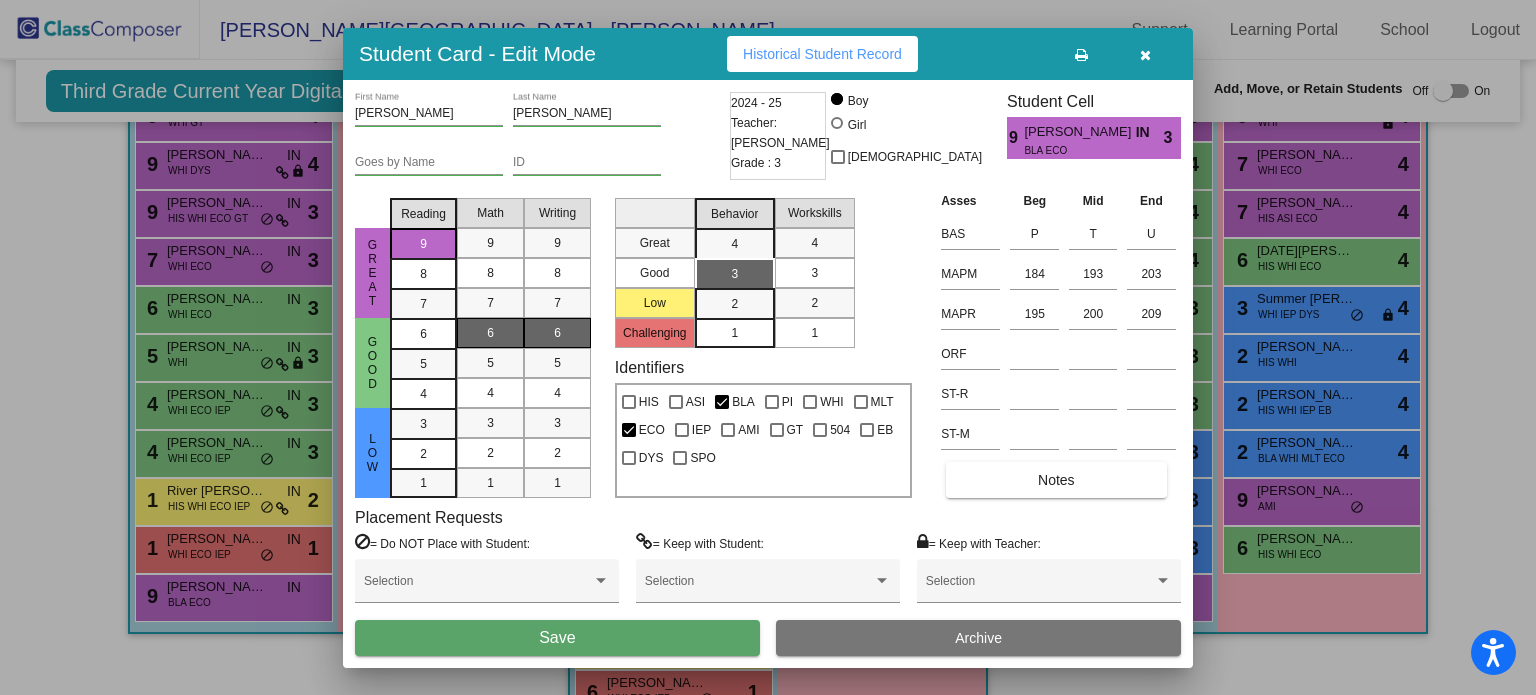 click on "3" at bounding box center (814, 273) 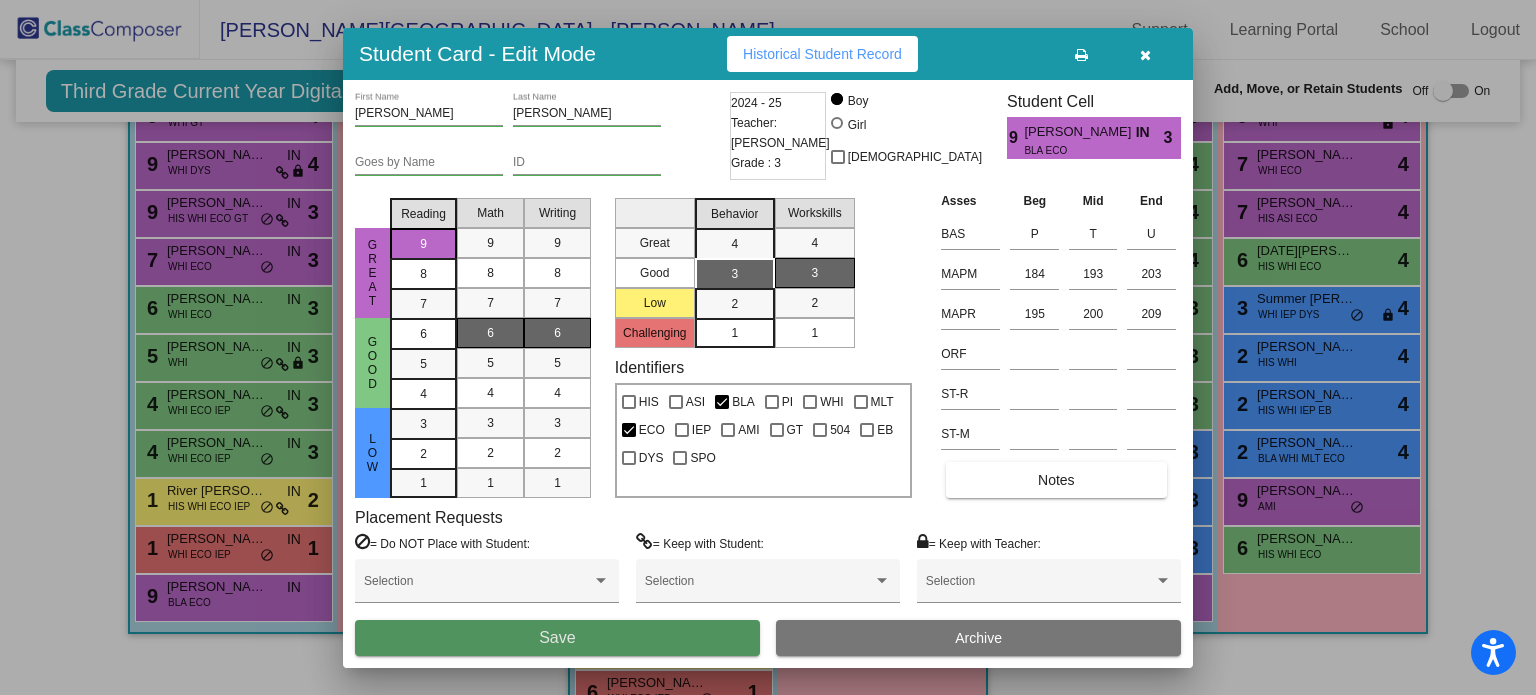 click on "Save" at bounding box center [557, 638] 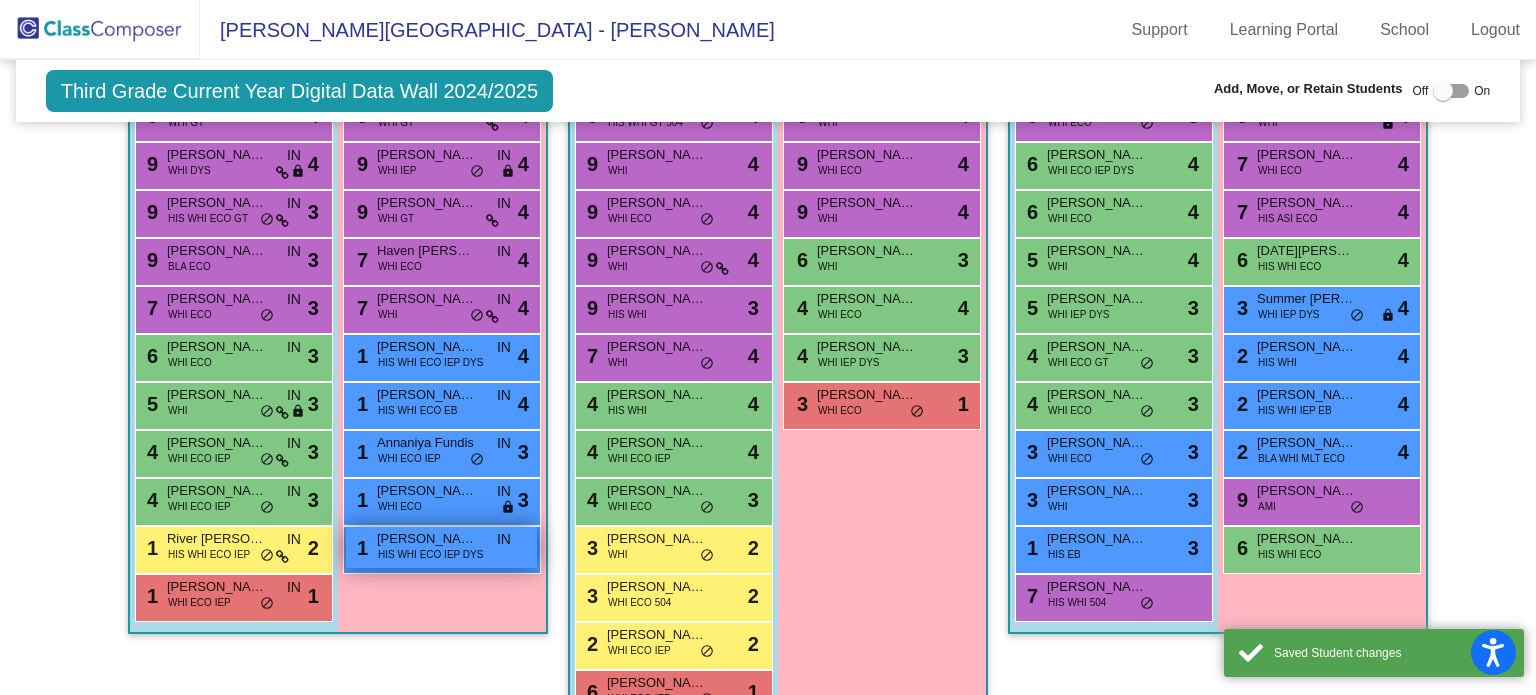 click on "HIS WHI ECO IEP DYS" at bounding box center [430, 554] 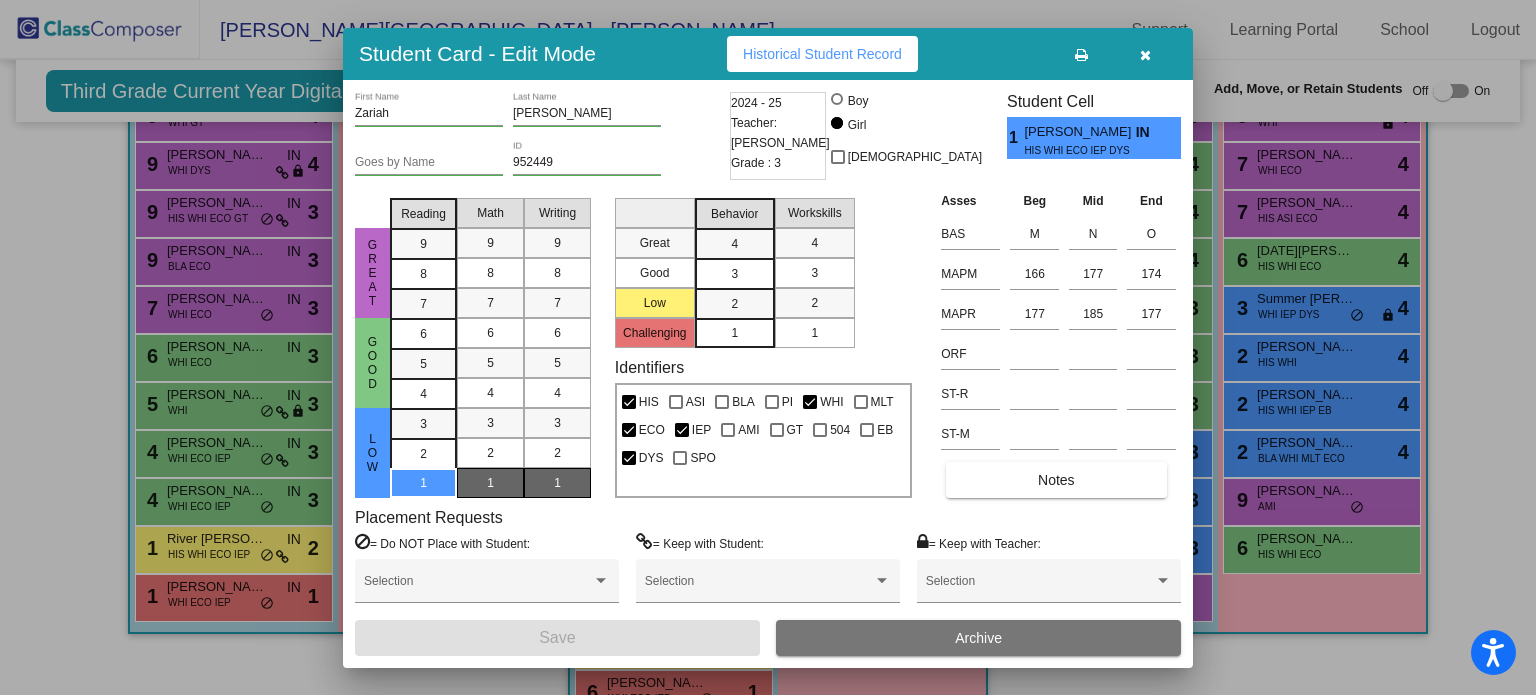 click on "1" at bounding box center (557, 483) 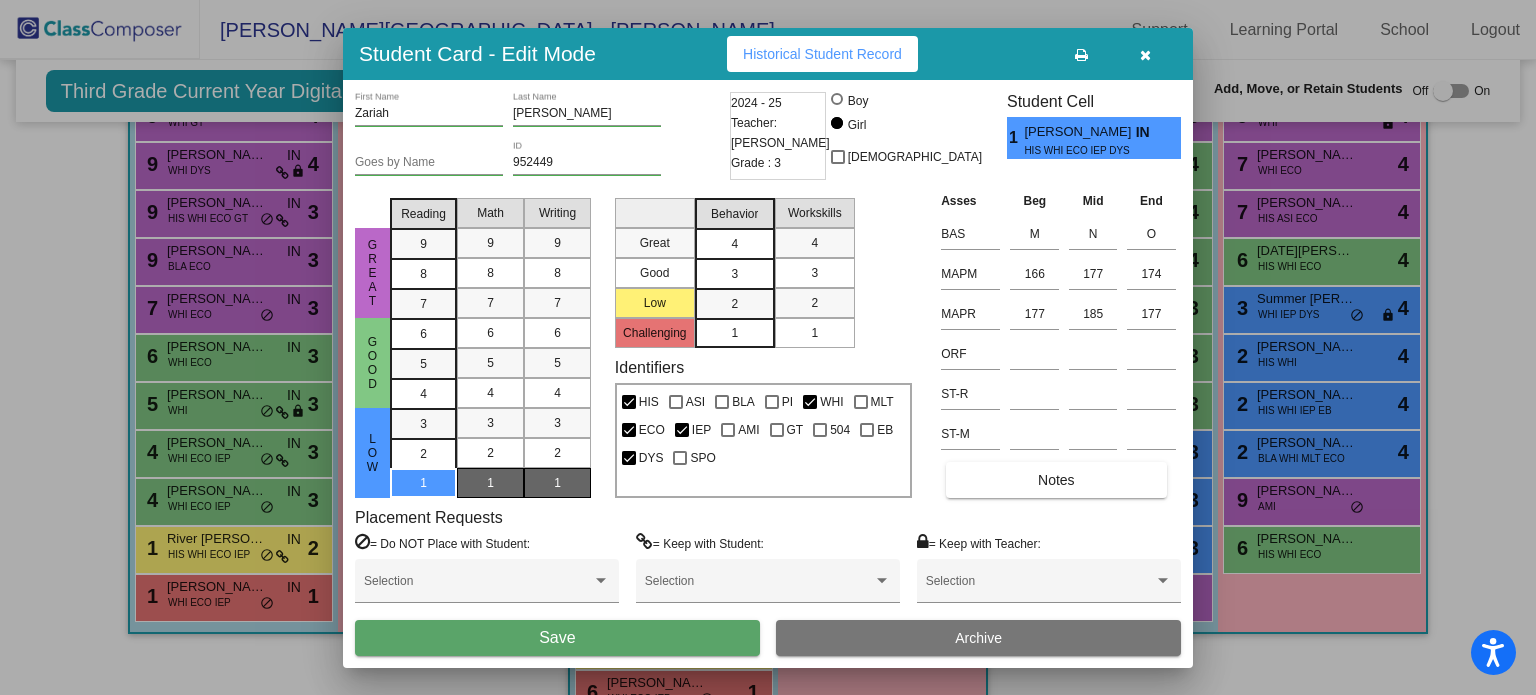 click on "4" at bounding box center (734, 244) 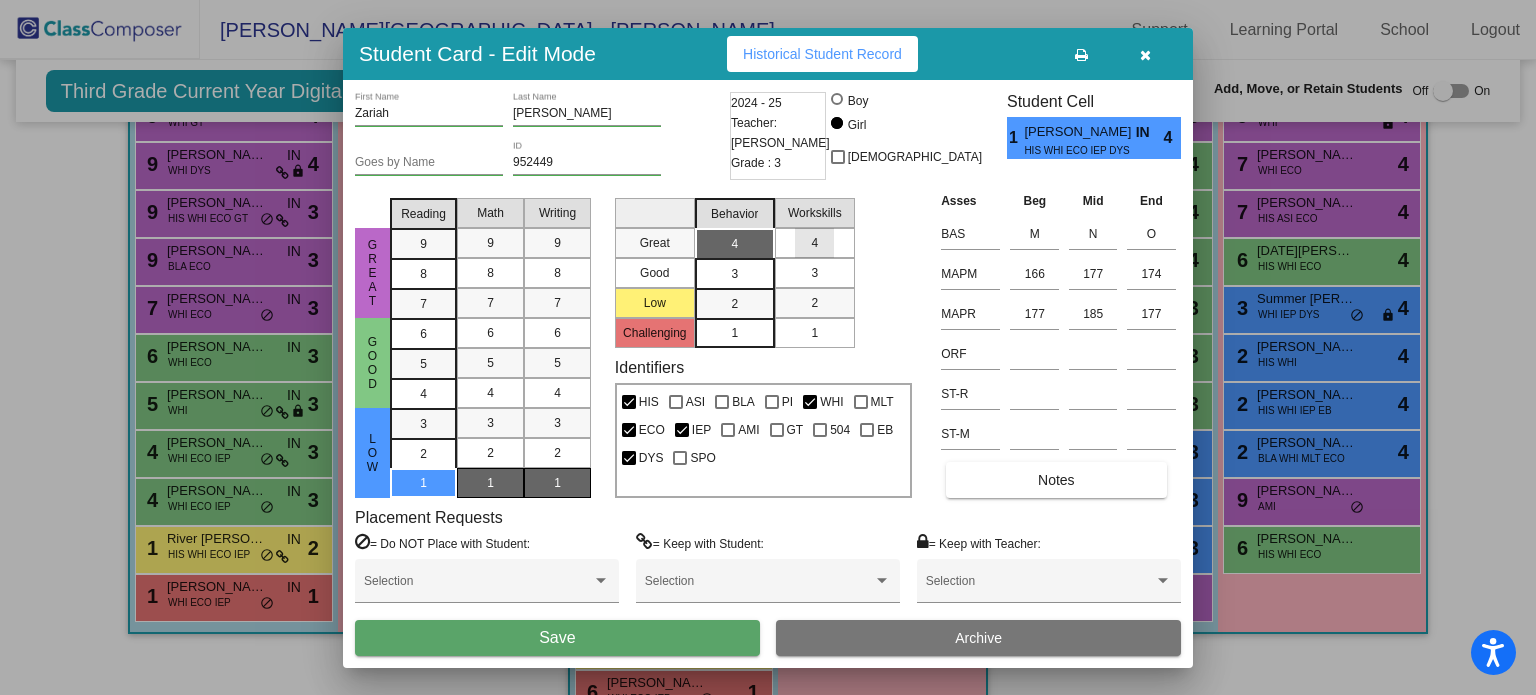 click on "4" at bounding box center [814, 243] 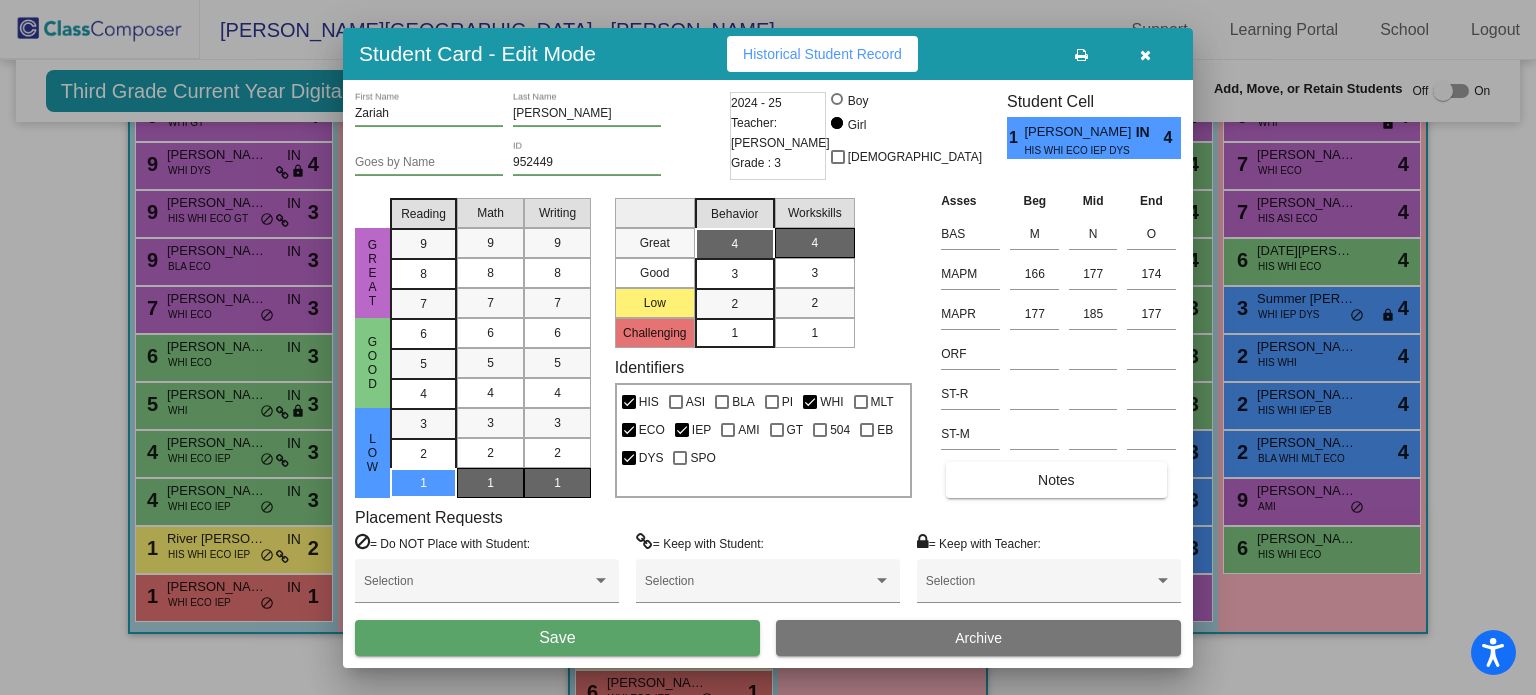 click on "Save" at bounding box center (557, 638) 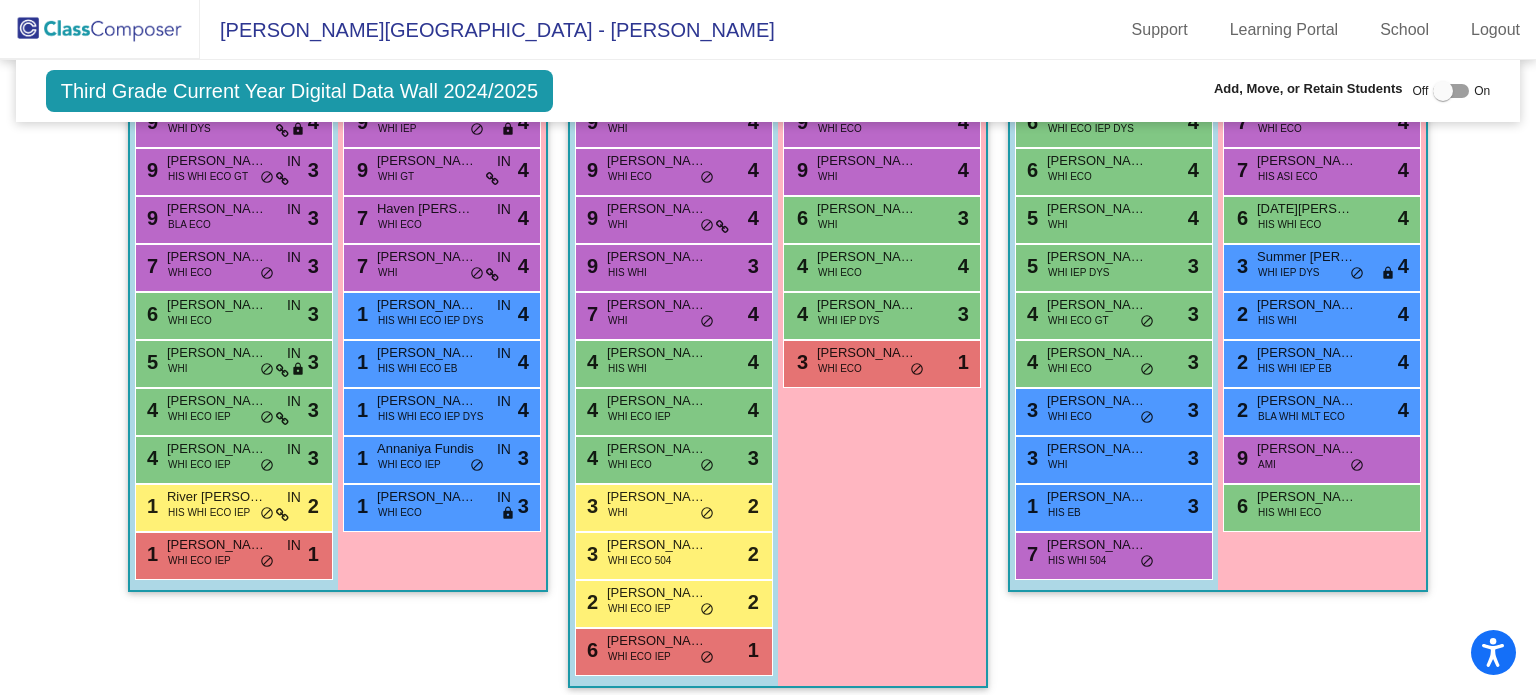 scroll, scrollTop: 572, scrollLeft: 0, axis: vertical 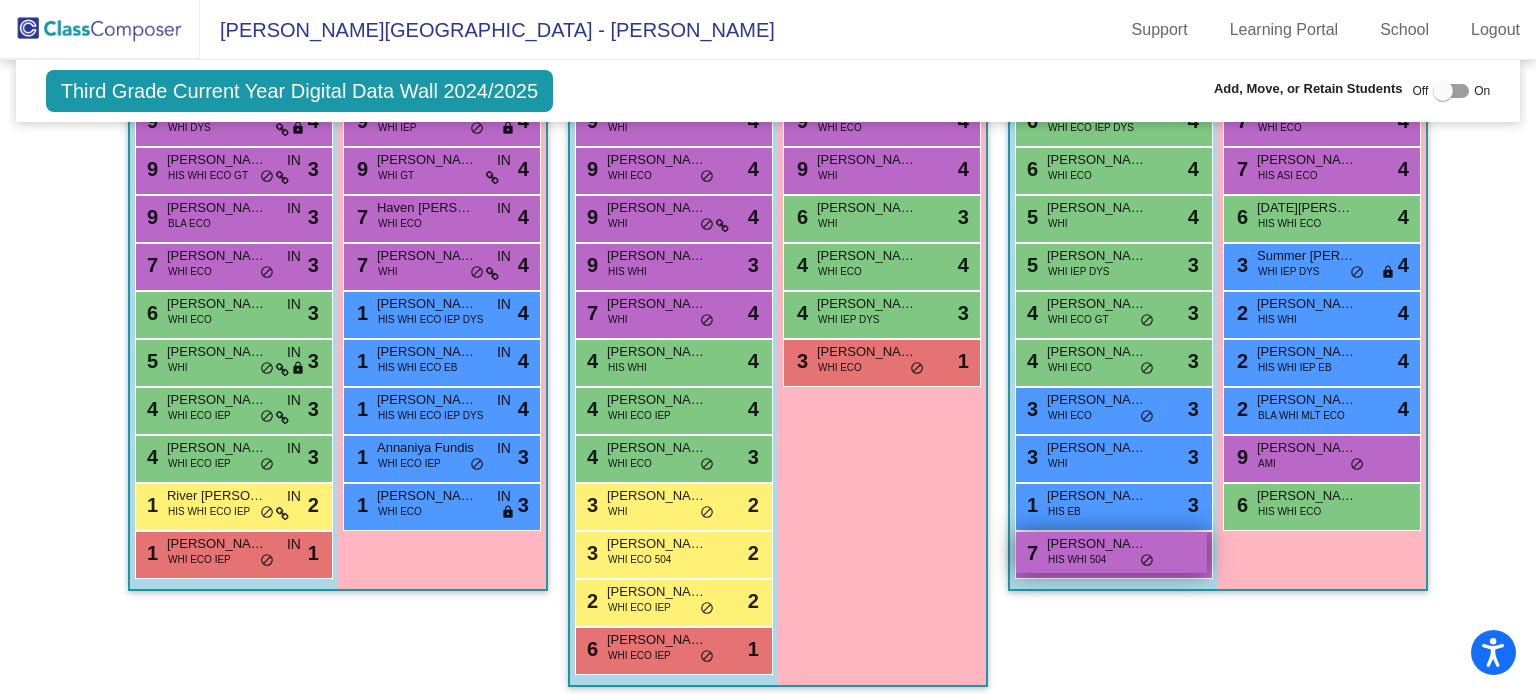 click on "7 Evan Riddell HIS WHI 504 lock do_not_disturb_alt" at bounding box center (1111, 552) 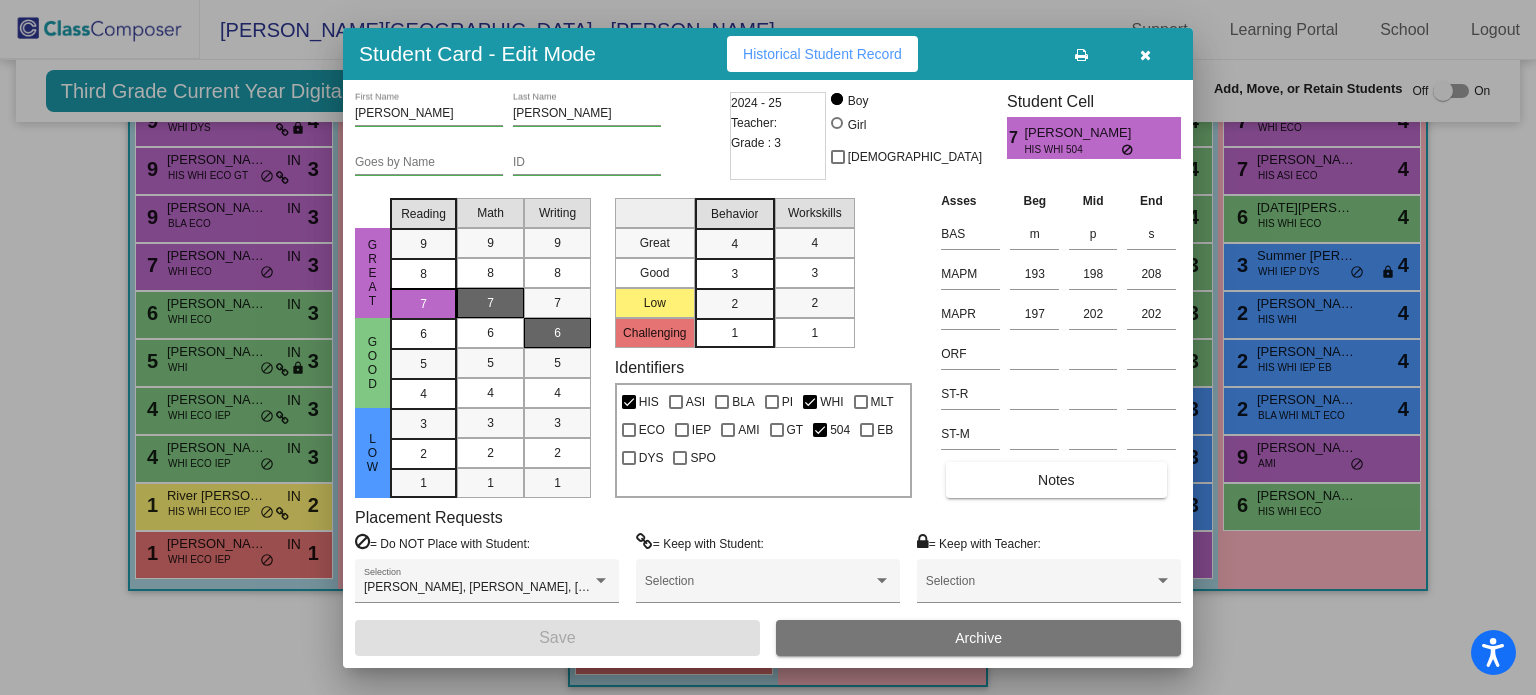 click on "3" at bounding box center (734, 244) 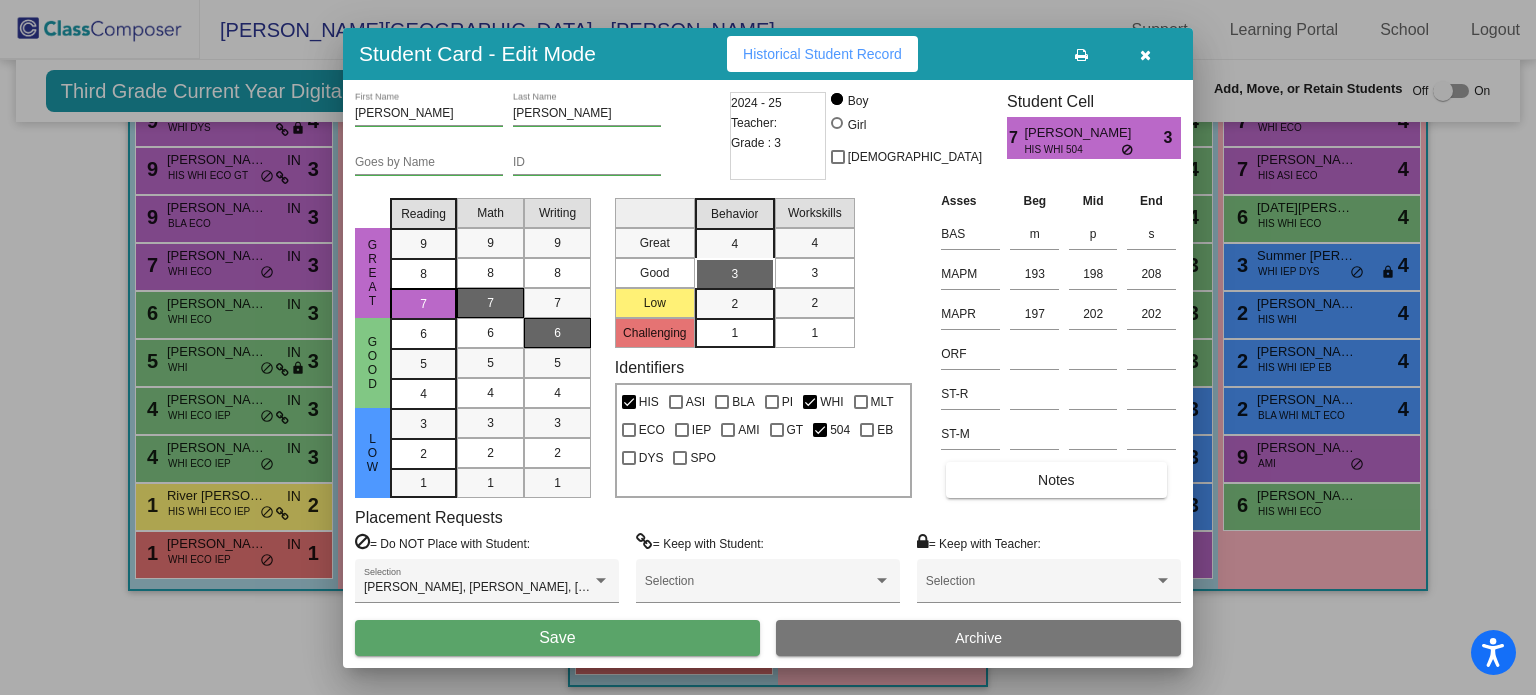 click on "3" at bounding box center [814, 273] 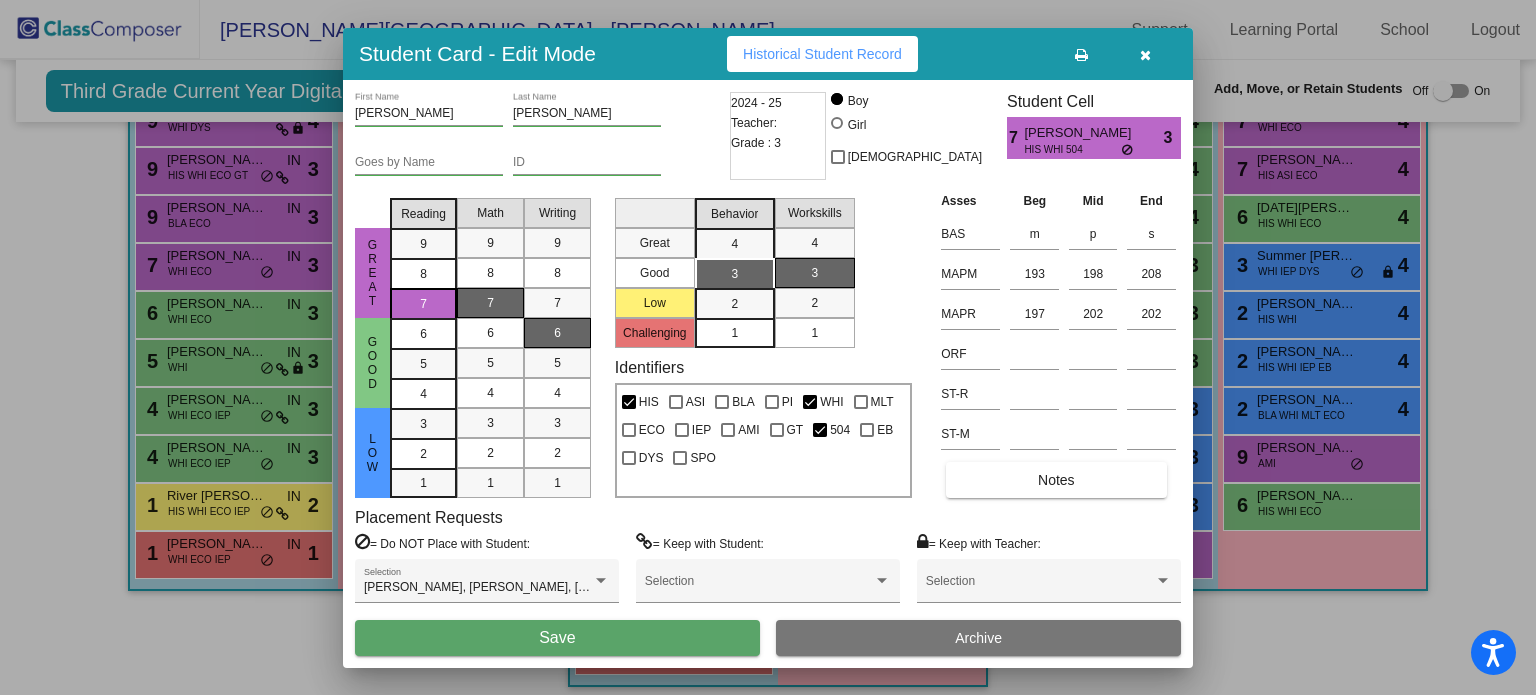 click on "Save" at bounding box center (557, 638) 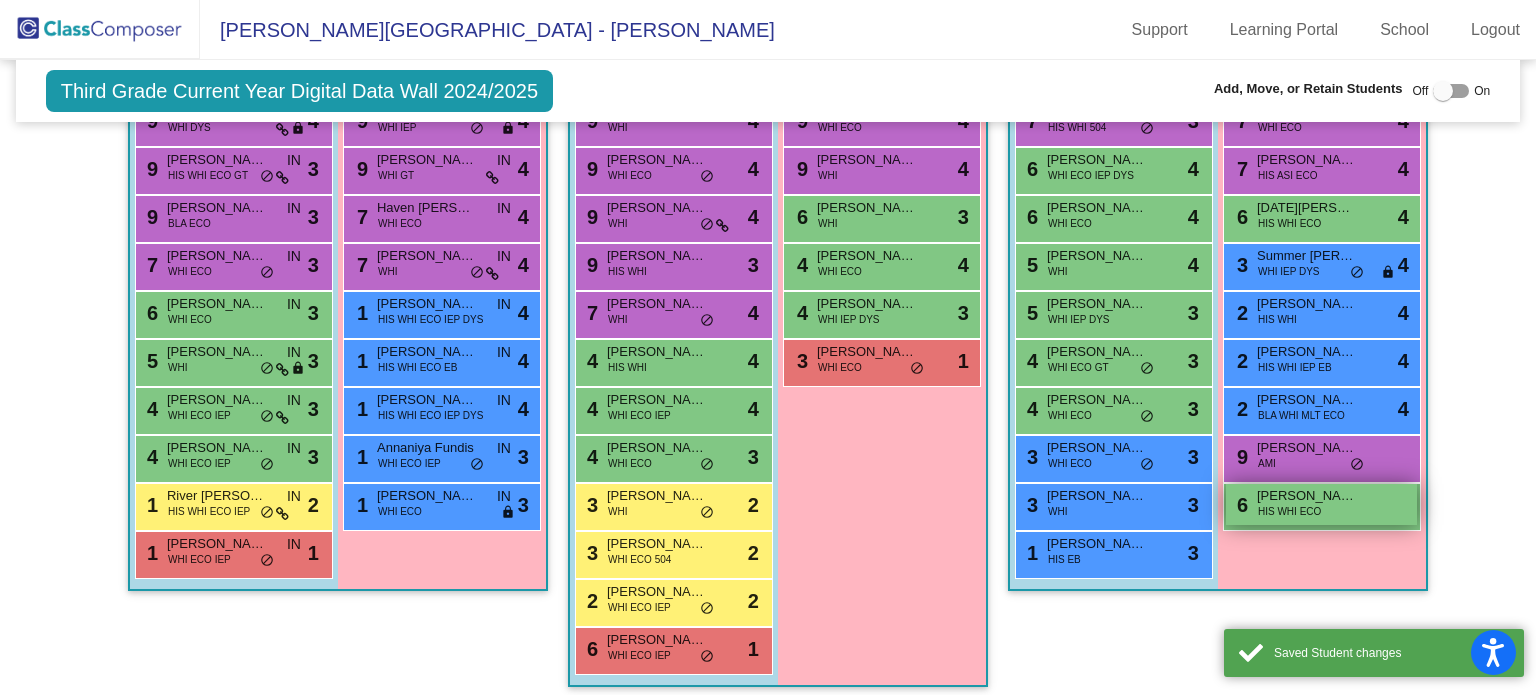 click on "HIS WHI ECO" at bounding box center [1289, 511] 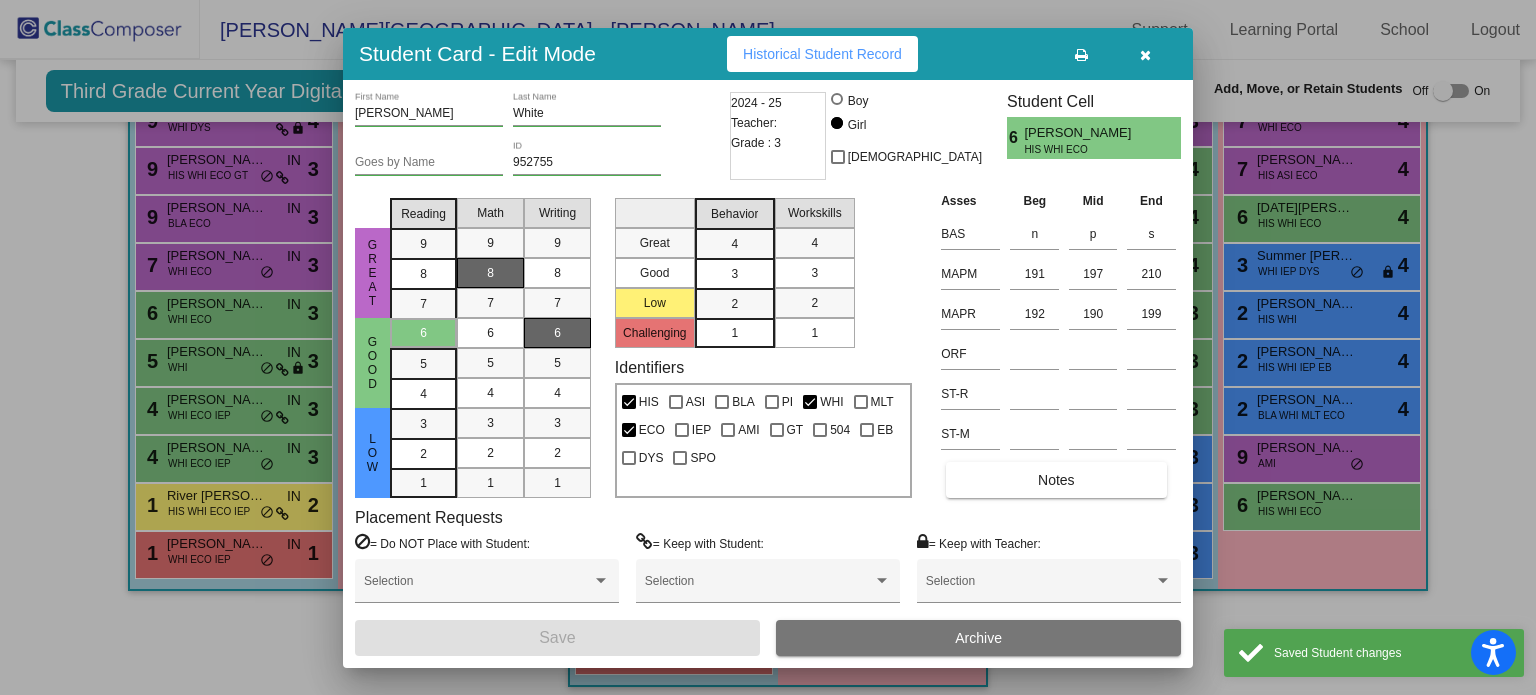 click on "3" at bounding box center [734, 244] 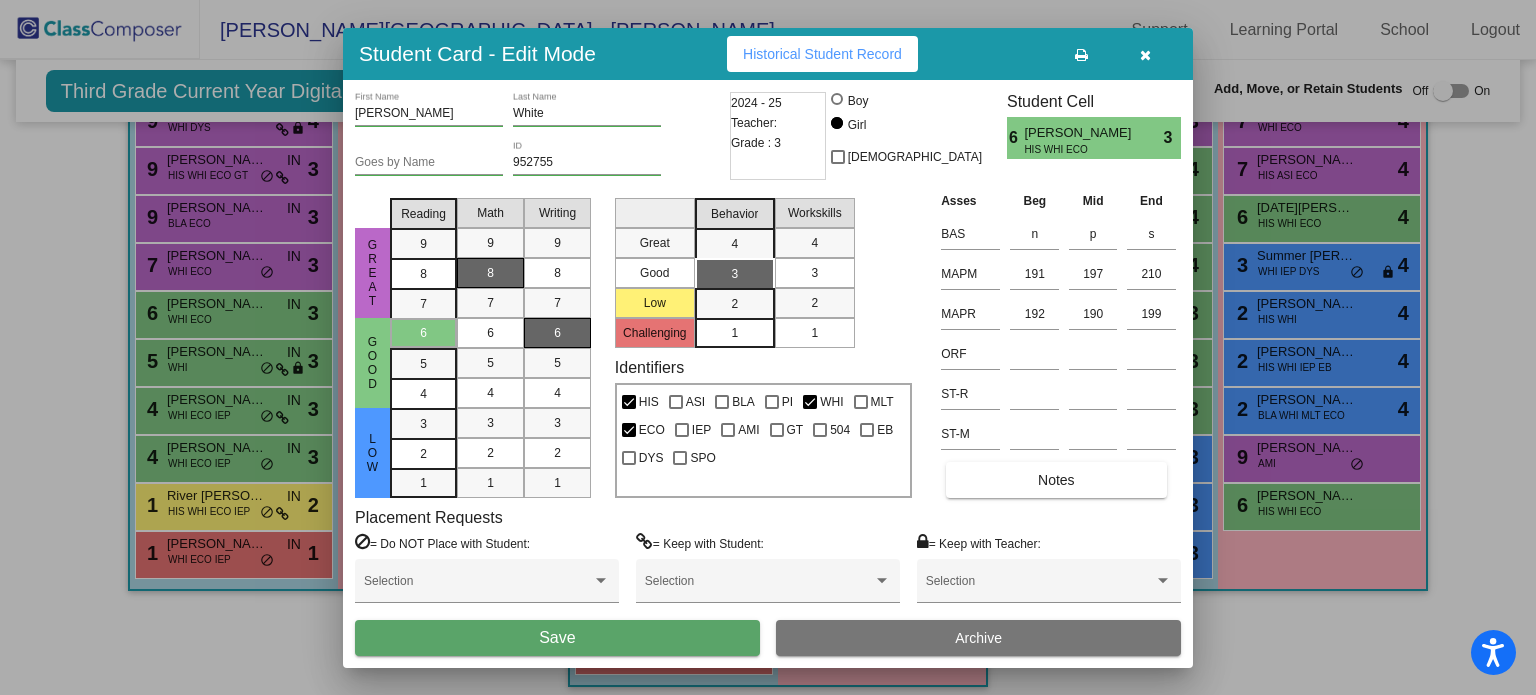 click on "3" at bounding box center [814, 273] 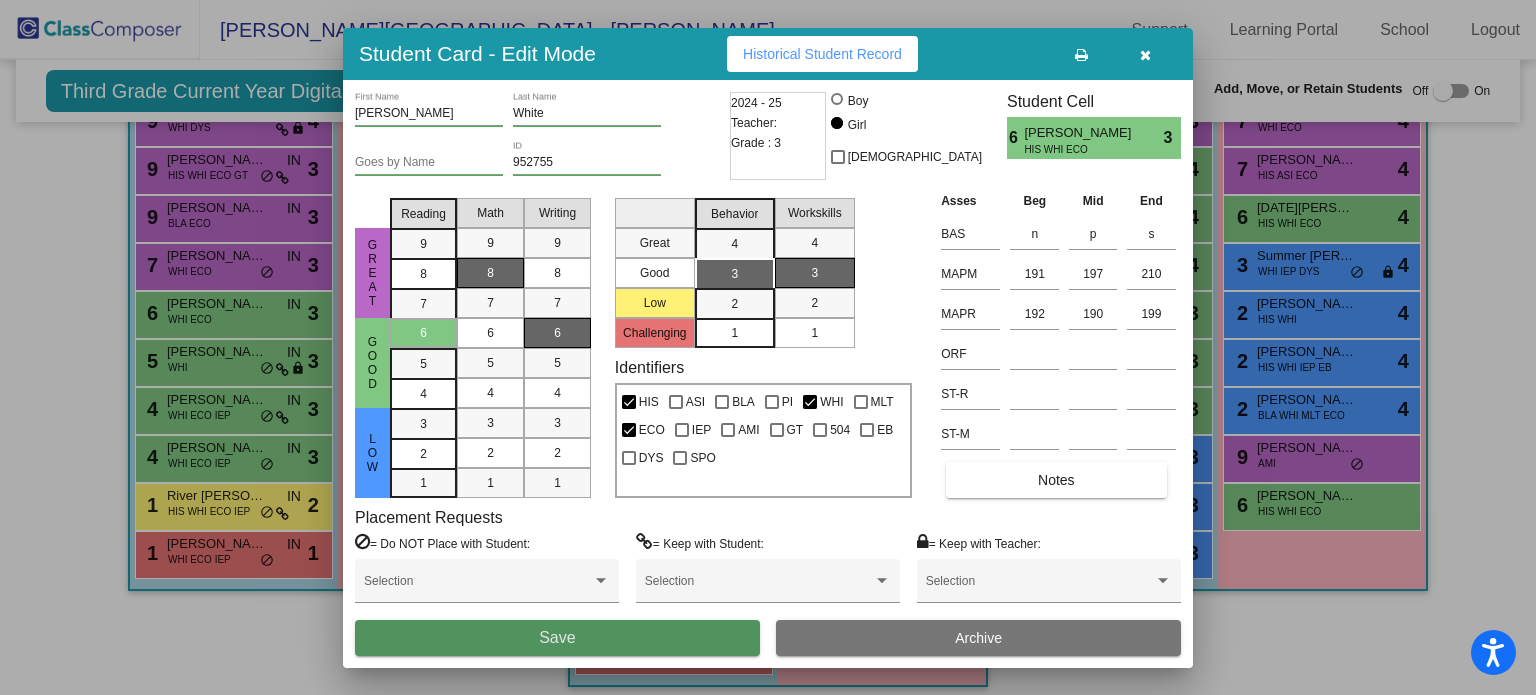 click on "Save" at bounding box center [557, 638] 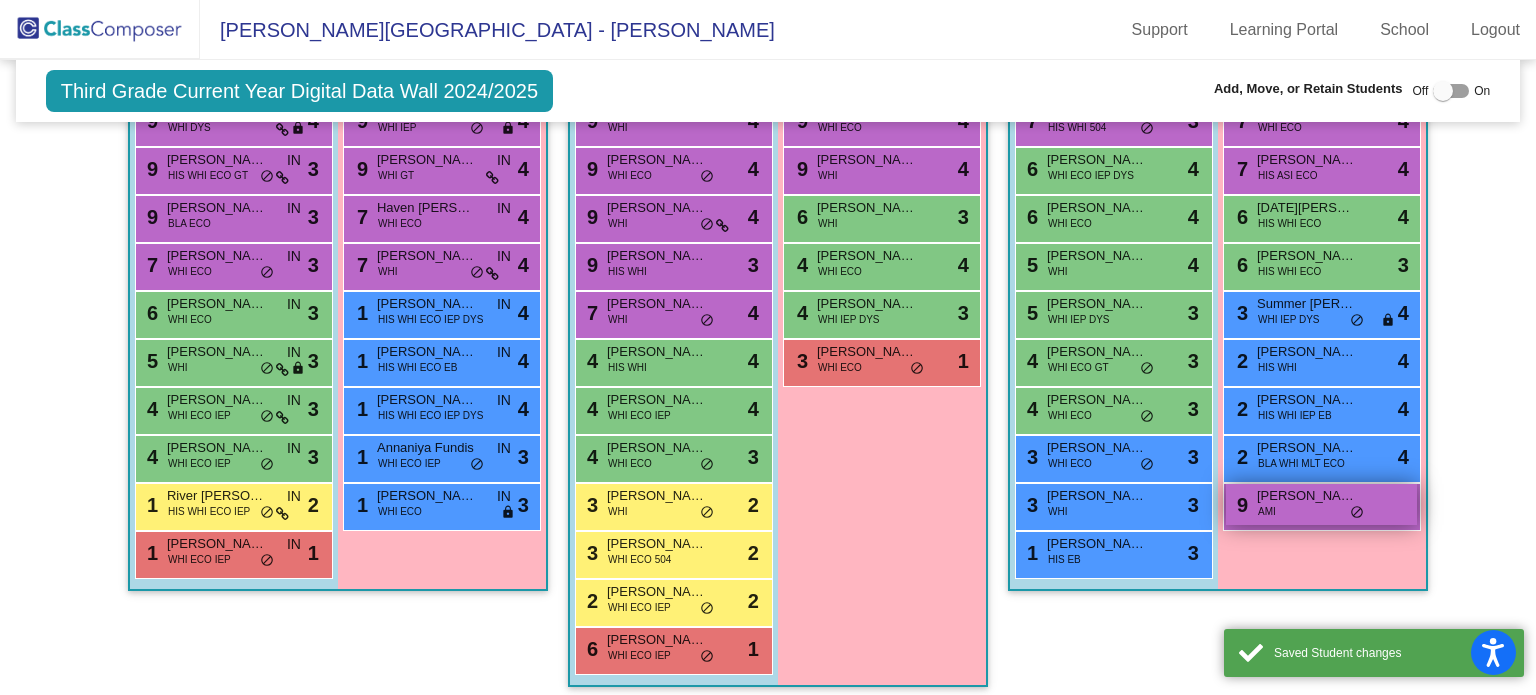 click on "Hazel Gaydos" at bounding box center [1307, 496] 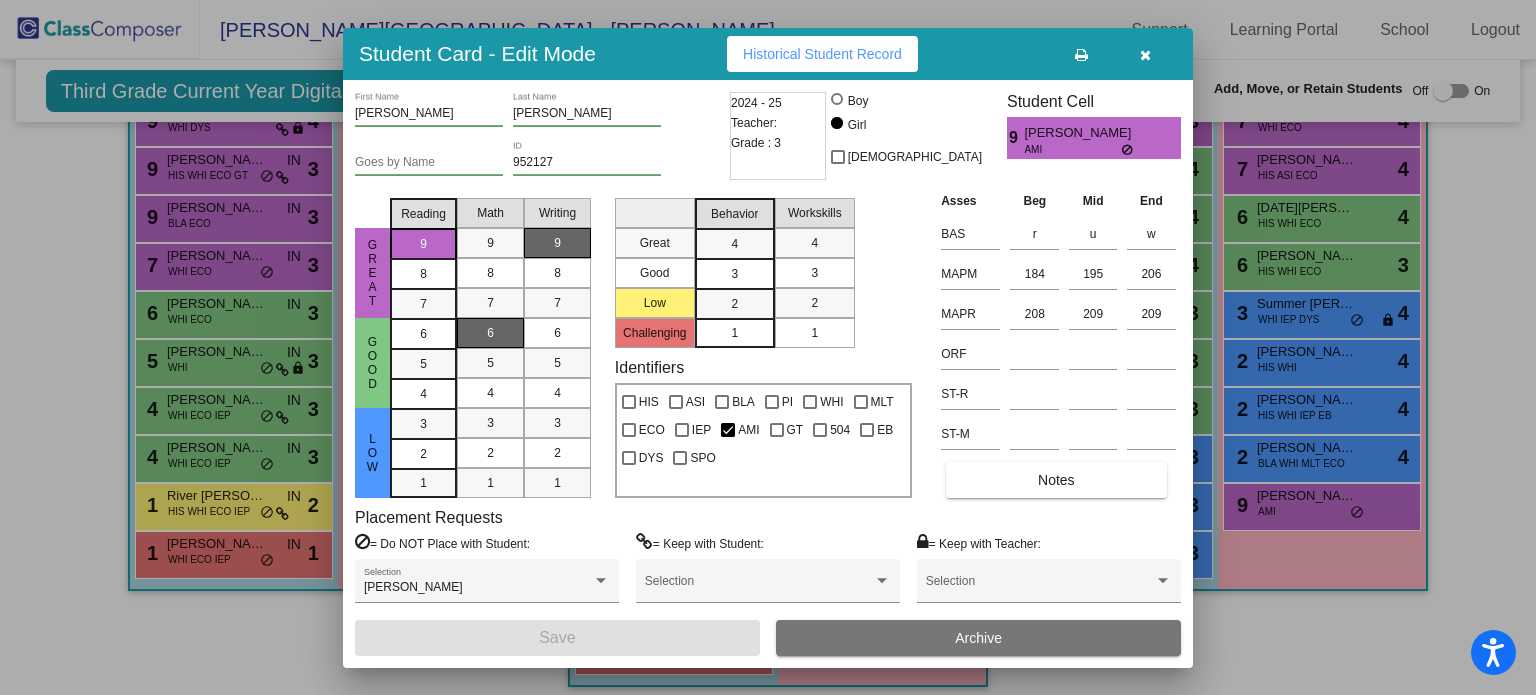 click on "3" at bounding box center (734, 244) 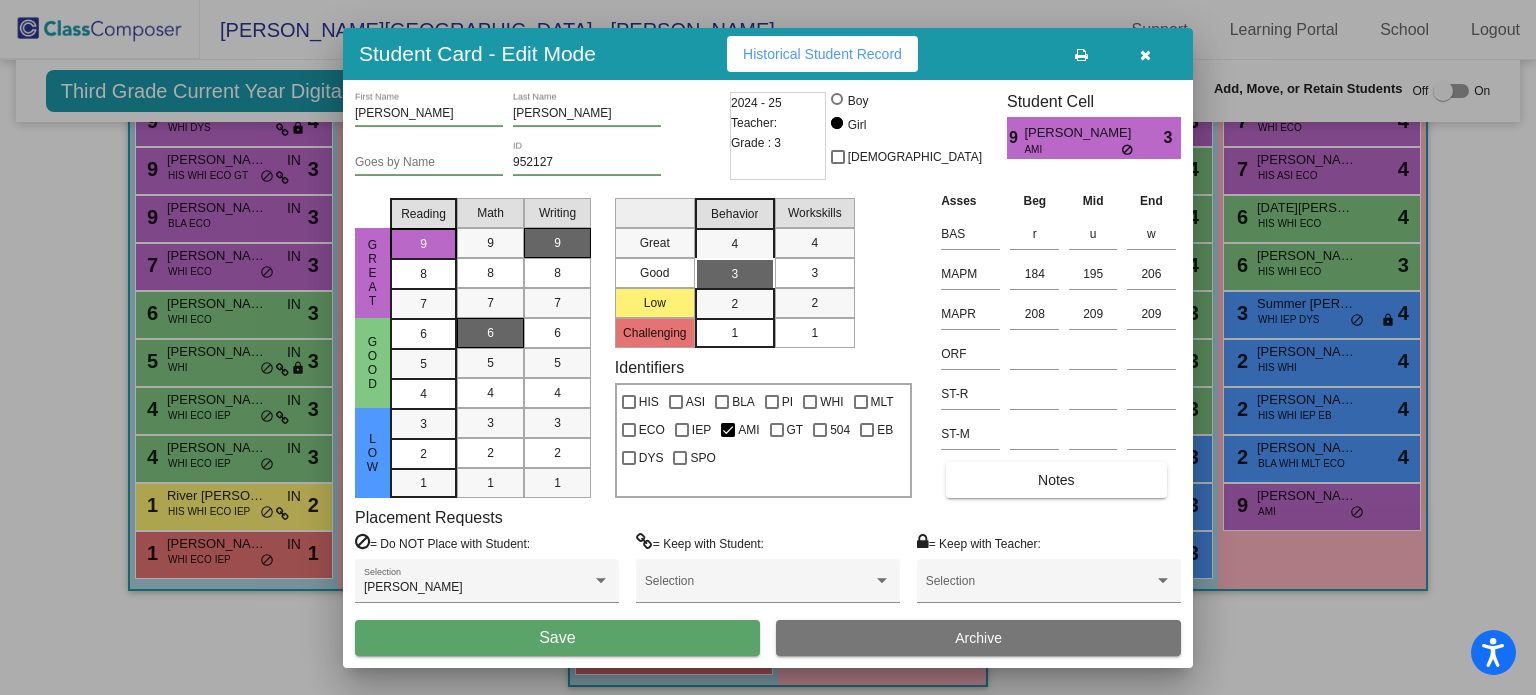 click on "3" at bounding box center [814, 273] 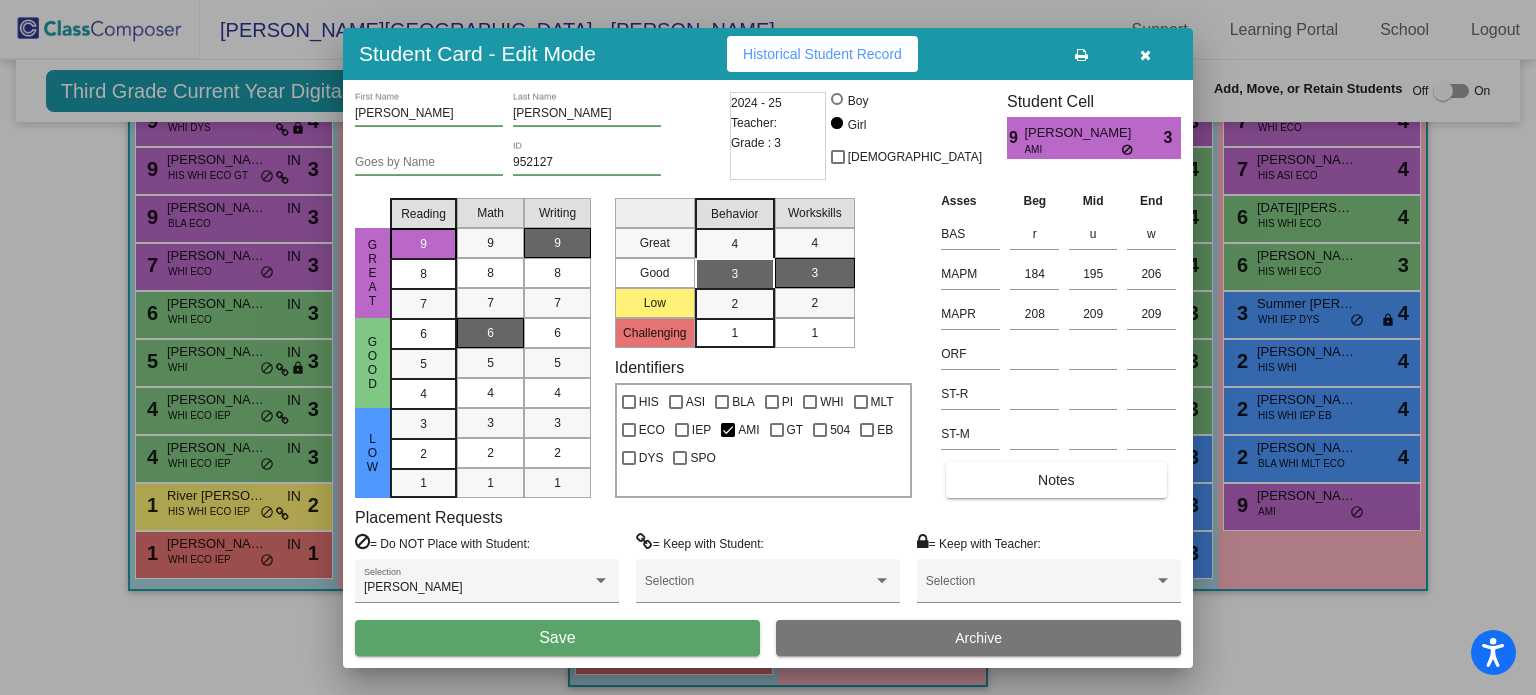 click on "Save" at bounding box center (557, 638) 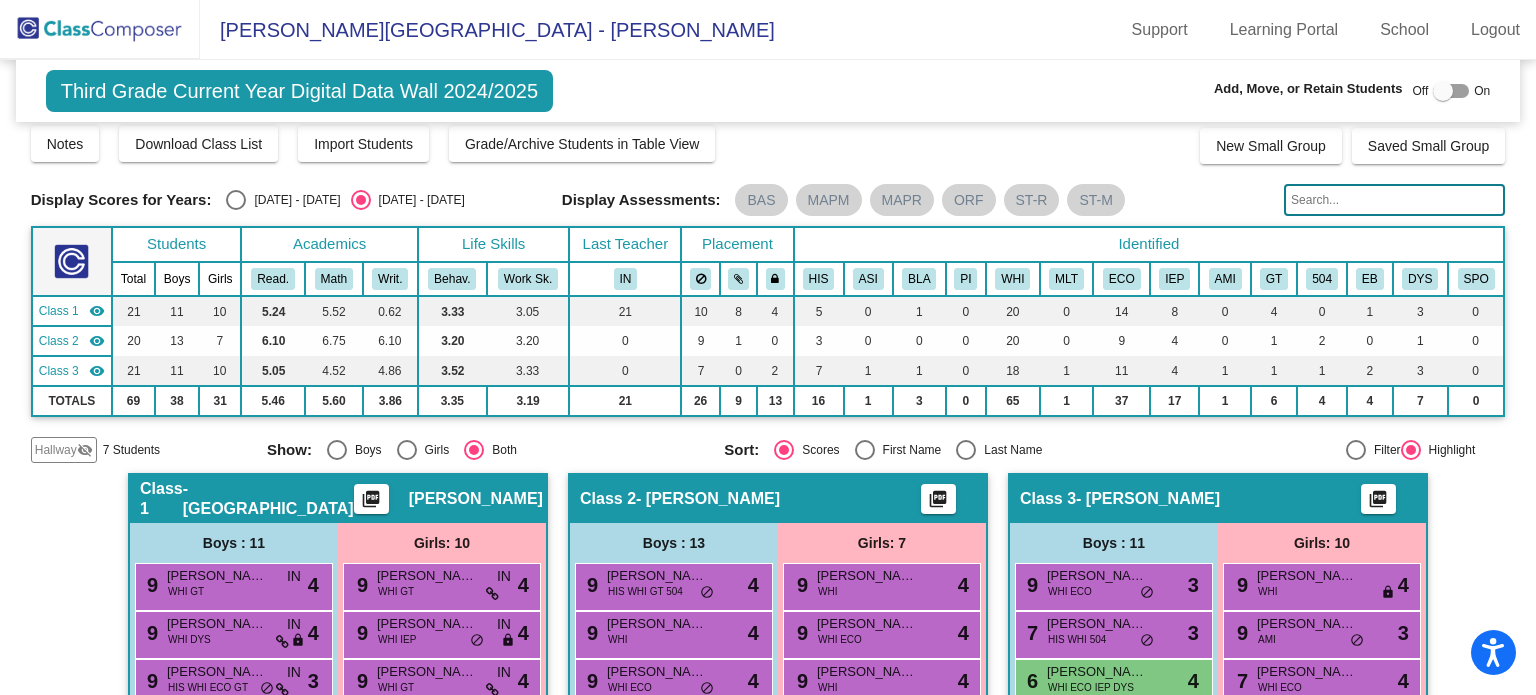 scroll, scrollTop: 0, scrollLeft: 0, axis: both 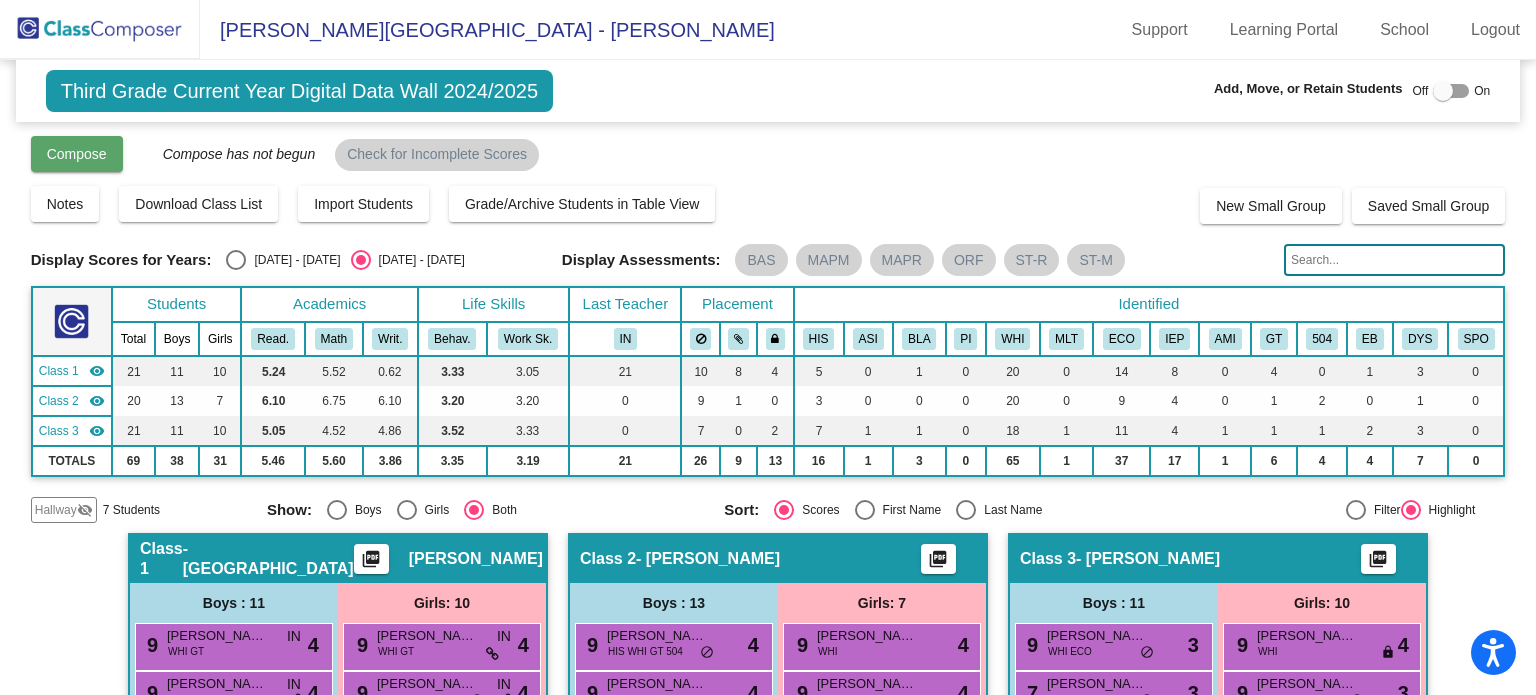 click on "Compose" 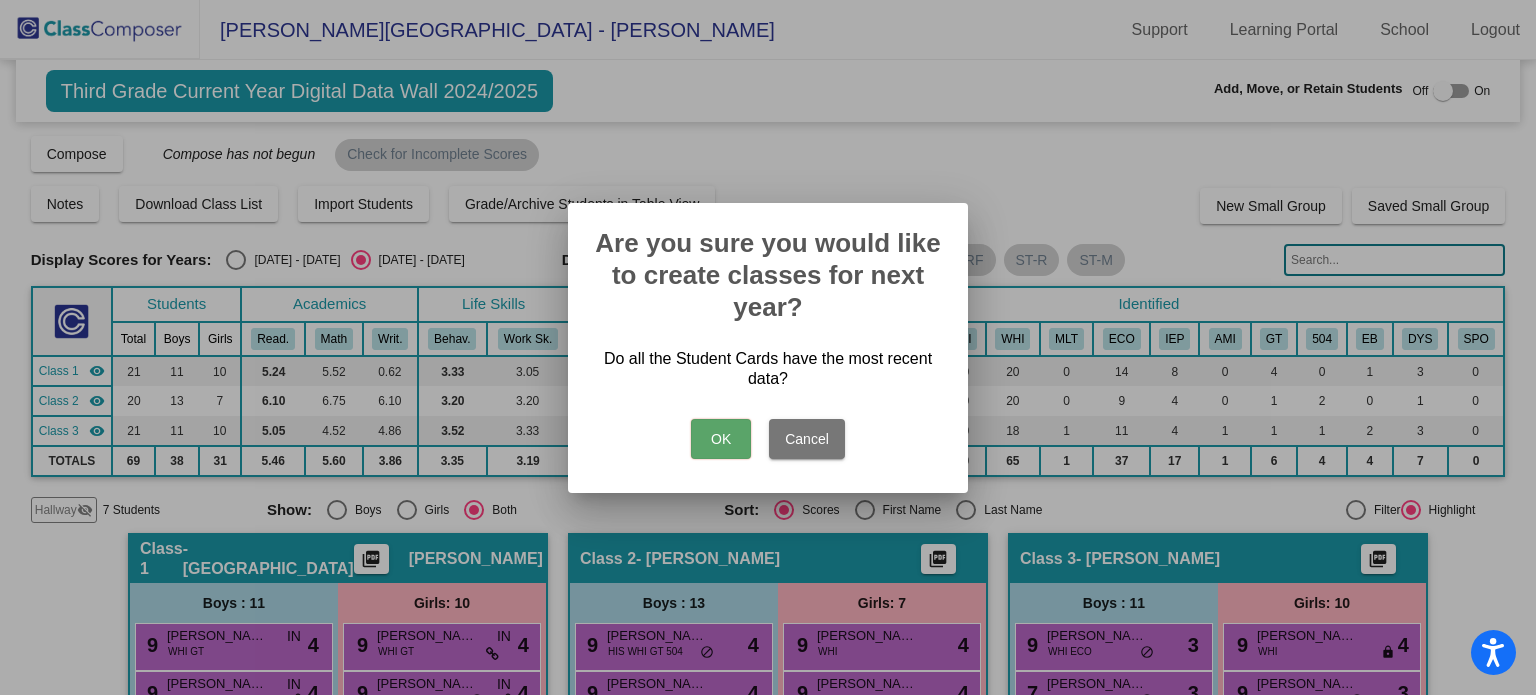 click on "OK" at bounding box center [721, 439] 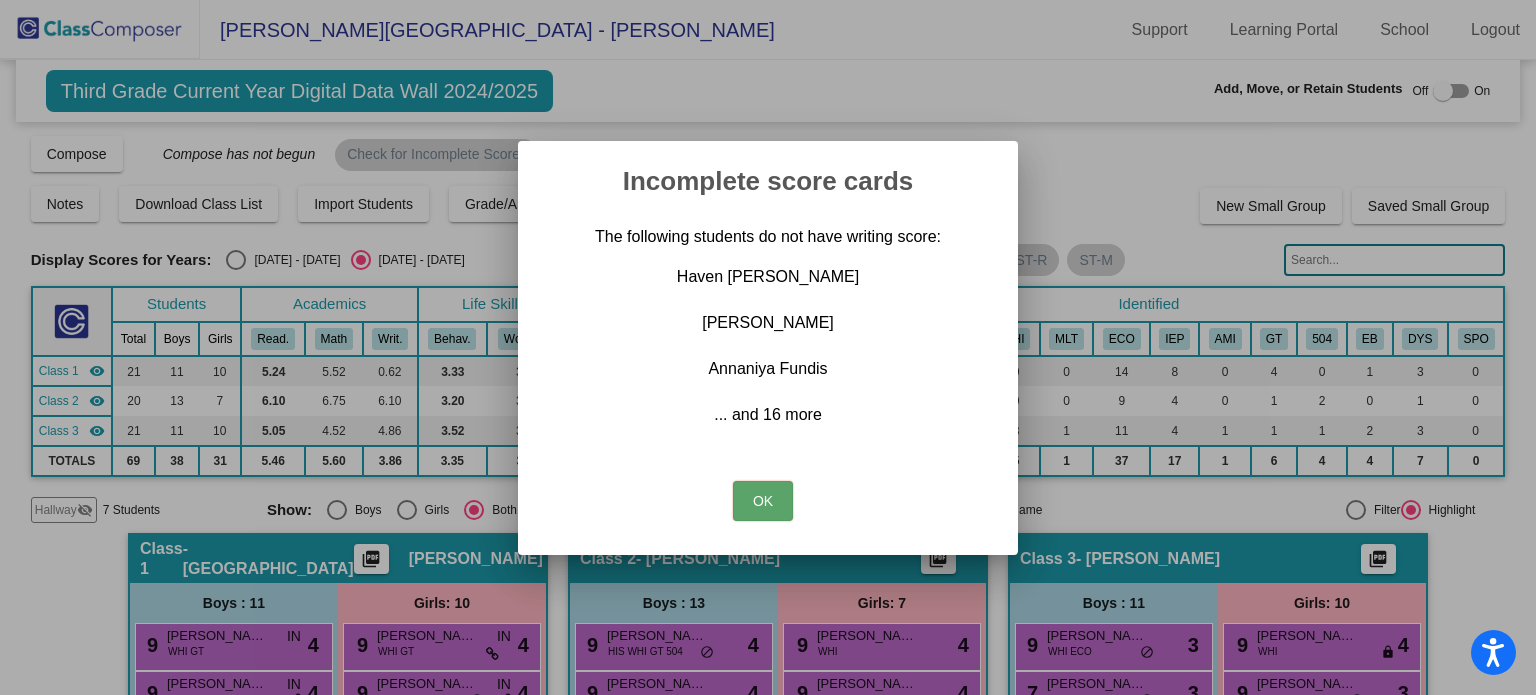 click on "OK" at bounding box center [763, 501] 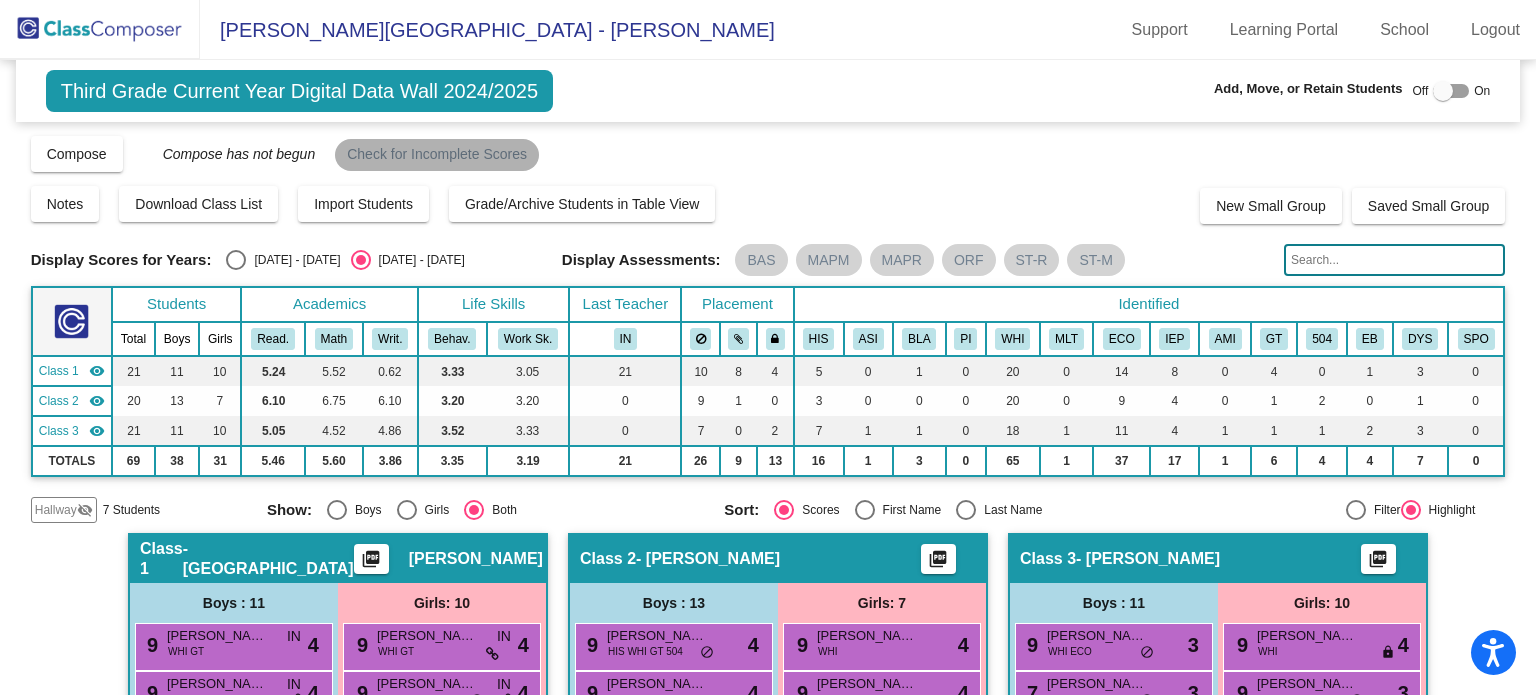 click on "Check for Incomplete Scores" 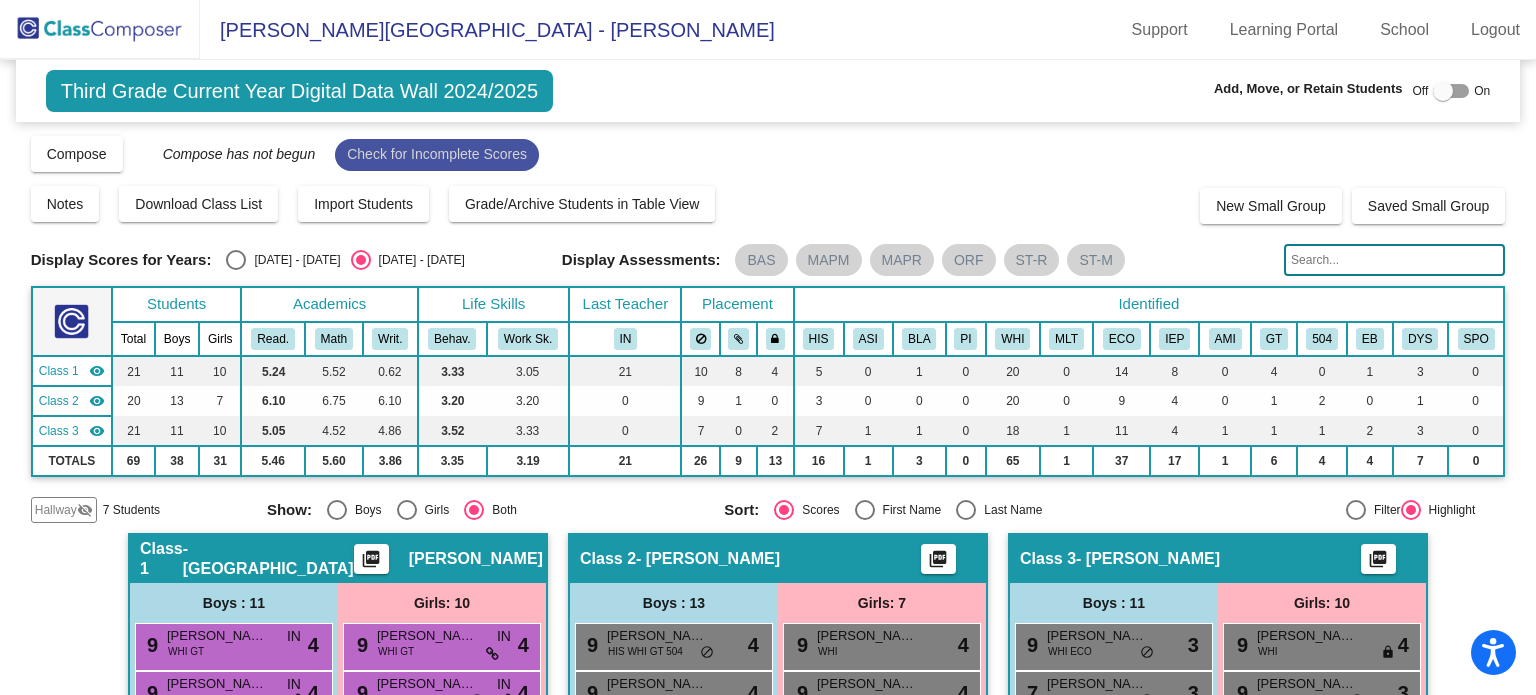 click on "Check for Incomplete Scores" 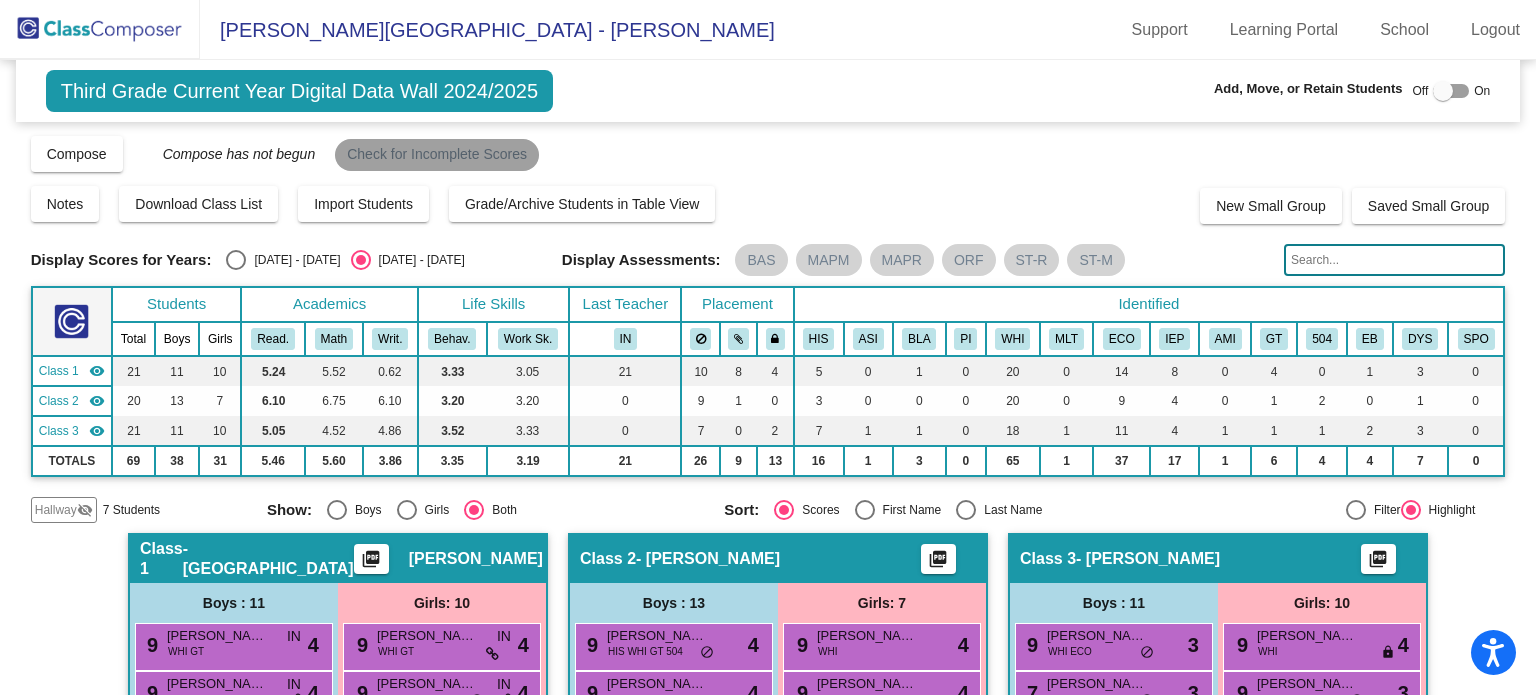 click on "Check for Incomplete Scores" 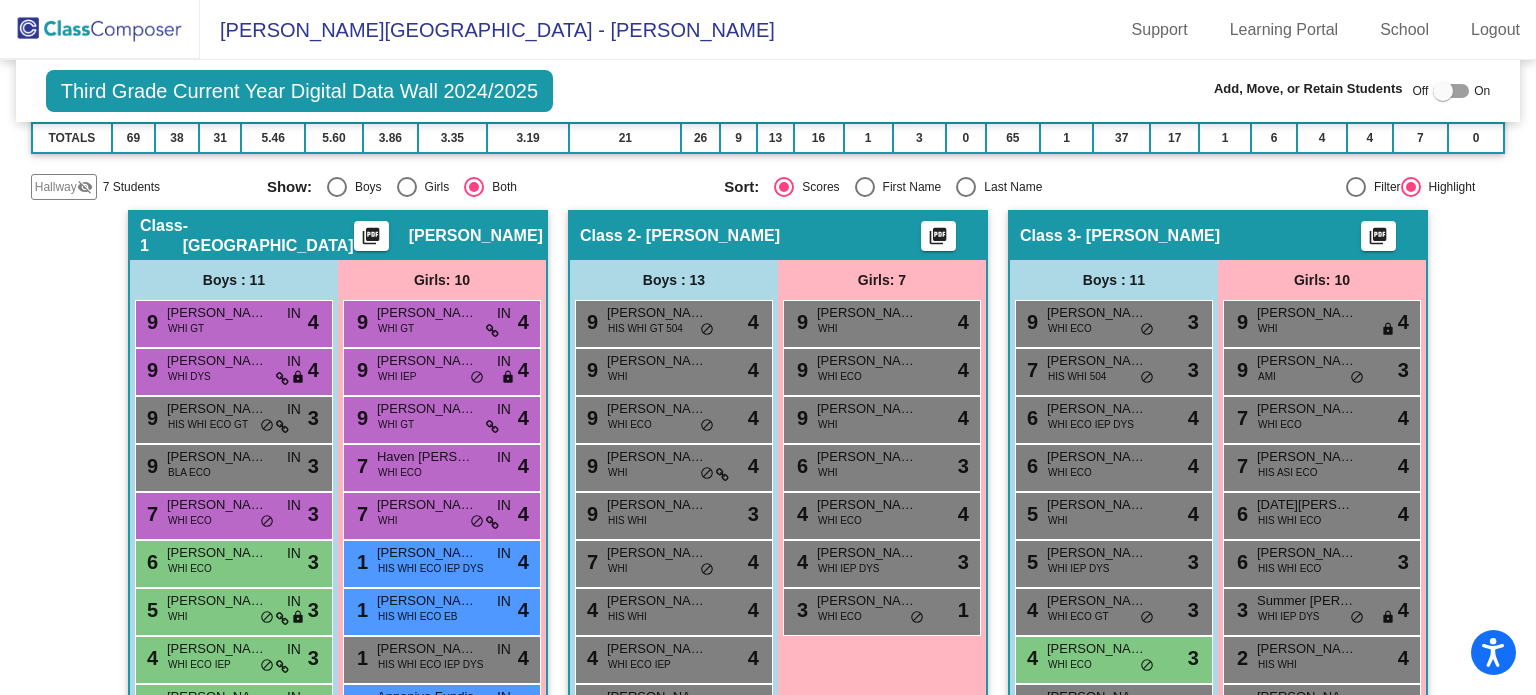 scroll, scrollTop: 328, scrollLeft: 0, axis: vertical 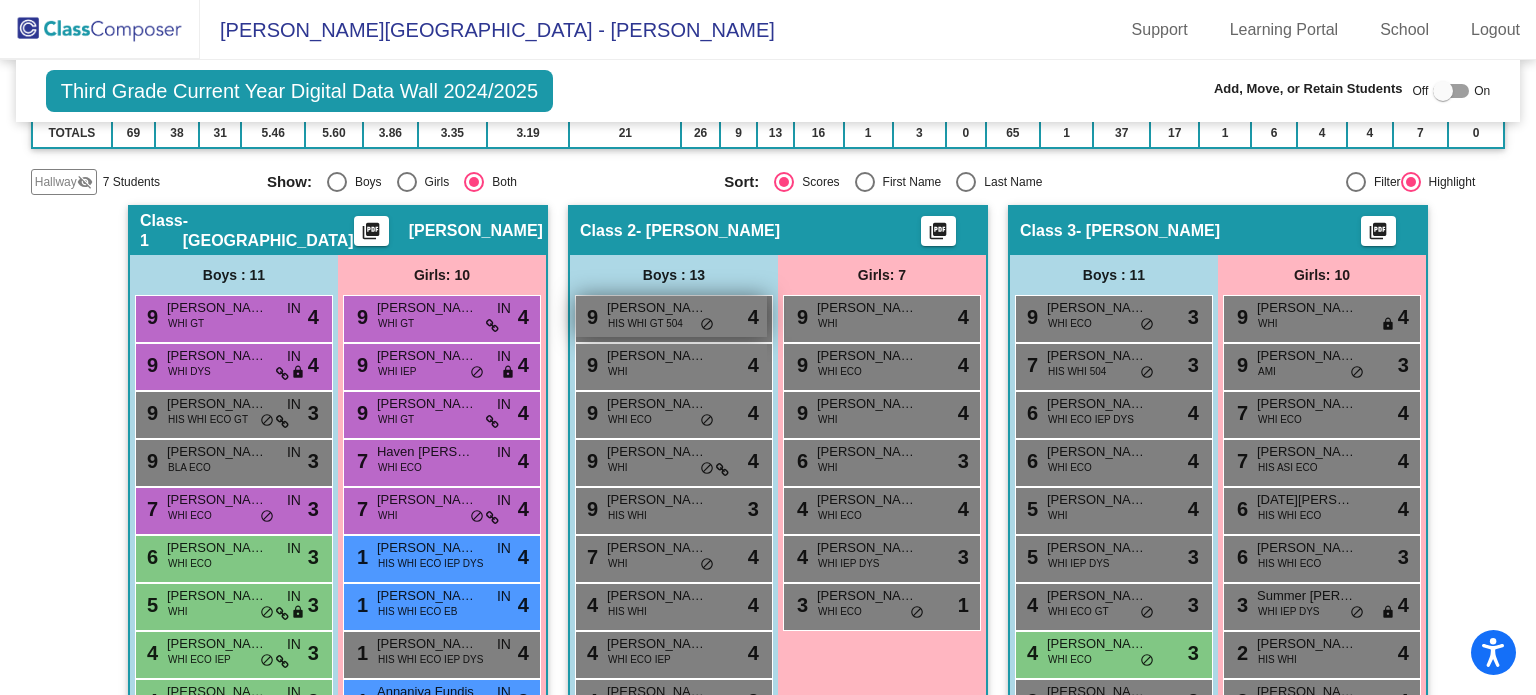 click on "HIS WHI GT 504" at bounding box center (645, 323) 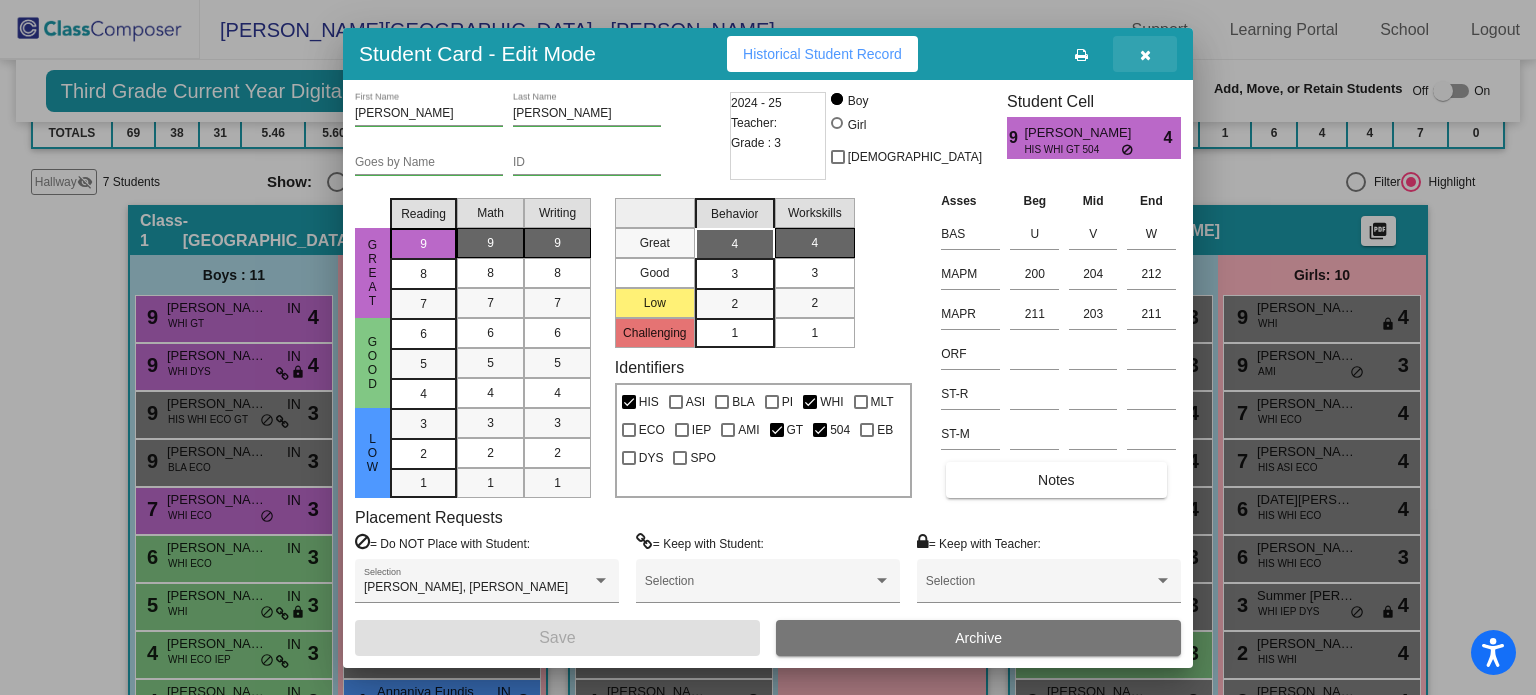 click at bounding box center (1145, 54) 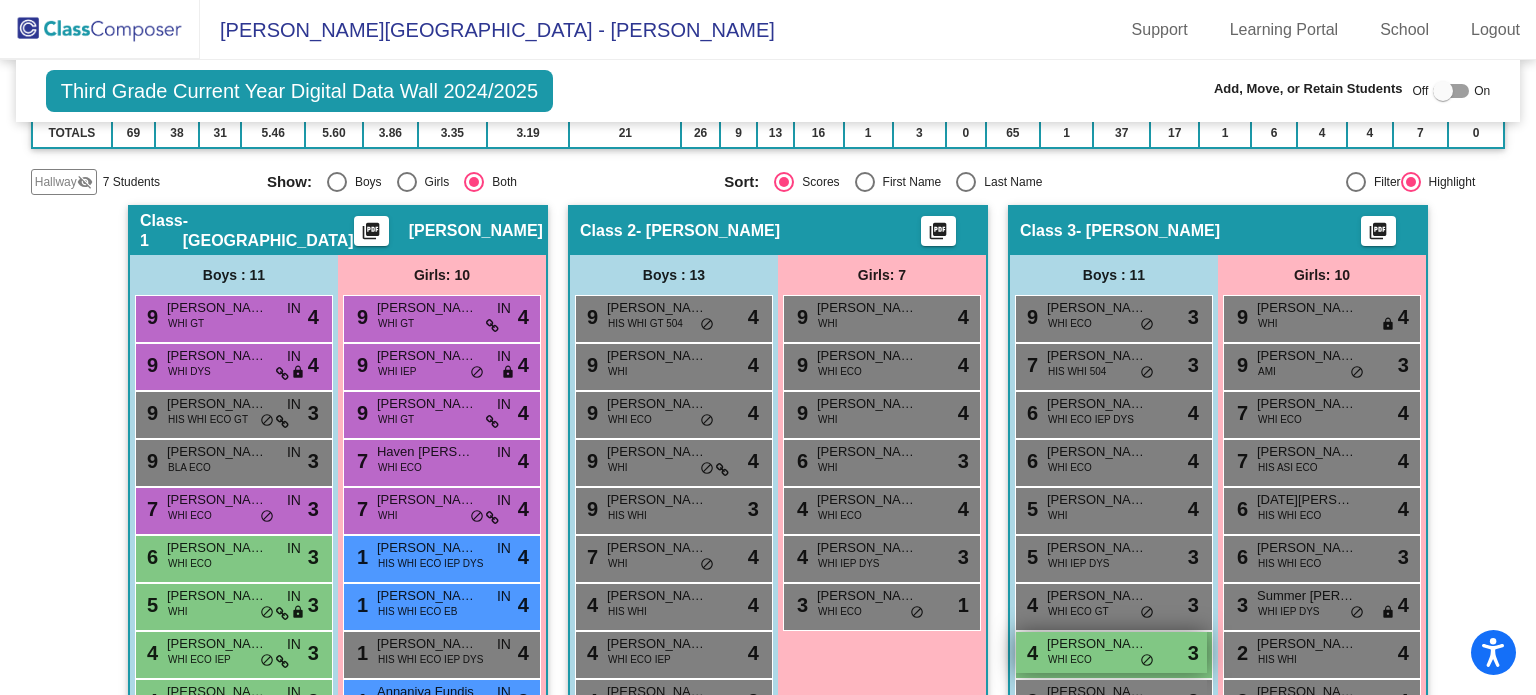 click on "WHI ECO" at bounding box center [1070, 659] 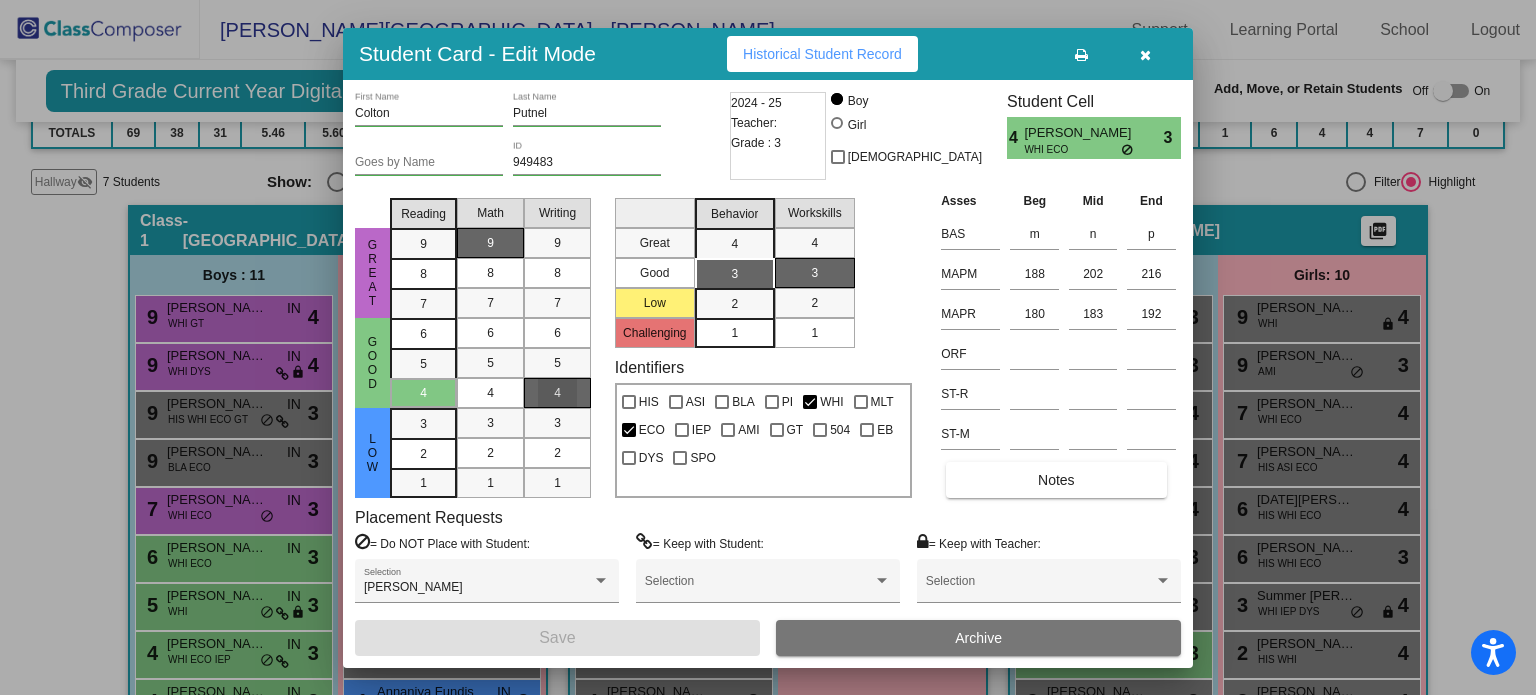 click on "4" at bounding box center (557, 393) 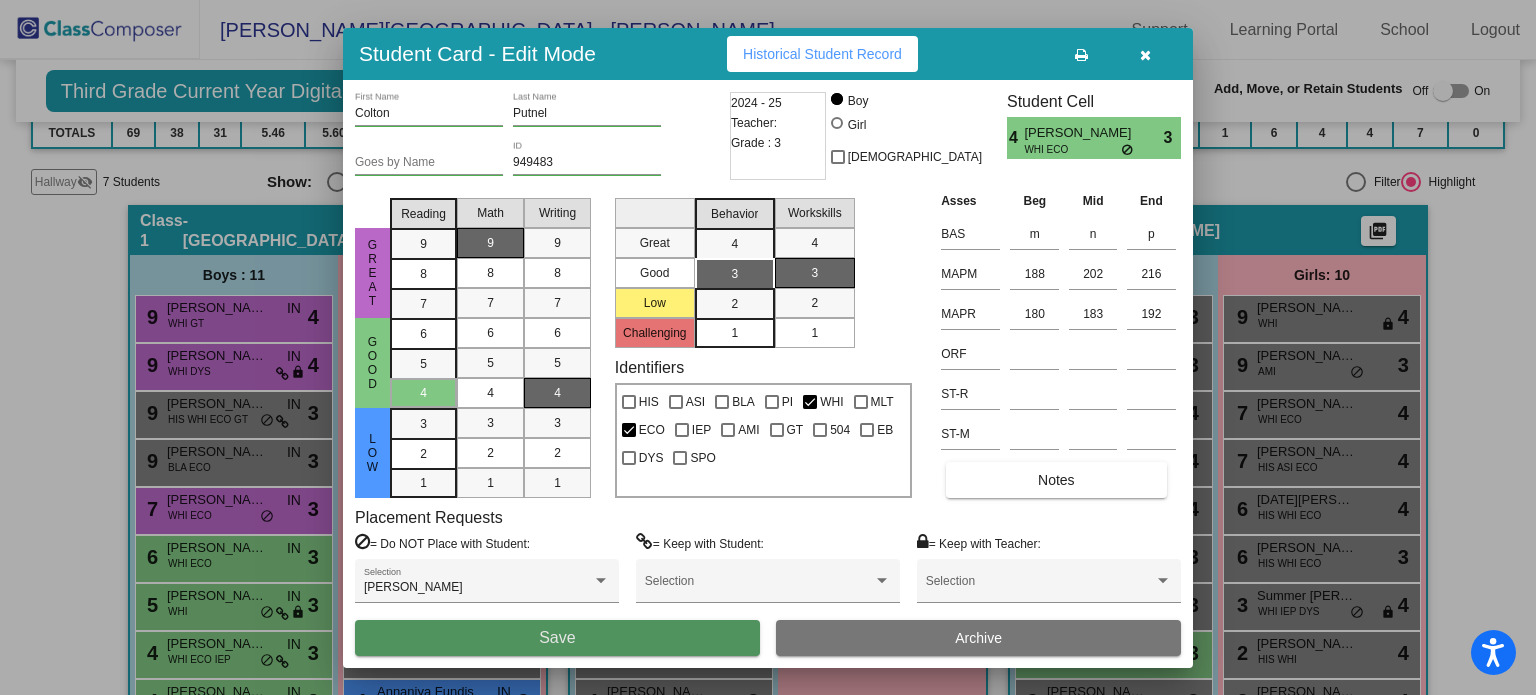 click on "Save" at bounding box center [557, 637] 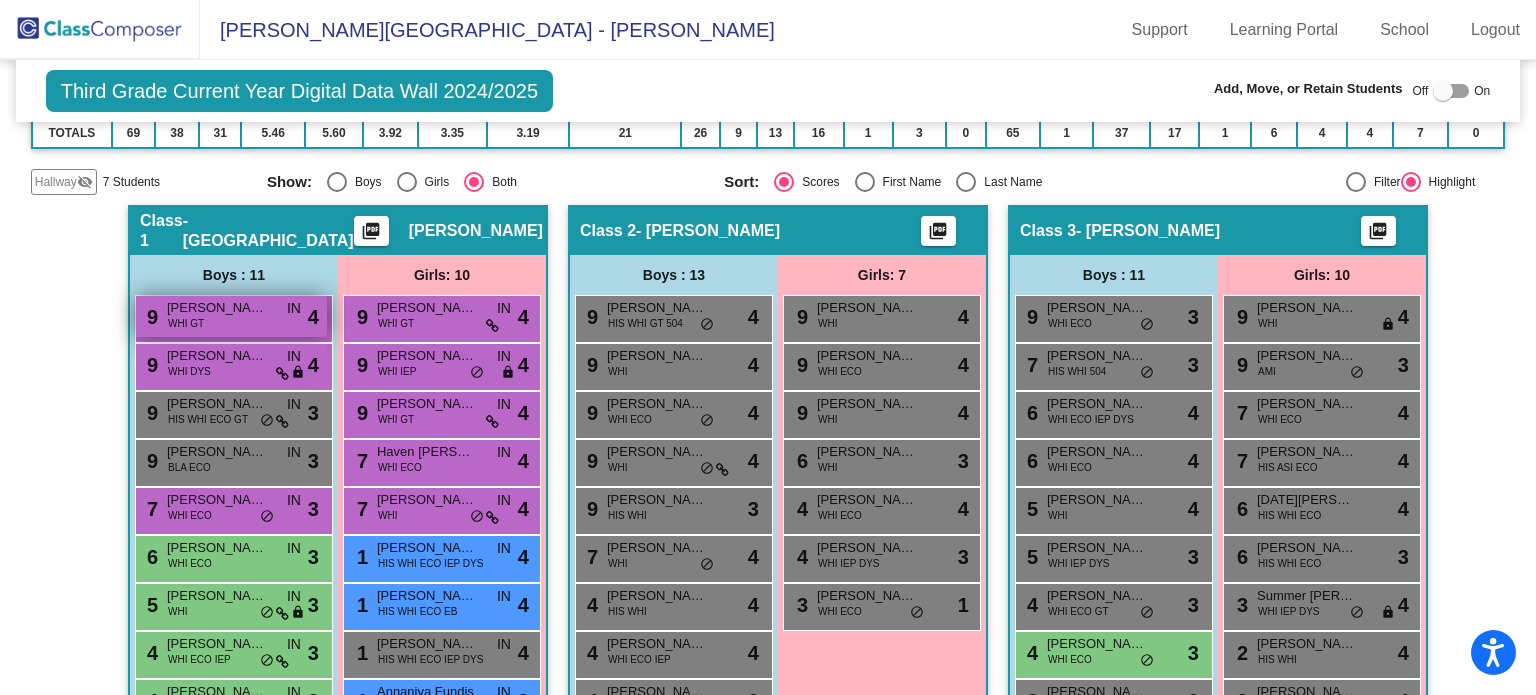 click on "Knox Hyden" at bounding box center (217, 308) 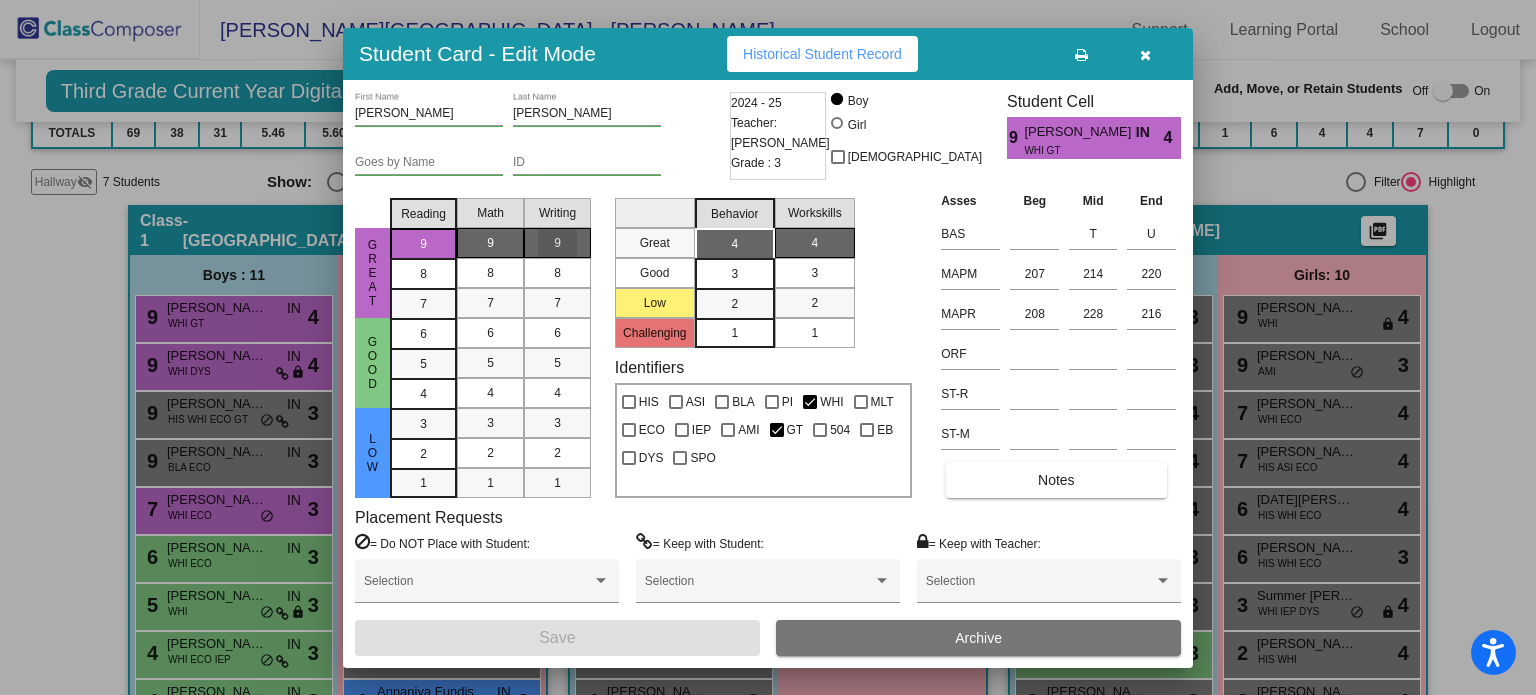 click on "9" at bounding box center [557, 243] 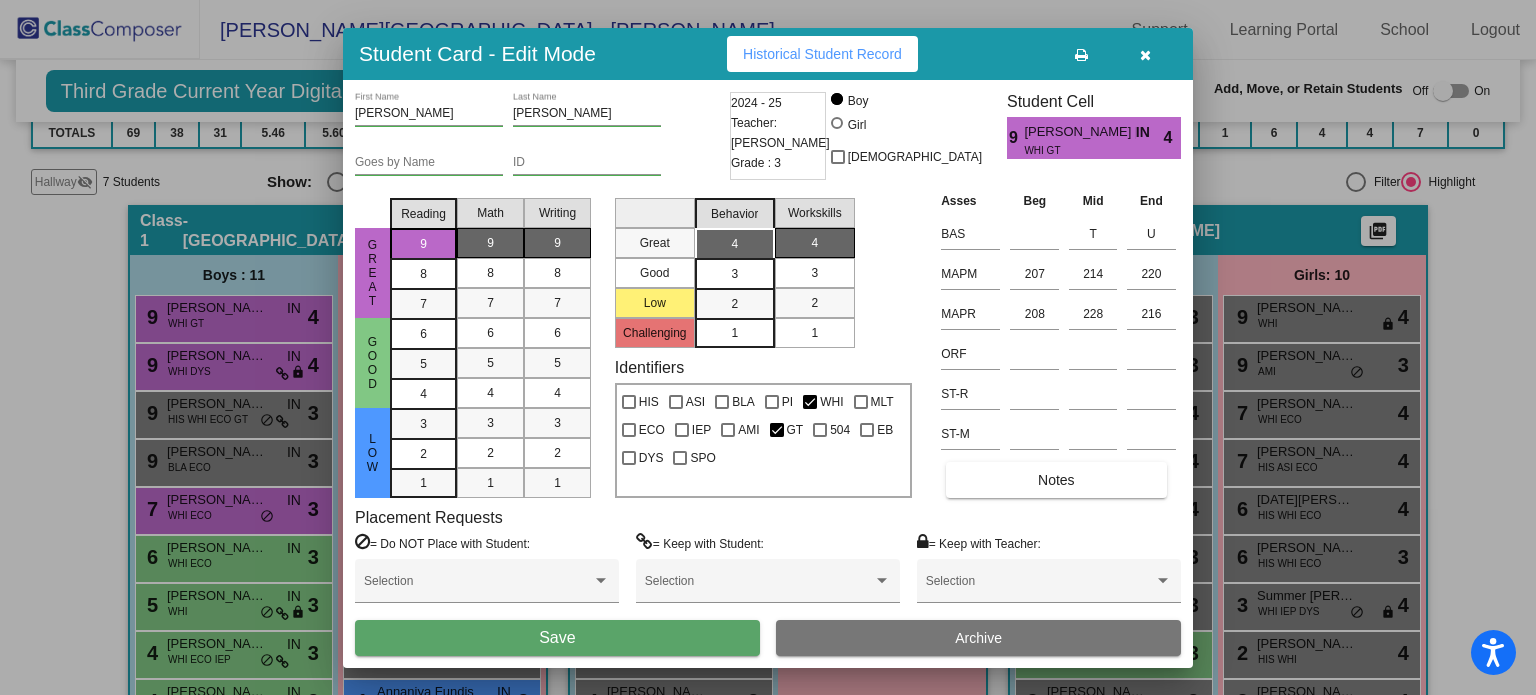 click on "Save" at bounding box center (557, 638) 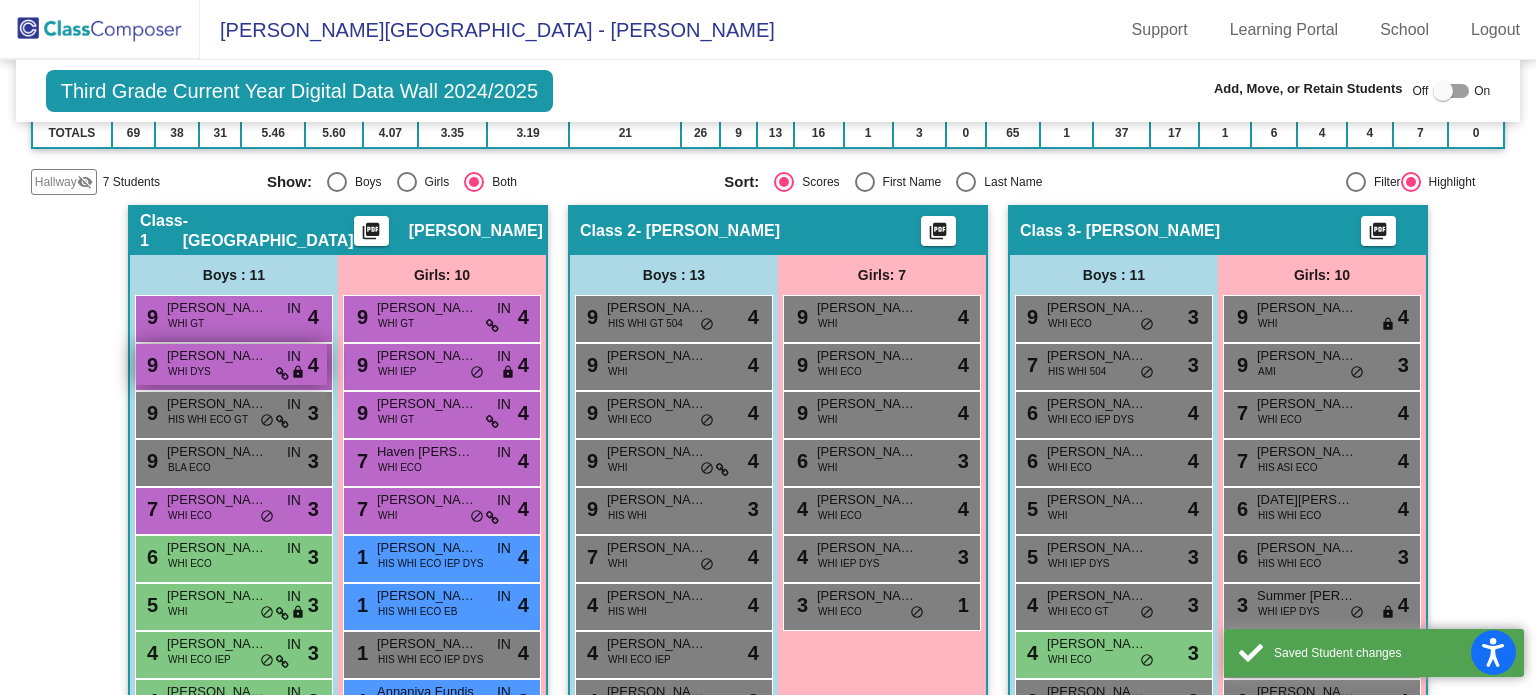 click on "Noah Seaton" at bounding box center [217, 356] 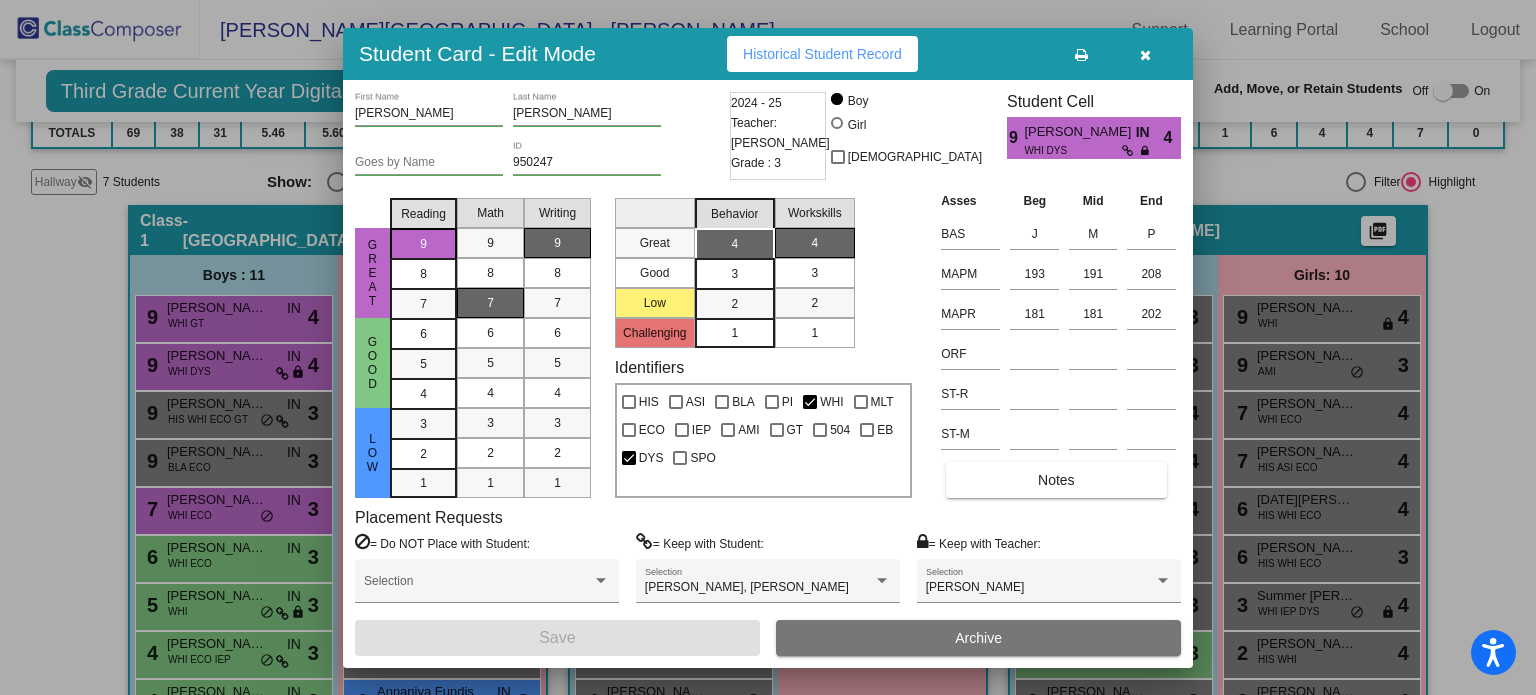 click on "9" at bounding box center (557, 243) 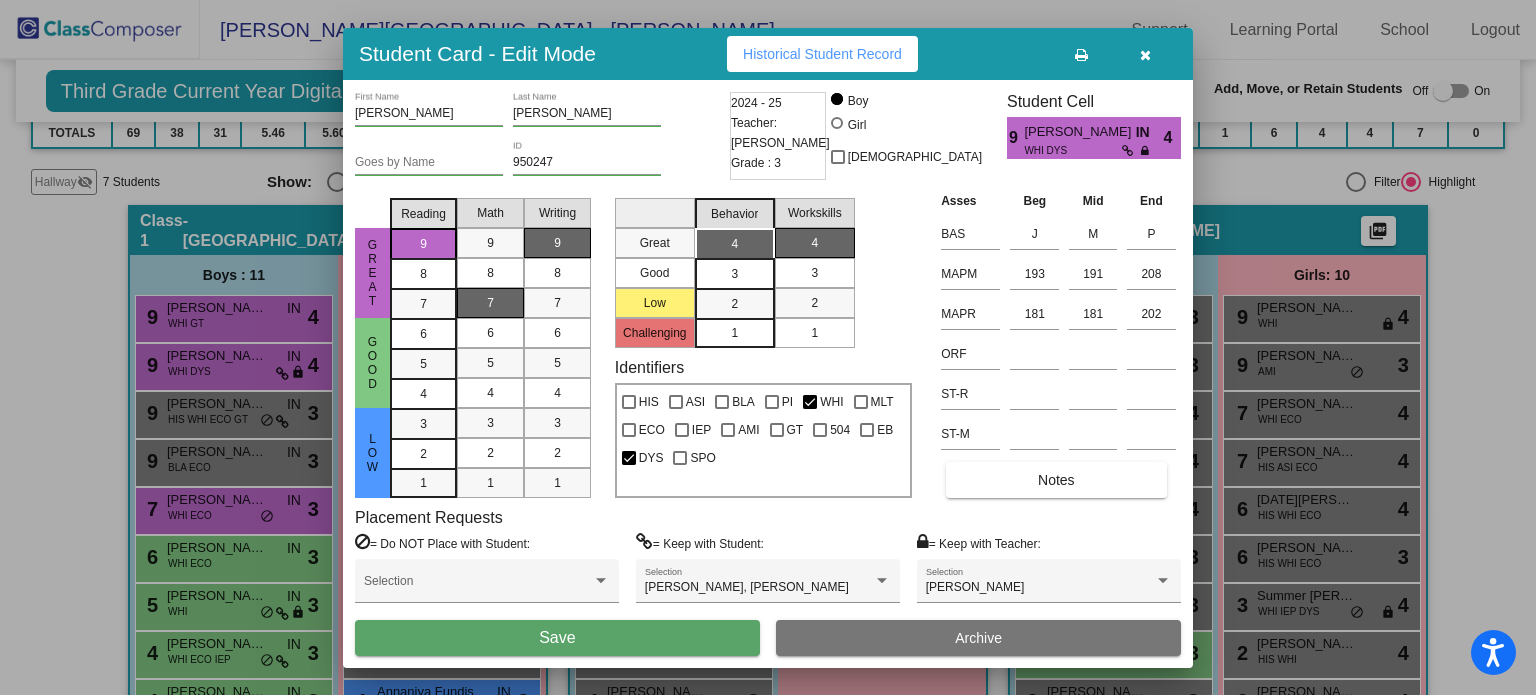 click on "Save" at bounding box center [557, 637] 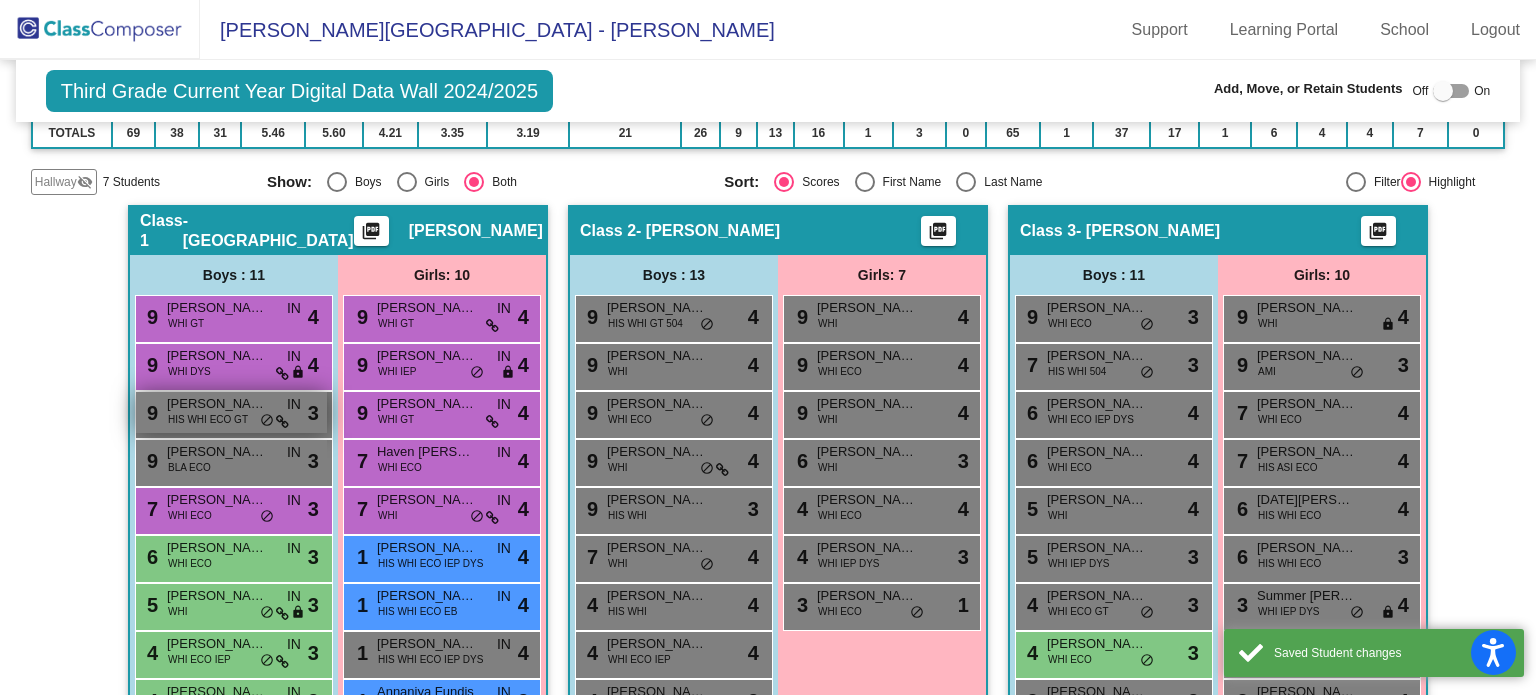 click on "HIS WHI ECO GT" at bounding box center (208, 419) 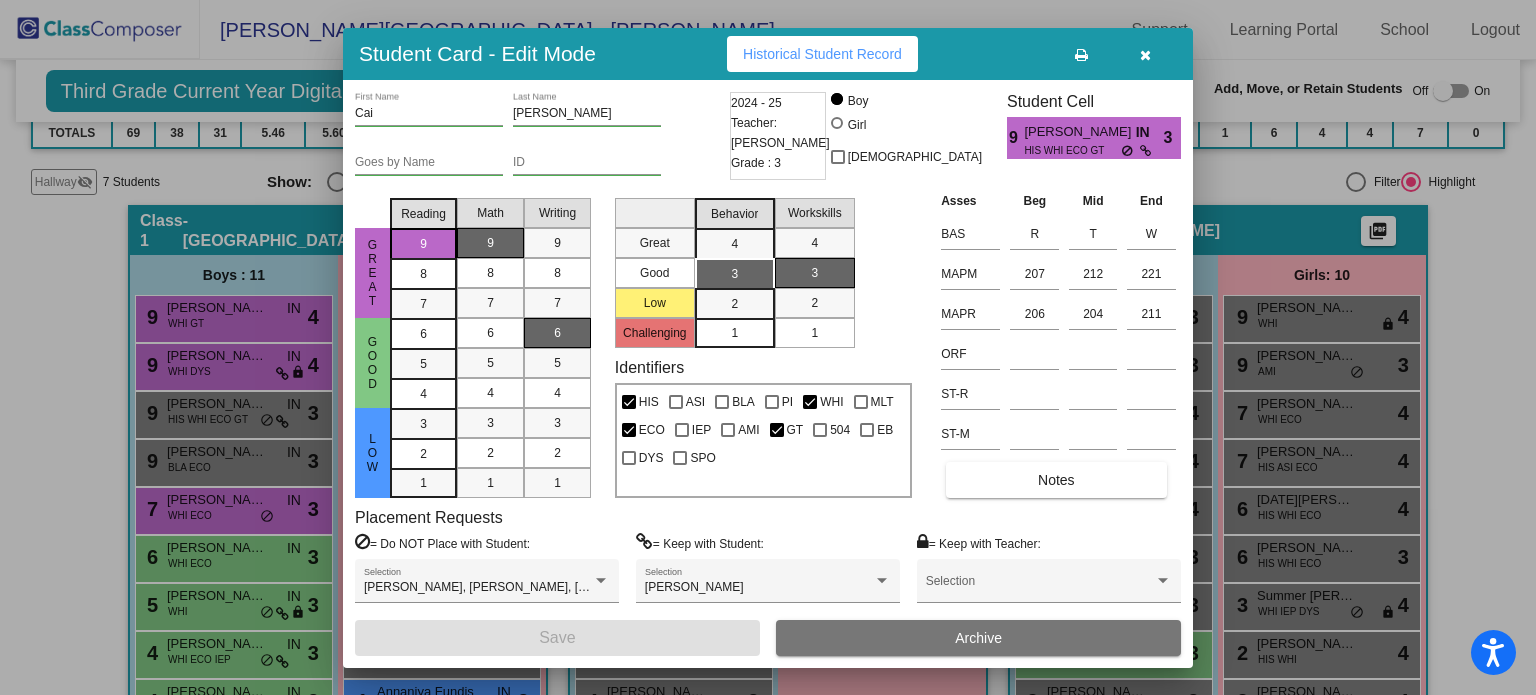 click at bounding box center (1145, 55) 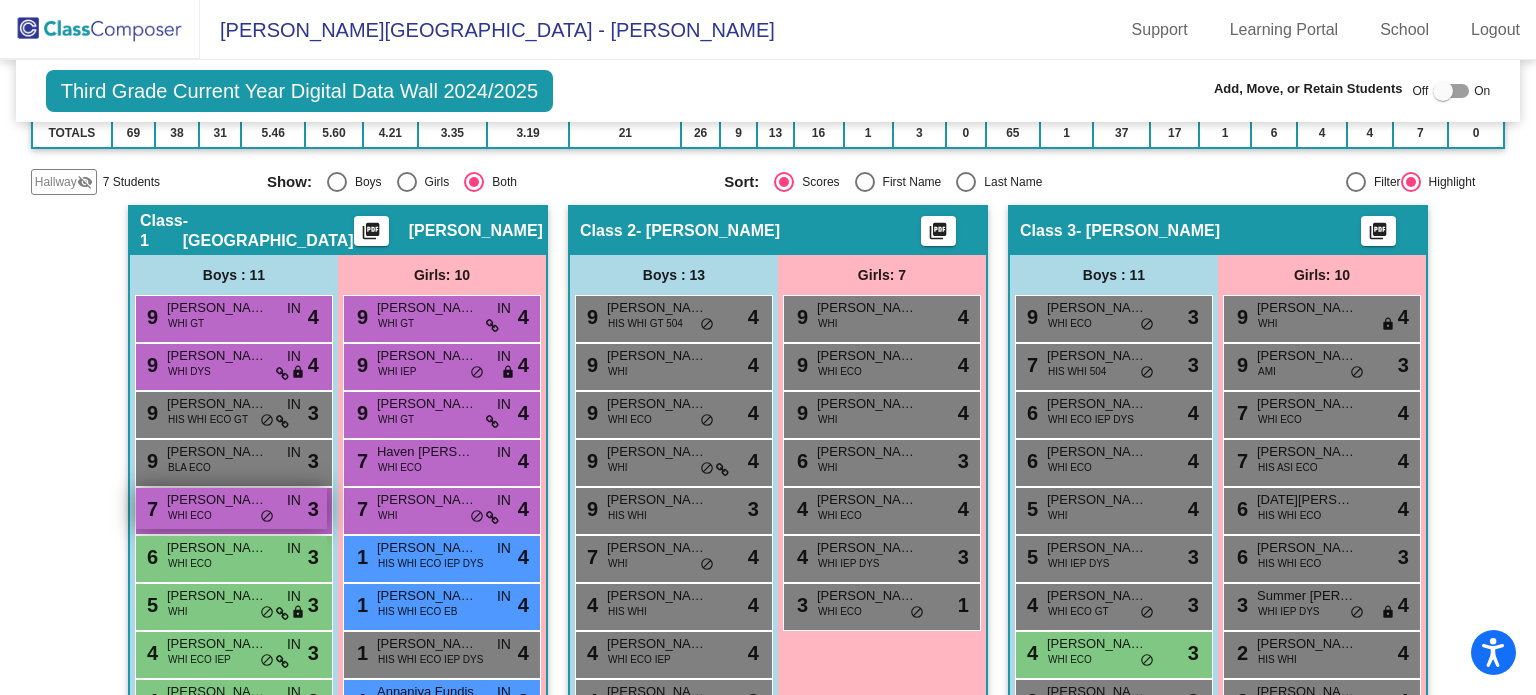 click on "7 Cooper McCray WHI ECO IN lock do_not_disturb_alt 3" at bounding box center [231, 508] 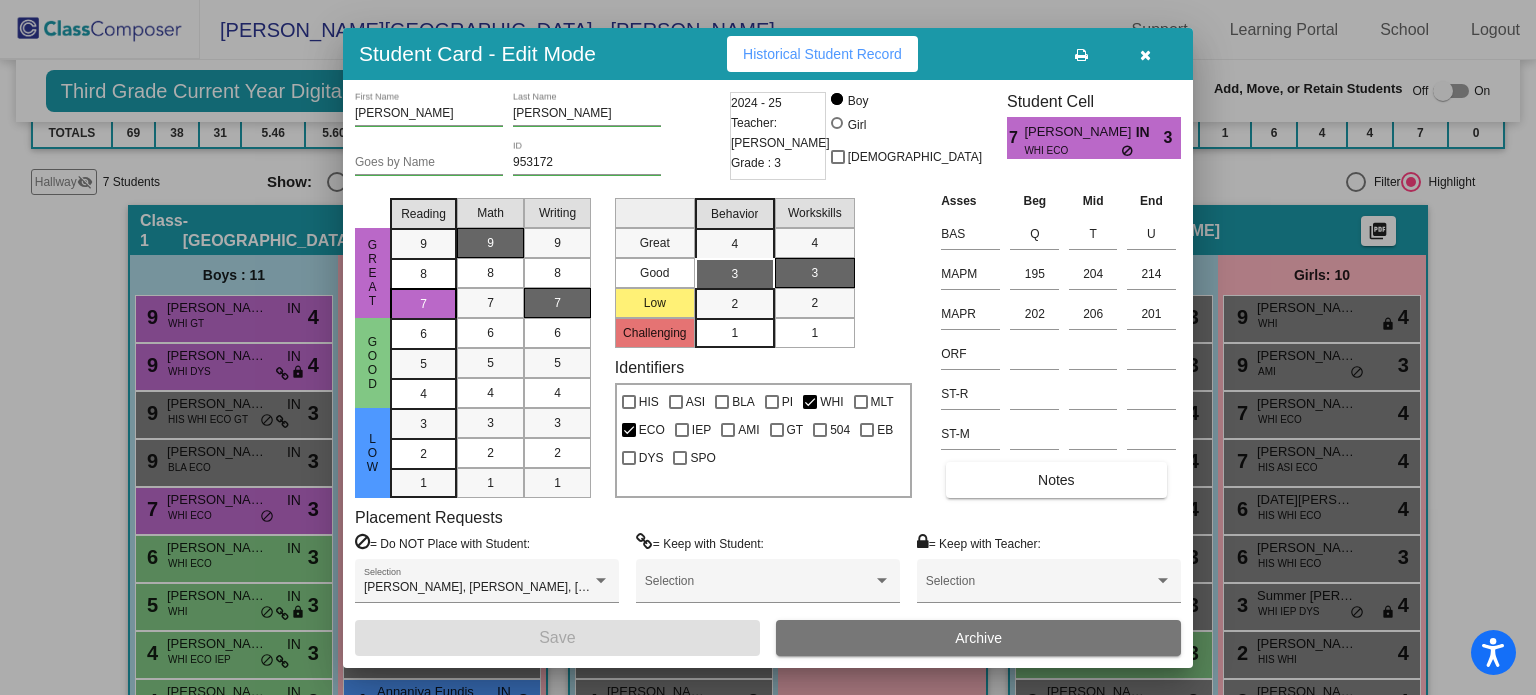 click on "7" at bounding box center (557, 303) 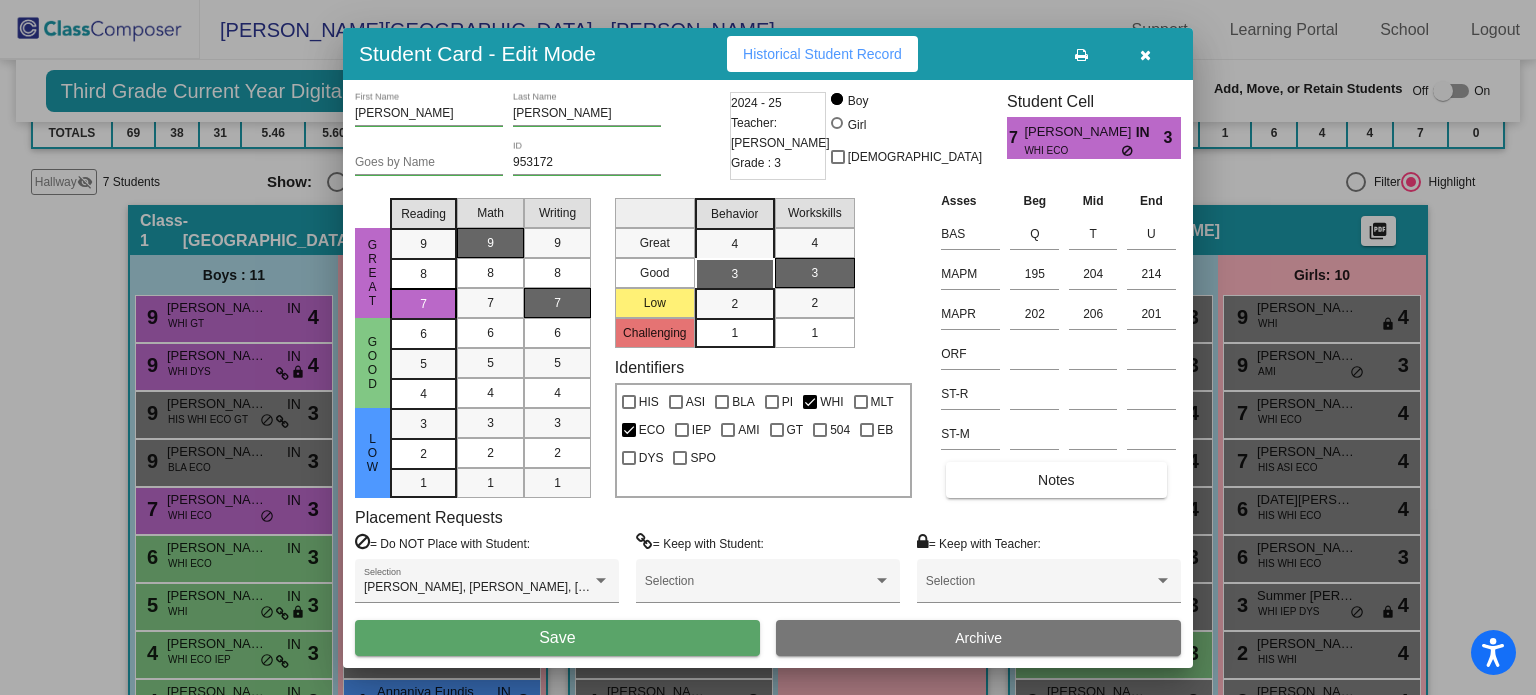 click on "Save" at bounding box center (557, 638) 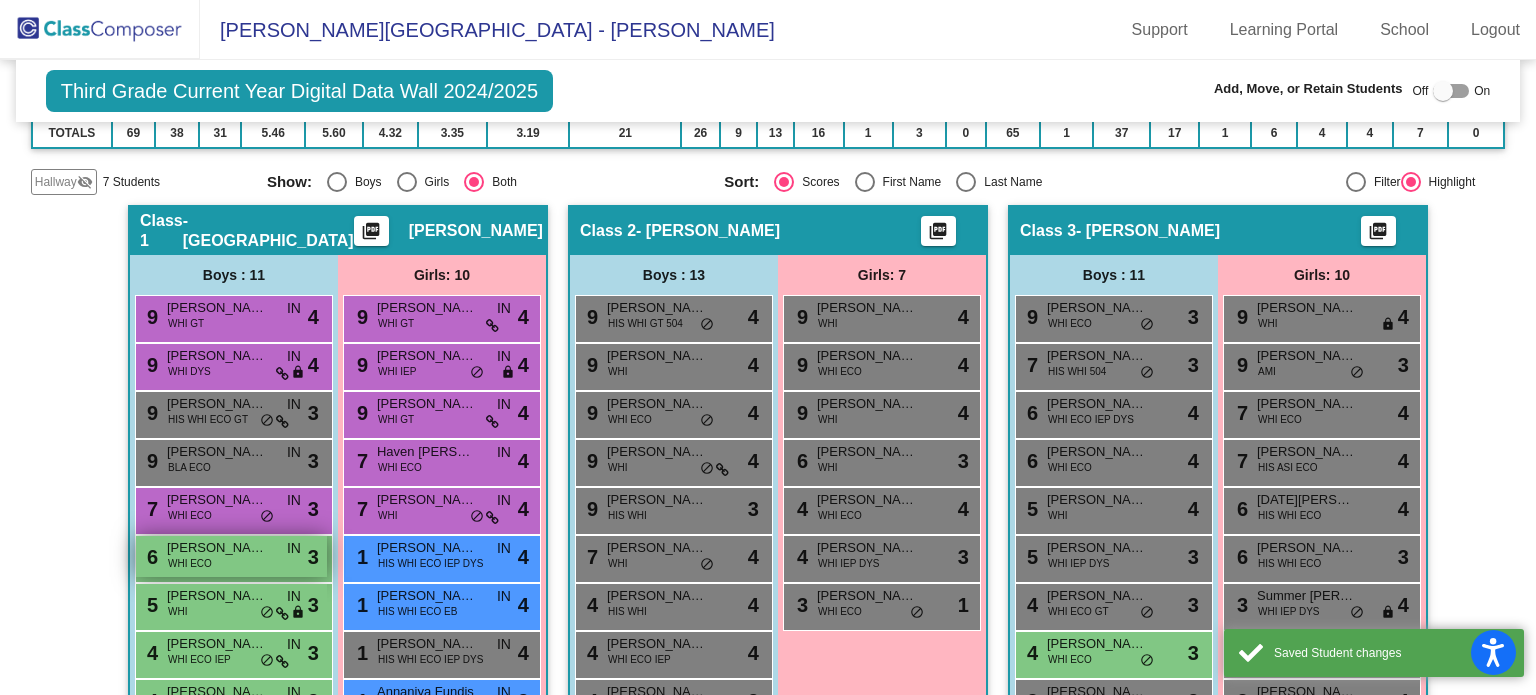 click on "Colton David" at bounding box center (217, 548) 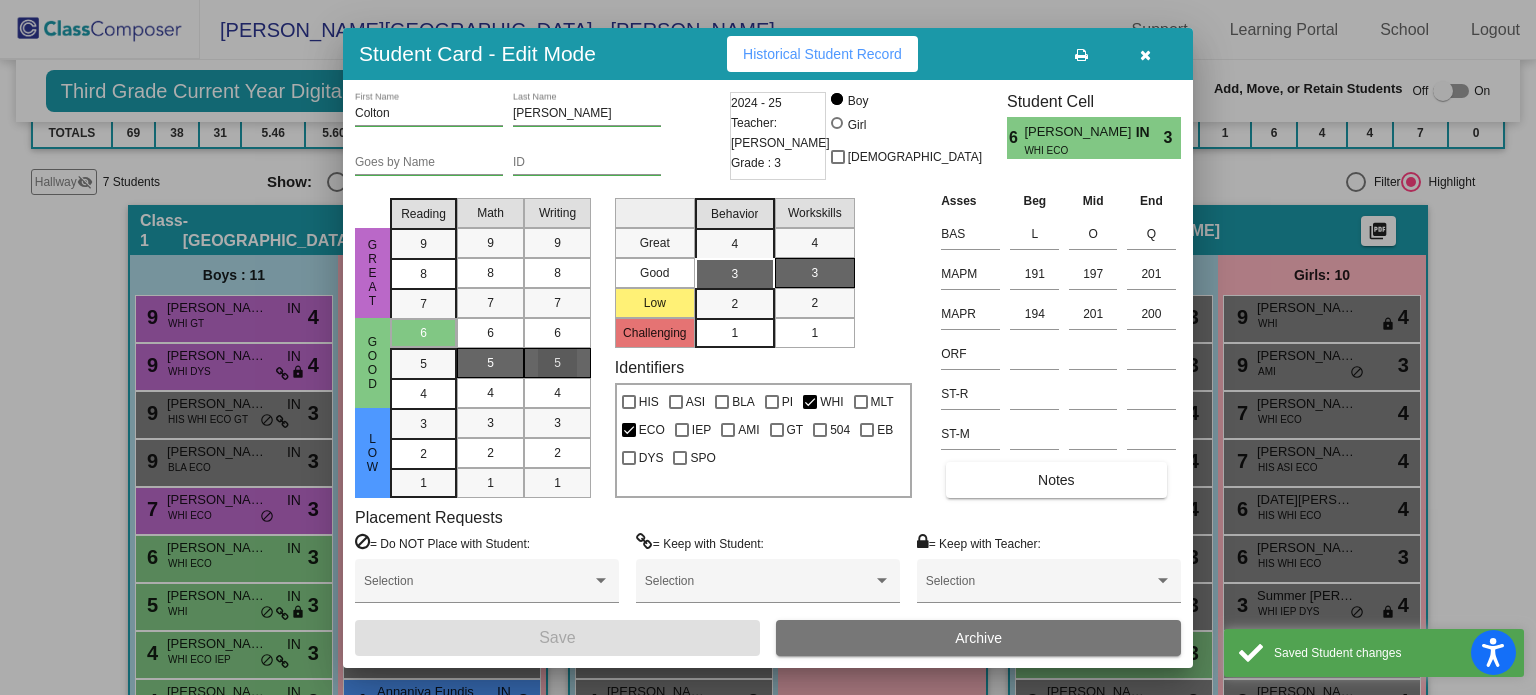 click on "5" at bounding box center (557, 363) 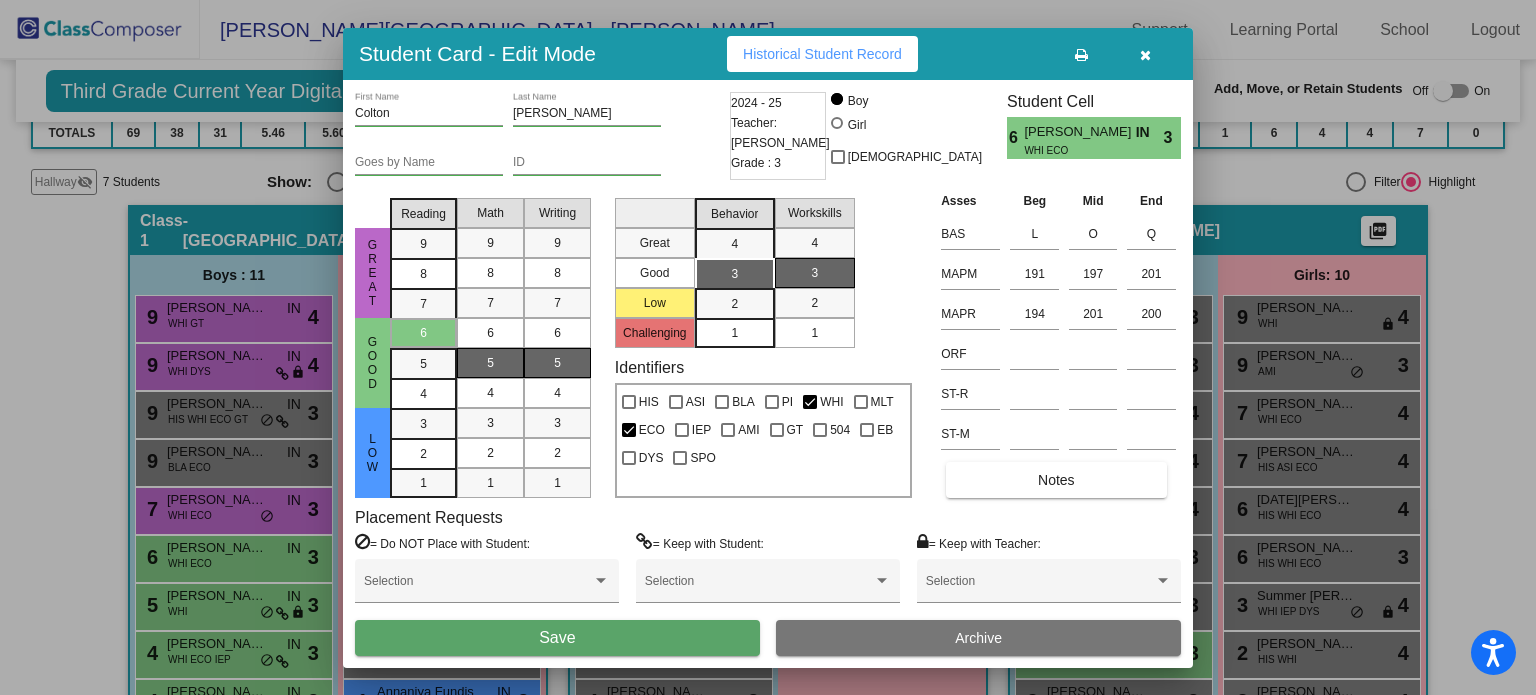 click on "Save" at bounding box center (557, 638) 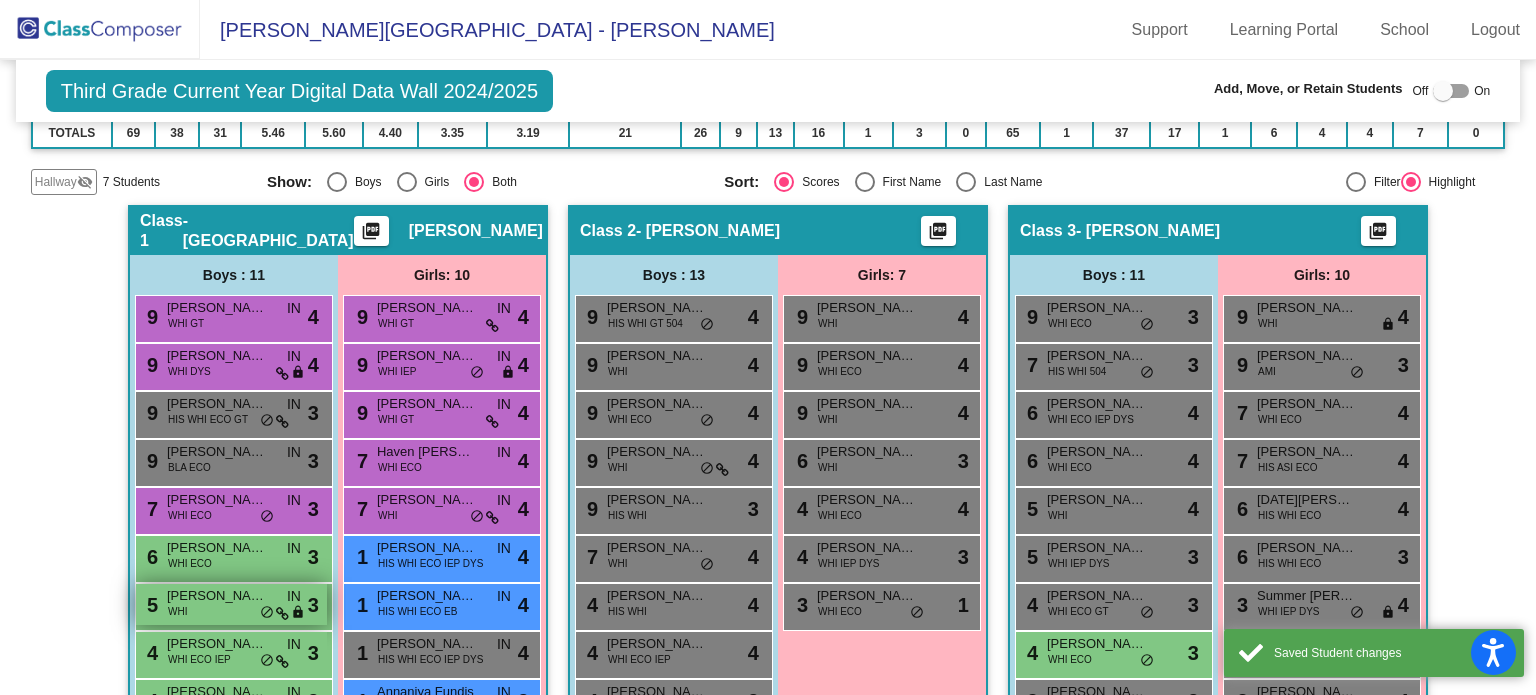 click on "Emerson Farmer" at bounding box center [217, 596] 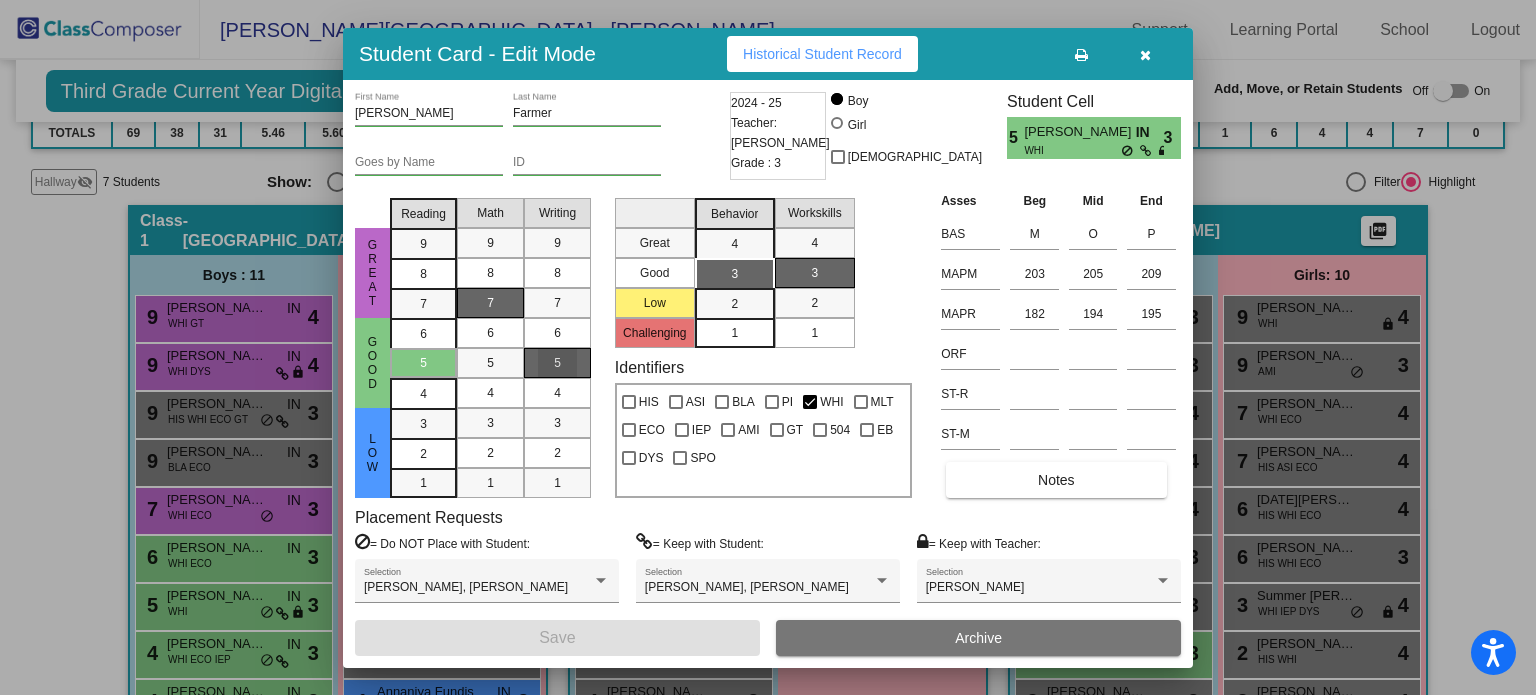 click on "5" at bounding box center (557, 363) 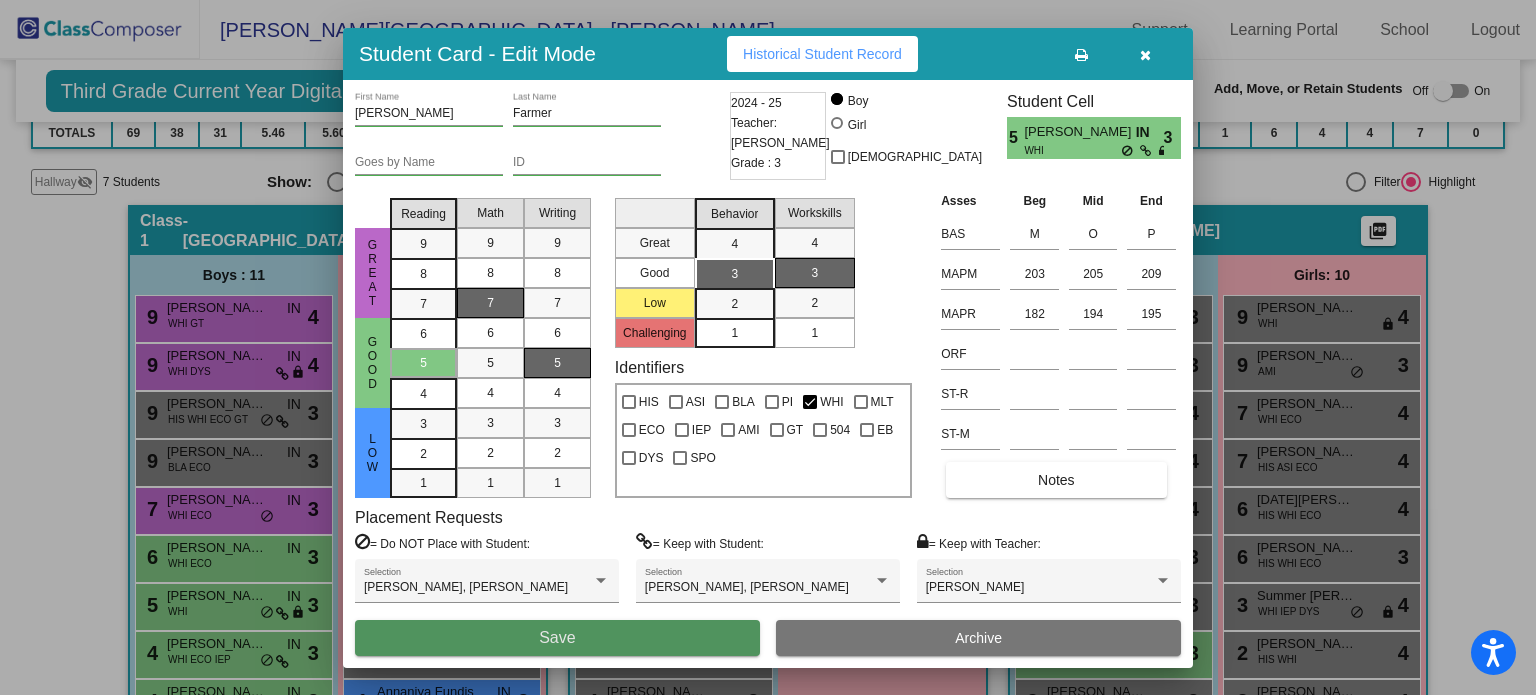 click on "Save" at bounding box center (557, 637) 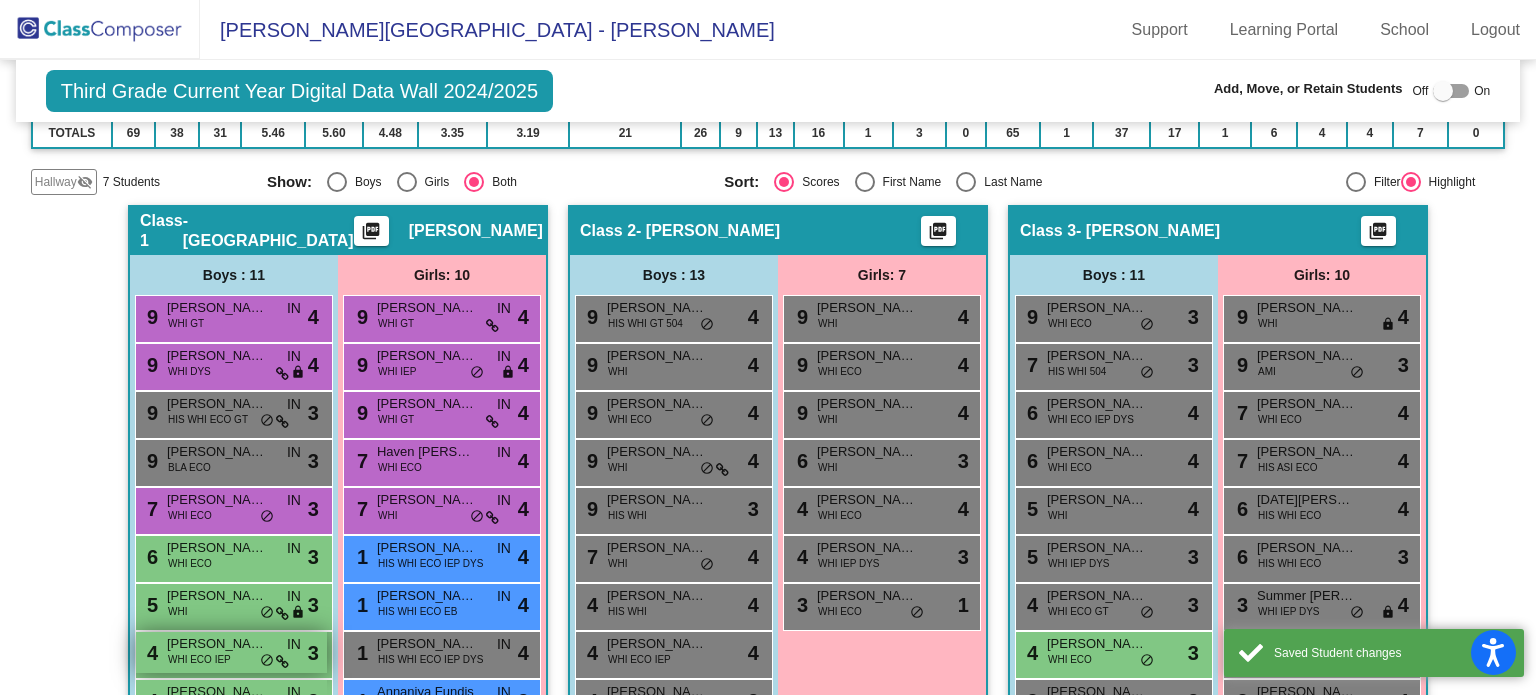 click on "4 Finley Jackson WHI ECO IEP IN lock do_not_disturb_alt 3" at bounding box center [231, 652] 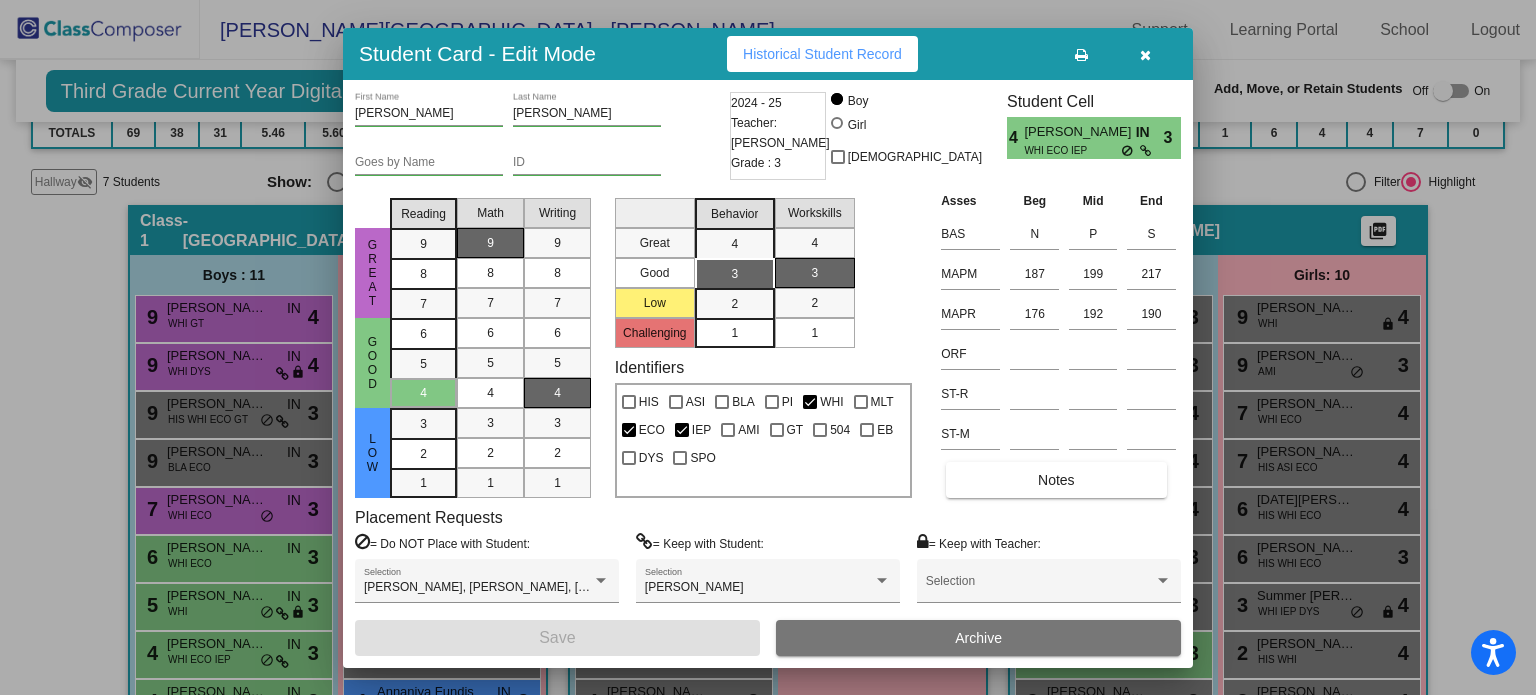 click on "4" at bounding box center (557, 393) 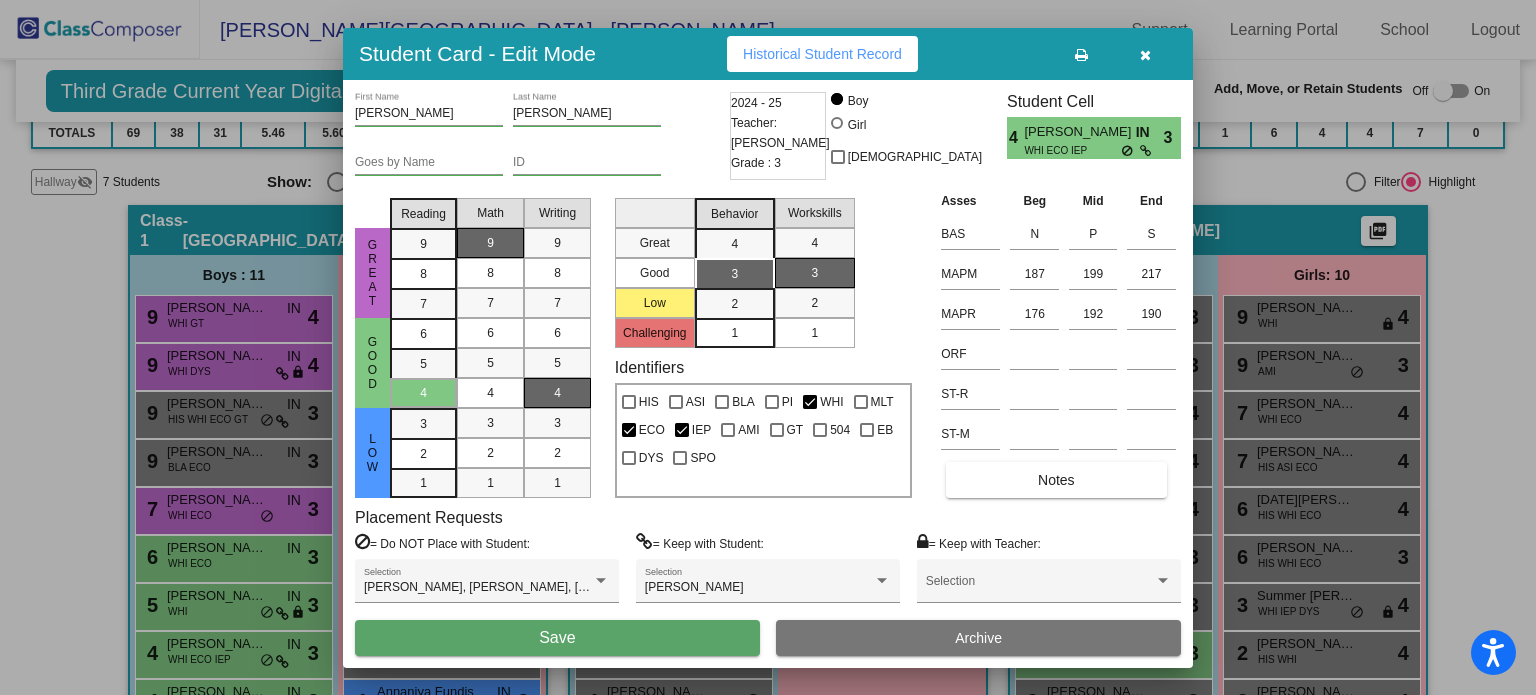 click on "Save" at bounding box center [557, 637] 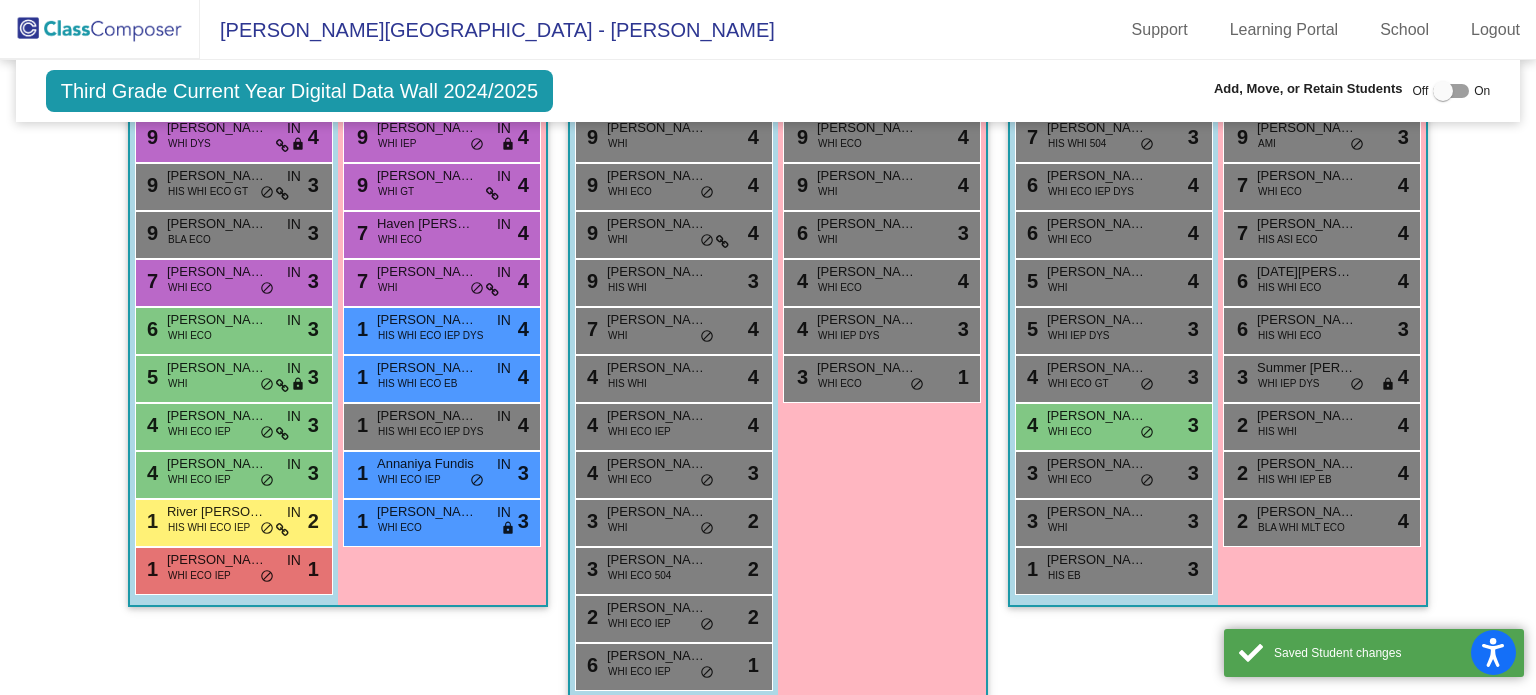 scroll, scrollTop: 559, scrollLeft: 0, axis: vertical 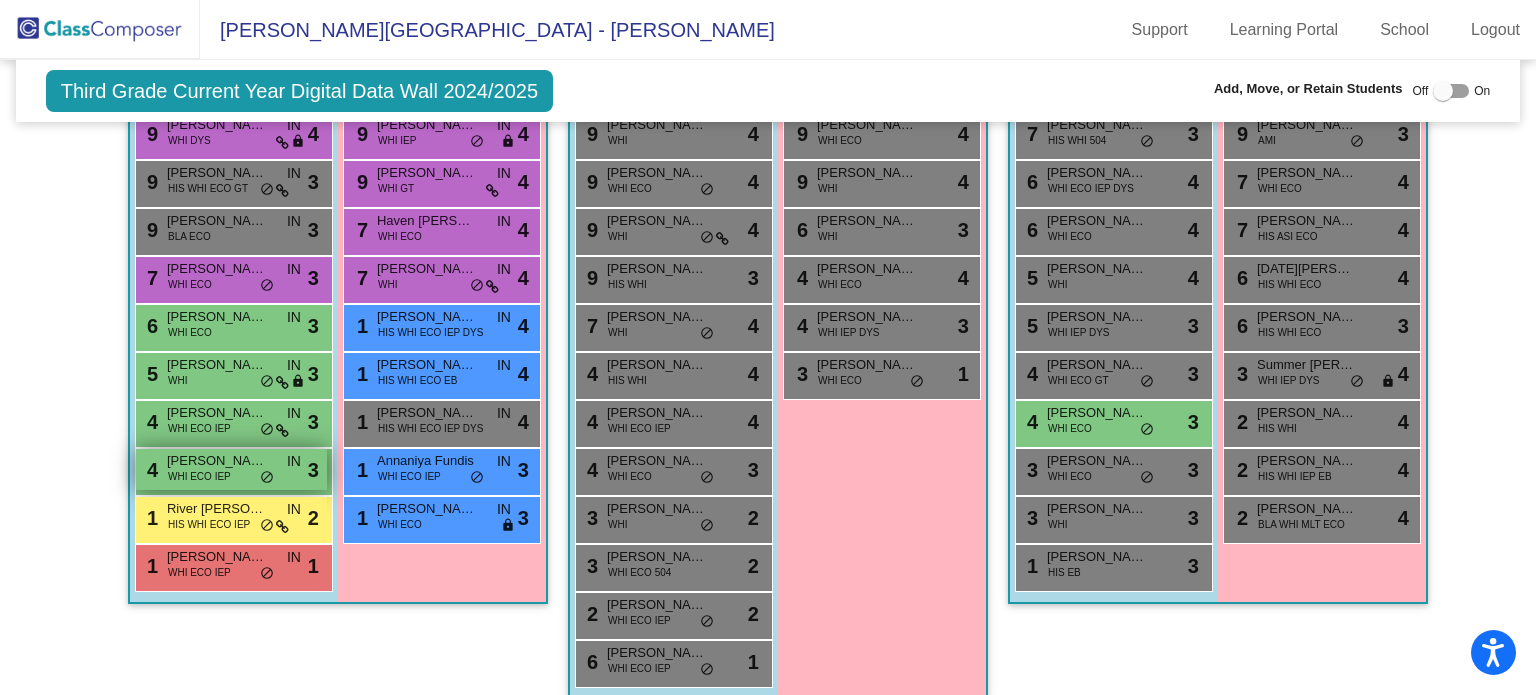 click on "4 Chaz Jean WHI ECO IEP IN lock do_not_disturb_alt 3" at bounding box center (231, 469) 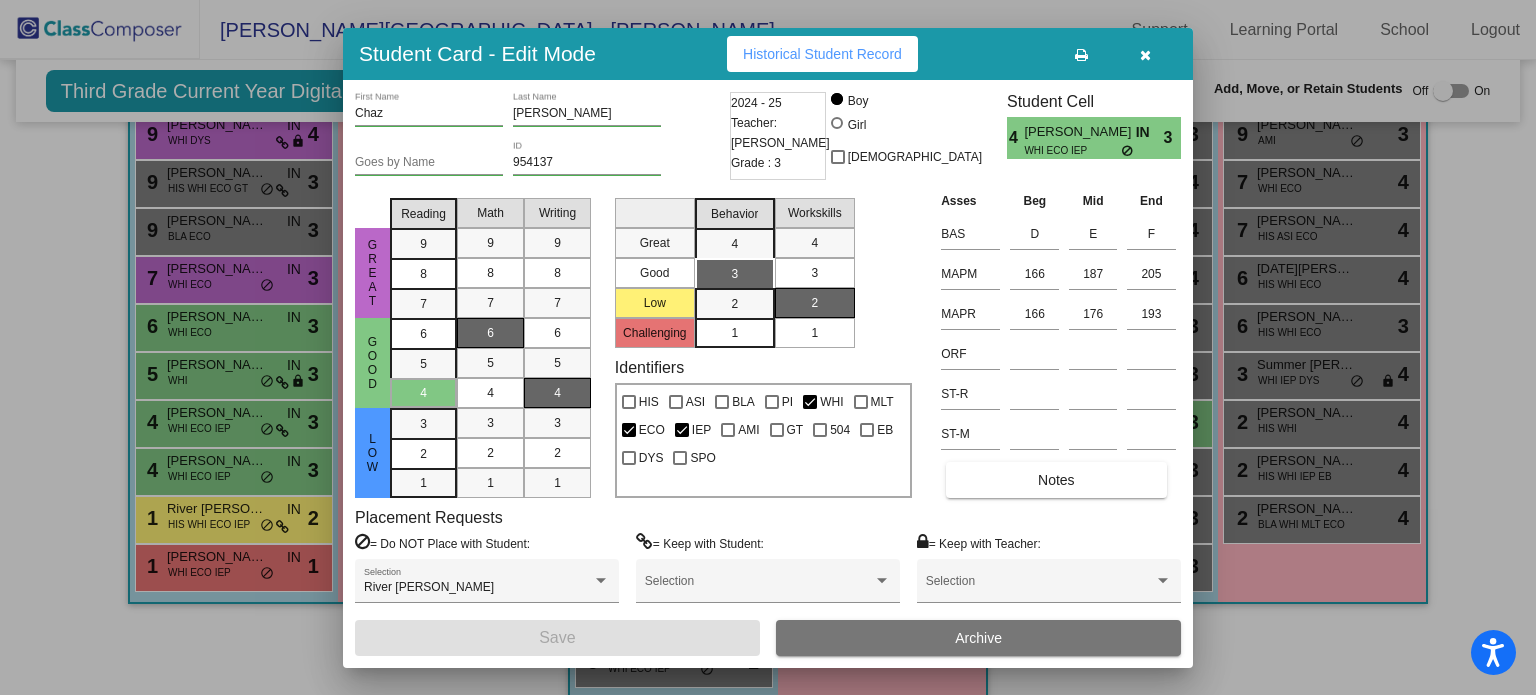click on "4" at bounding box center (557, 393) 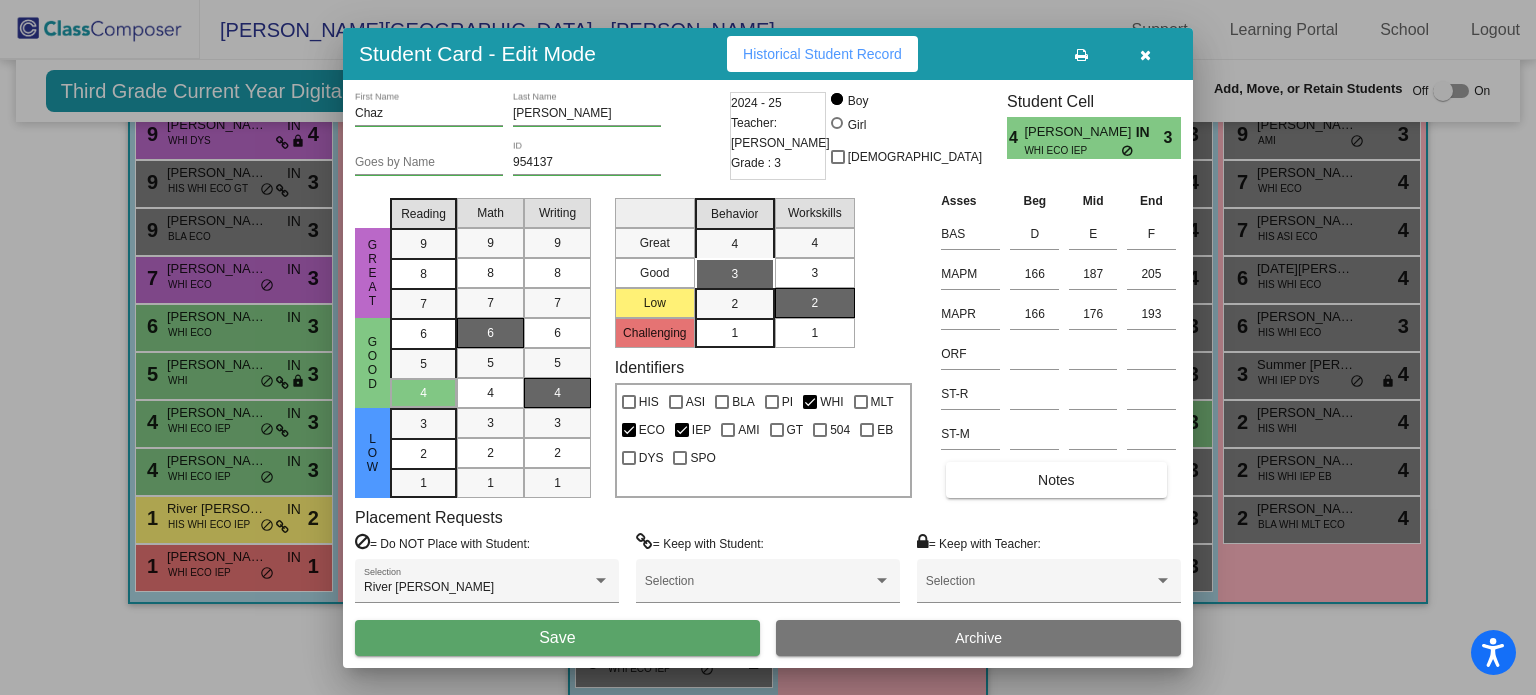 click on "Save" at bounding box center [557, 637] 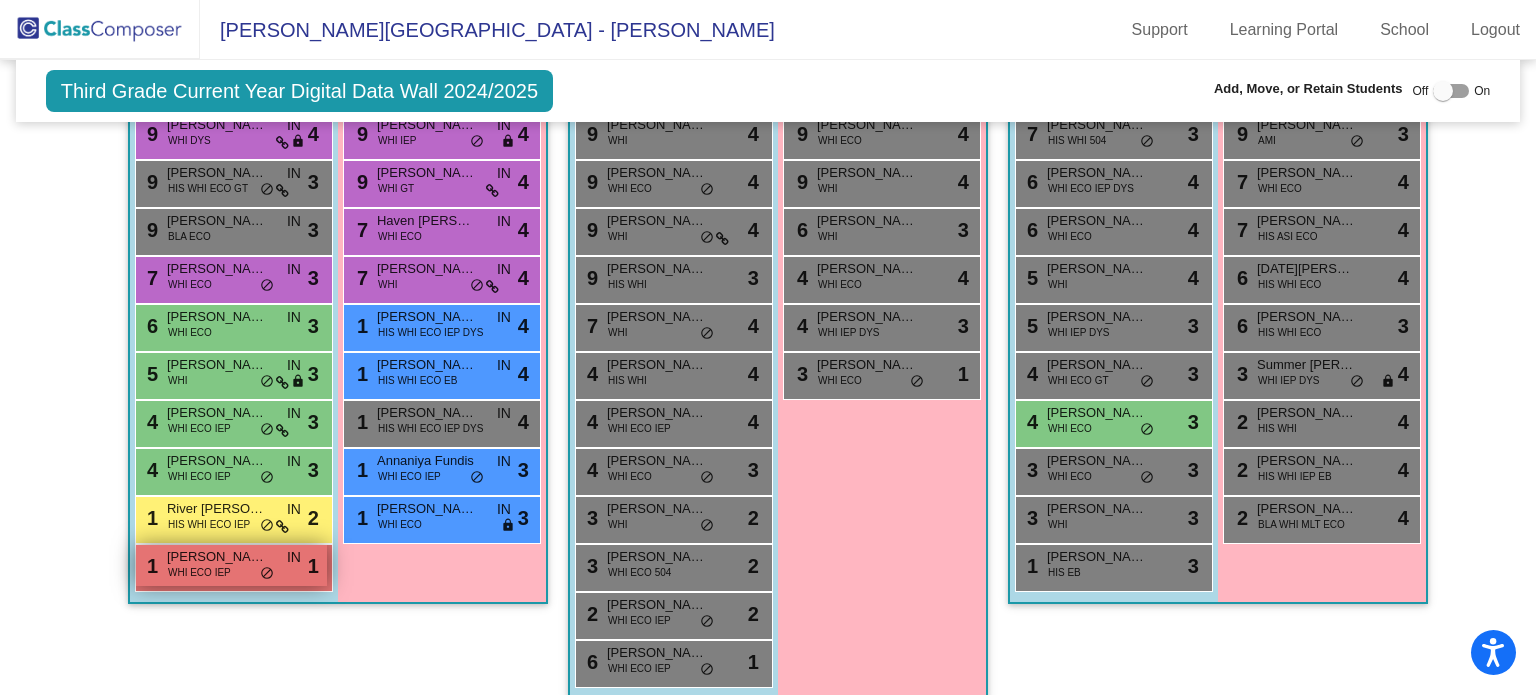 click on "do_not_disturb_alt" at bounding box center (267, 574) 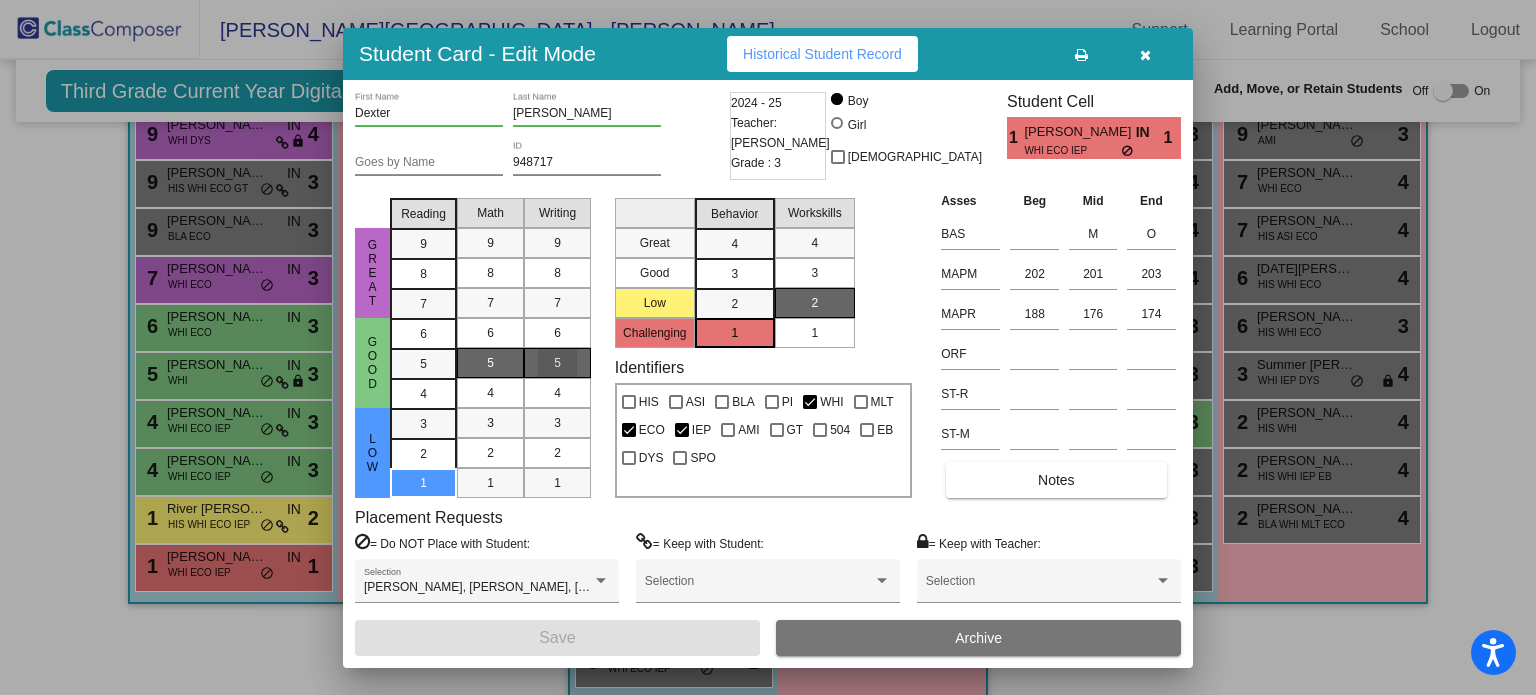 click on "5" at bounding box center (557, 363) 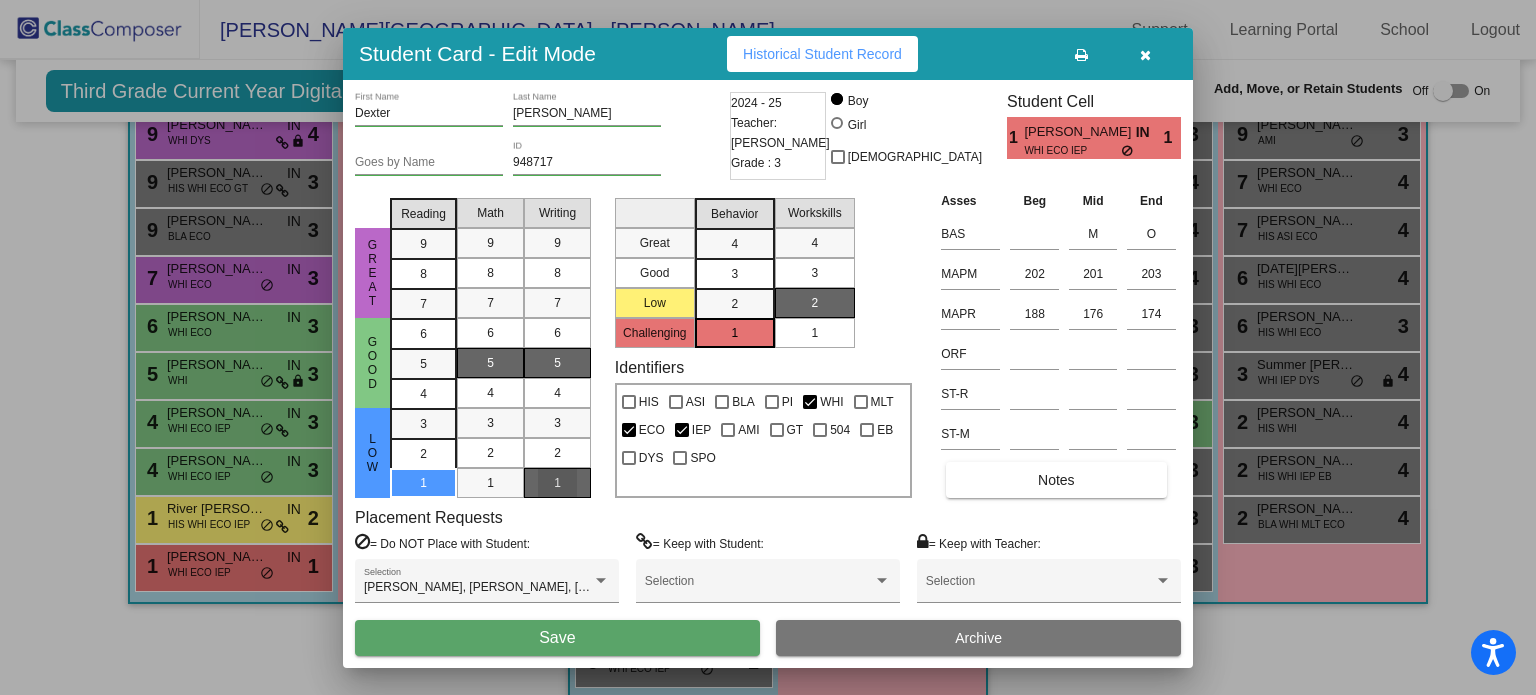 click on "1" at bounding box center [557, 483] 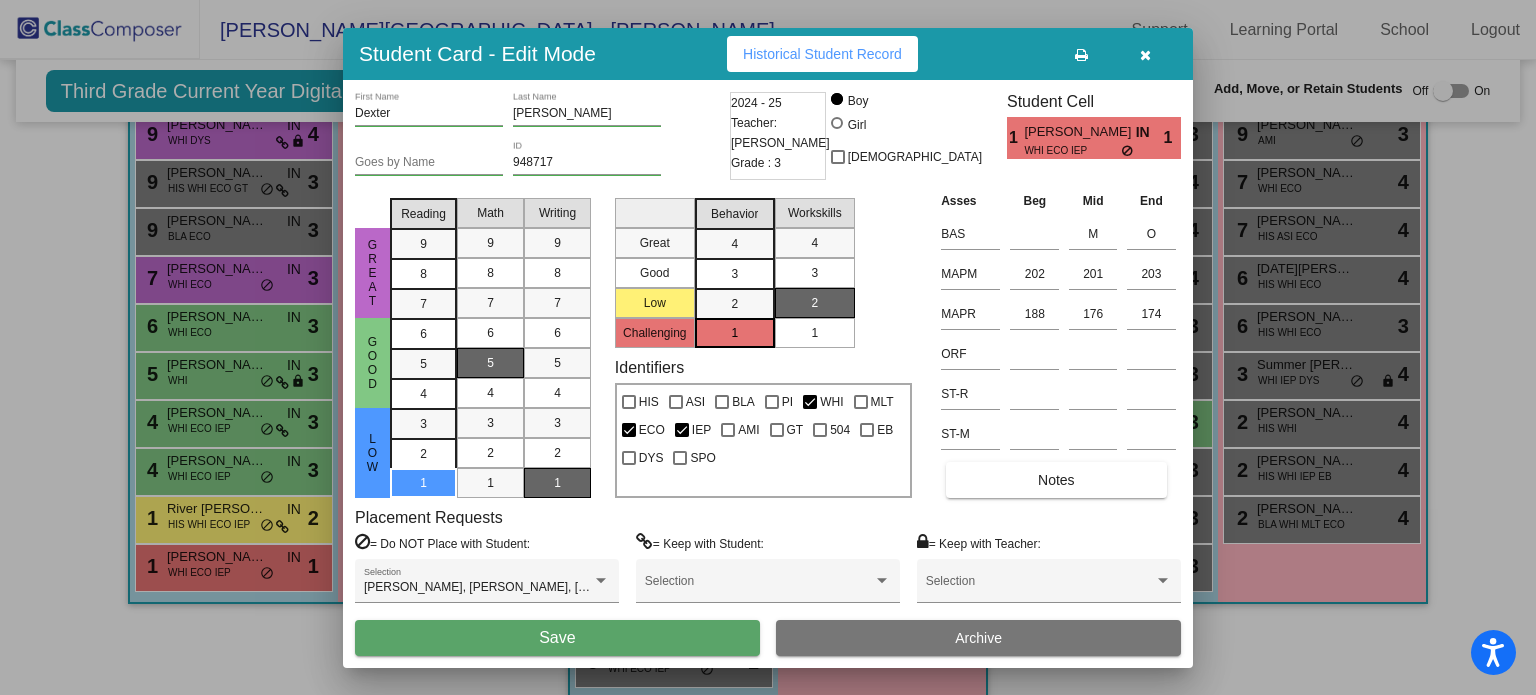 click on "Save" at bounding box center [557, 638] 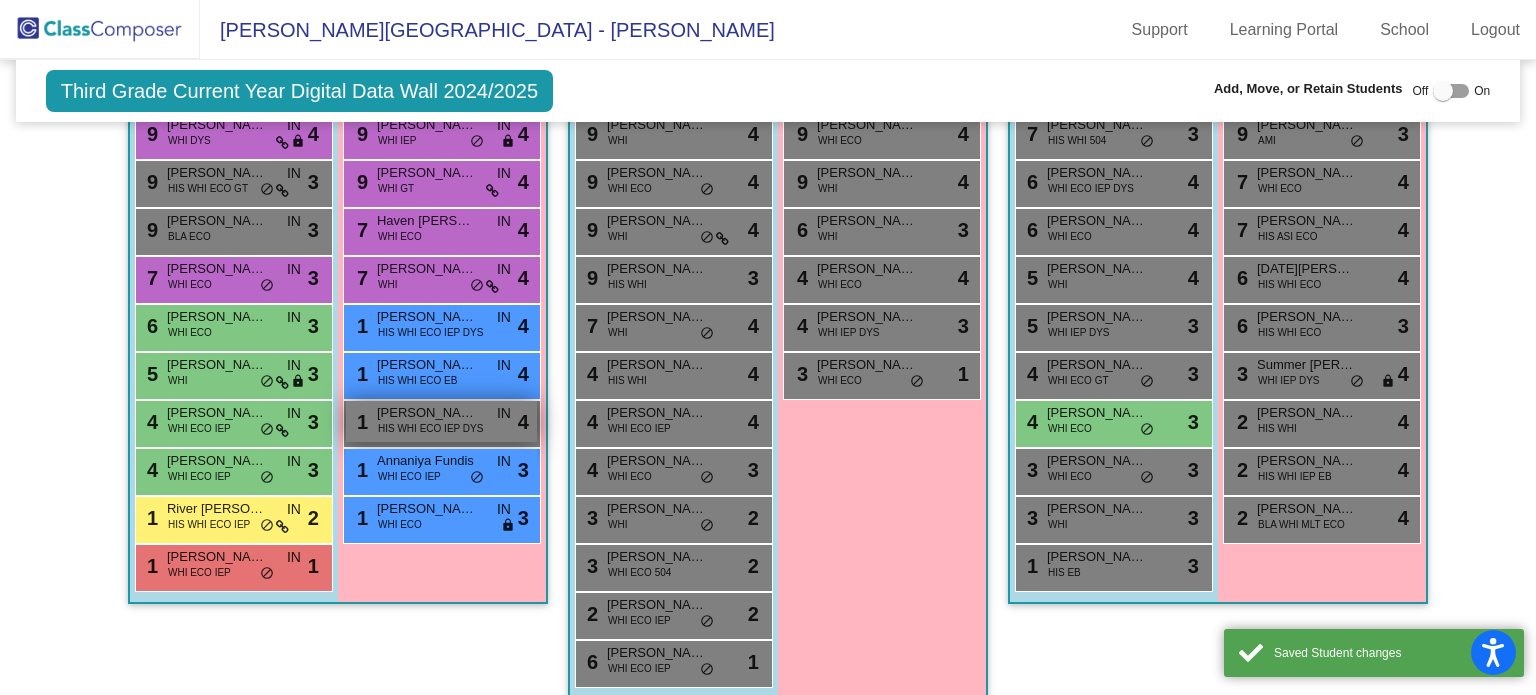 click on "HIS WHI ECO IEP DYS" at bounding box center [430, 428] 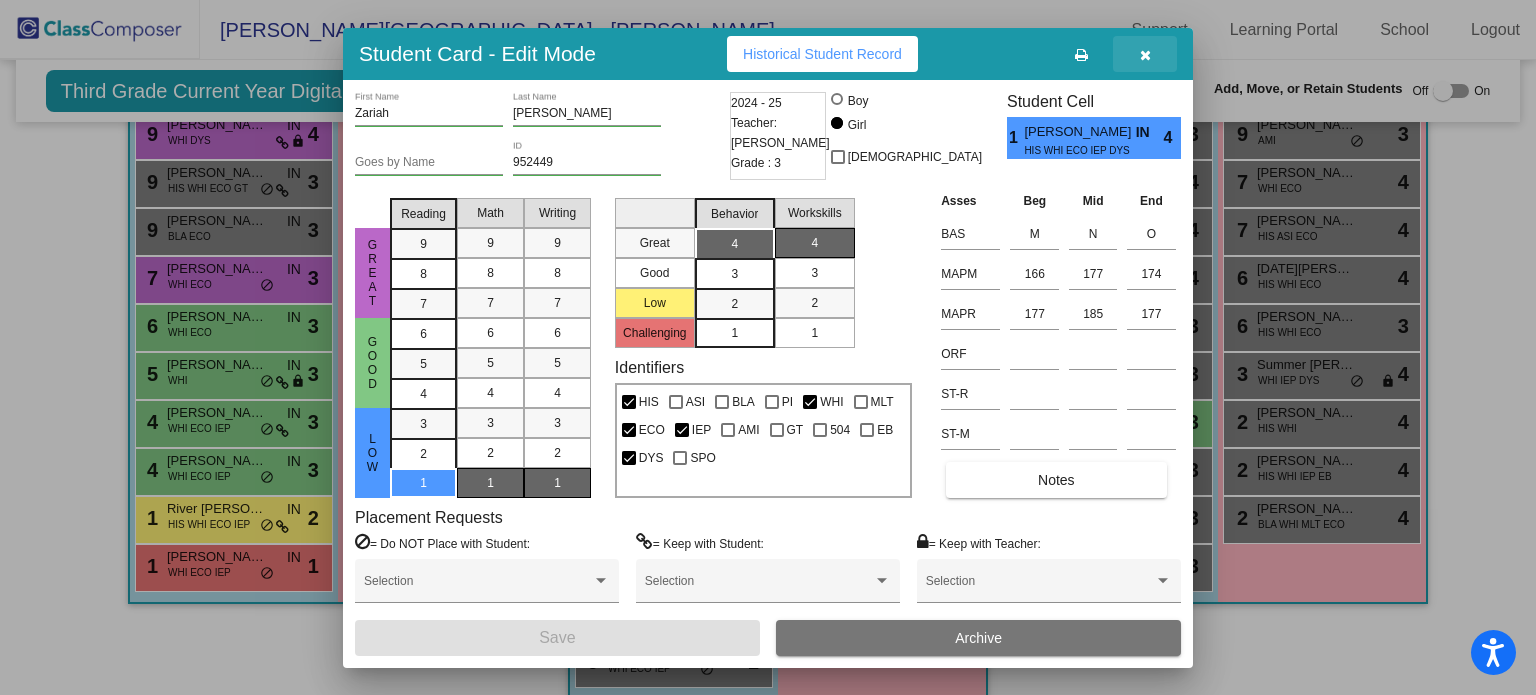 click at bounding box center (1145, 55) 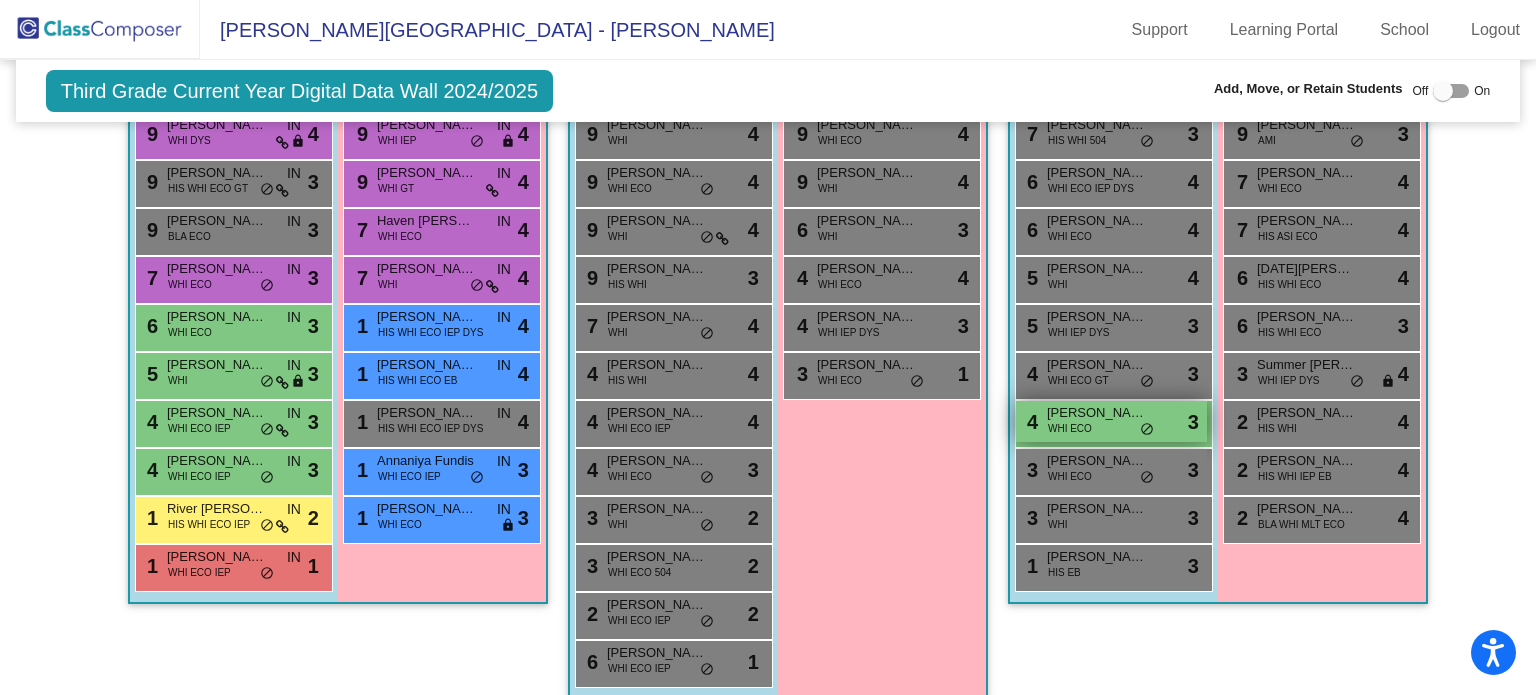 click on "Colton Putnel" at bounding box center (1097, 413) 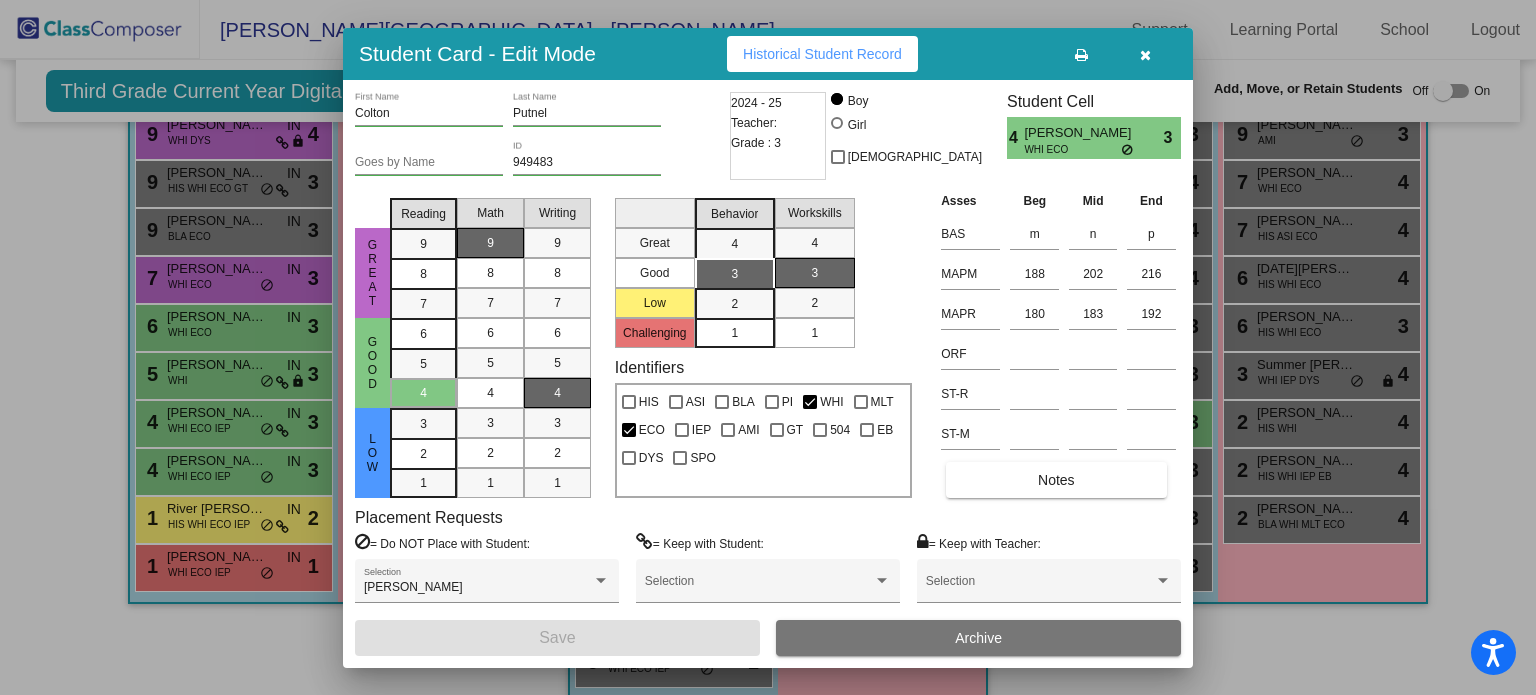 click at bounding box center (1145, 54) 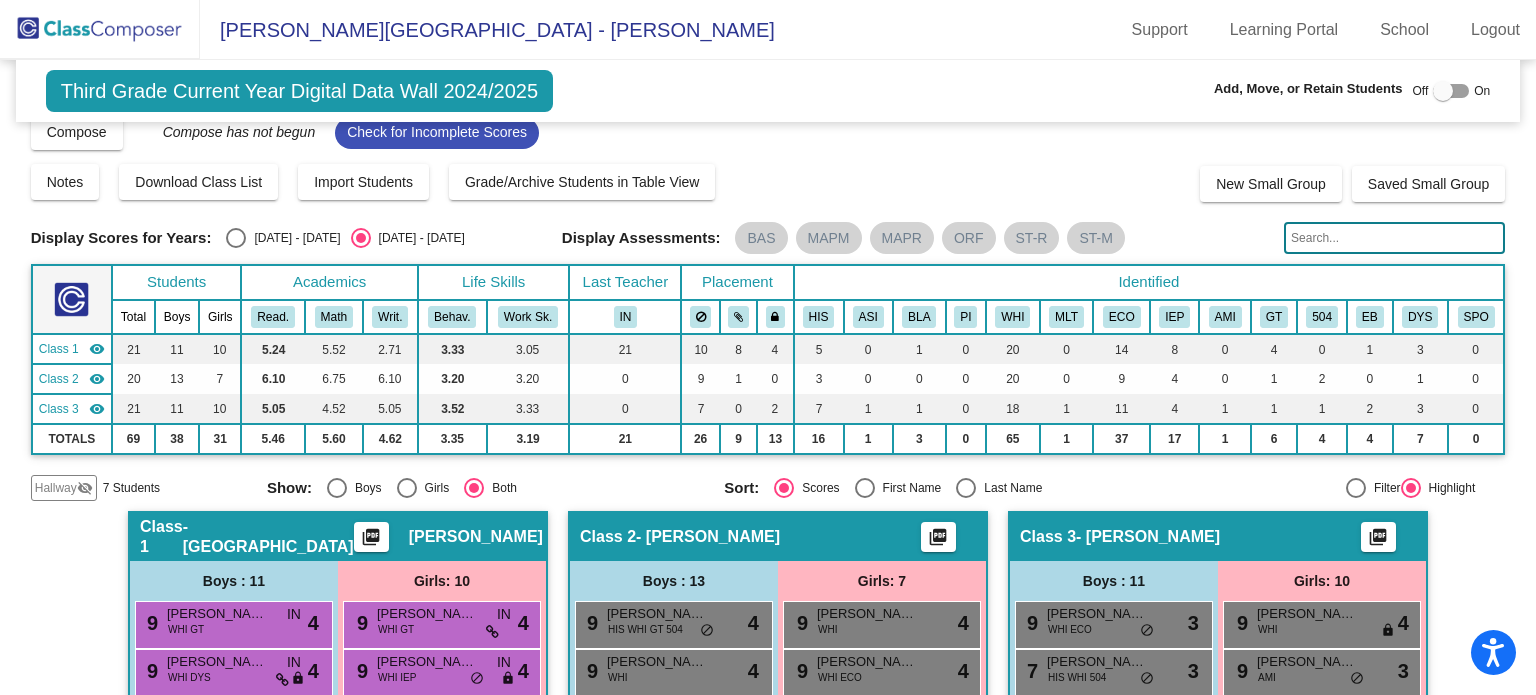 scroll, scrollTop: 0, scrollLeft: 0, axis: both 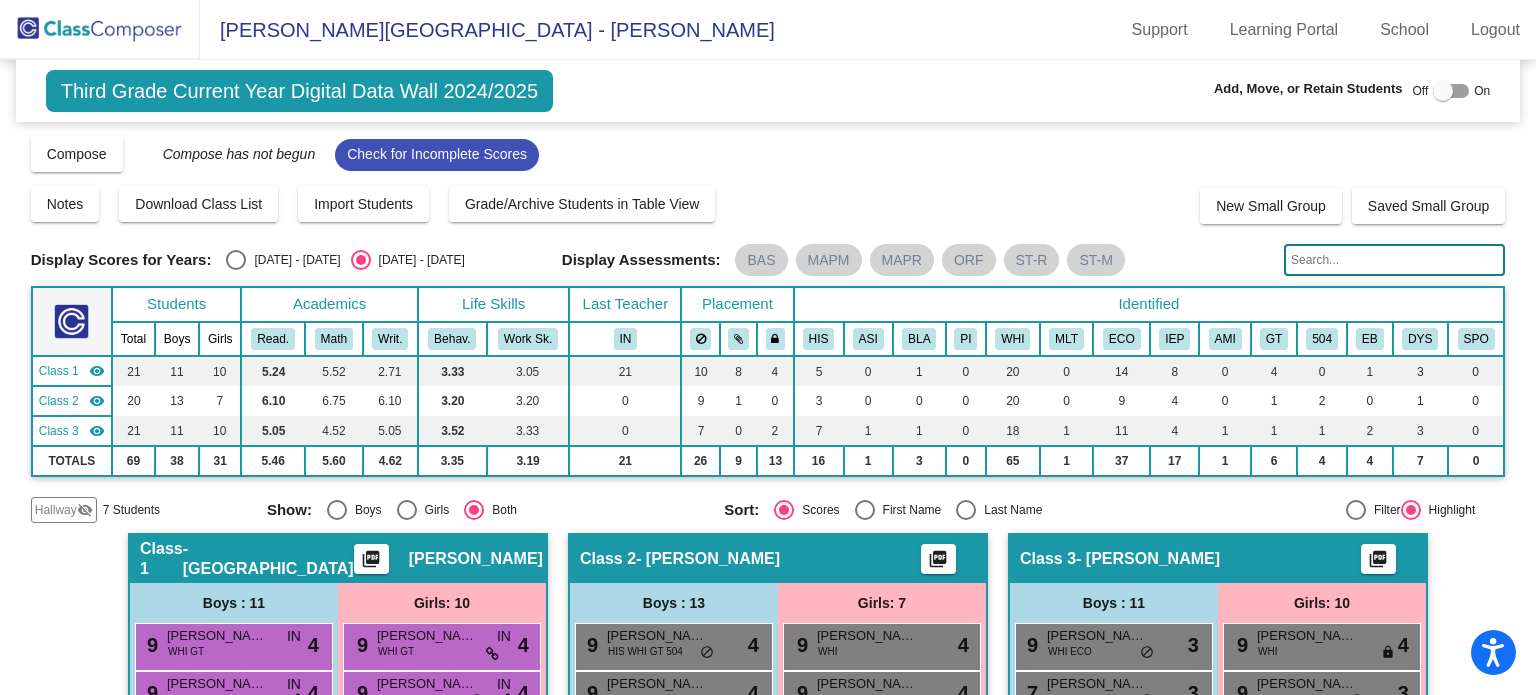 drag, startPoint x: 1476, startPoint y: 203, endPoint x: 1452, endPoint y: 85, distance: 120.41595 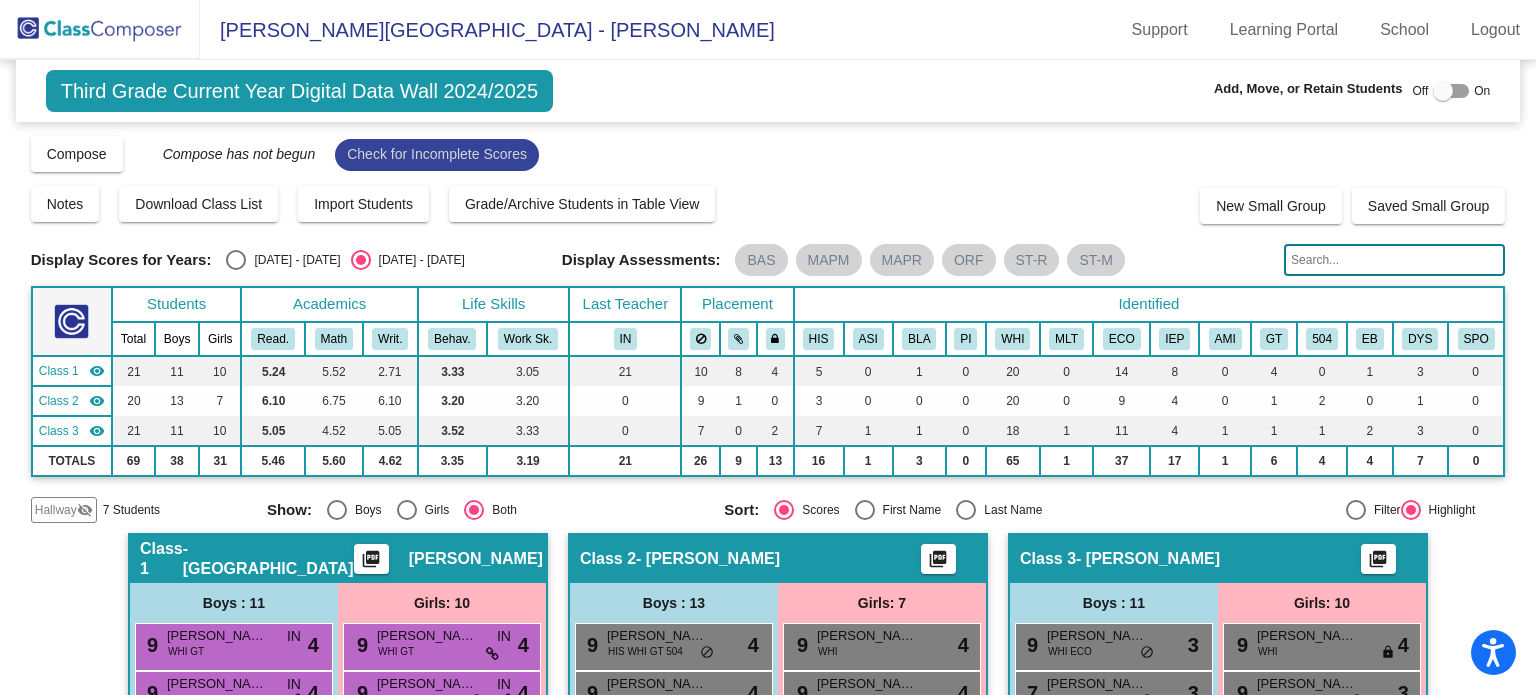 click on "Check for Incomplete Scores" 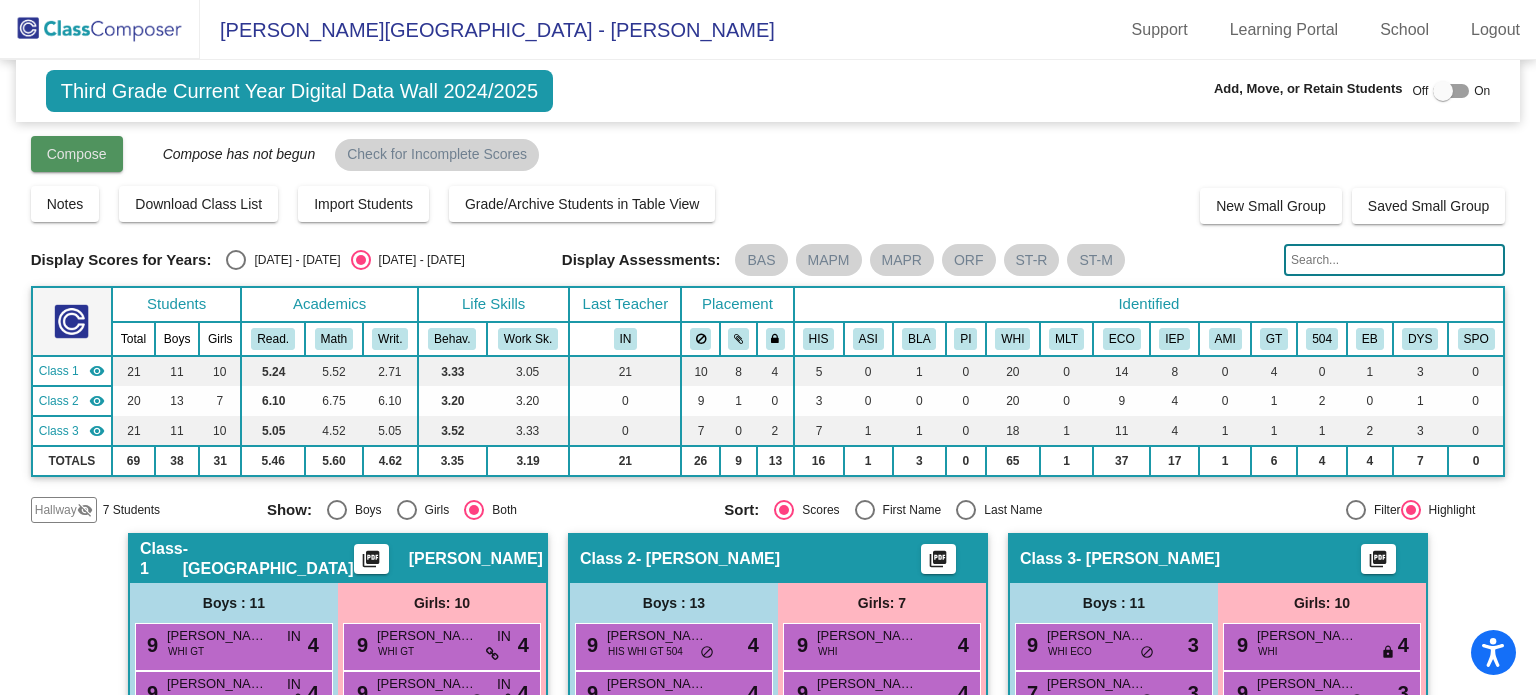 click on "Compose" 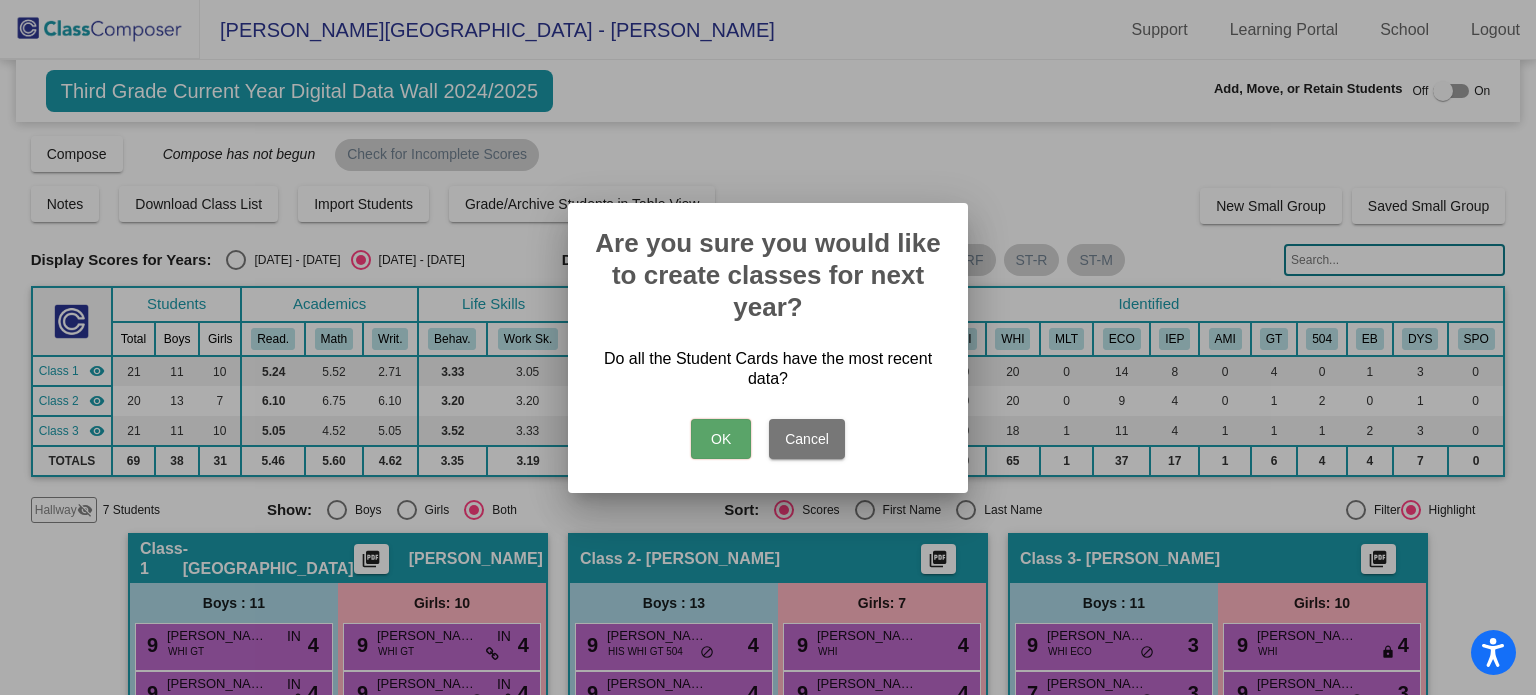 click on "OK" at bounding box center [721, 439] 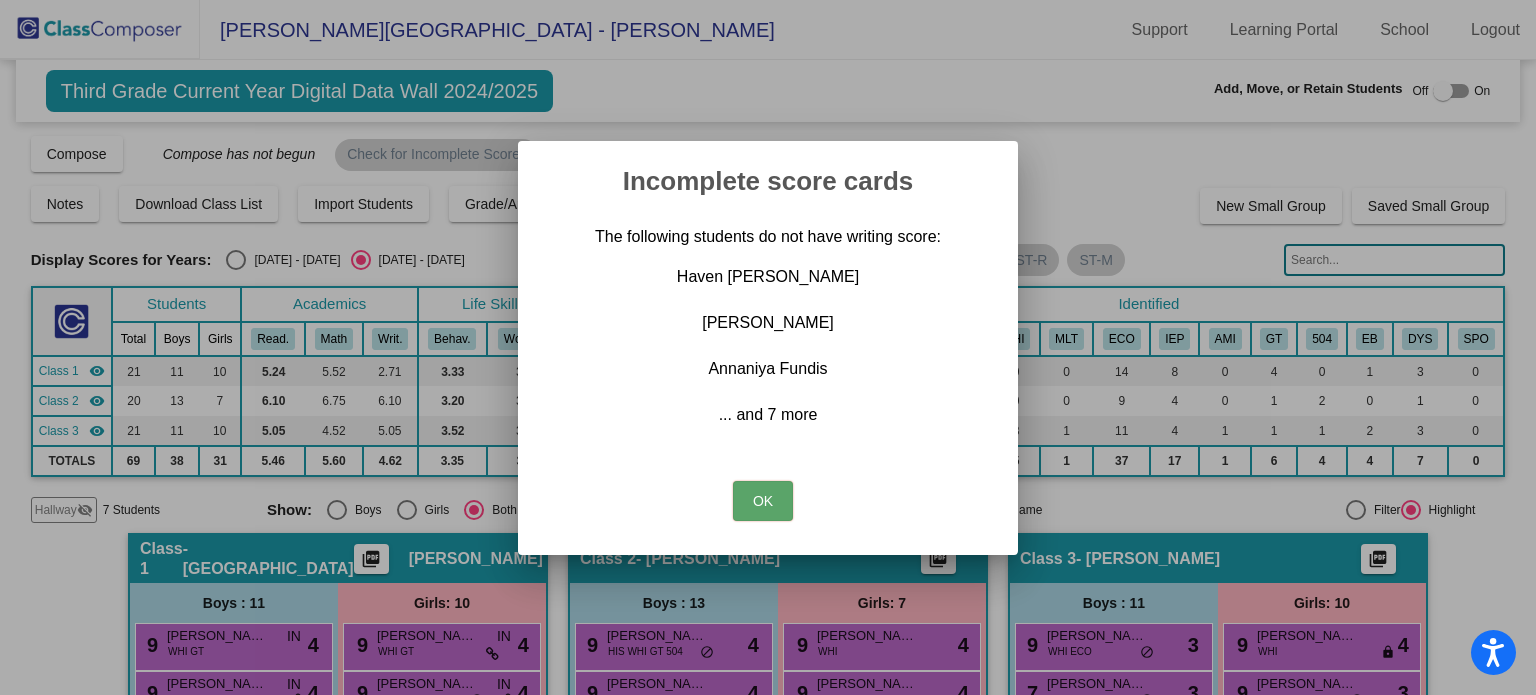 click on "OK" at bounding box center [763, 501] 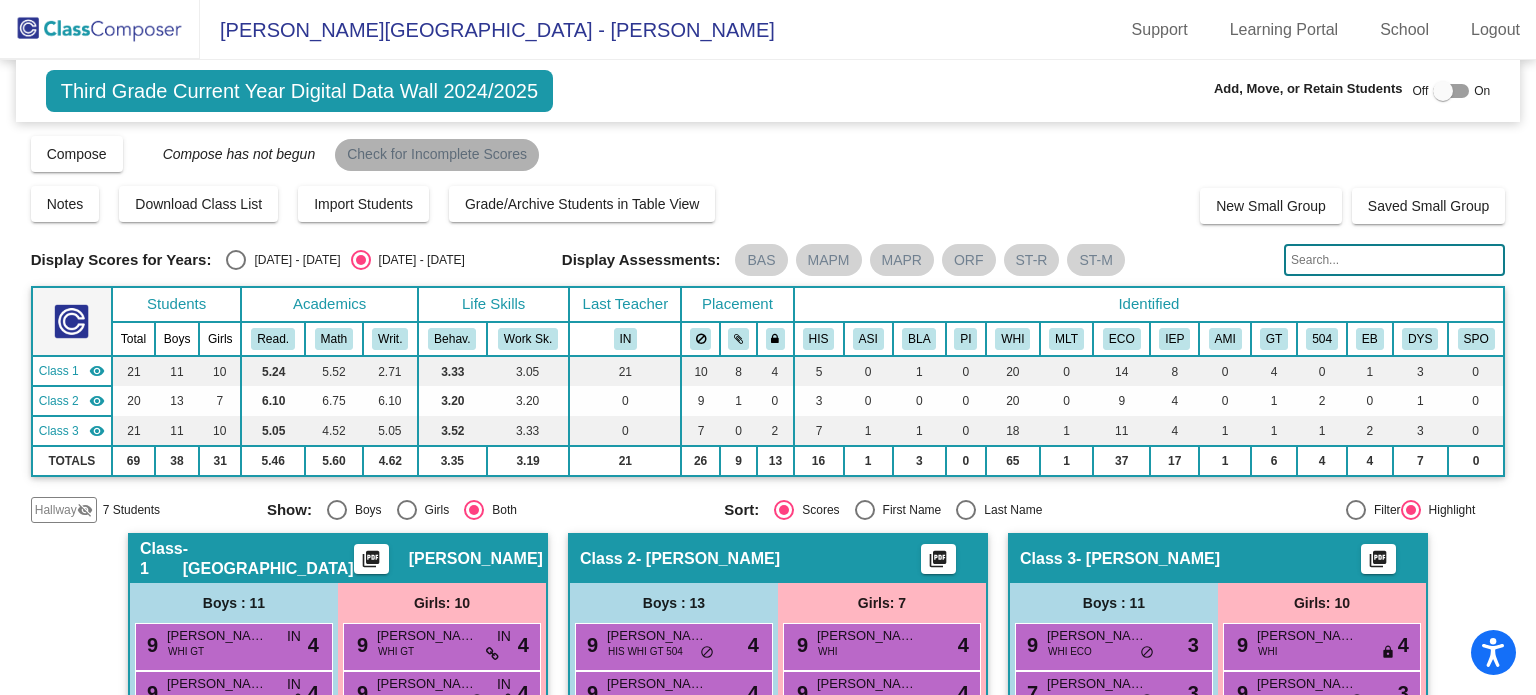 click on "Check for Incomplete Scores" 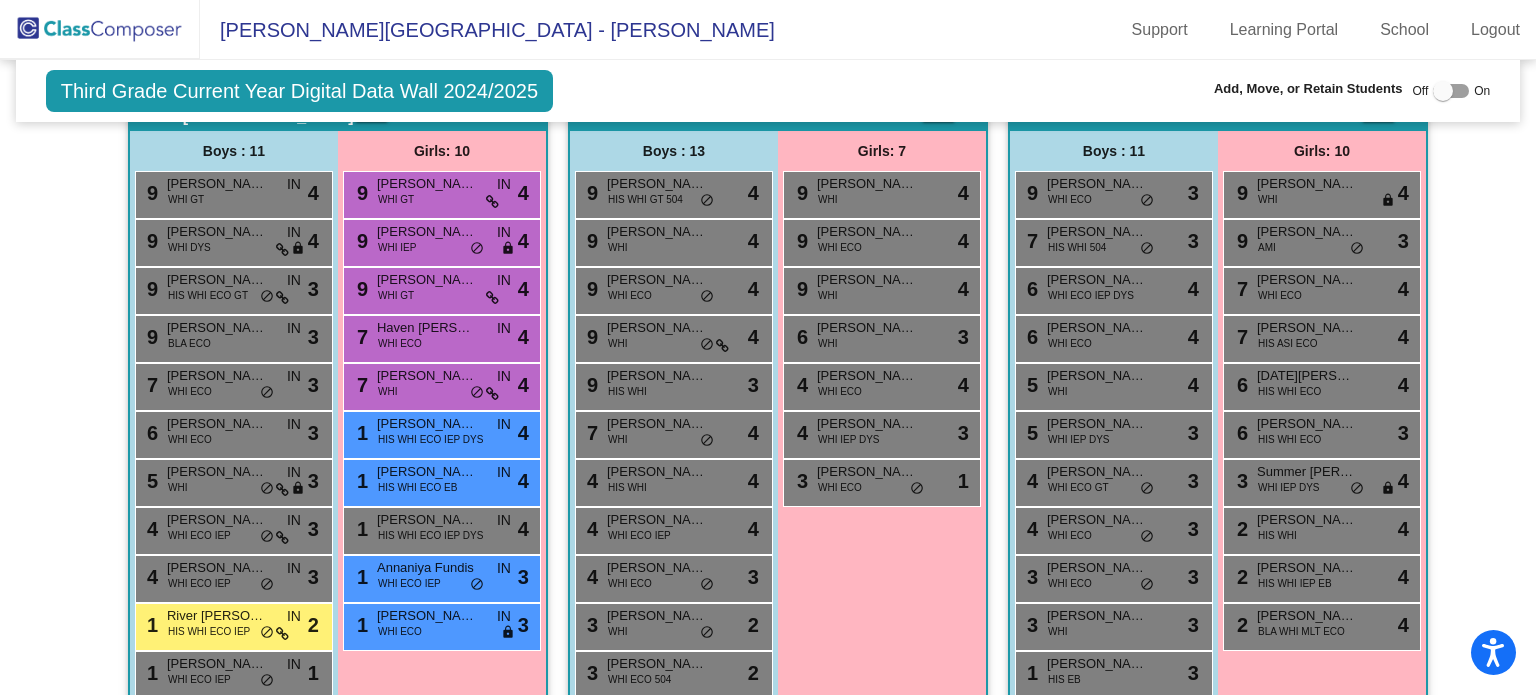 scroll, scrollTop: 465, scrollLeft: 0, axis: vertical 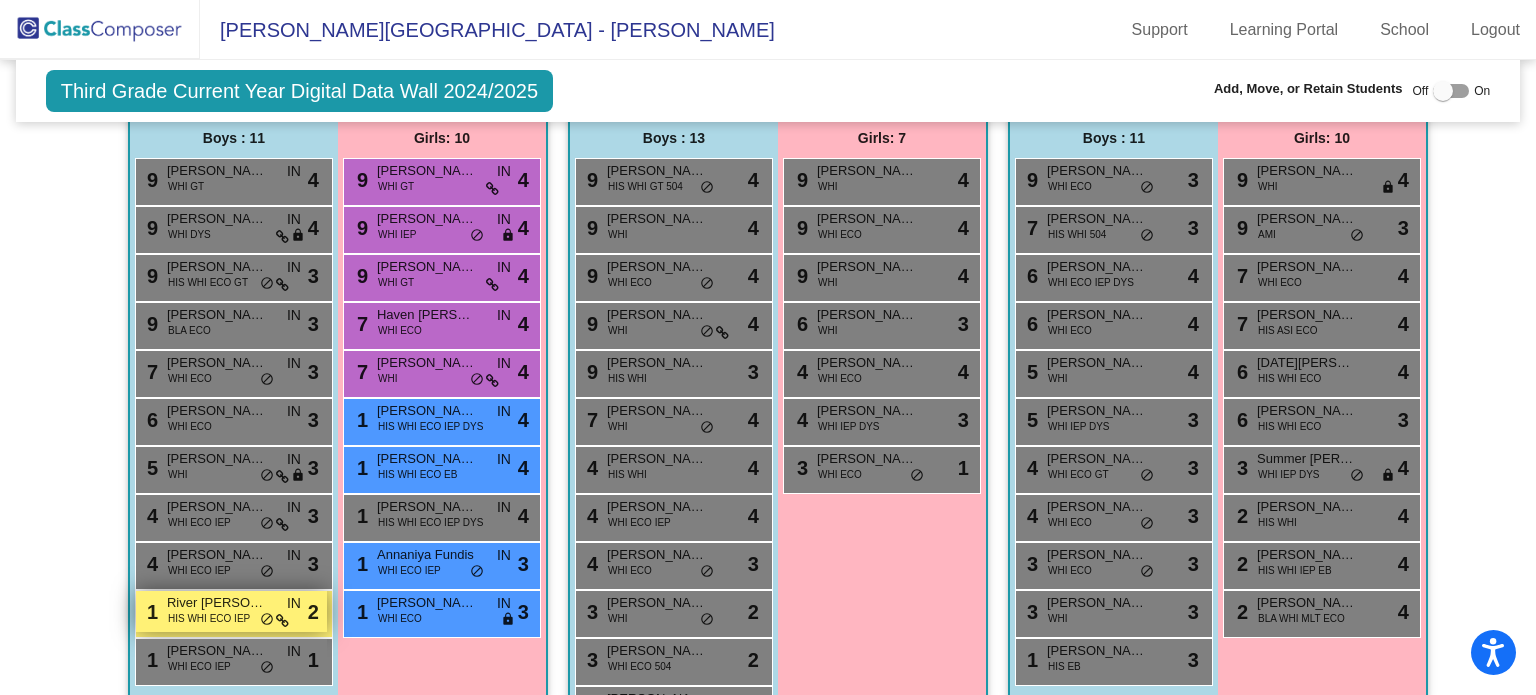 click on "River Tovar" at bounding box center (217, 603) 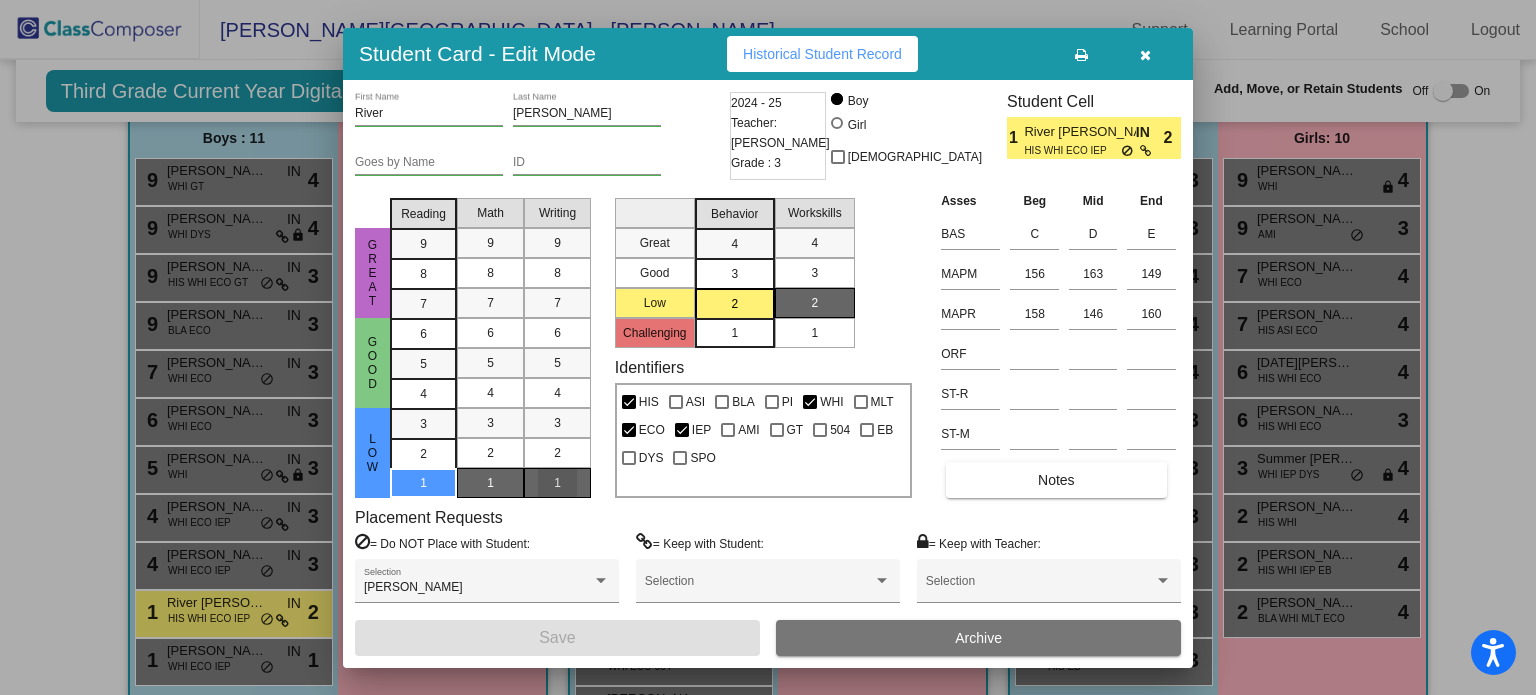 click on "1" at bounding box center (557, 483) 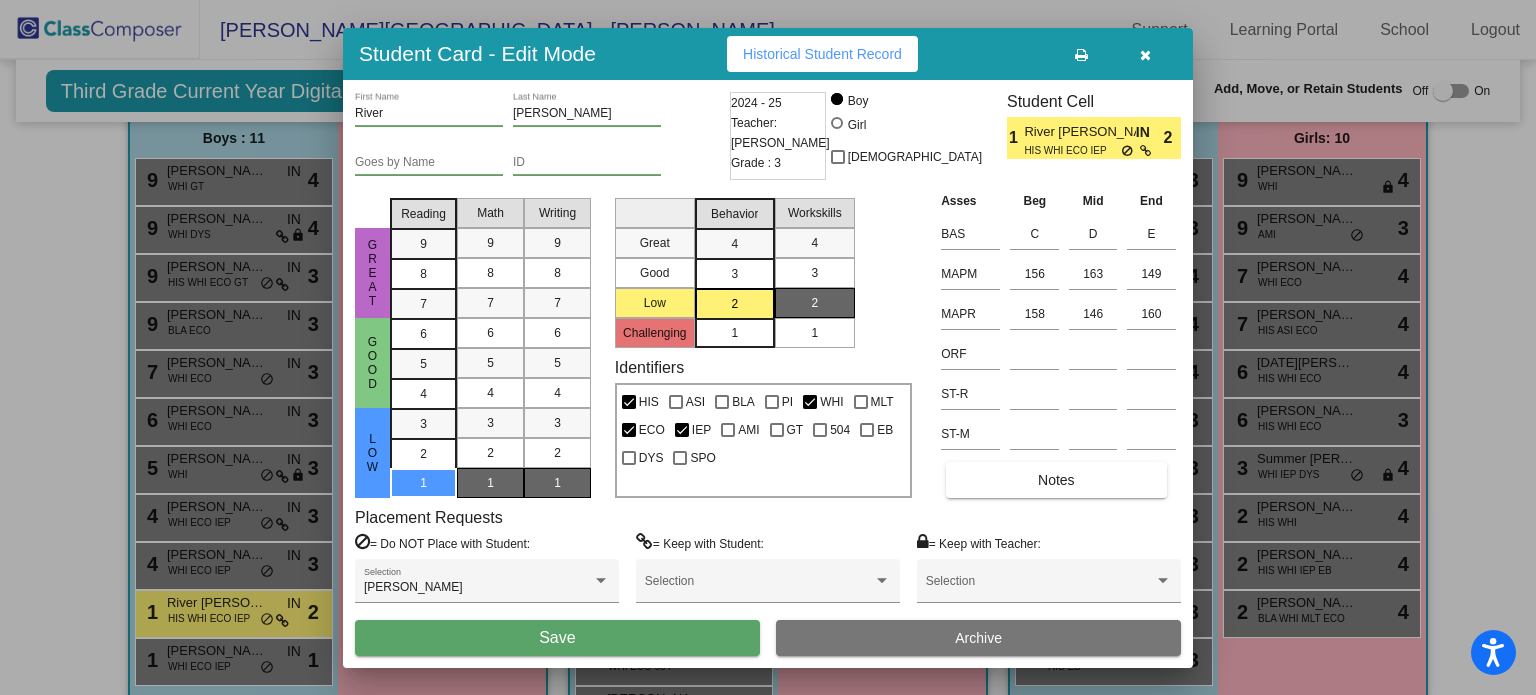 click on "Save" at bounding box center (557, 638) 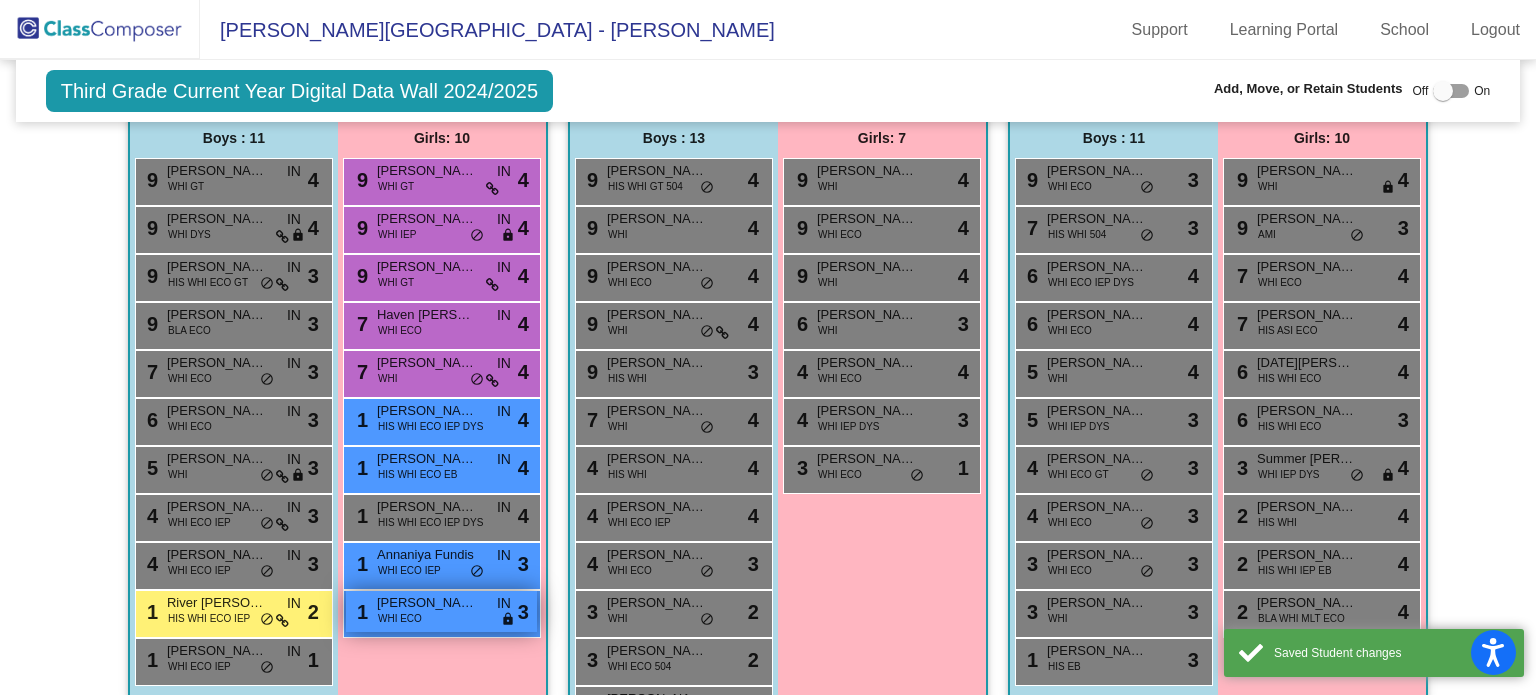 click on "1 Aria Sedam WHI ECO IN lock do_not_disturb_alt 3" at bounding box center (441, 611) 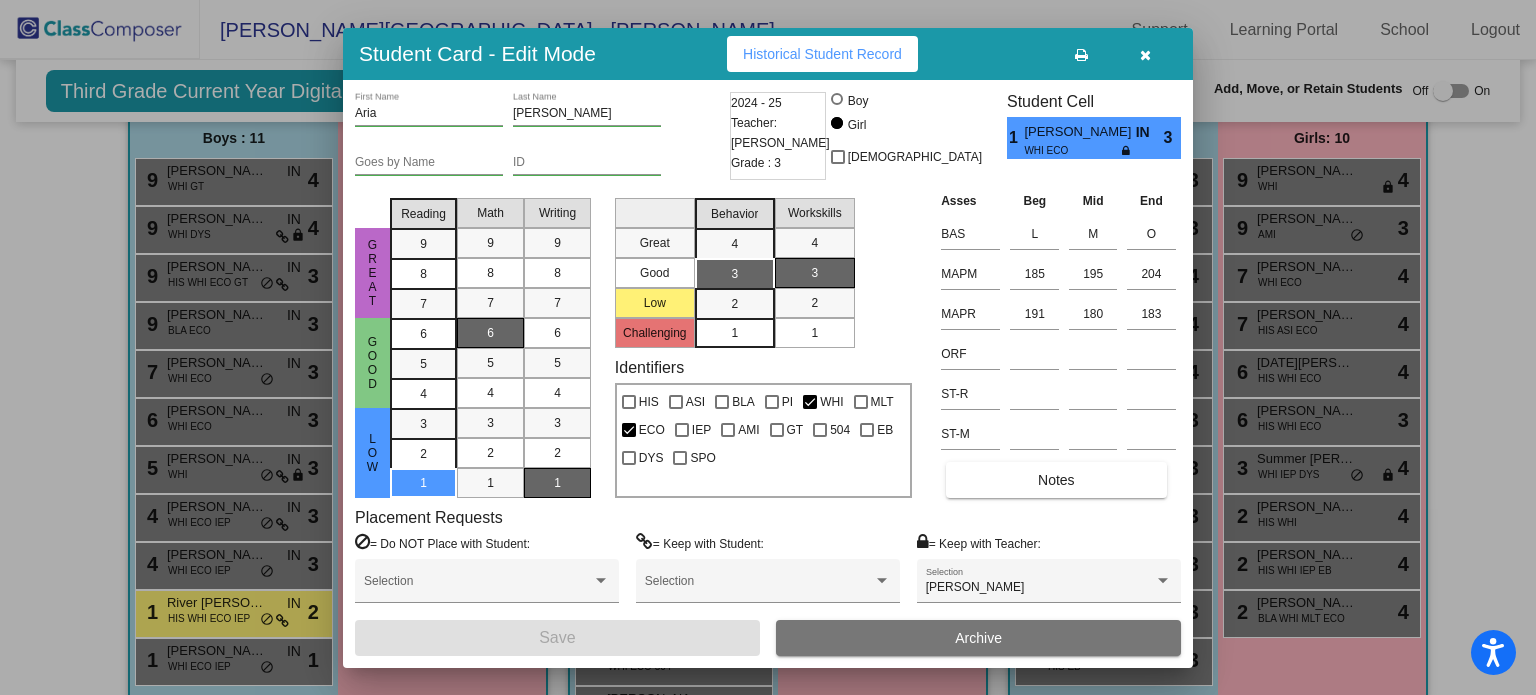 click on "1" at bounding box center [557, 483] 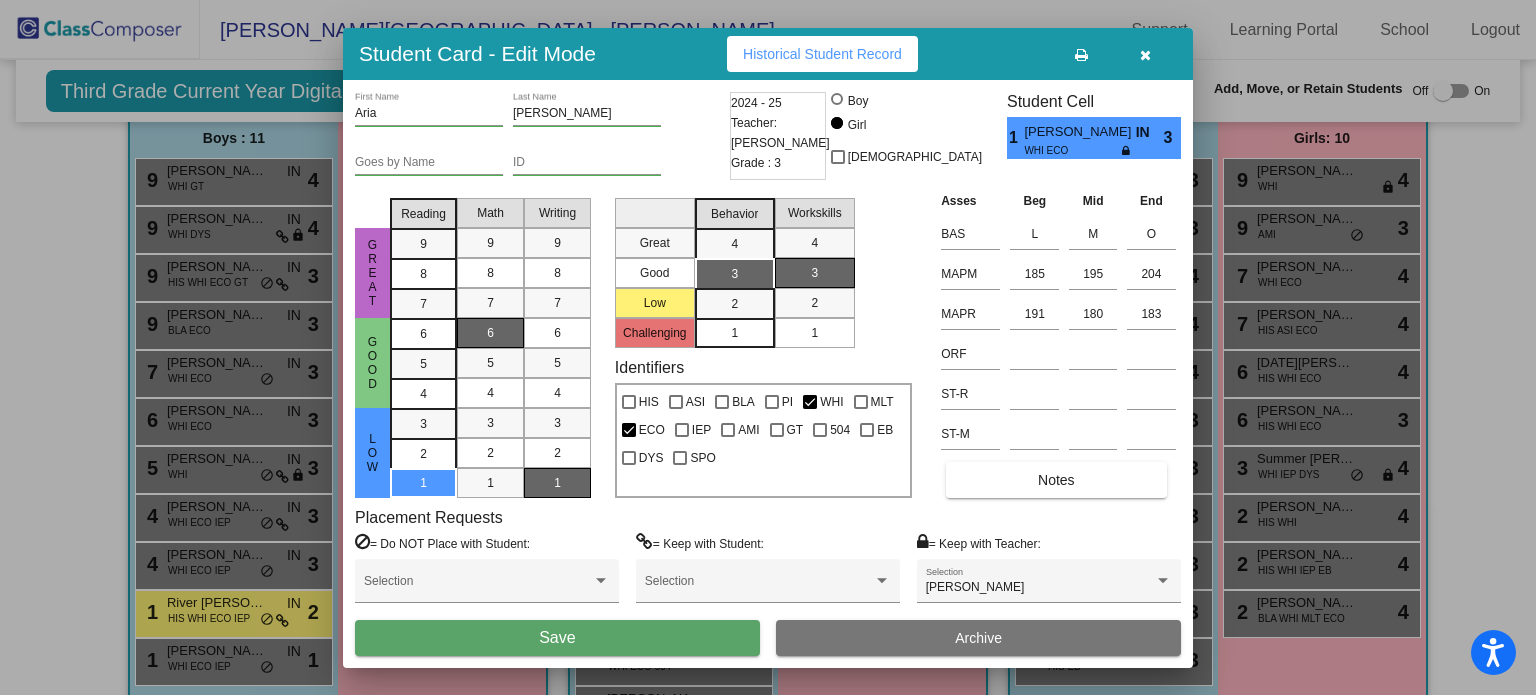 click on "Save" at bounding box center (557, 637) 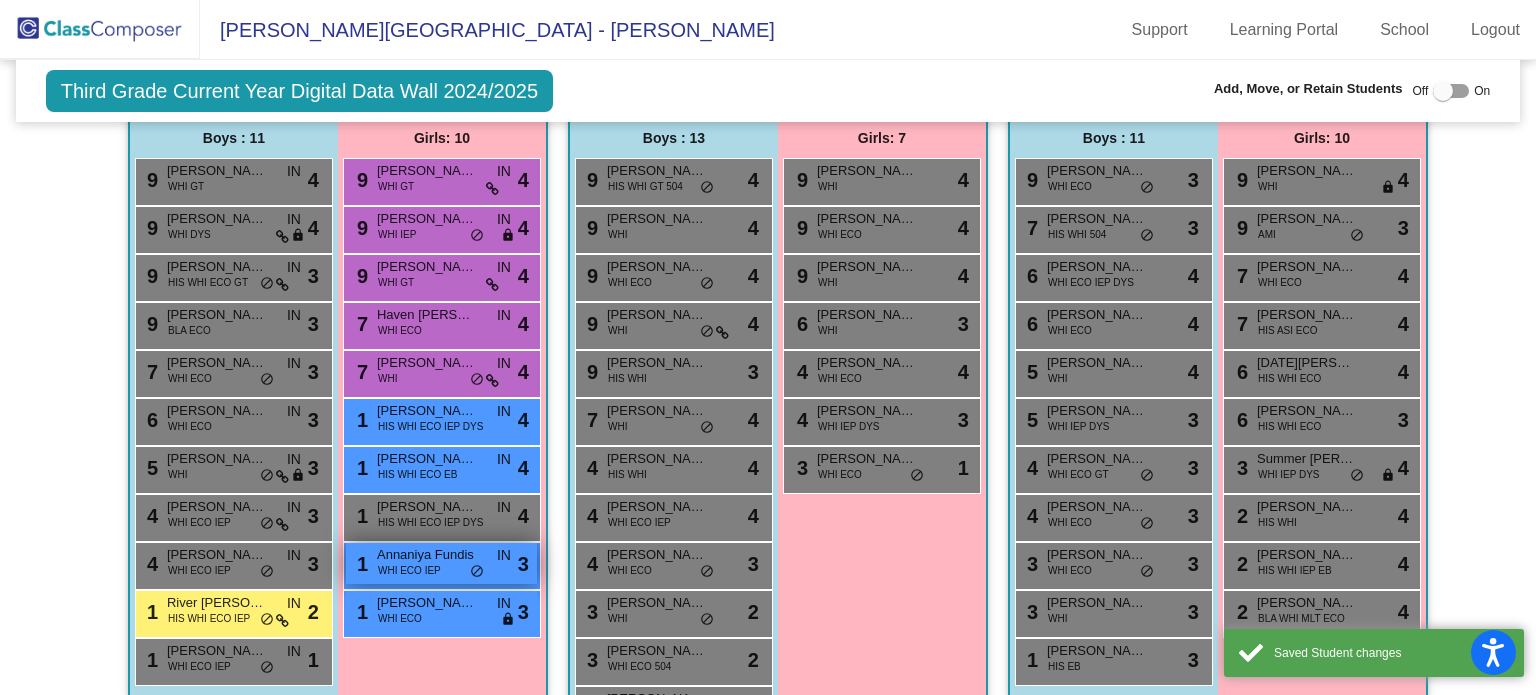 click on "Annaniya Fundis" at bounding box center [427, 555] 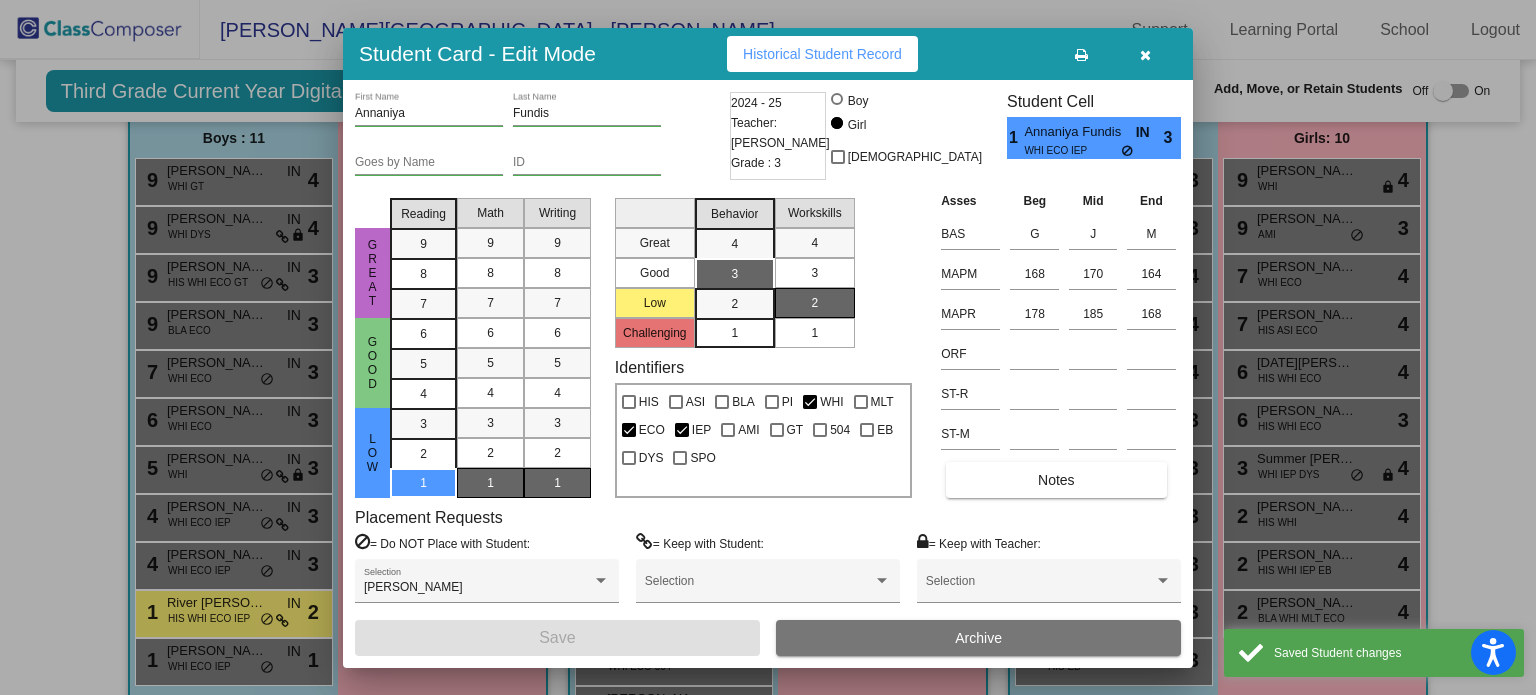 click on "1" at bounding box center (557, 483) 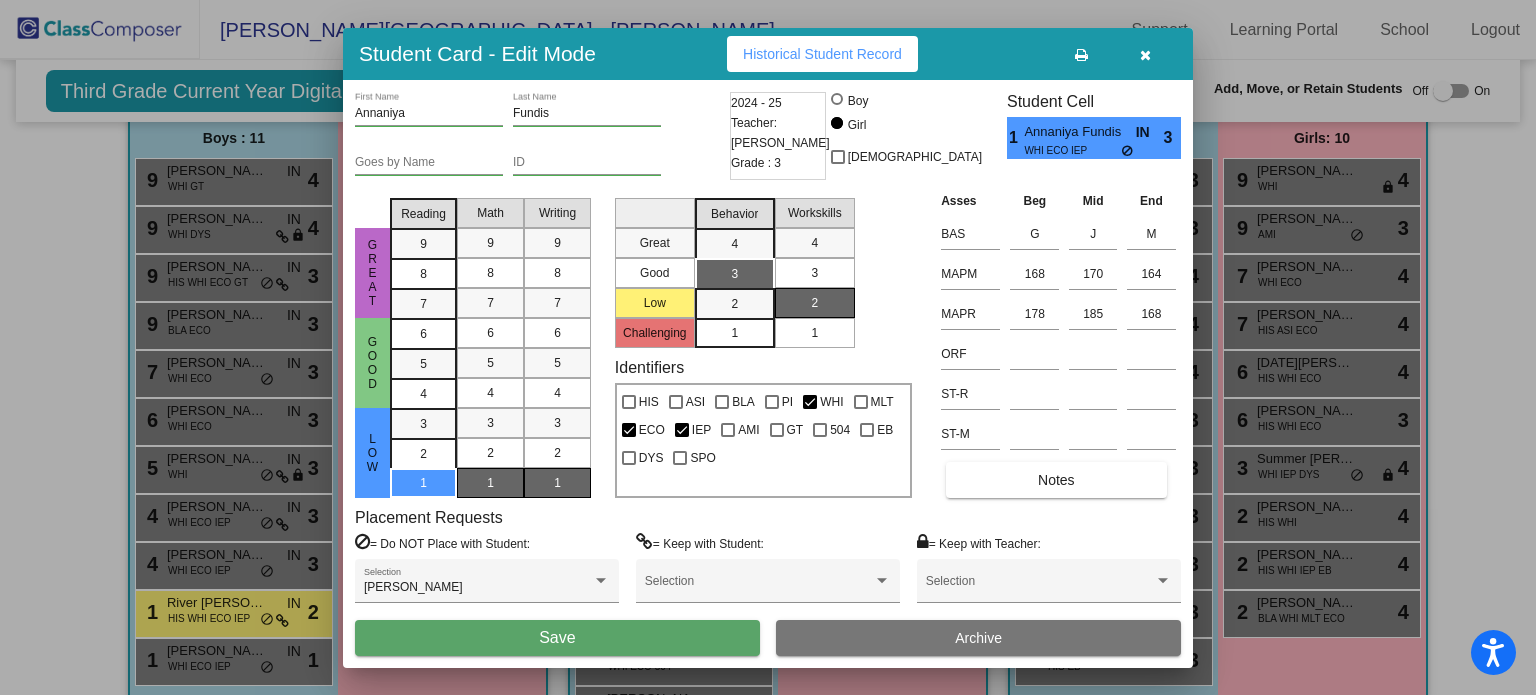 click on "Save" at bounding box center [557, 637] 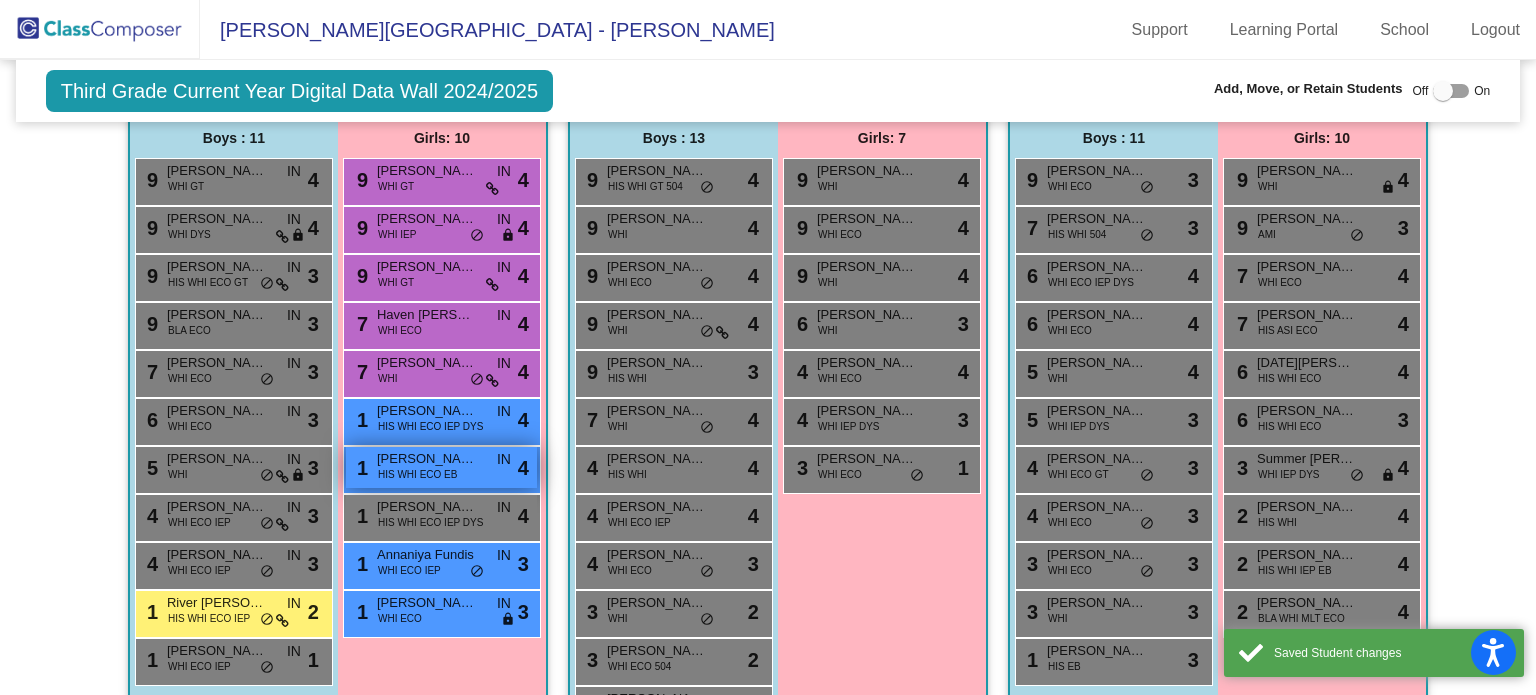 click on "1 Leslie Perez HIS WHI ECO EB IN lock do_not_disturb_alt 4" at bounding box center [441, 467] 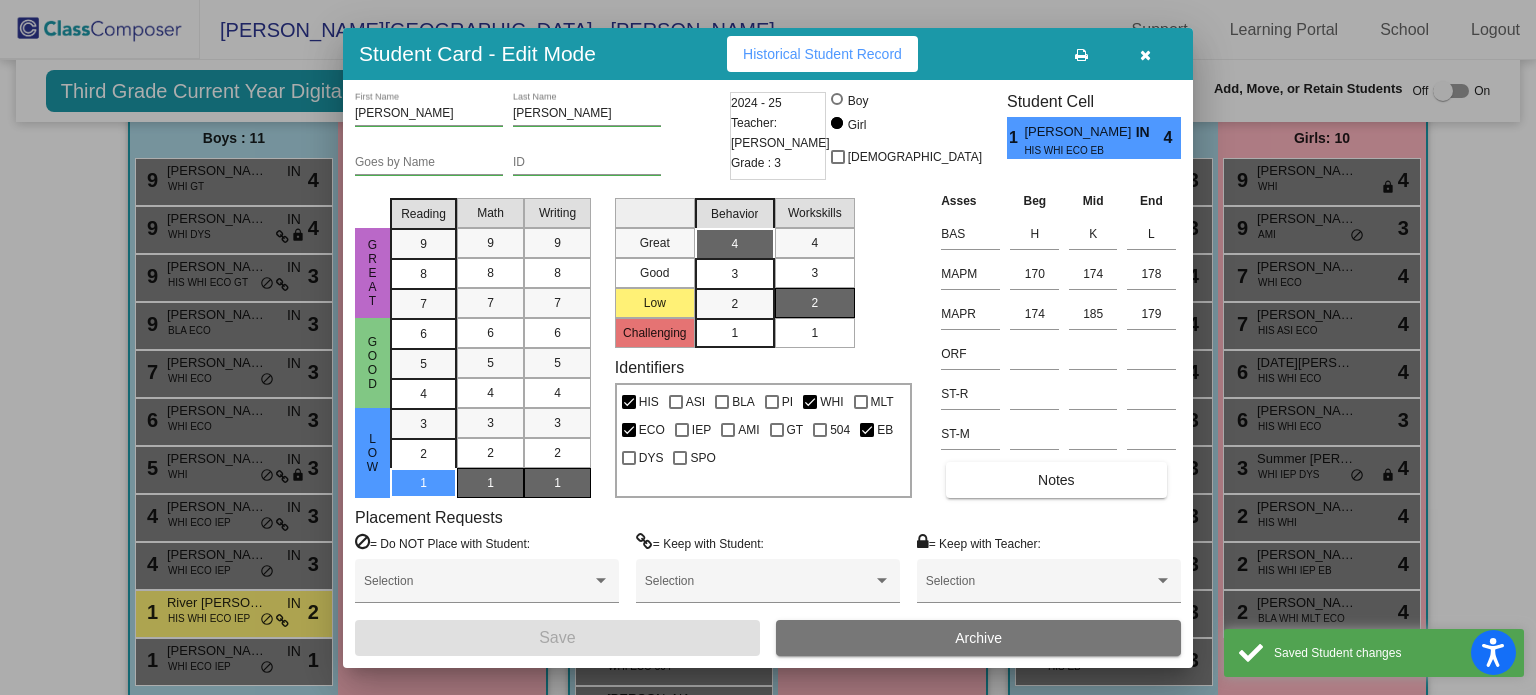 click on "1" at bounding box center [557, 483] 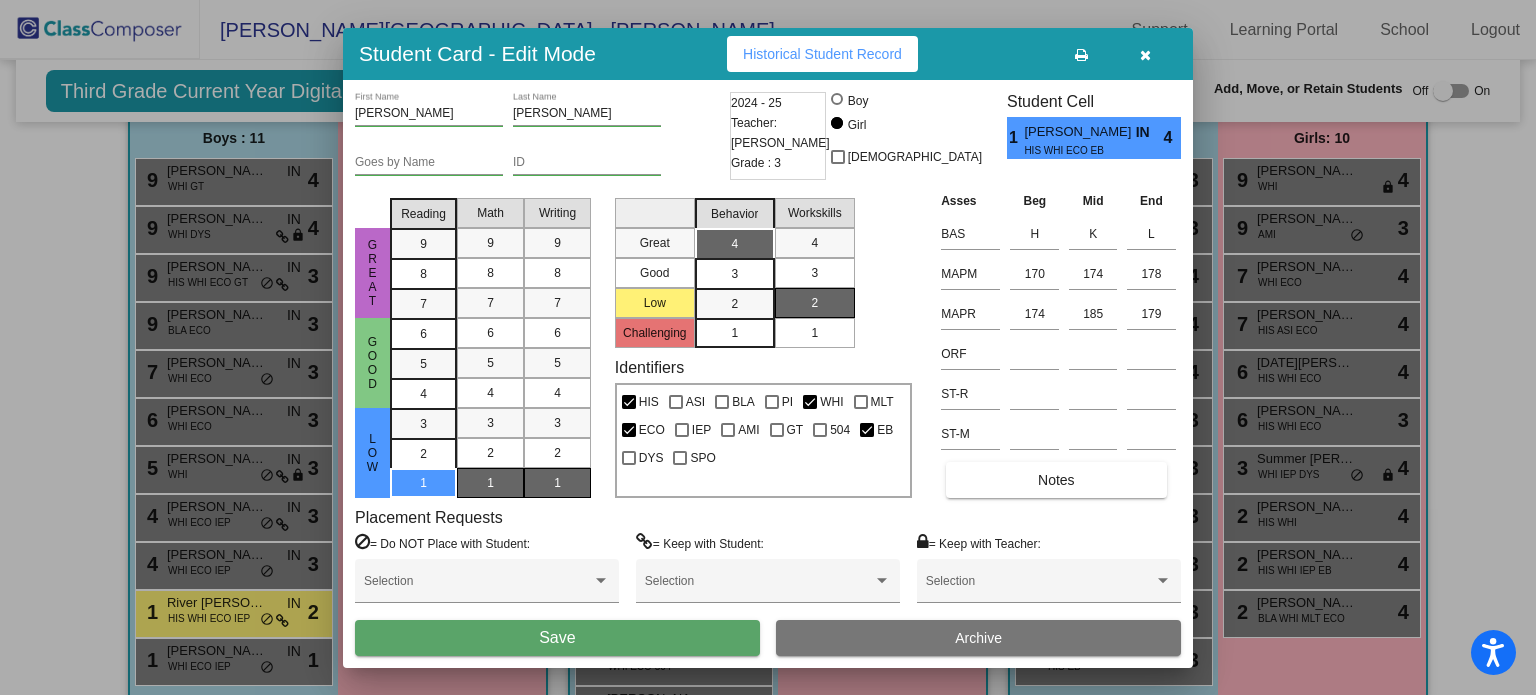 click on "Save" at bounding box center (557, 637) 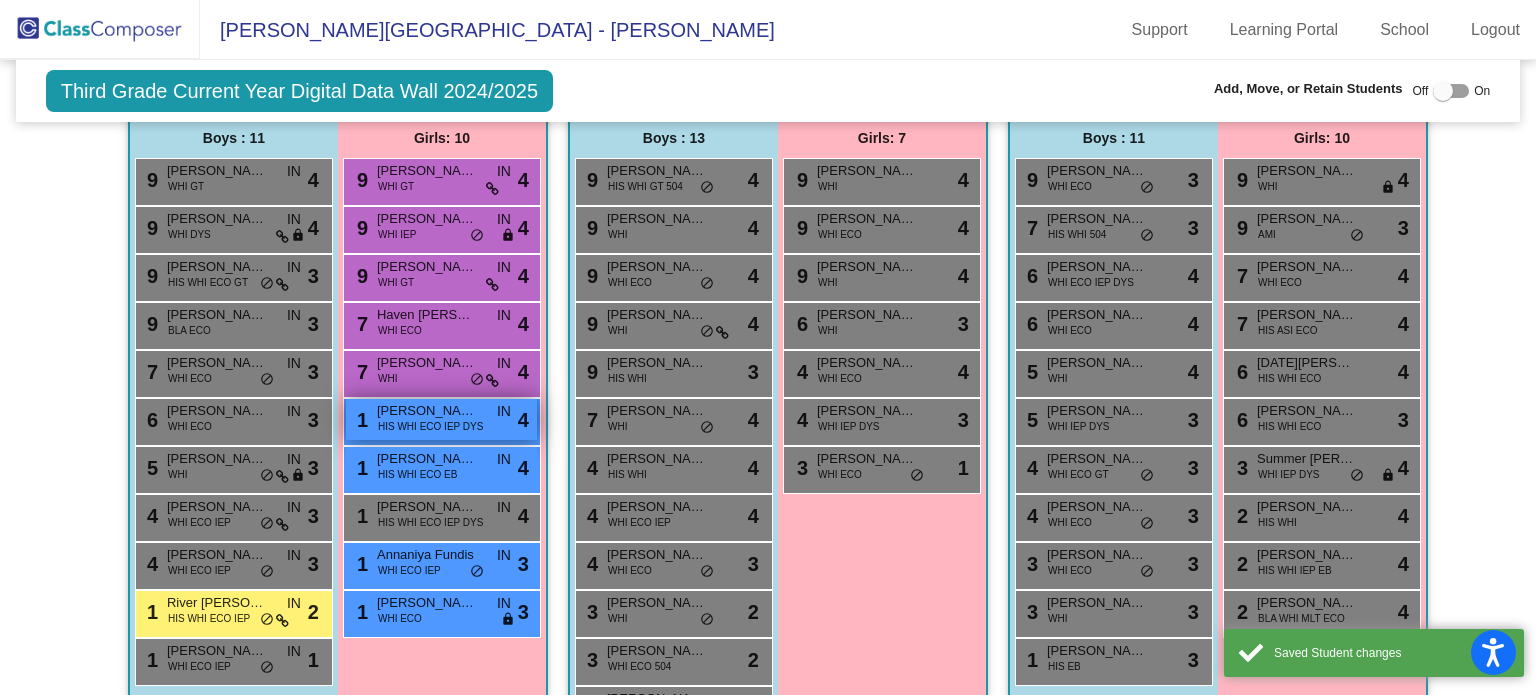 click on "Evelyn Ramirez" at bounding box center [427, 411] 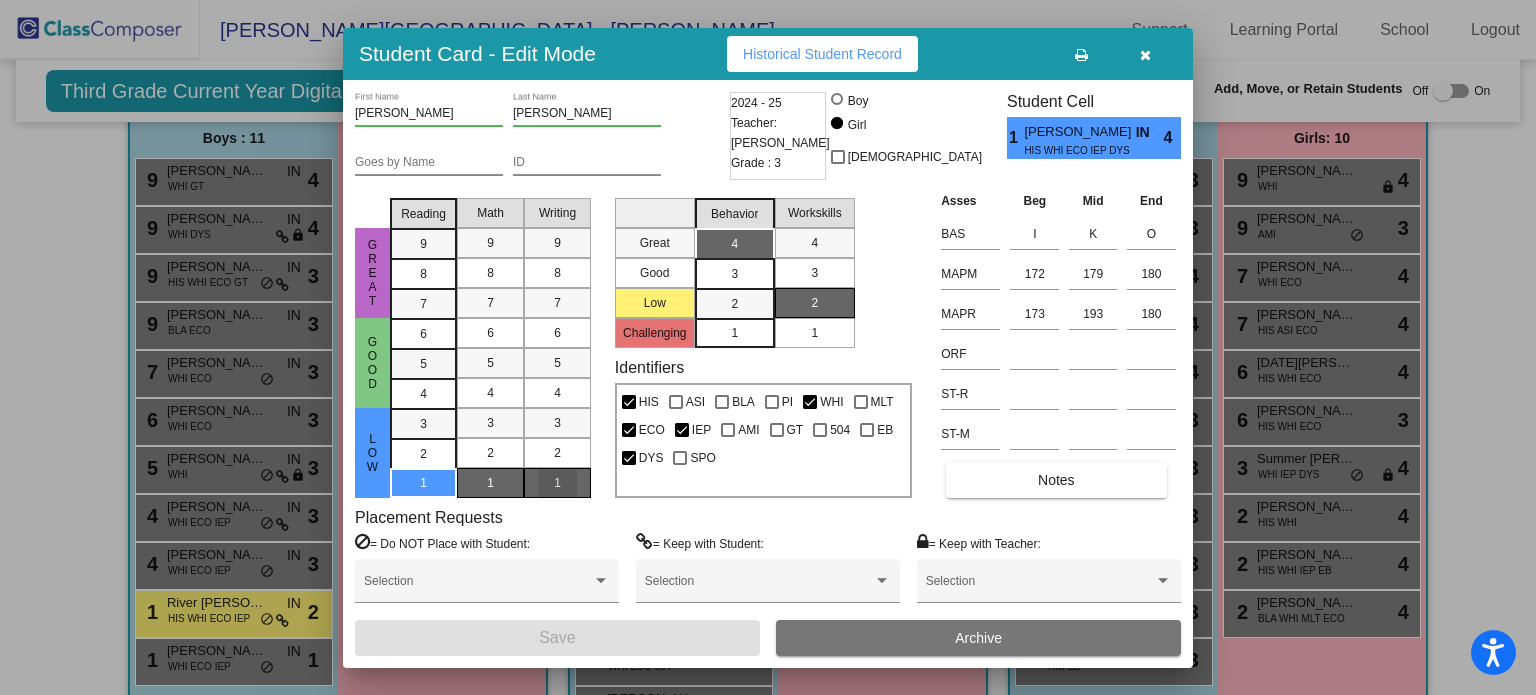 click on "1" at bounding box center (557, 483) 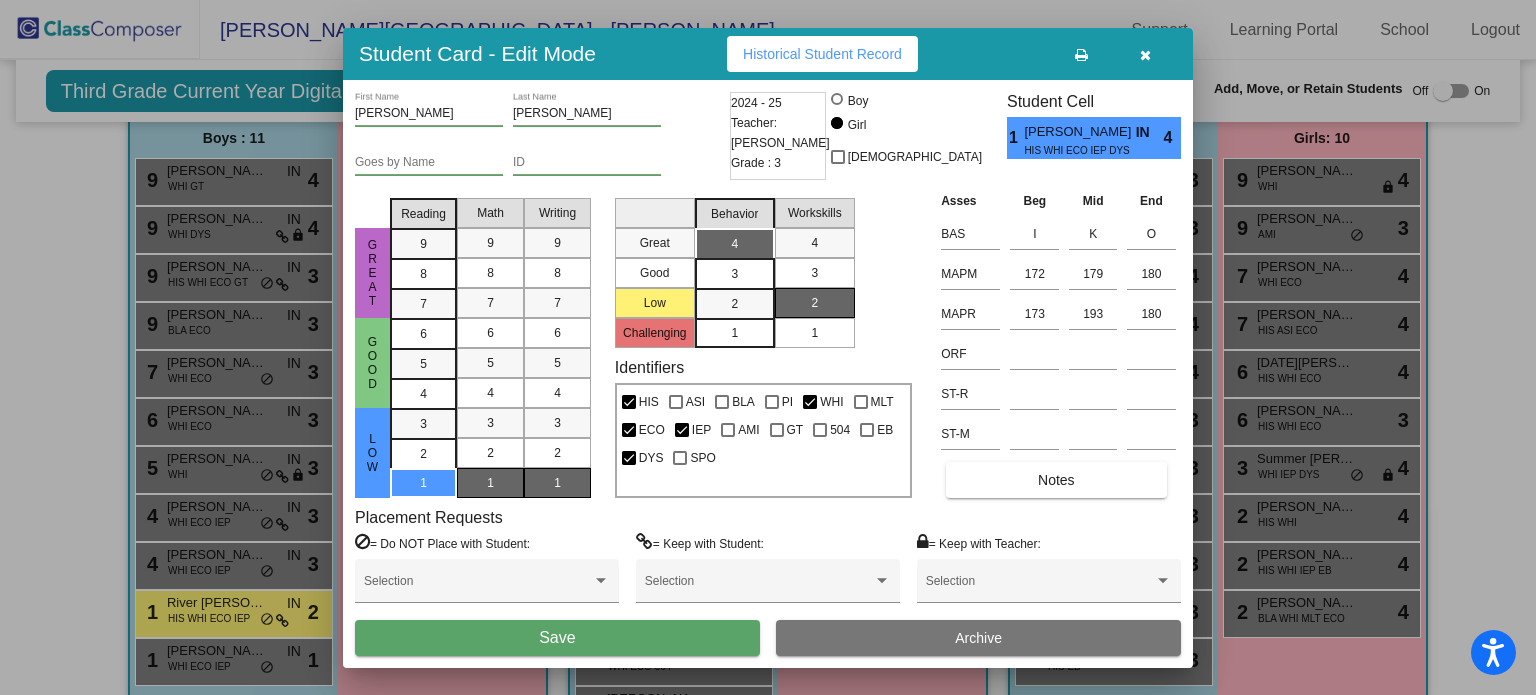click on "Save" at bounding box center (557, 638) 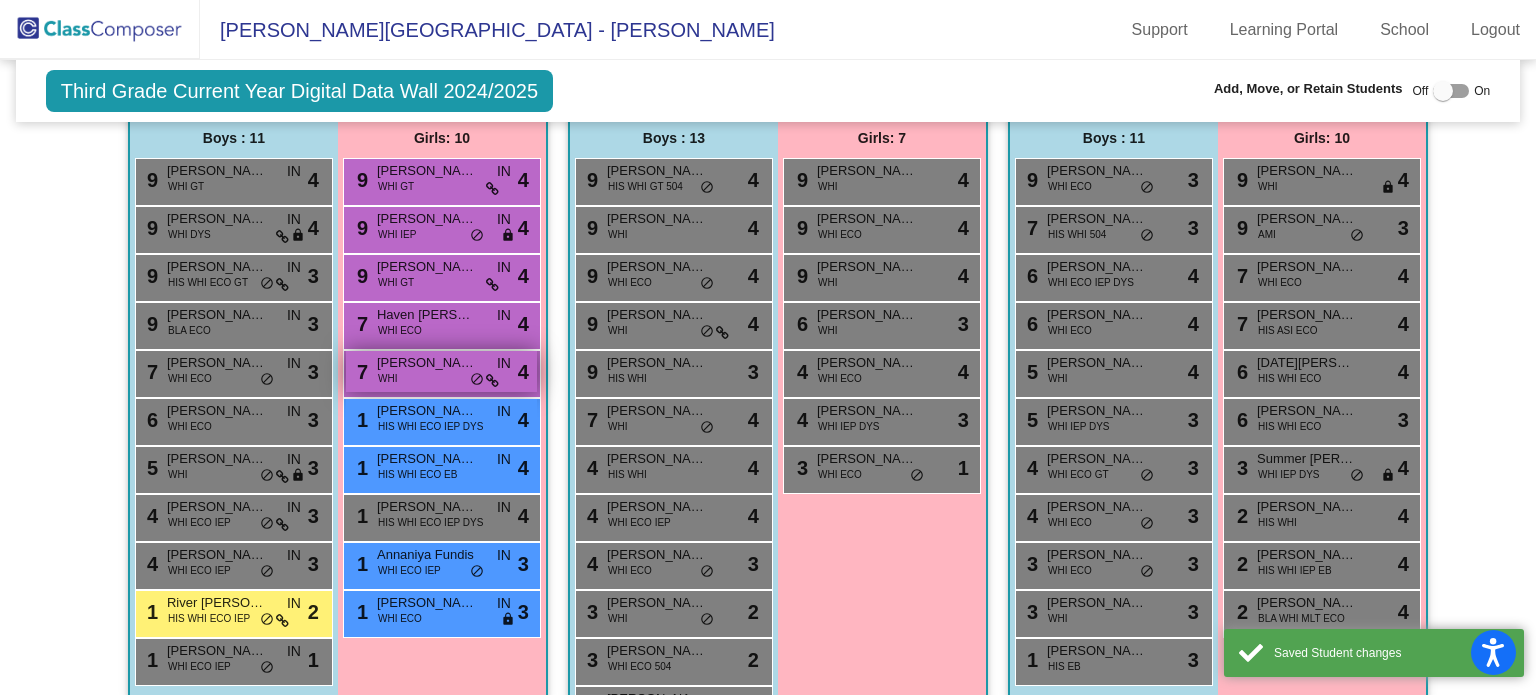 click on "7 Camryn Coffey WHI IN lock do_not_disturb_alt 4" at bounding box center [441, 371] 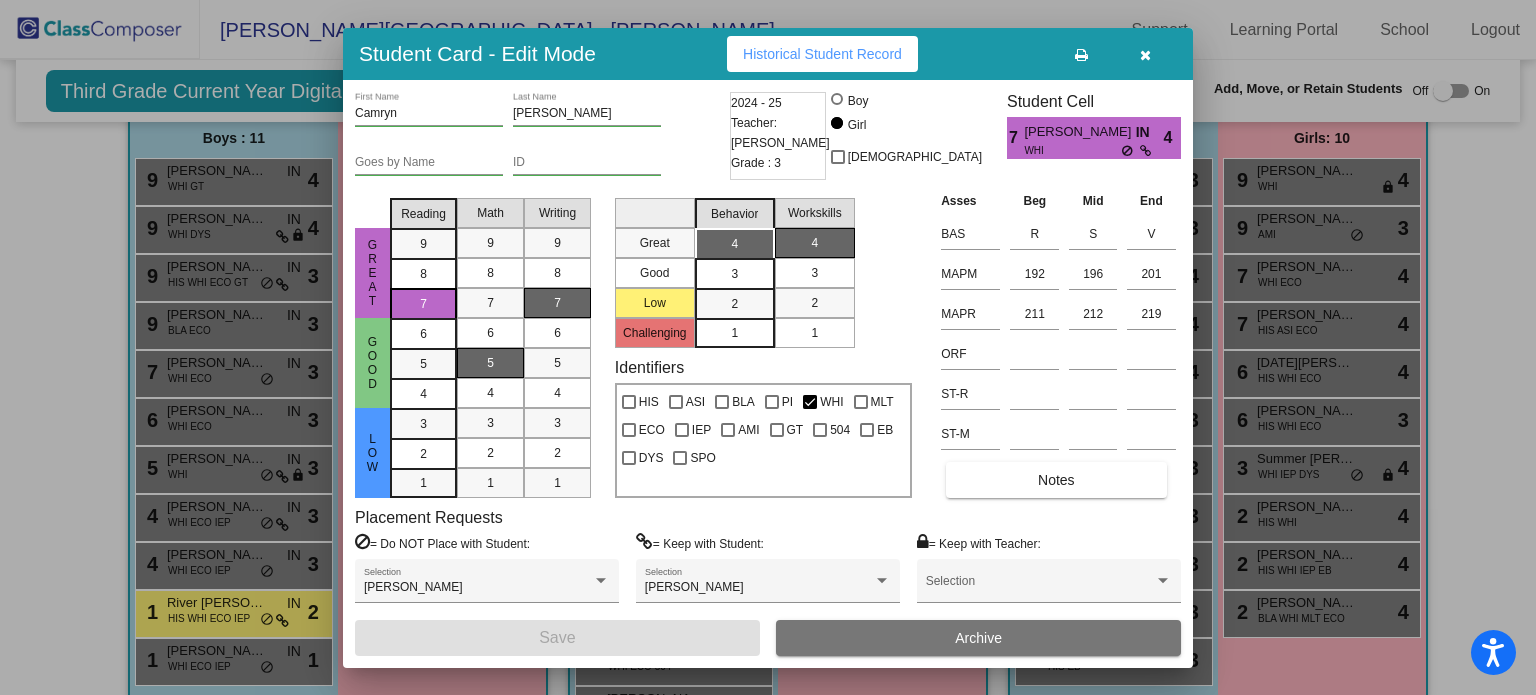 click on "7" at bounding box center (557, 303) 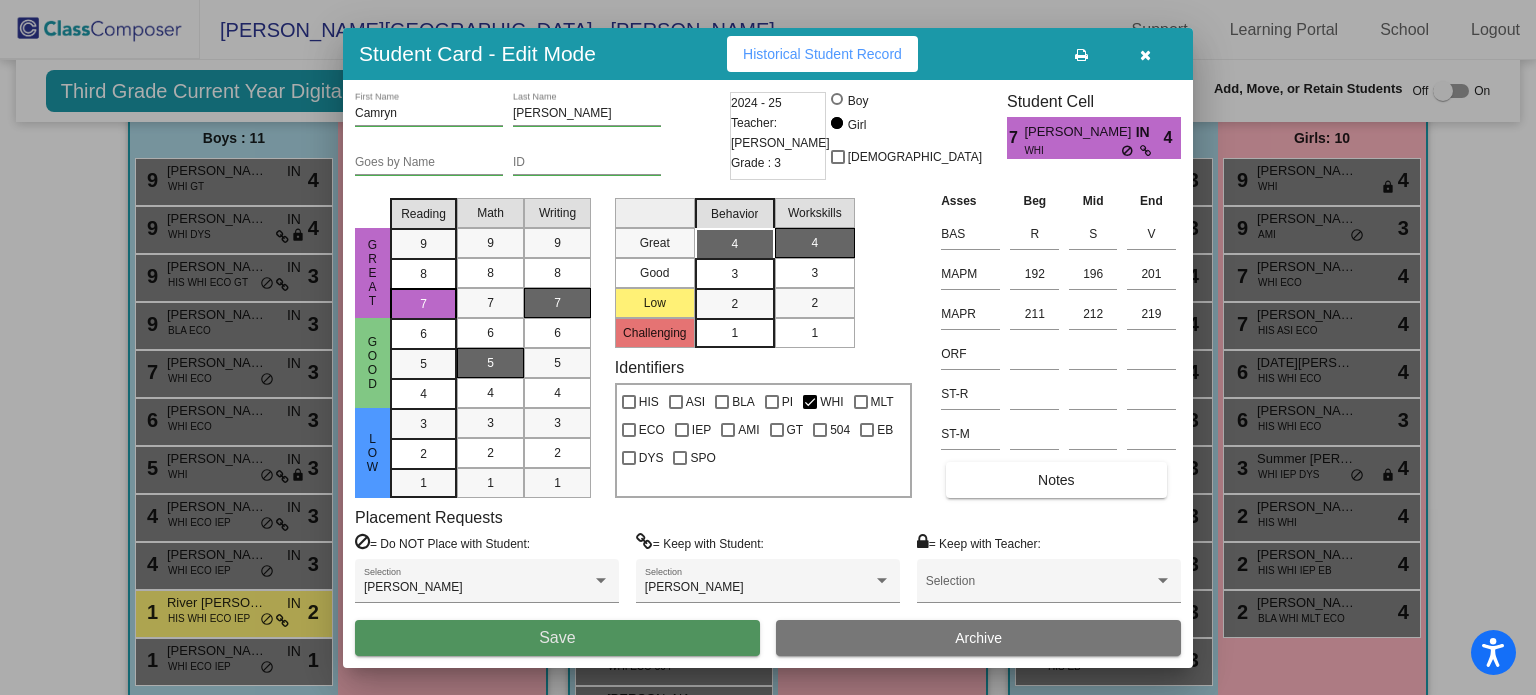 click on "Save" at bounding box center [557, 638] 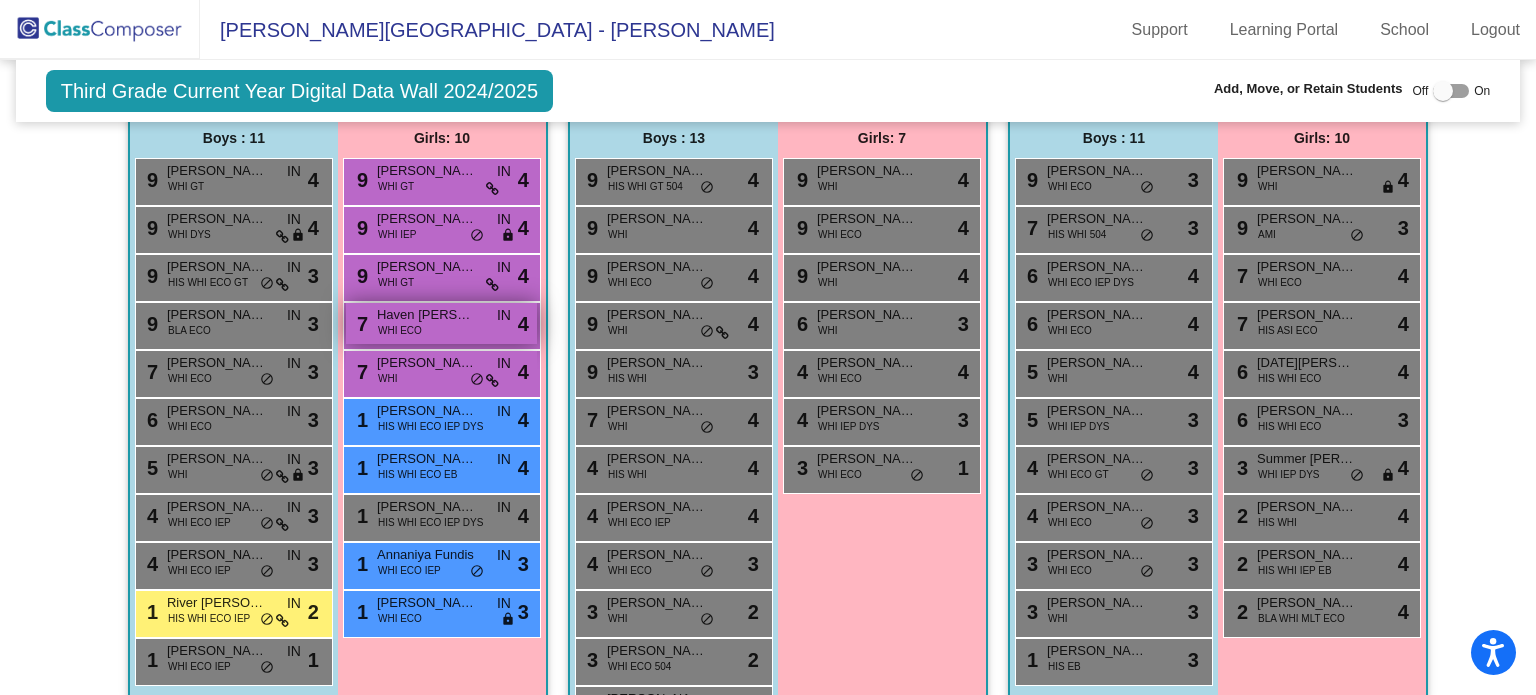 click on "Haven Barksdale" at bounding box center (427, 315) 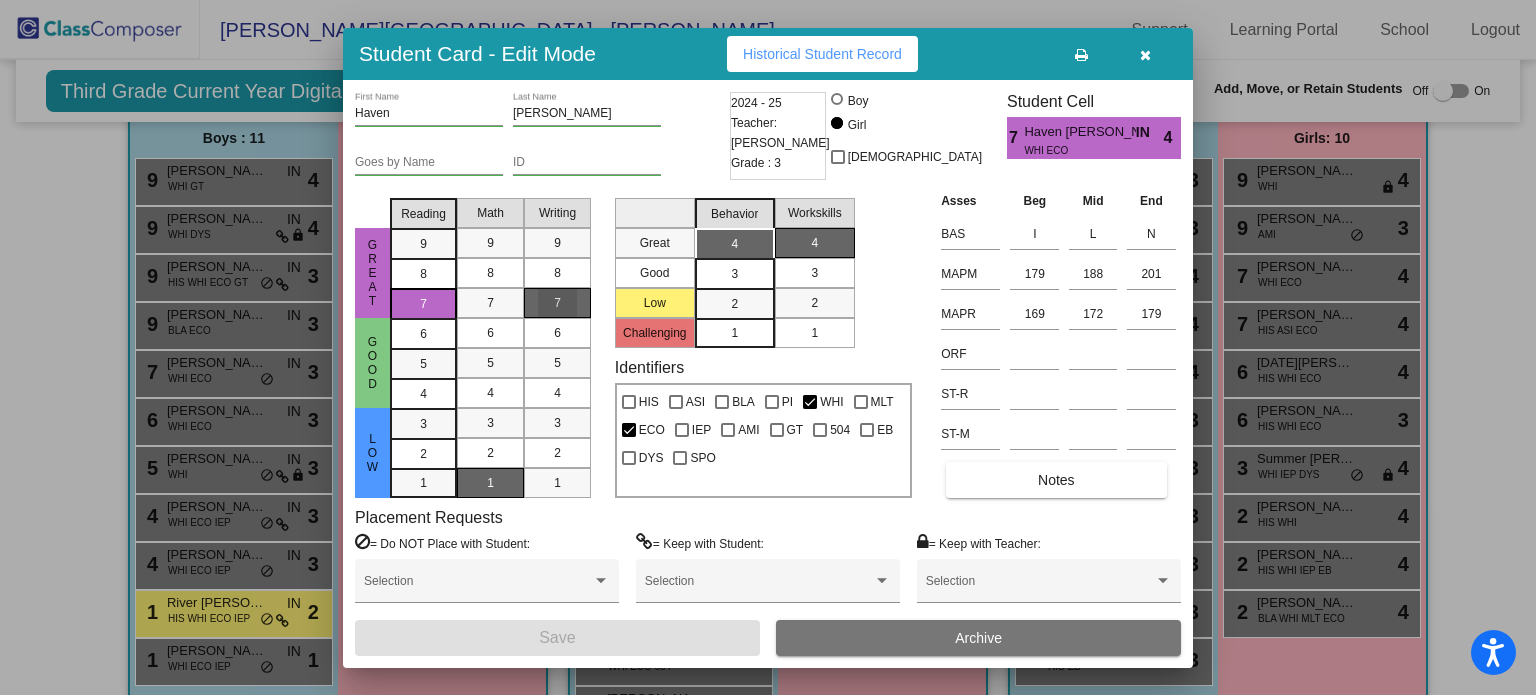 click on "7" at bounding box center [557, 303] 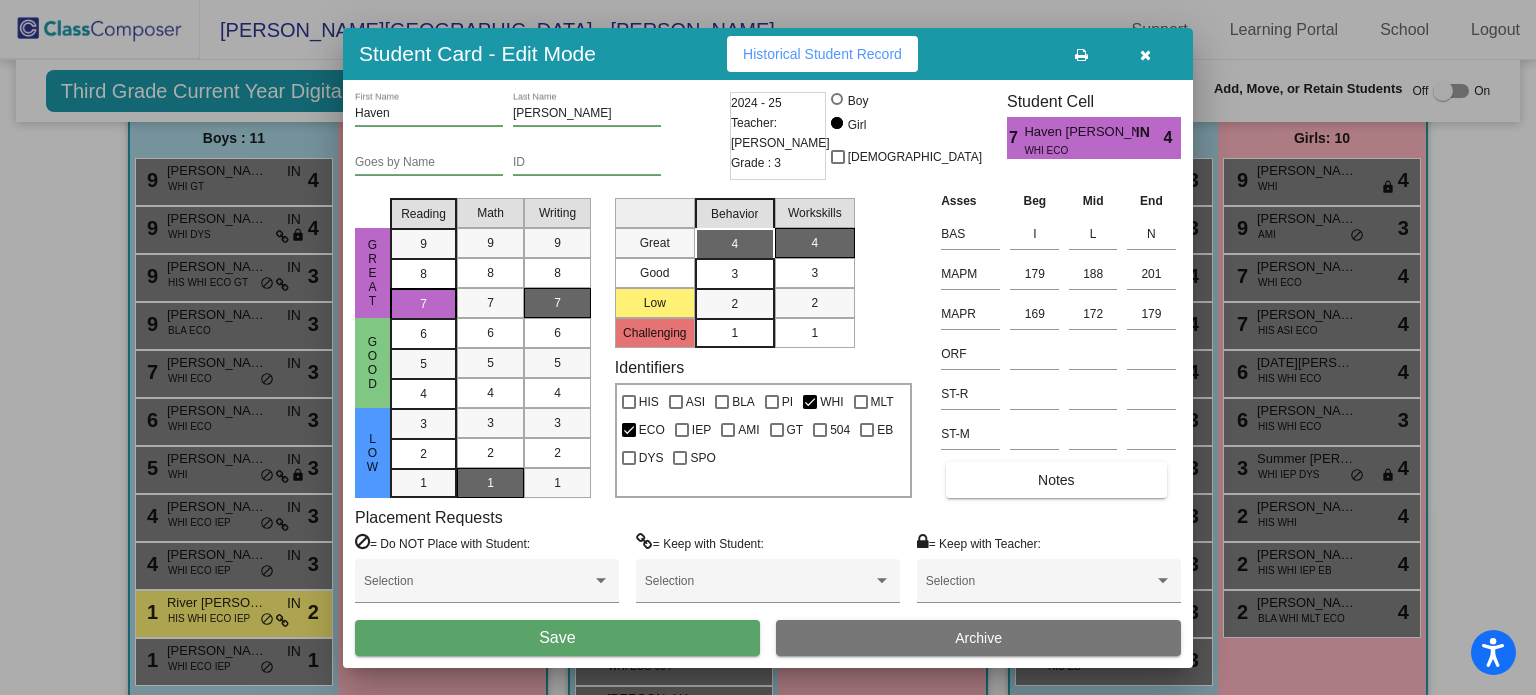 click on "Save" at bounding box center (557, 638) 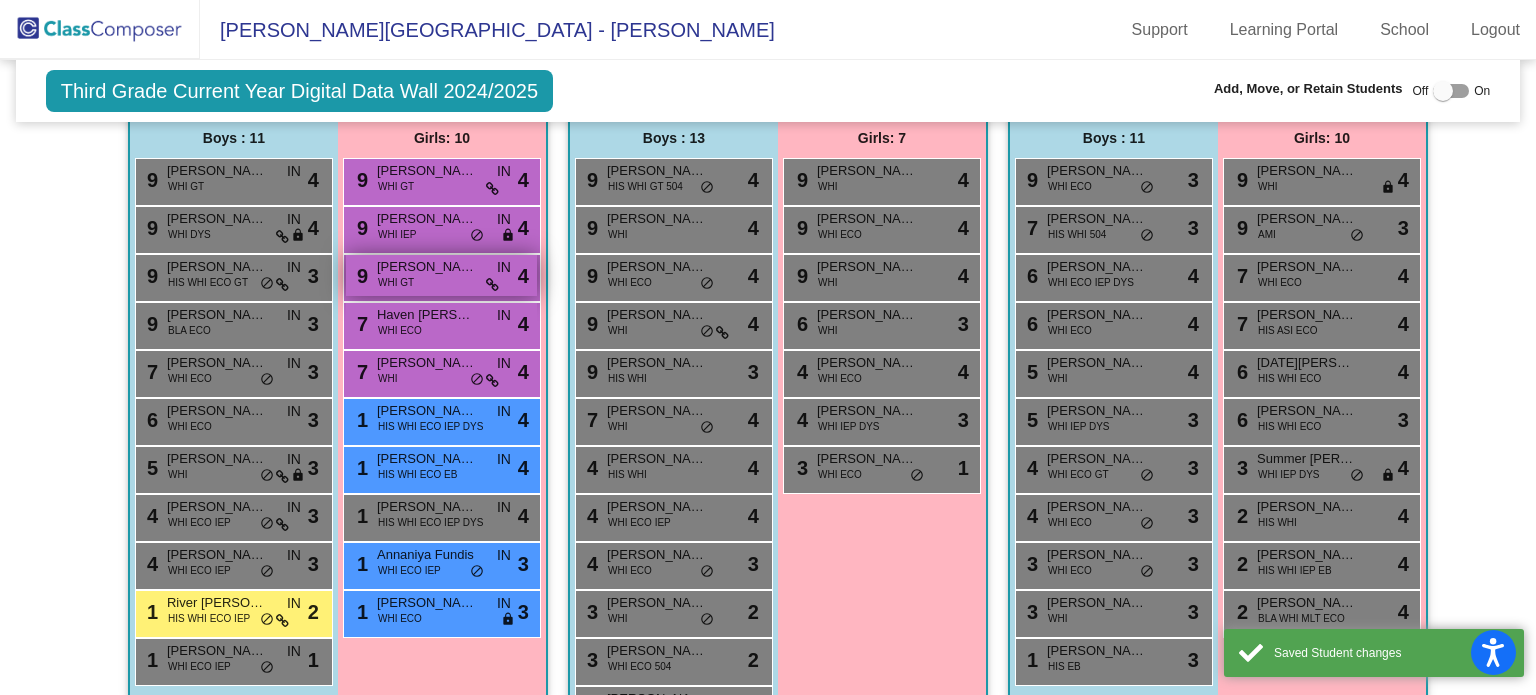 click on "9 Remi Hull WHI GT IN lock do_not_disturb_alt 4" at bounding box center [441, 275] 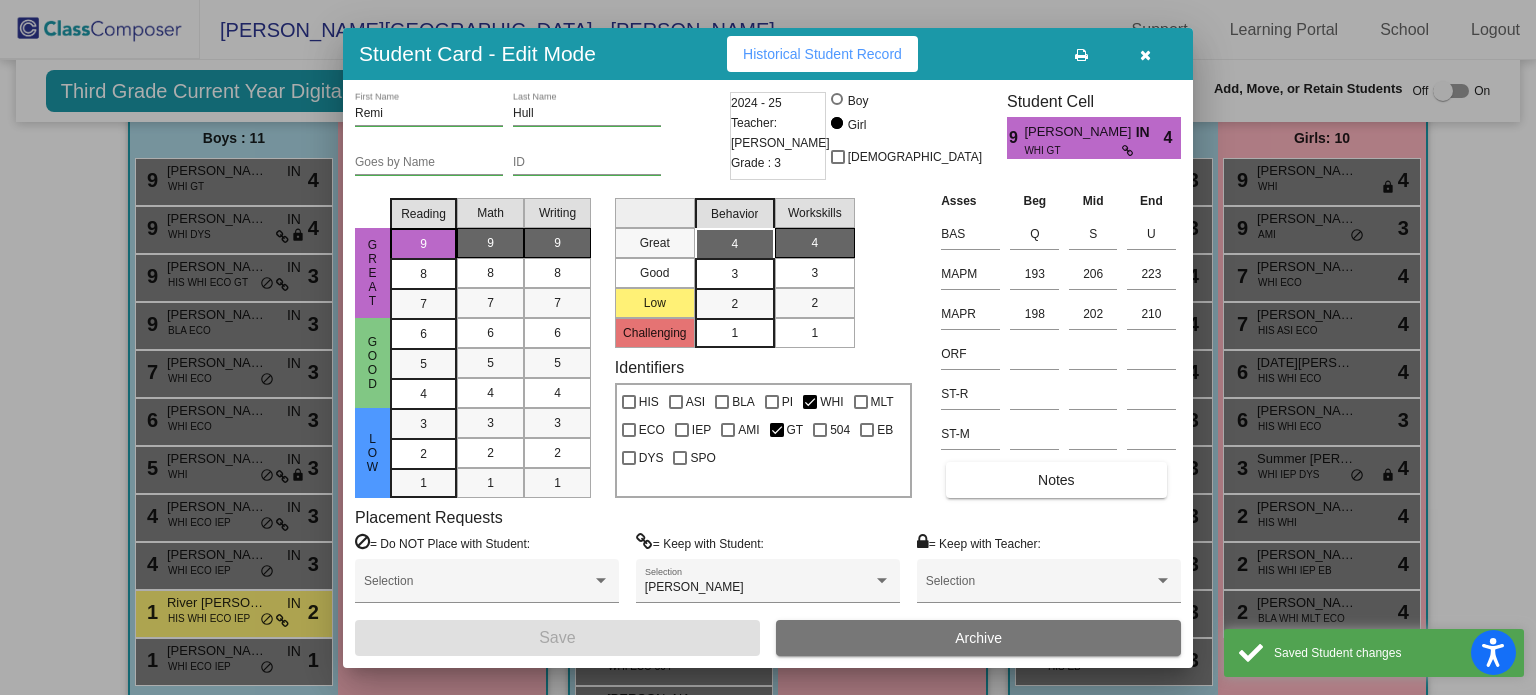 click on "9" at bounding box center (557, 243) 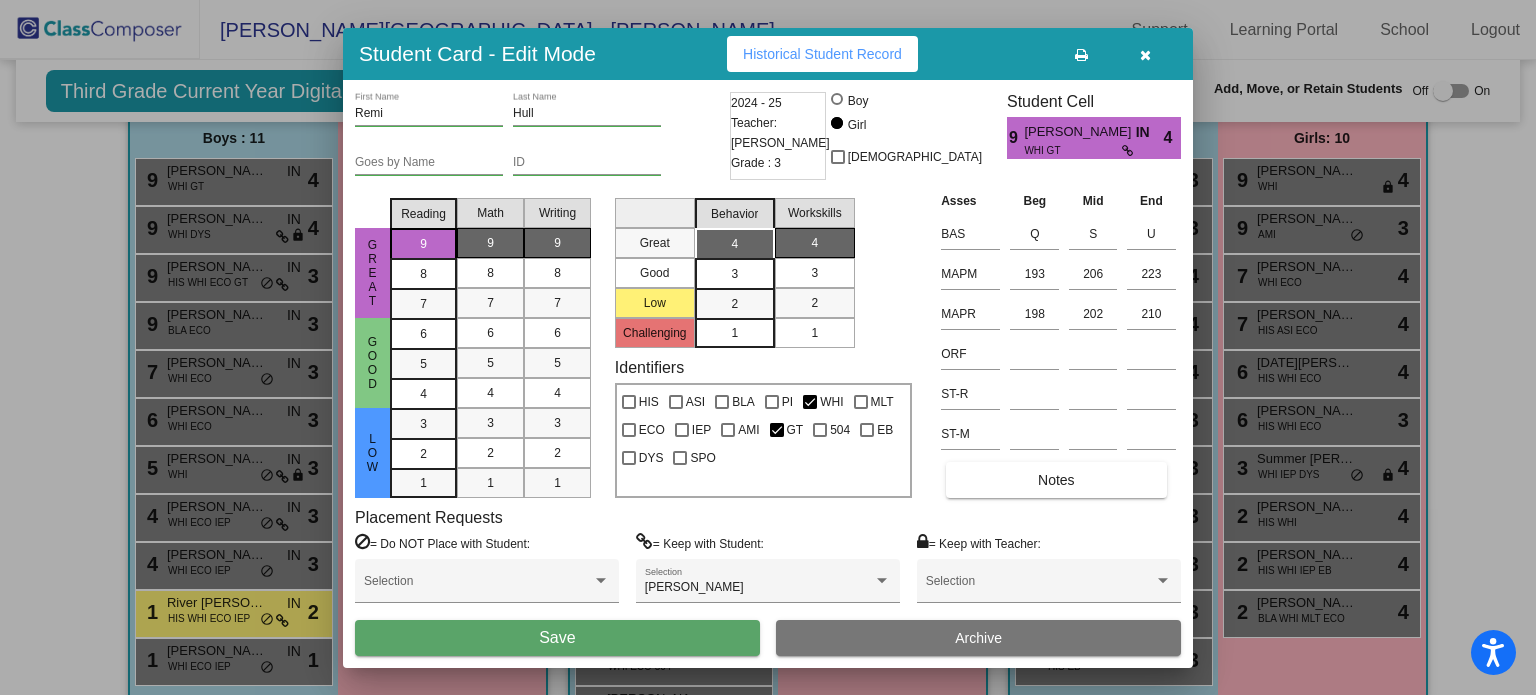 click on "Save" at bounding box center [557, 638] 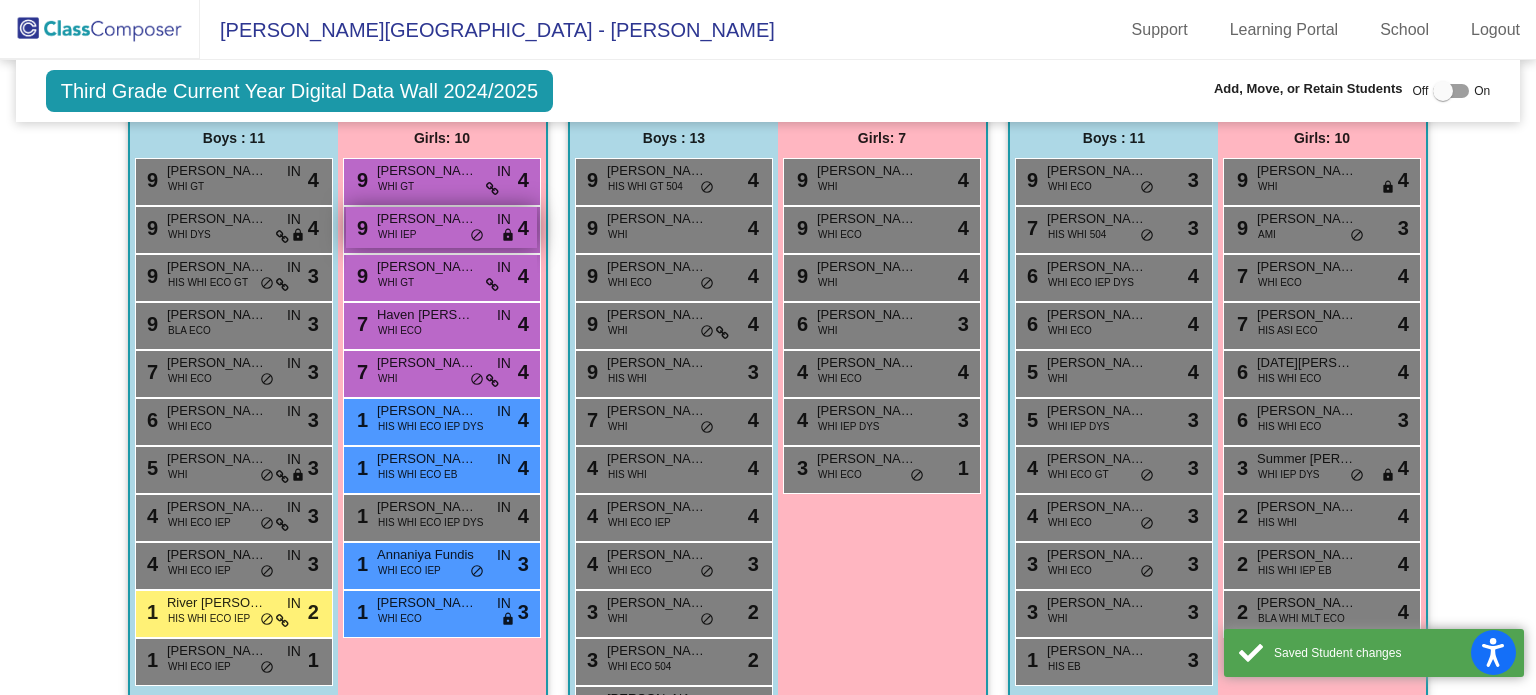 click on "do_not_disturb_alt" at bounding box center (477, 236) 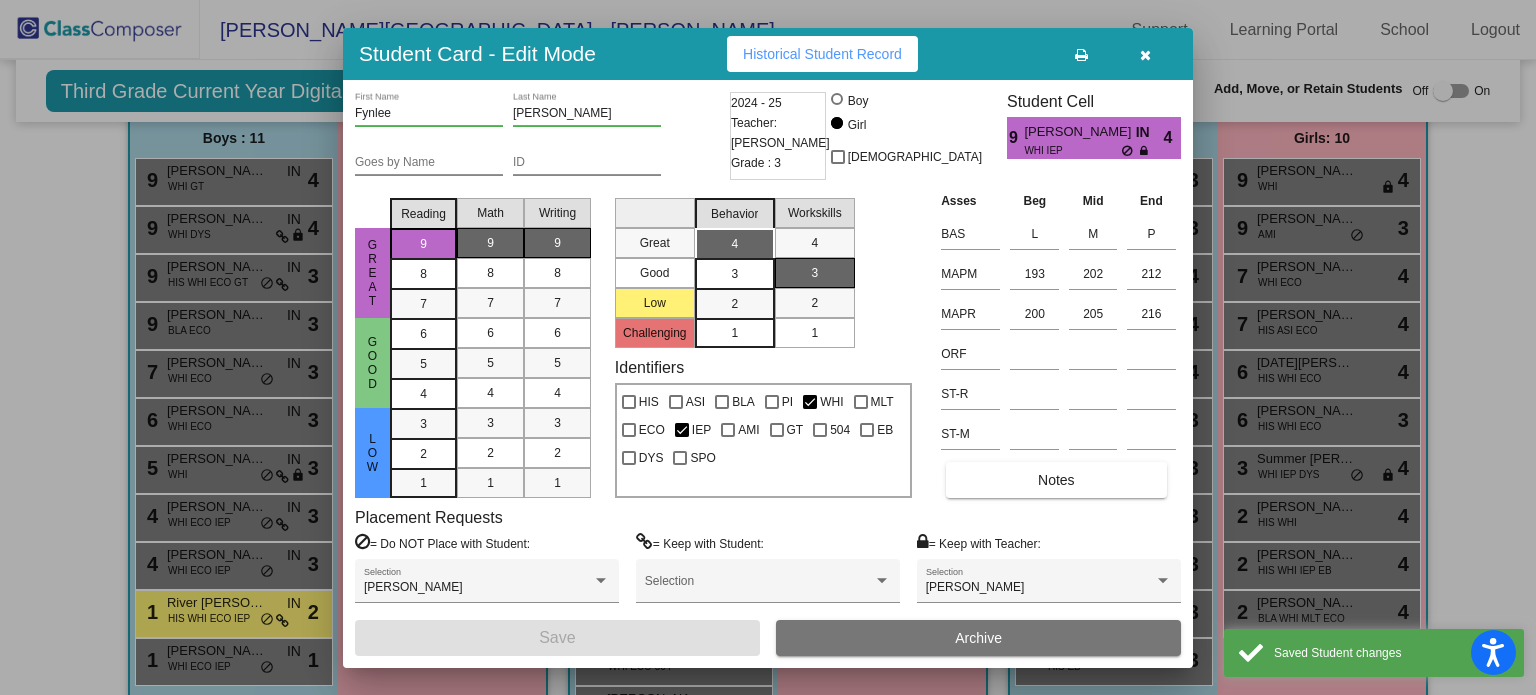 click on "9" at bounding box center [557, 243] 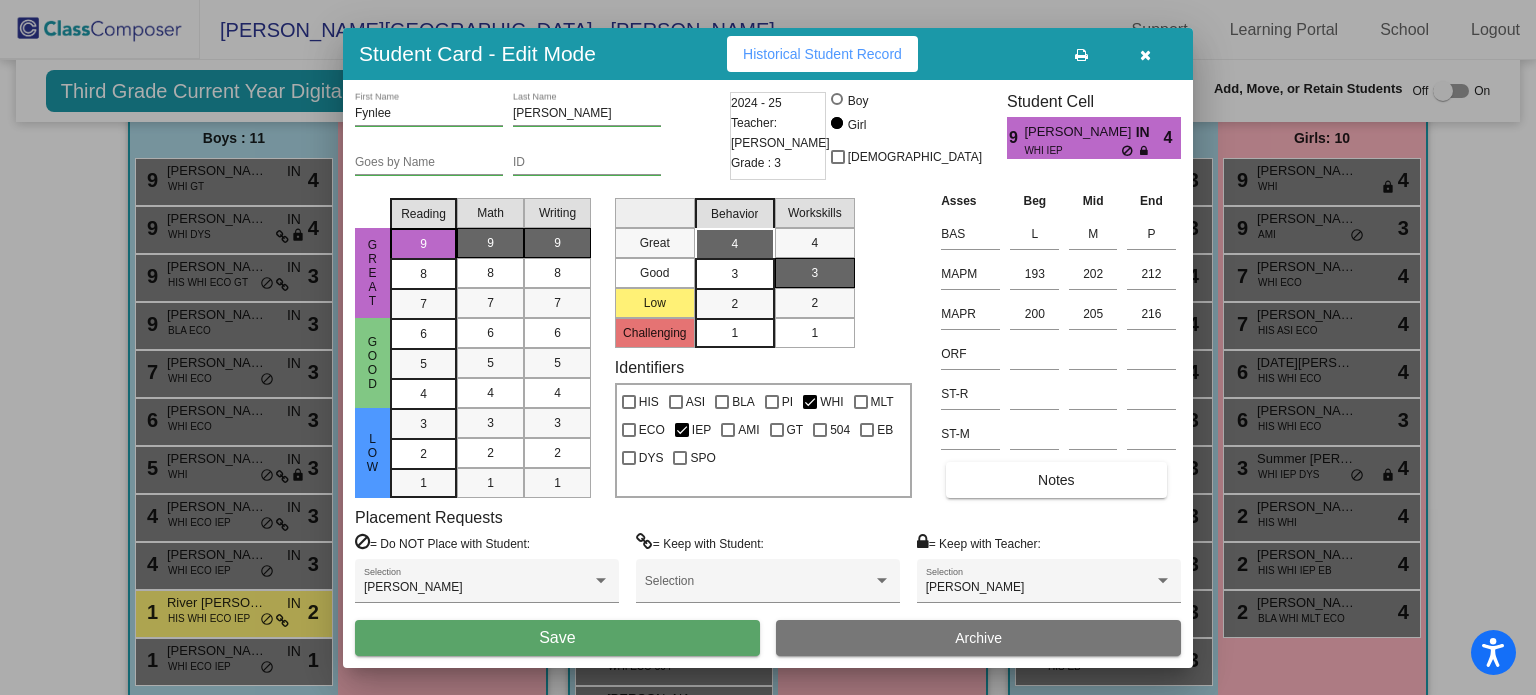 click on "Save" at bounding box center [557, 638] 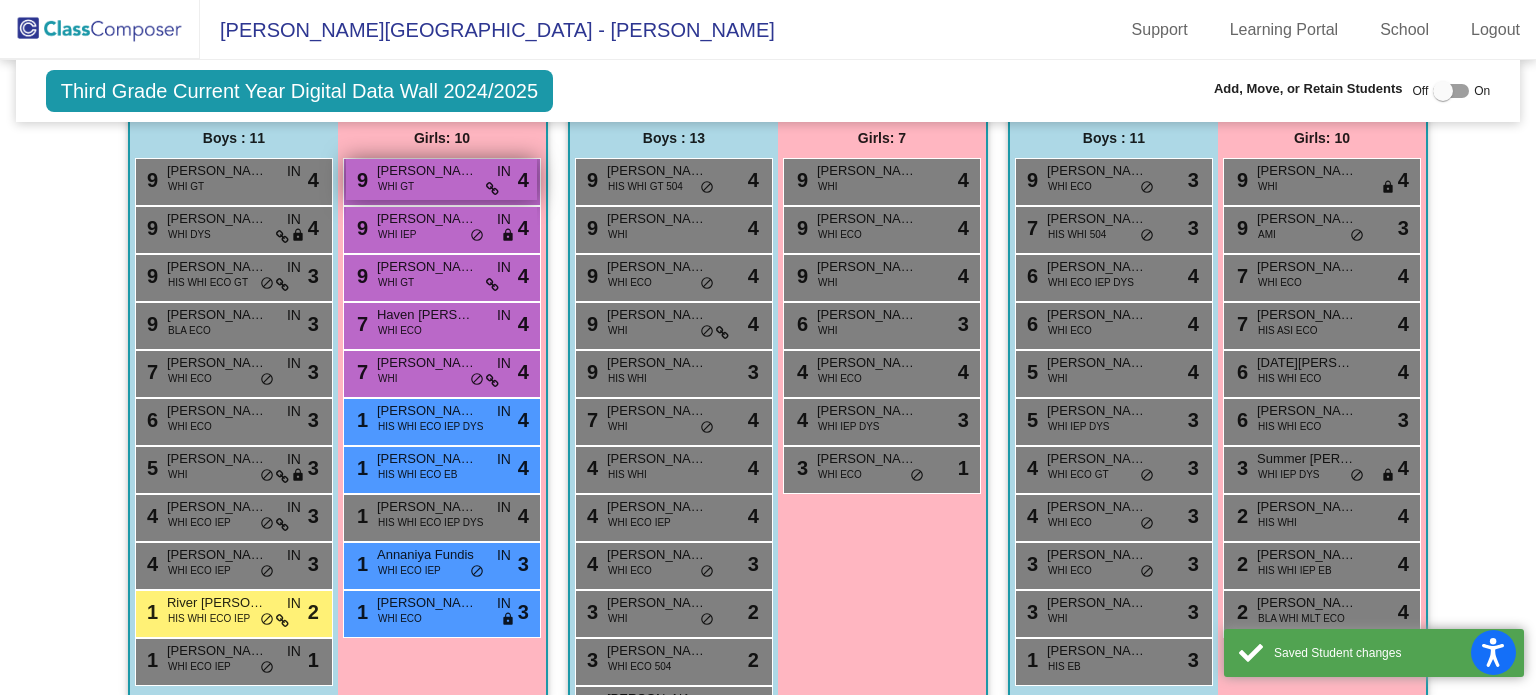 click on "9 Kaelynn Kershner WHI GT IN lock do_not_disturb_alt 4" at bounding box center (441, 179) 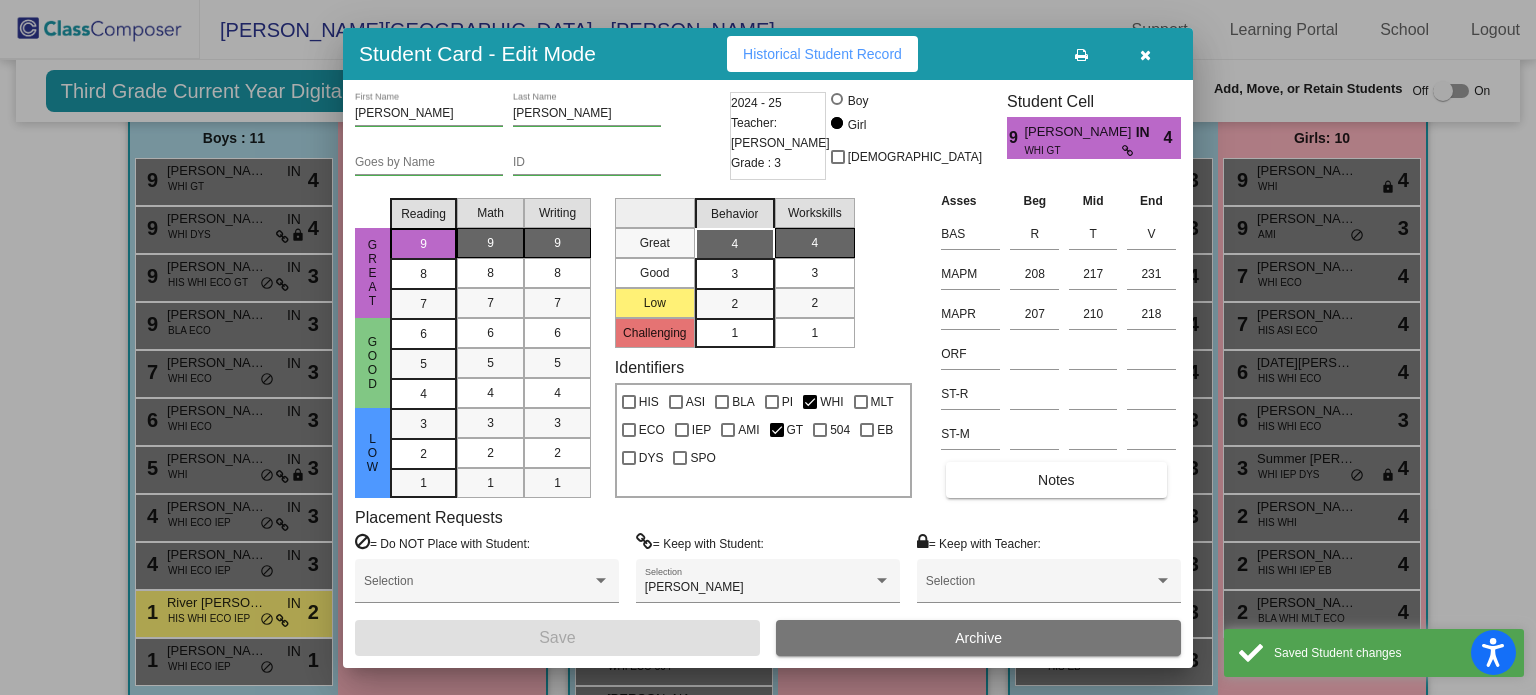 click on "9" at bounding box center (557, 243) 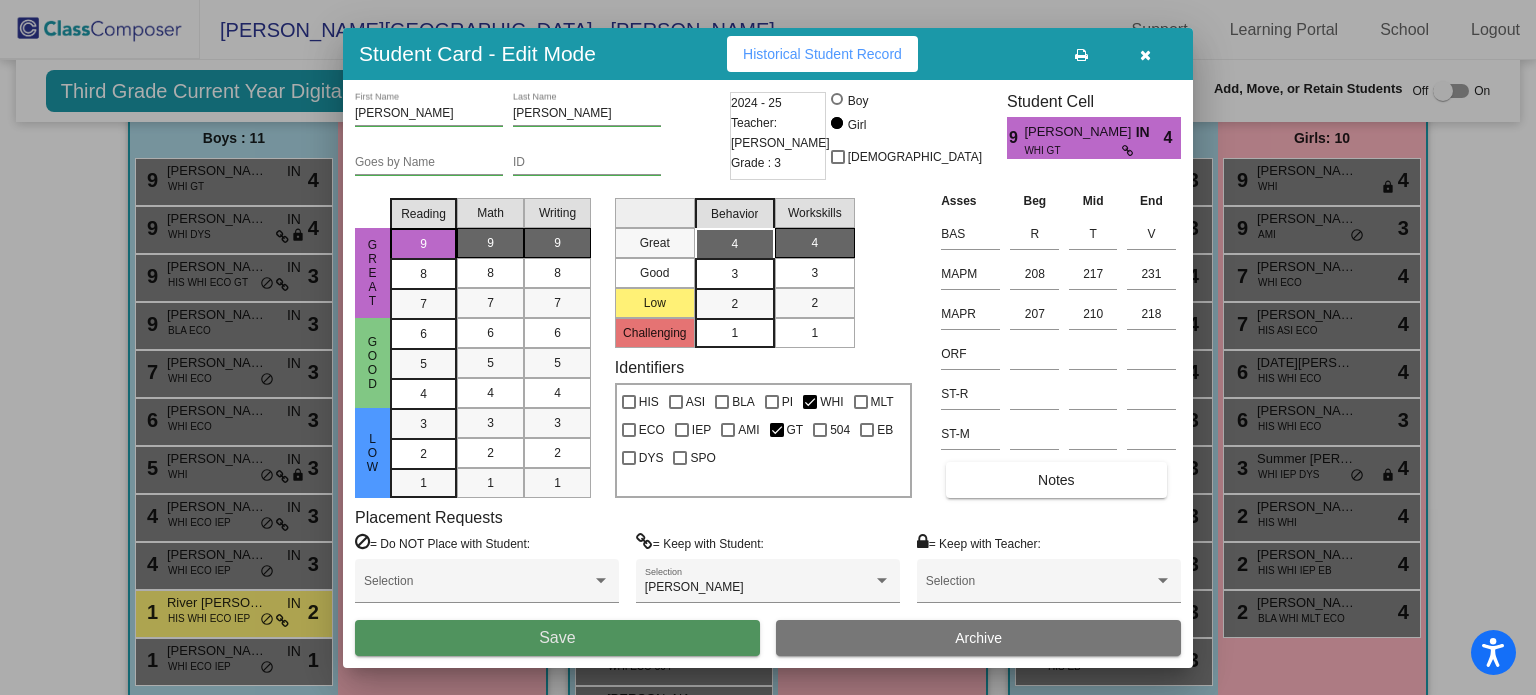 click on "Save" at bounding box center [557, 638] 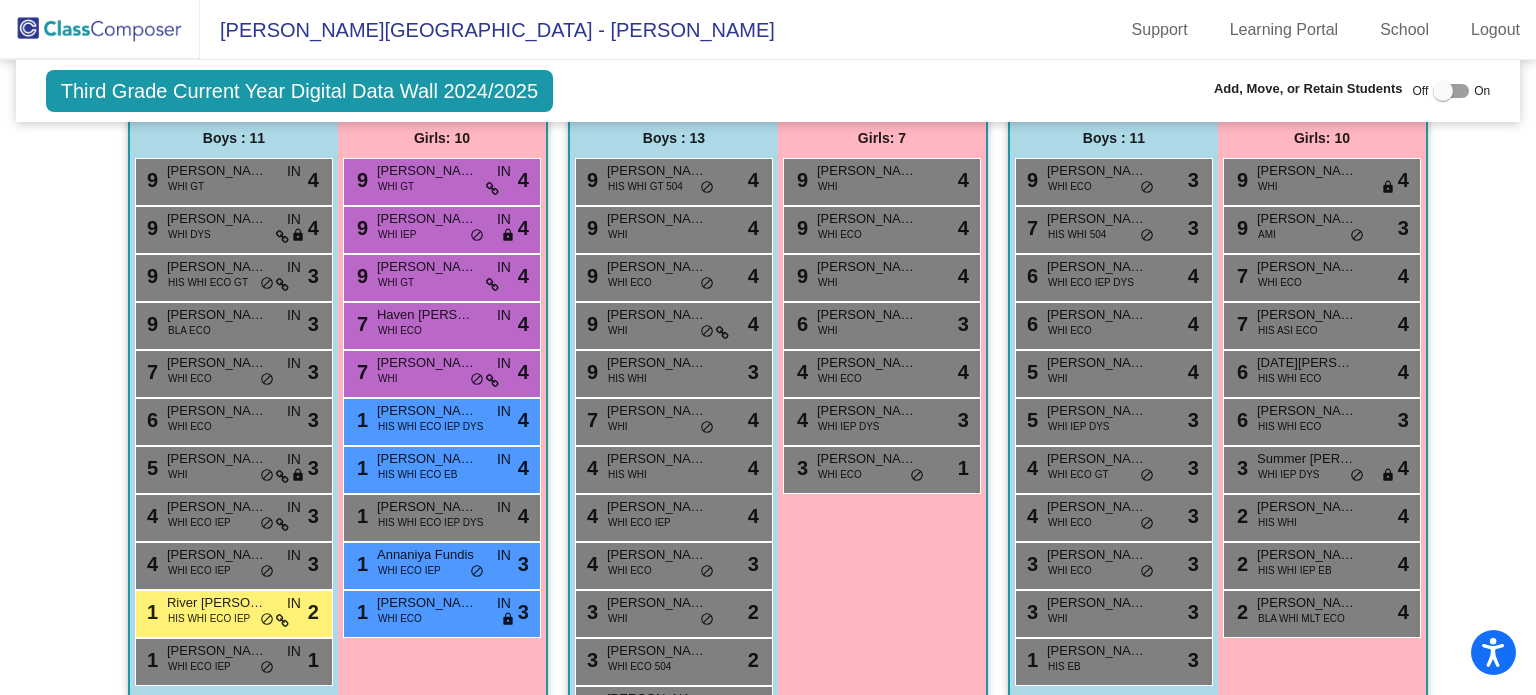 scroll, scrollTop: 0, scrollLeft: 0, axis: both 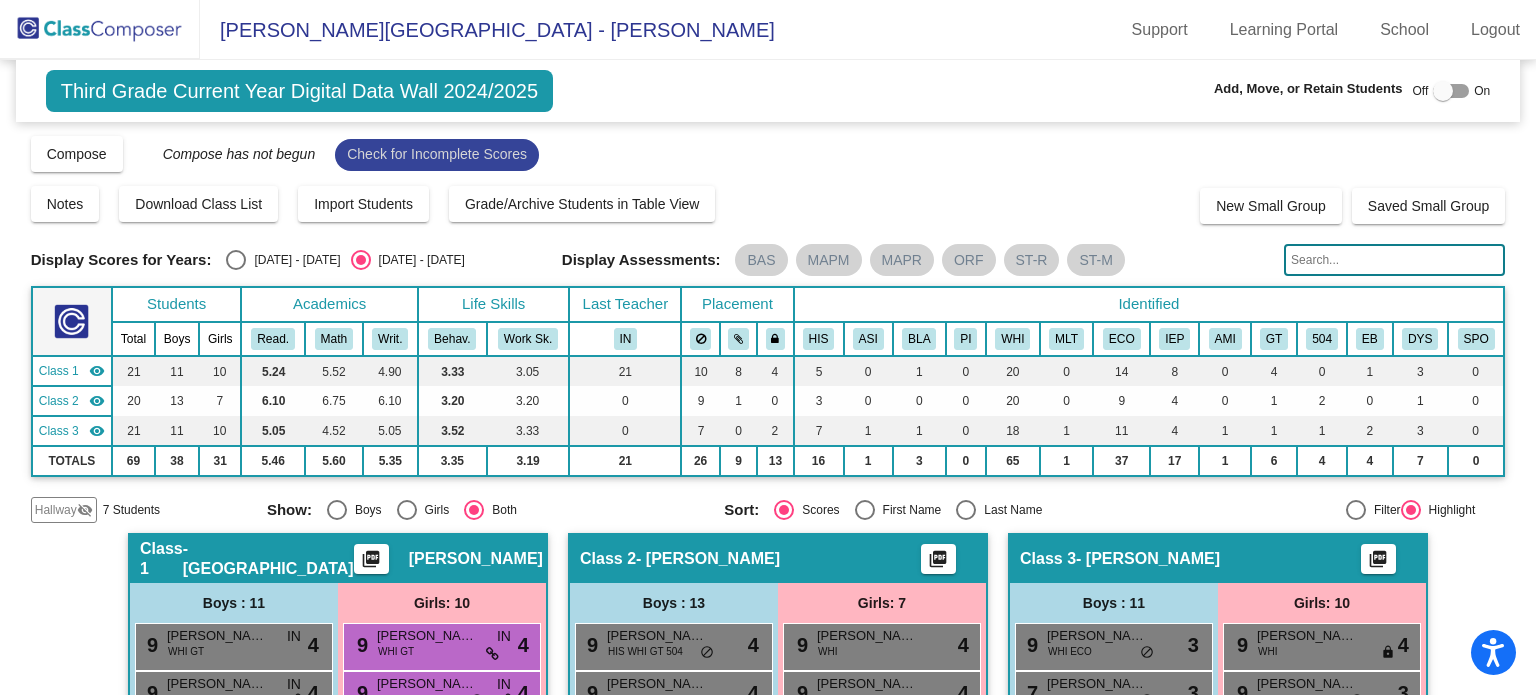 click on "Check for Incomplete Scores" 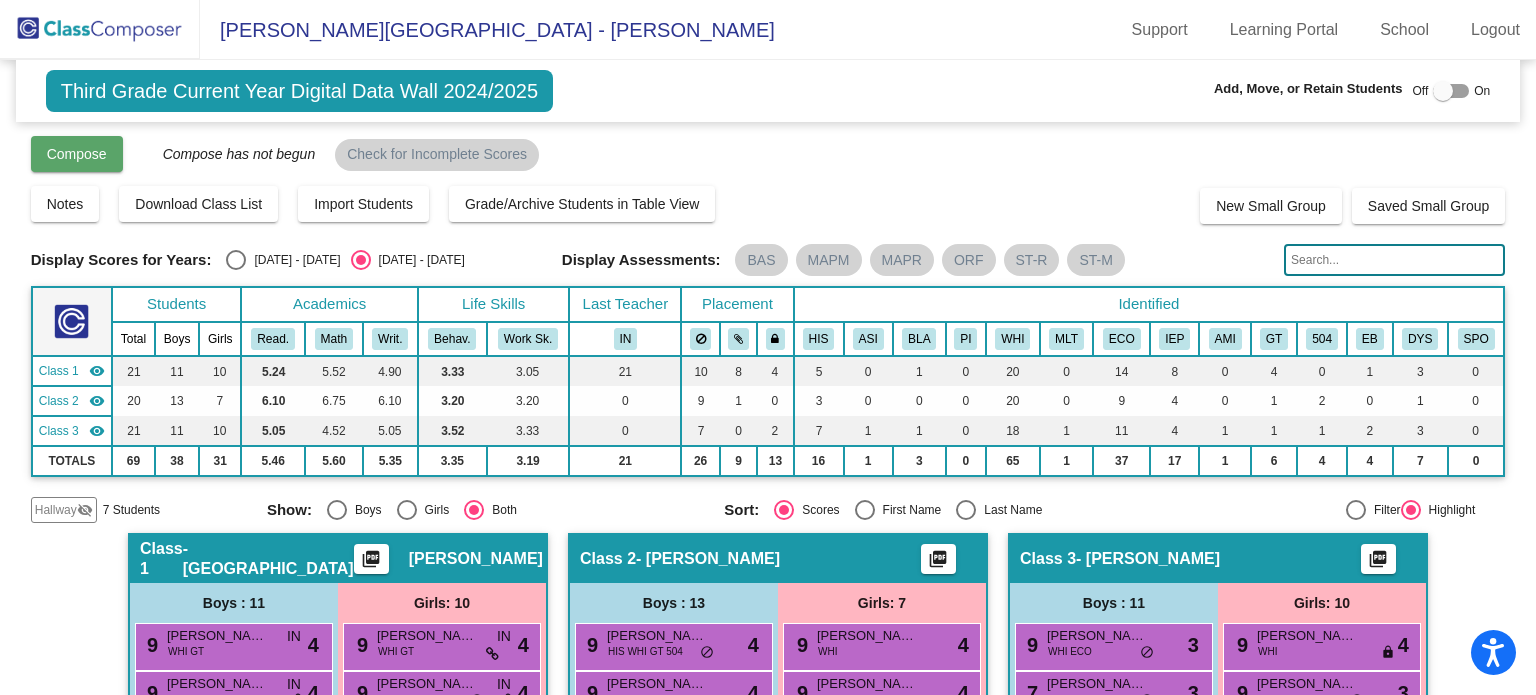 click on "Compose" 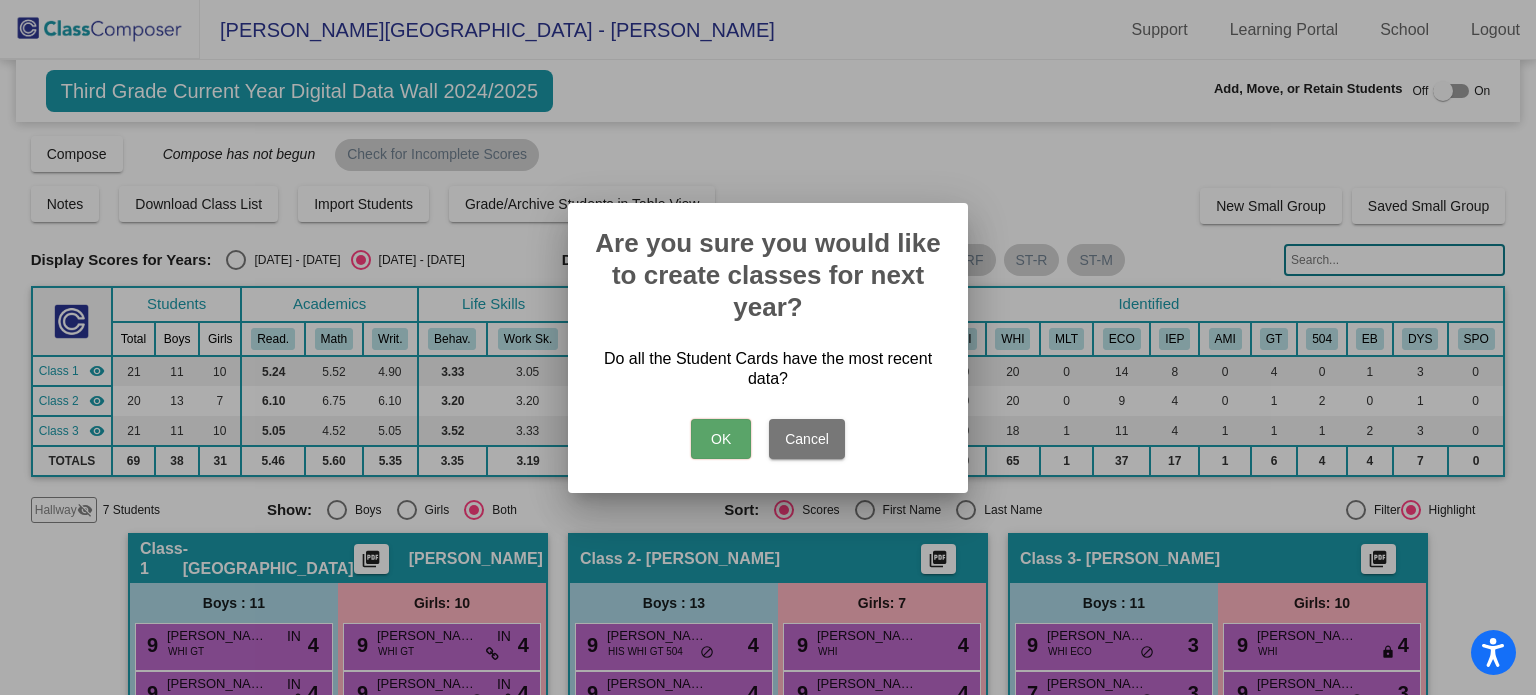 click on "OK" at bounding box center (721, 439) 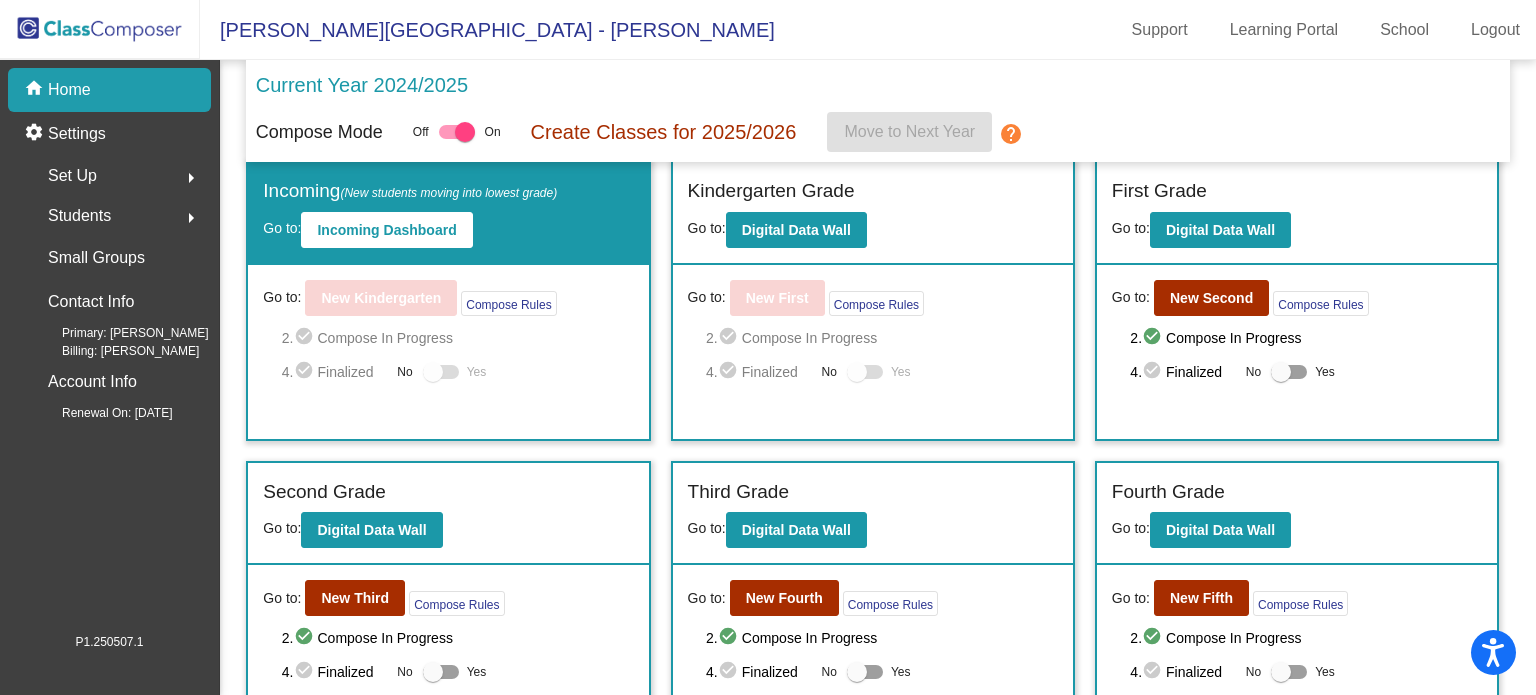 scroll, scrollTop: 0, scrollLeft: 0, axis: both 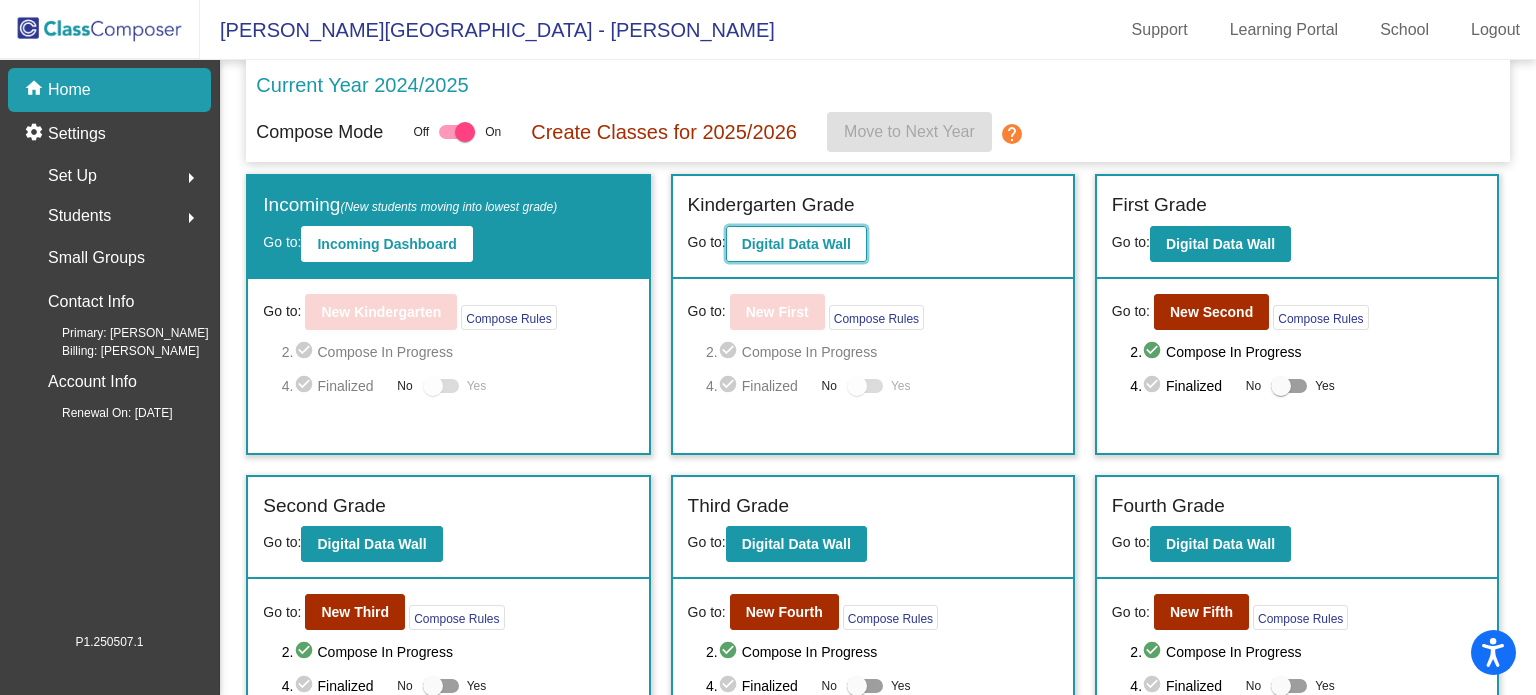click on "Digital Data Wall" 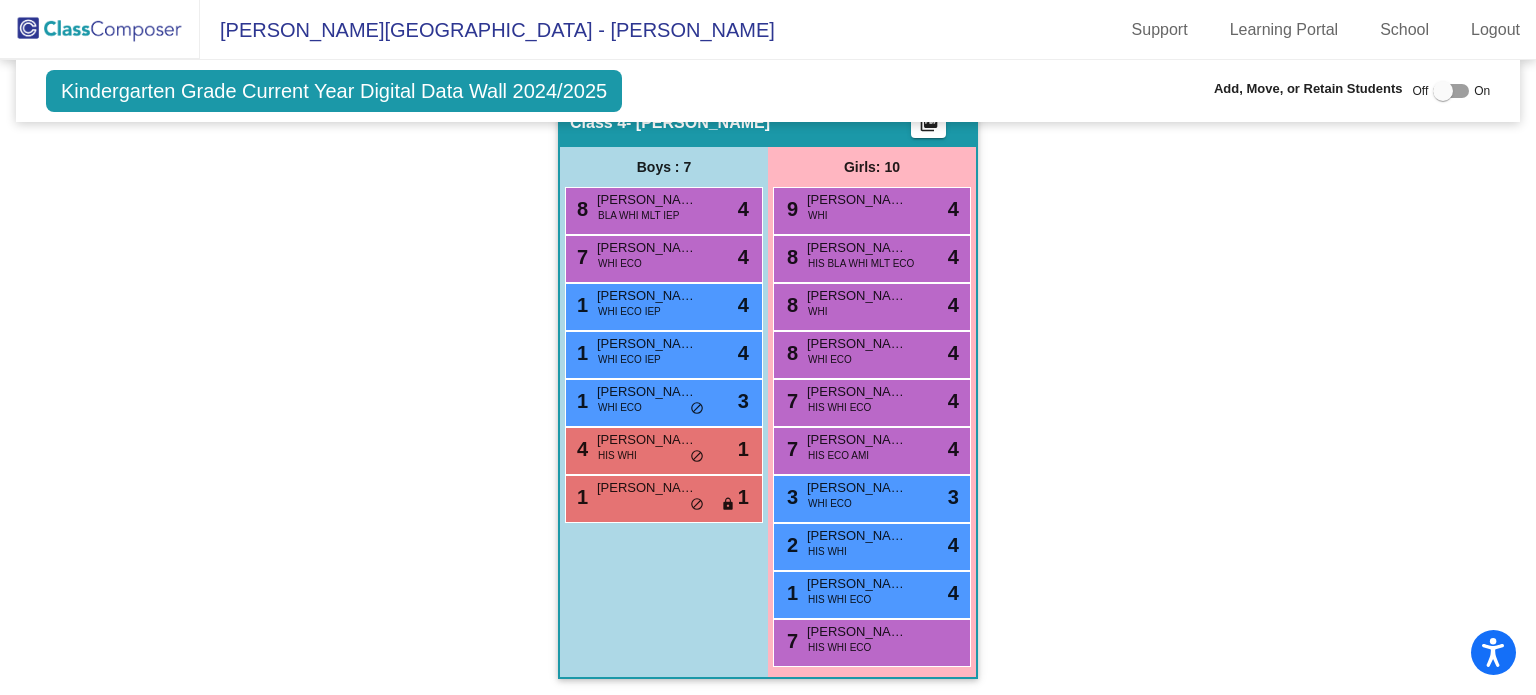 scroll, scrollTop: 4, scrollLeft: 0, axis: vertical 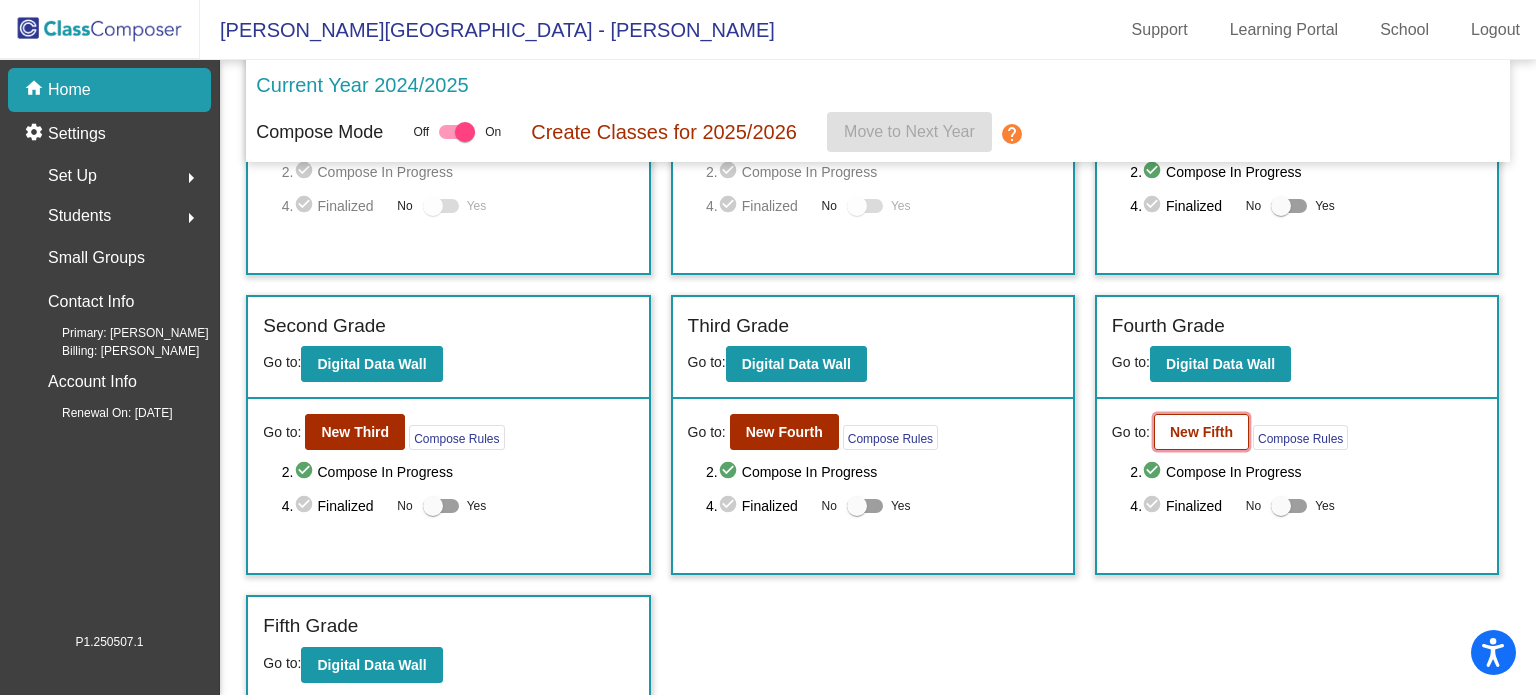 click on "New Fifth" 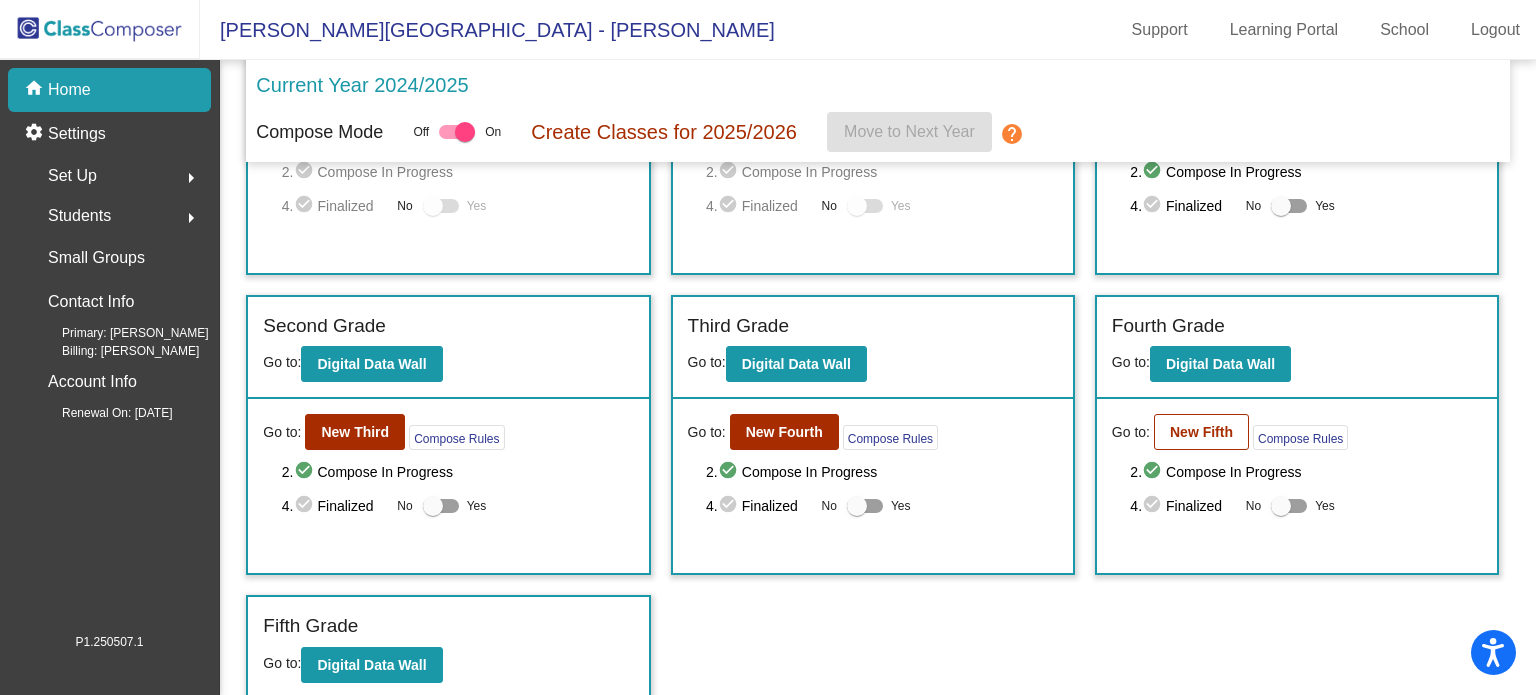 scroll, scrollTop: 0, scrollLeft: 0, axis: both 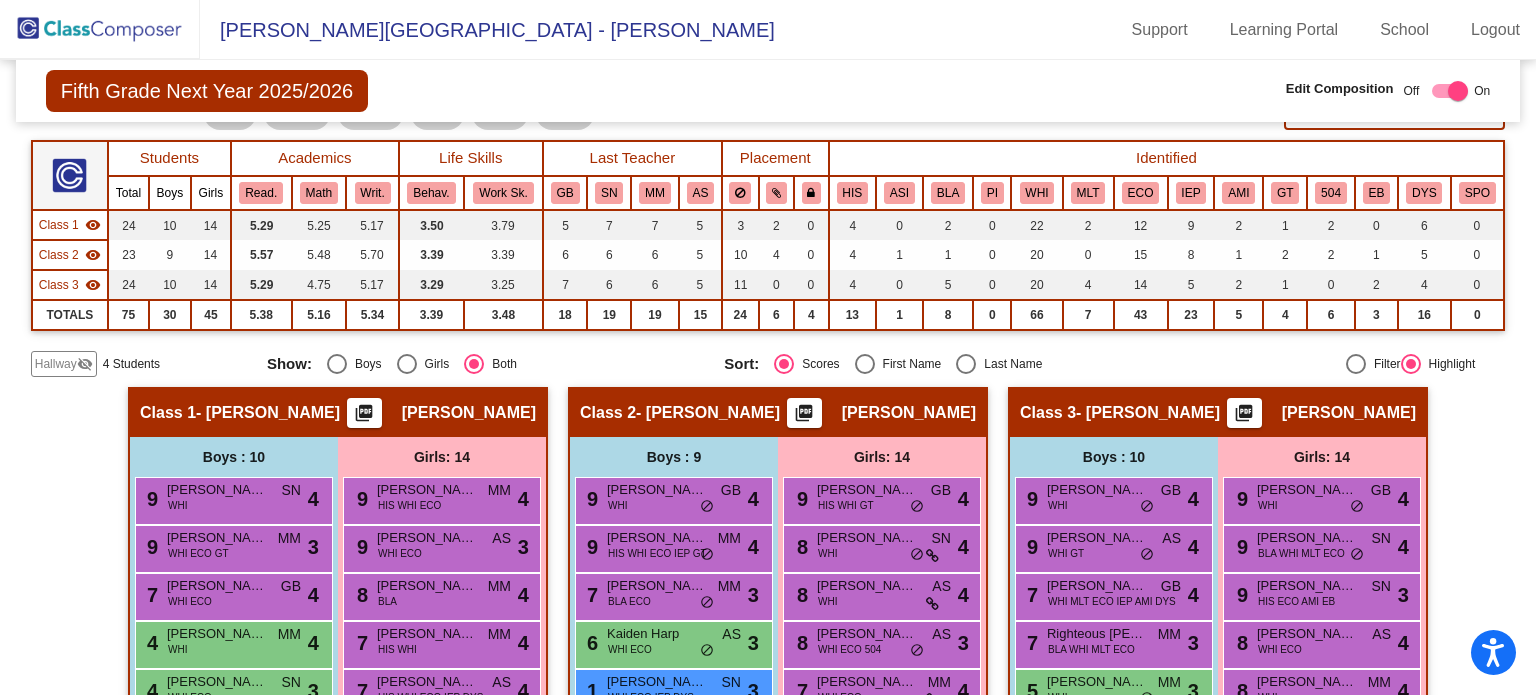 click on "Hallway" 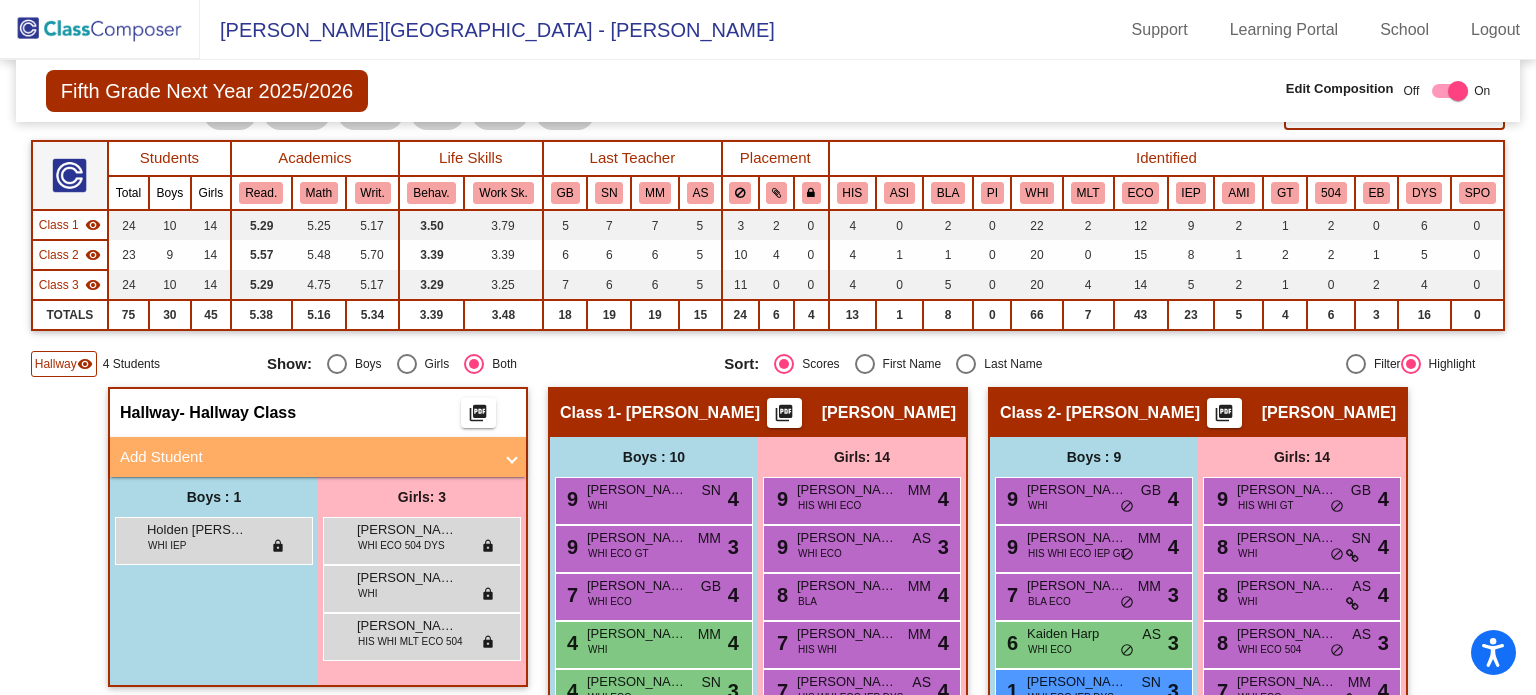click on "Add Student" at bounding box center [306, 457] 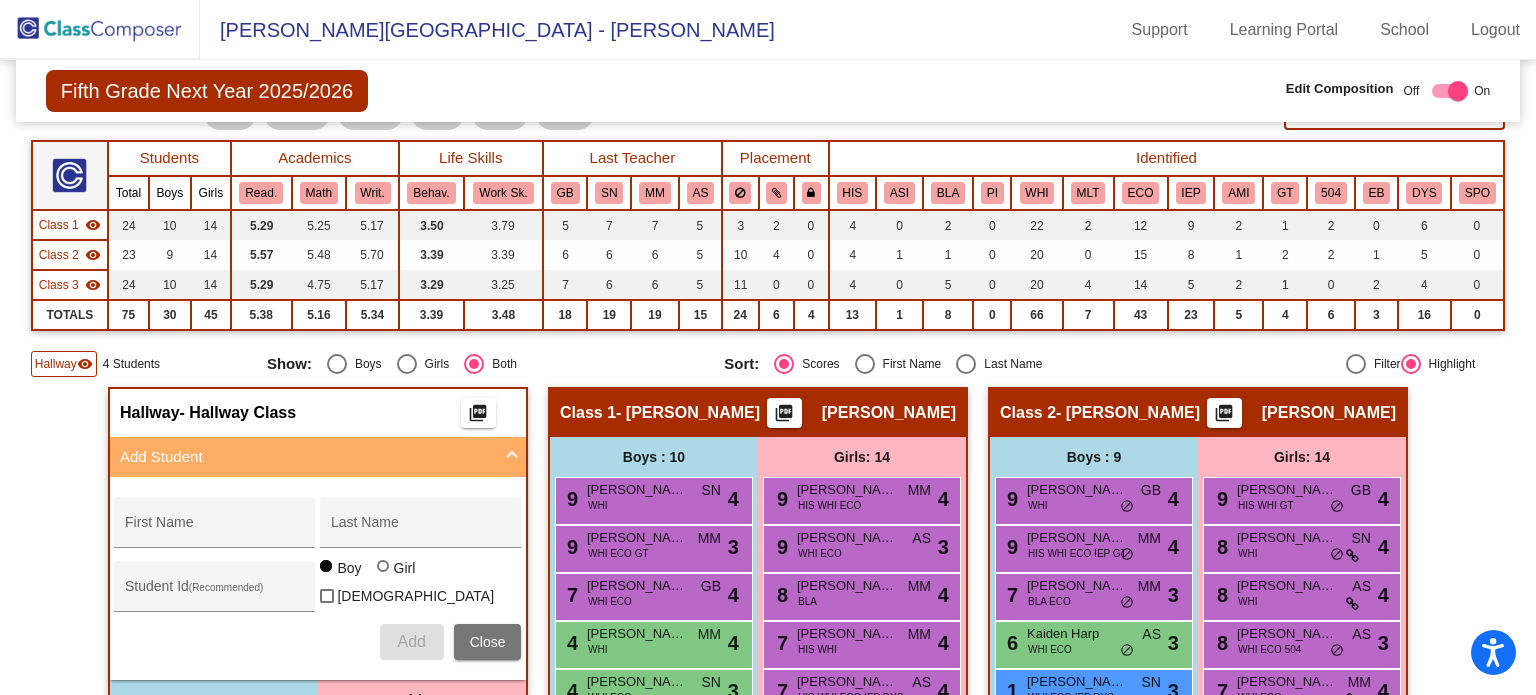 click on "Add Student" at bounding box center (314, 457) 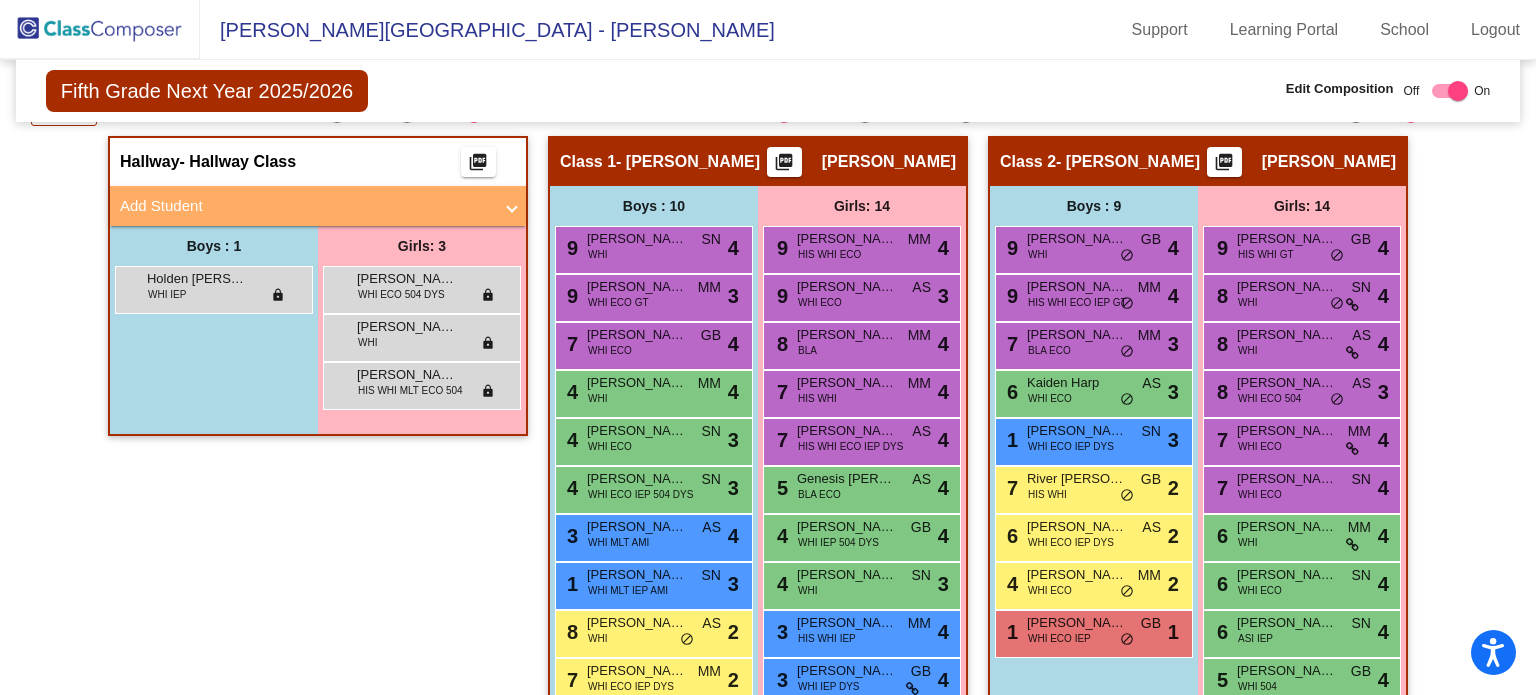 scroll, scrollTop: 396, scrollLeft: 0, axis: vertical 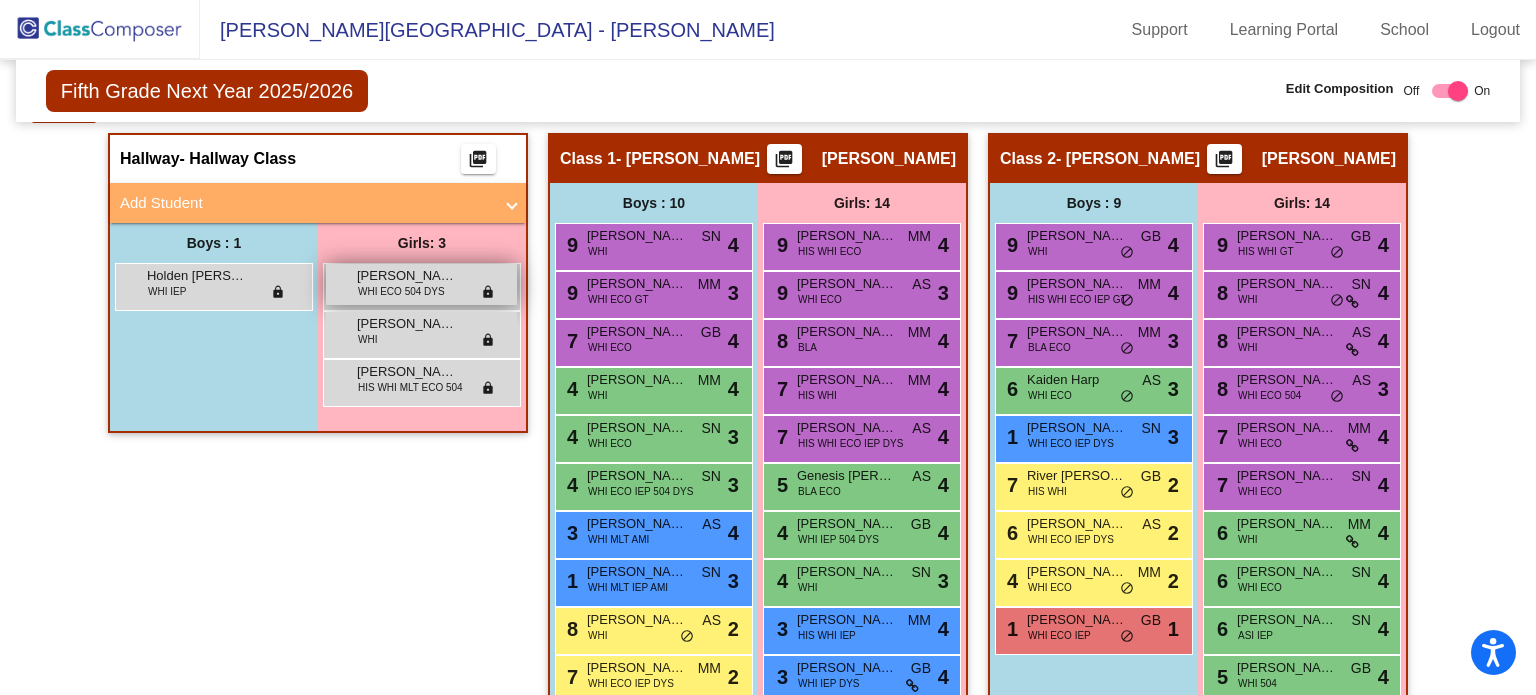 click on "WHI ECO 504 DYS" at bounding box center (401, 291) 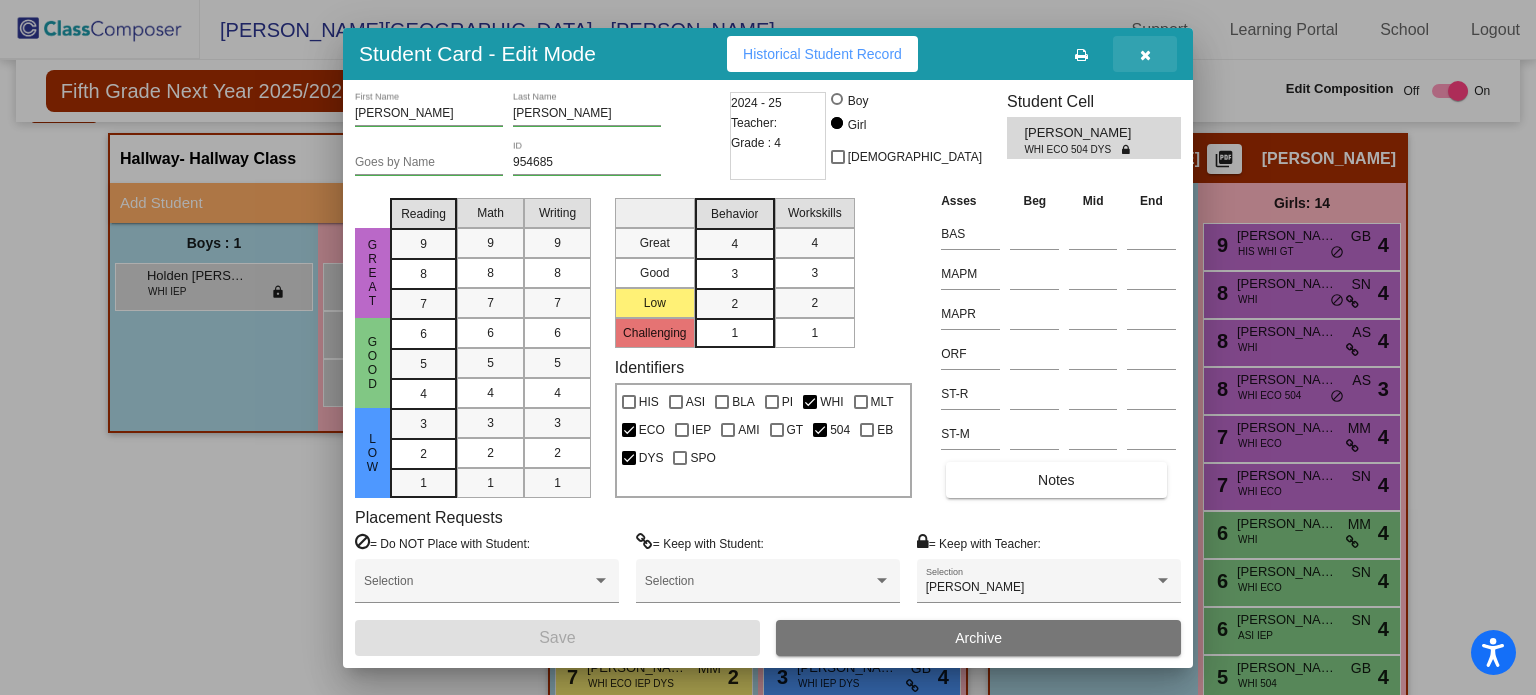 click at bounding box center [1145, 55] 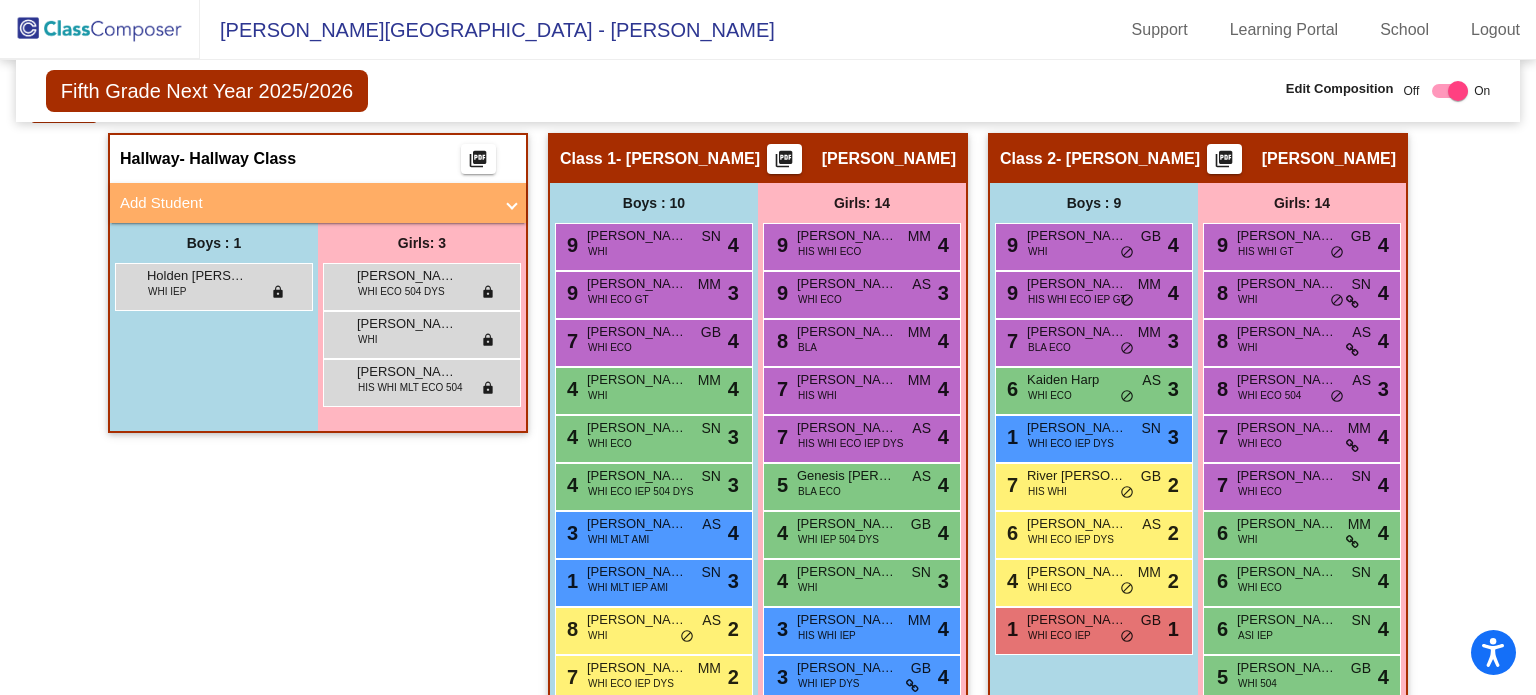 drag, startPoint x: 1517, startPoint y: 320, endPoint x: 1513, endPoint y: 173, distance: 147.05441 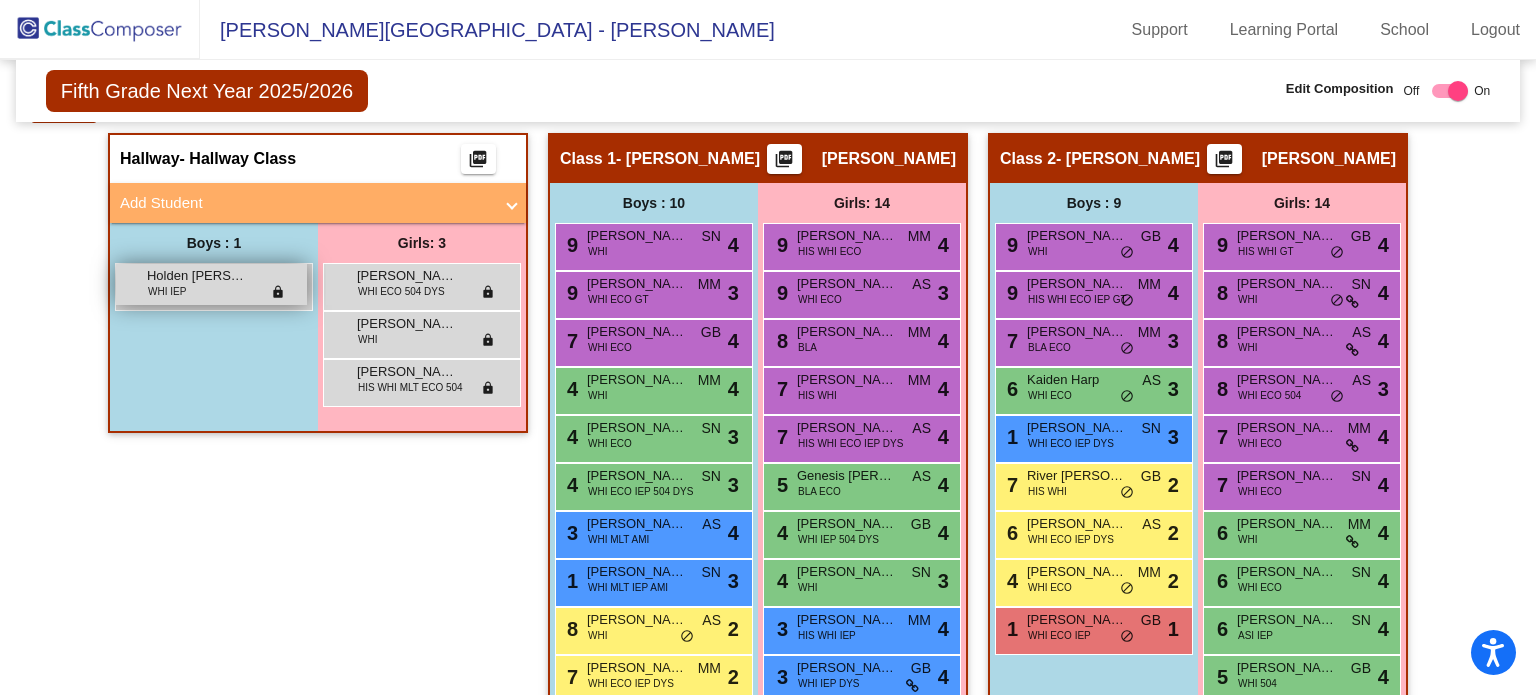 click on "WHI IEP" at bounding box center [167, 291] 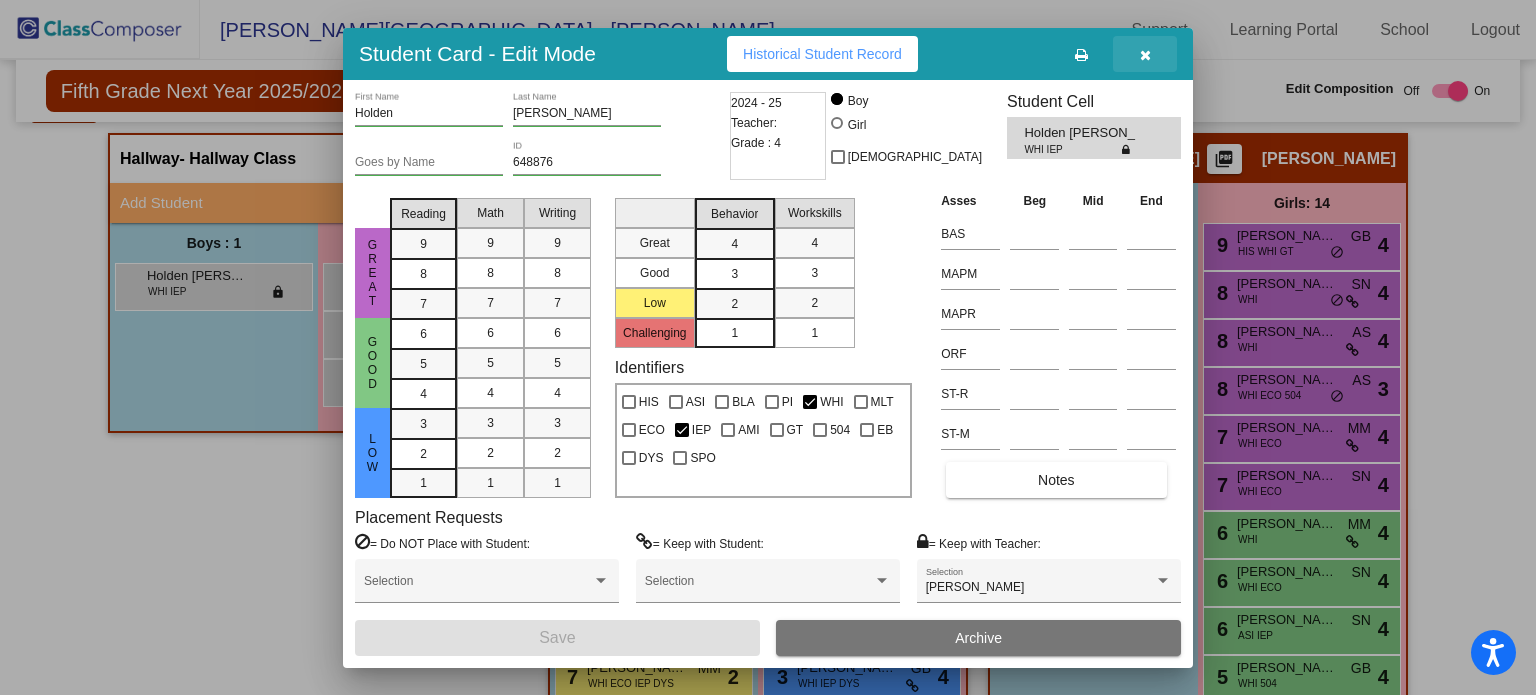 click at bounding box center (1145, 55) 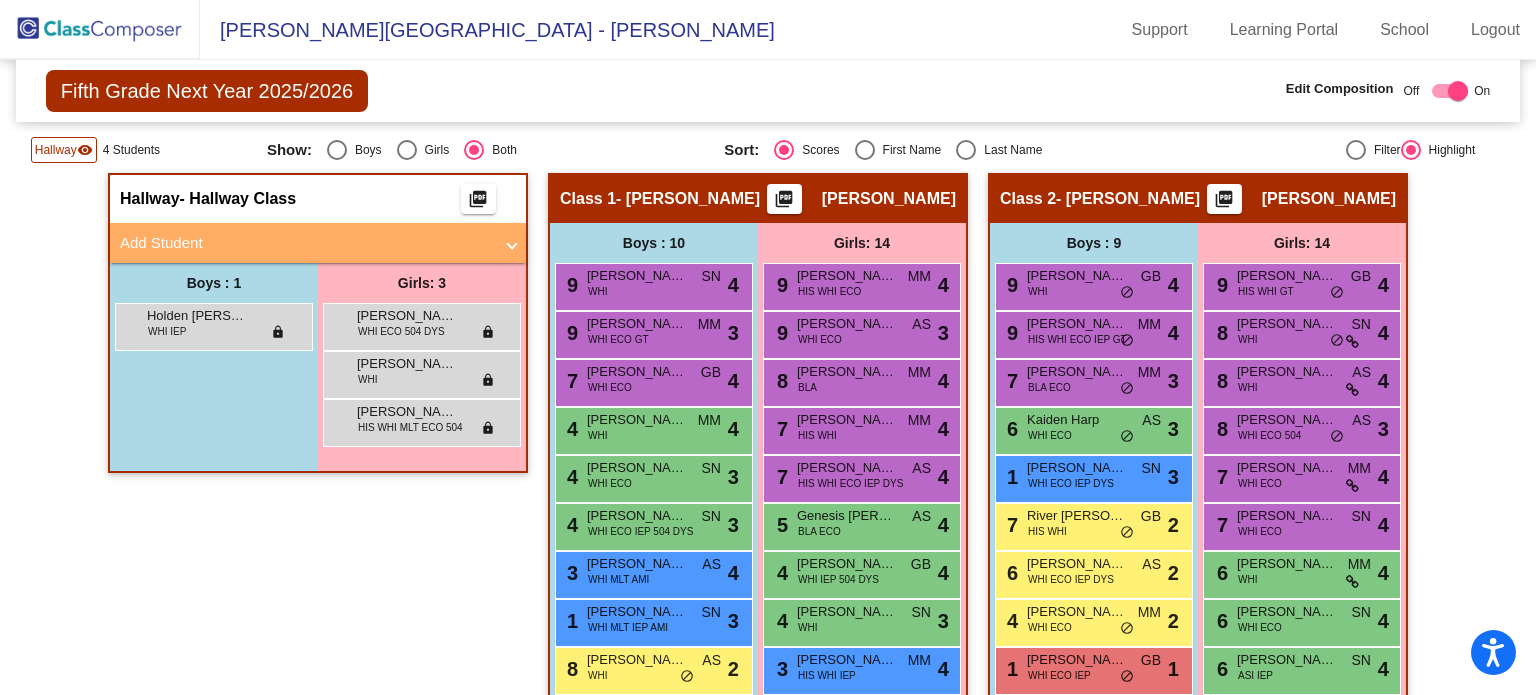scroll, scrollTop: 344, scrollLeft: 0, axis: vertical 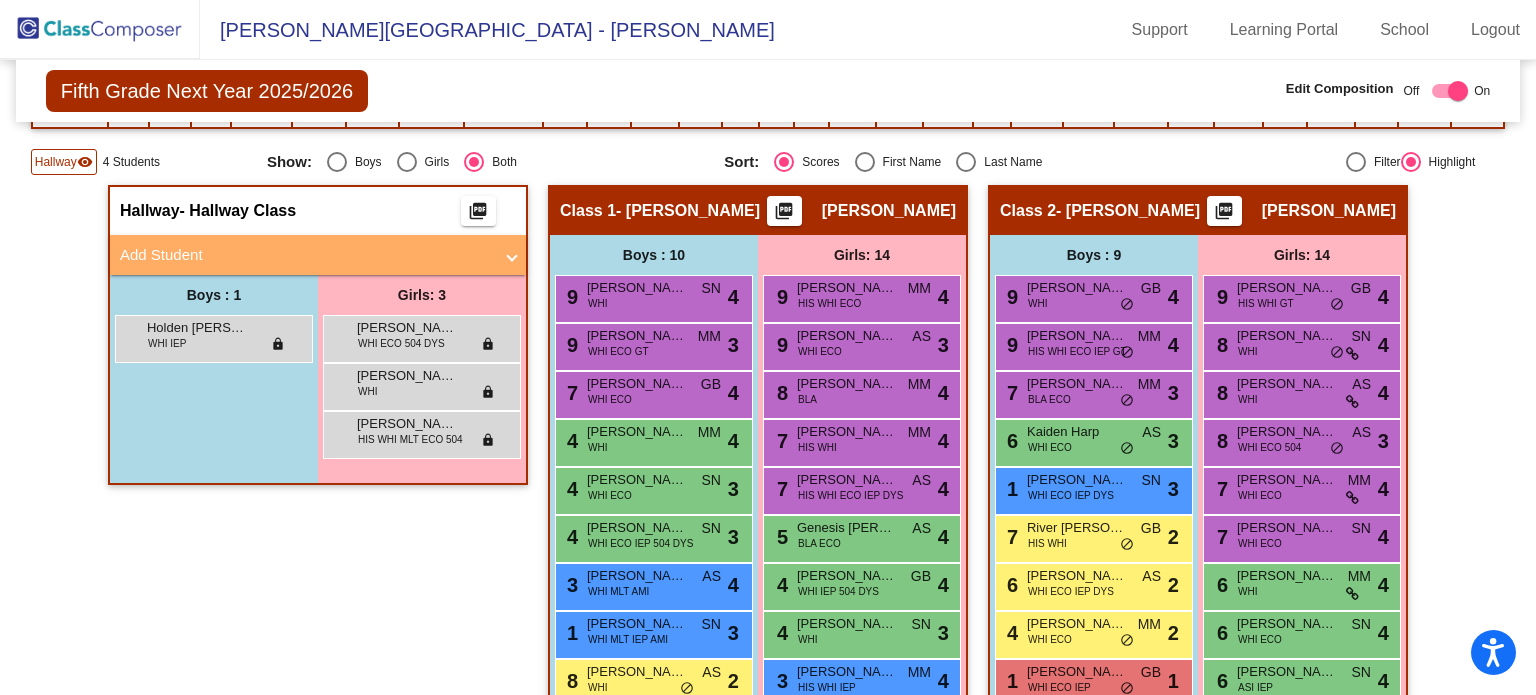 click on "Hallway   - Hallway Class  picture_as_pdf  Add Student  First Name Last Name Student Id  (Recommended)   Boy   Girl   Non Binary Add Close  Boys : 1  Holden Fant WHI IEP lock do_not_disturb_alt Girls: 3 Ariel Ozuna WHI ECO 504 DYS lock do_not_disturb_alt Carol Wadsworth WHI lock do_not_disturb_alt Isabel Maldonado HIS WHI MLT ECO 504 lock do_not_disturb_alt" 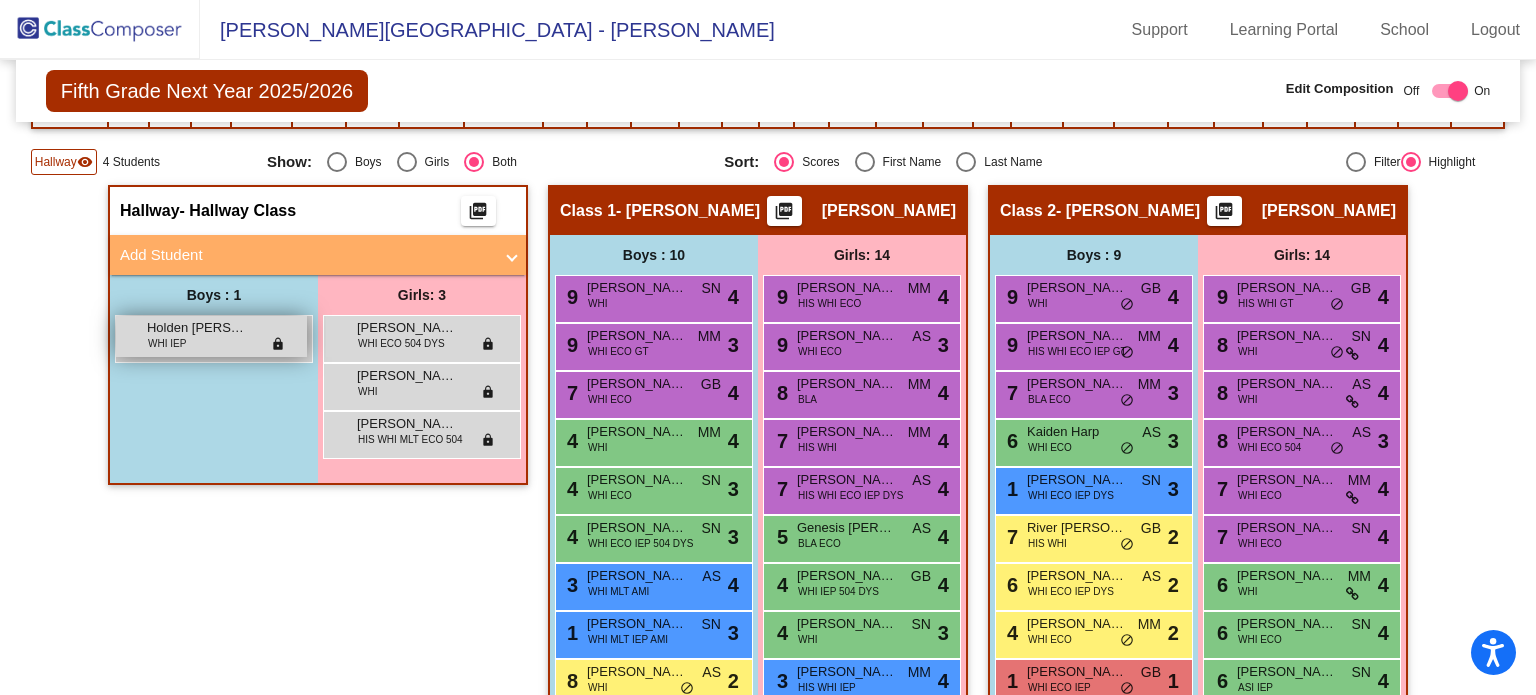 click on "Holden Fant" at bounding box center [197, 328] 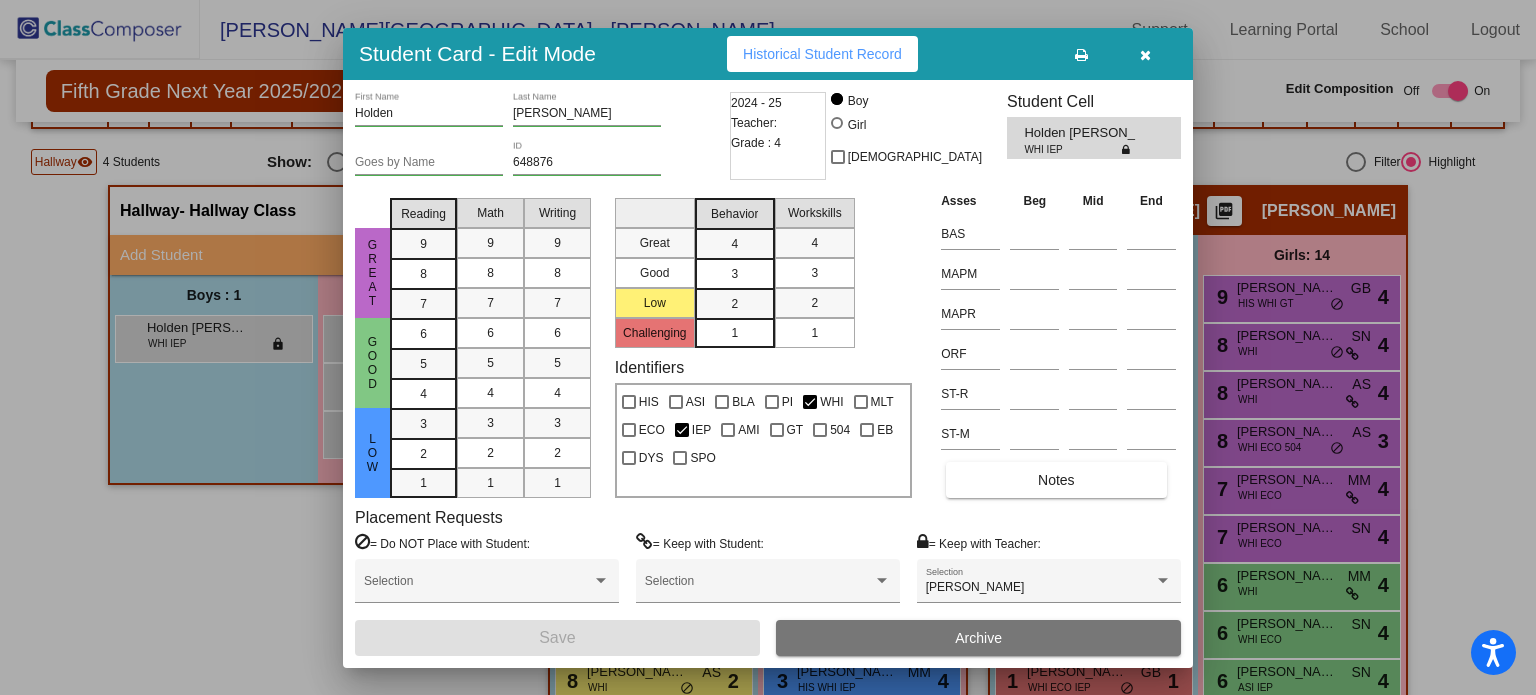 click at bounding box center [1145, 54] 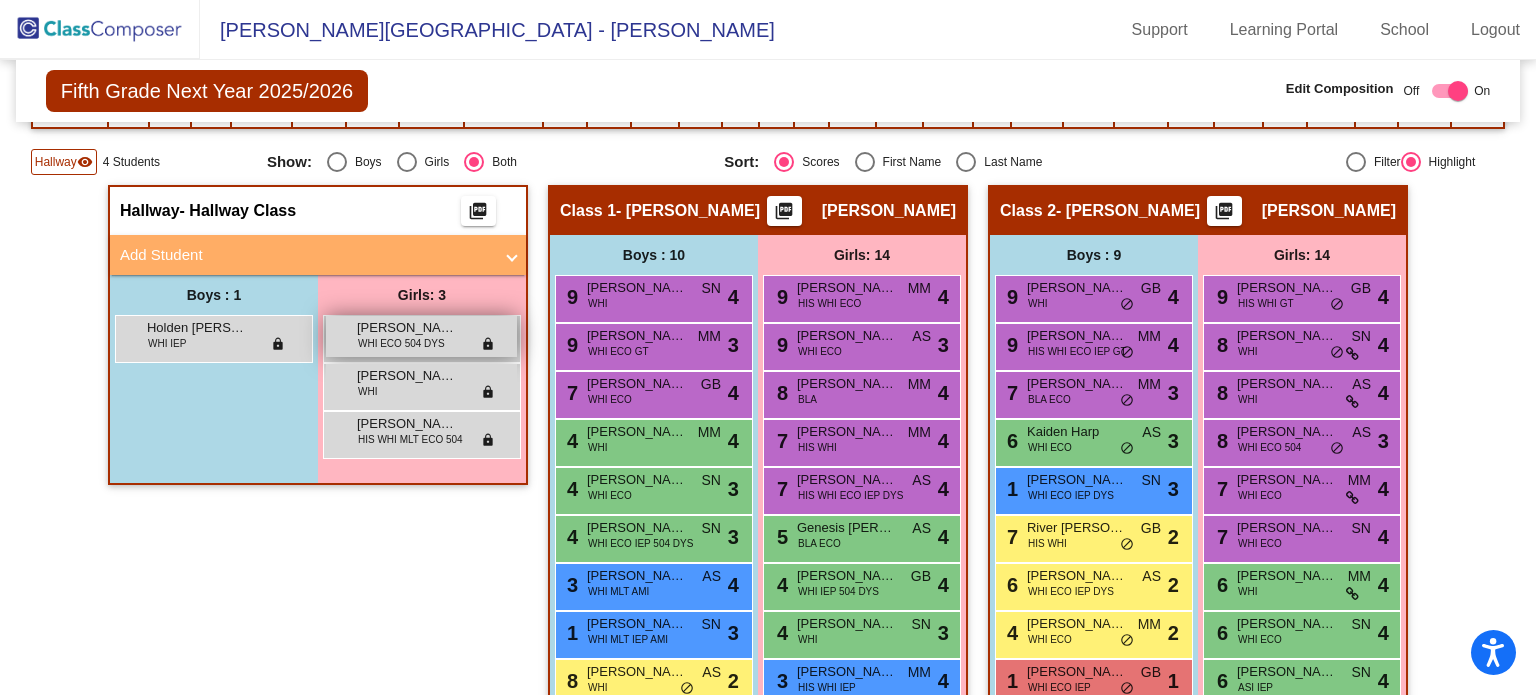 click on "Ariel Ozuna" at bounding box center [407, 328] 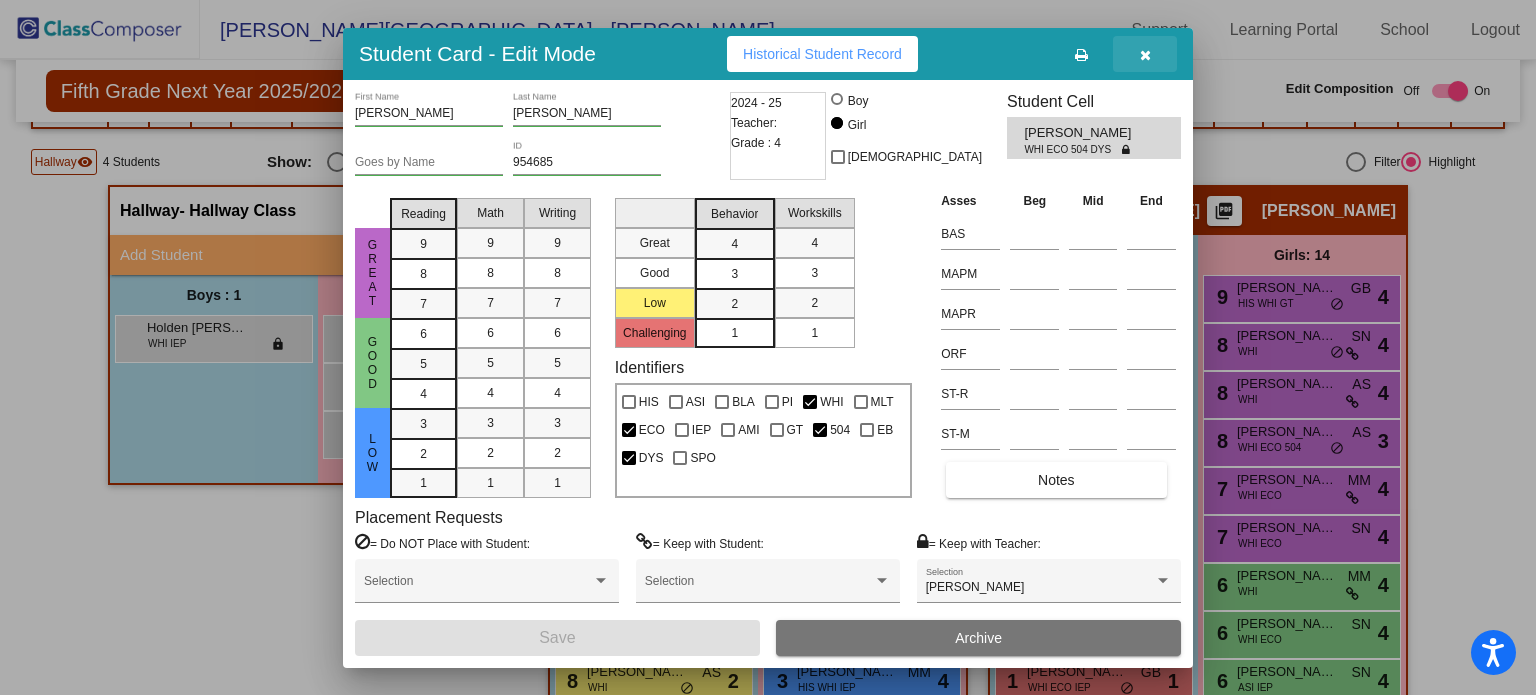 click at bounding box center (1145, 55) 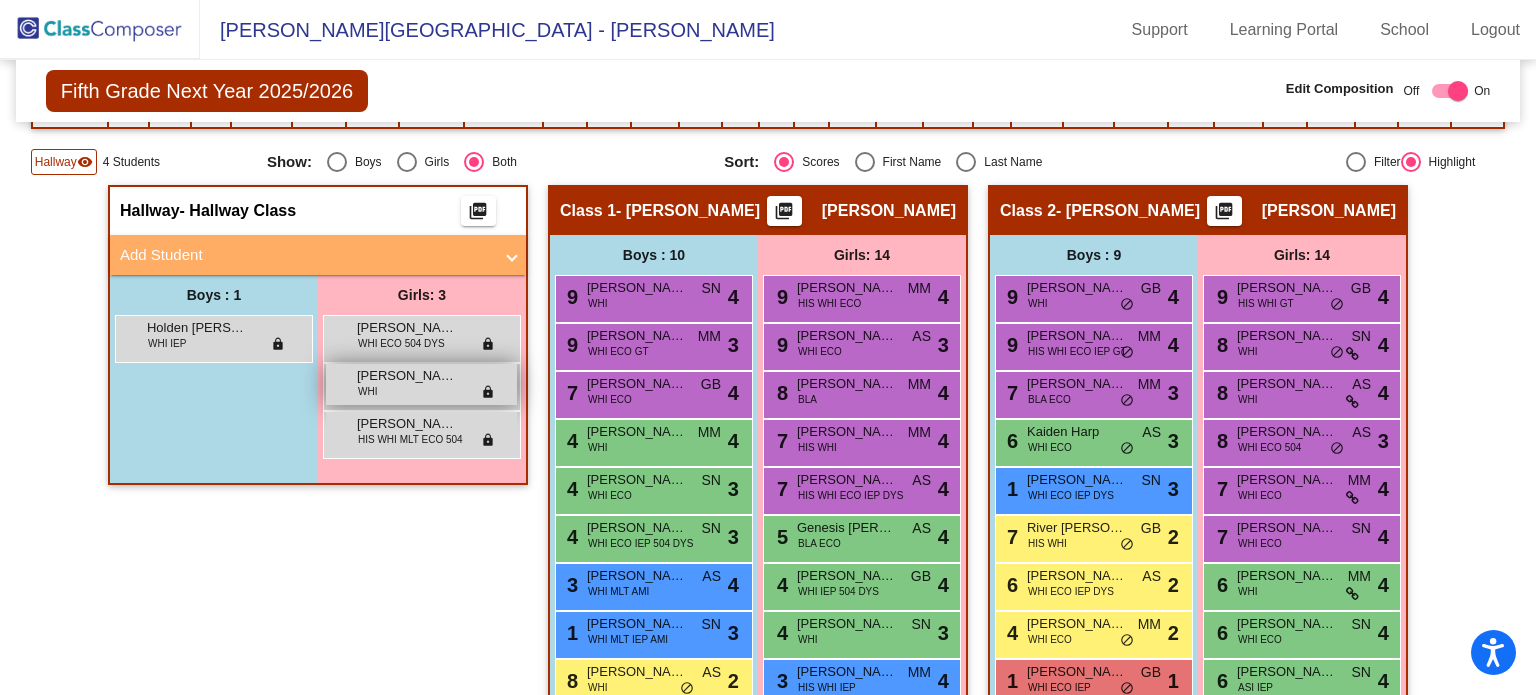 click on "Carol Wadsworth" at bounding box center (407, 376) 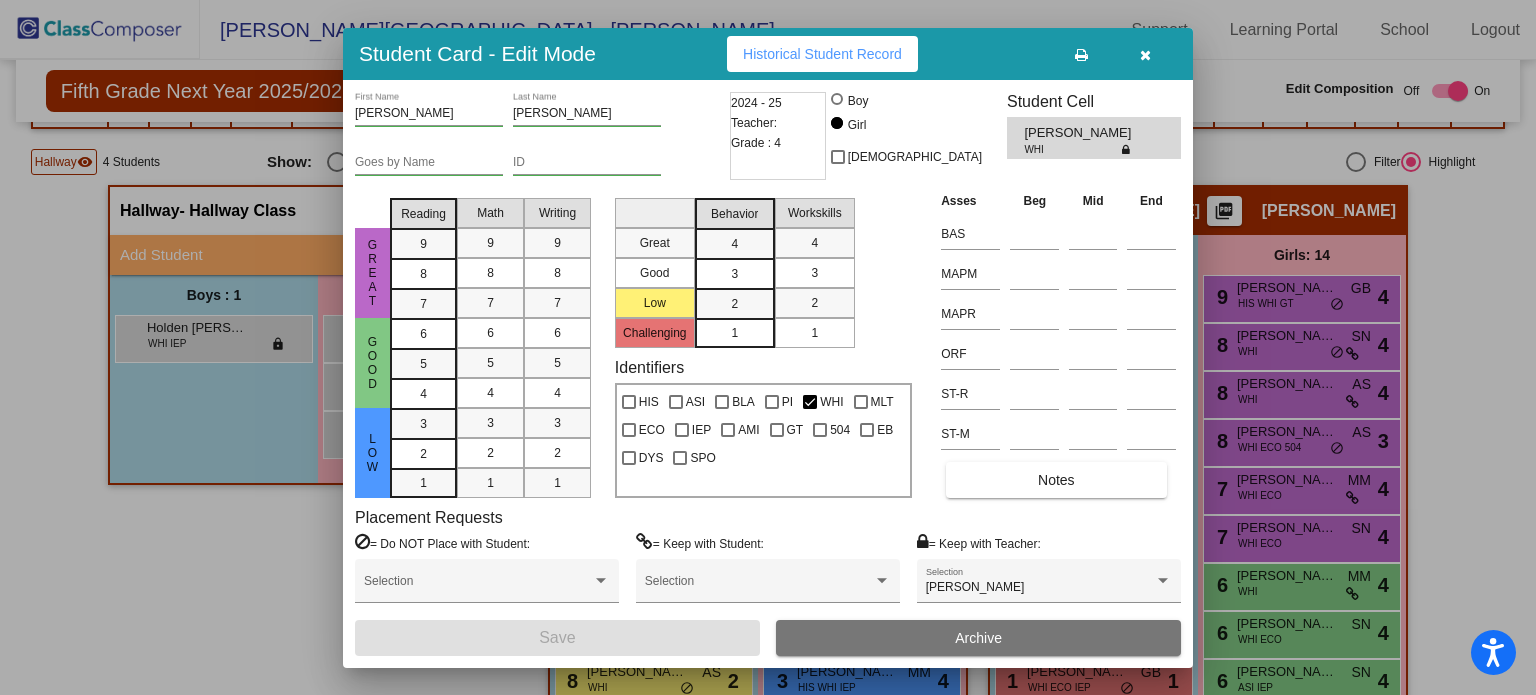 click at bounding box center [1145, 54] 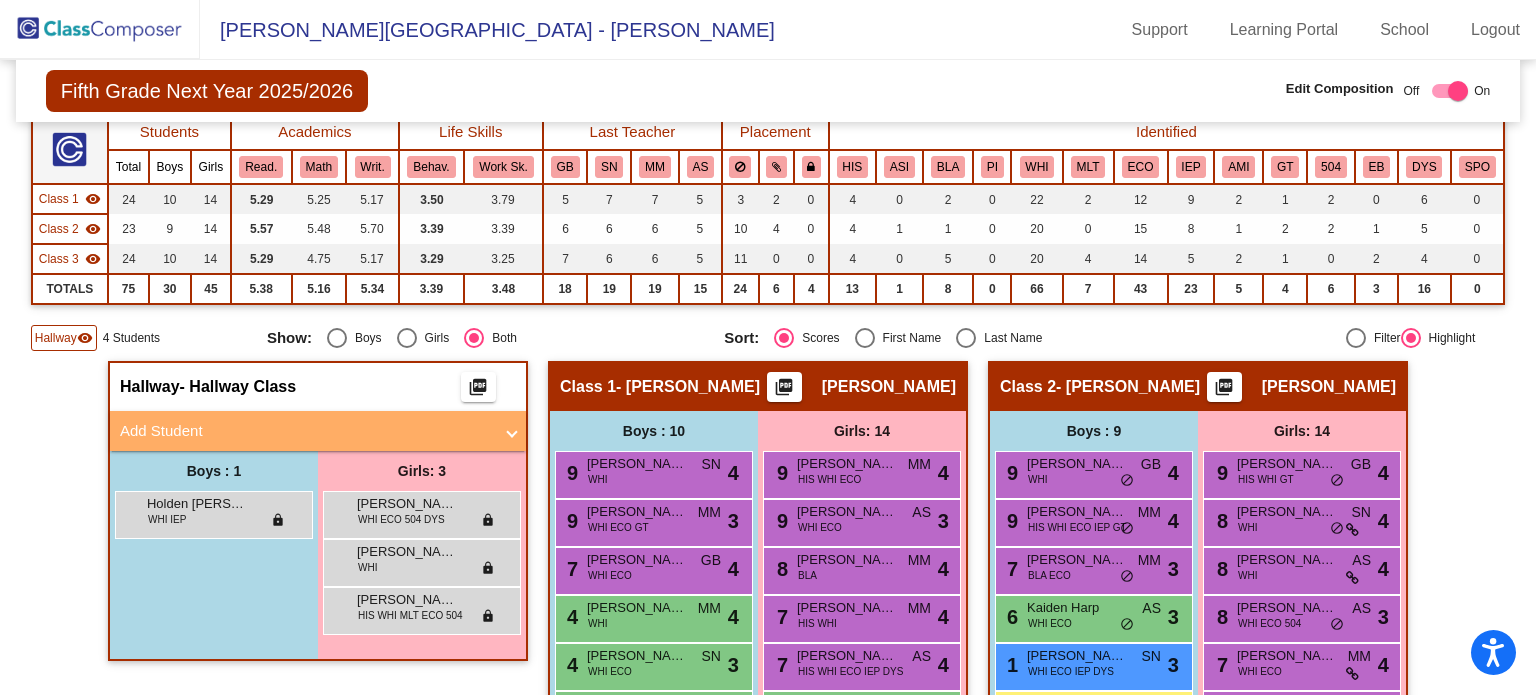 scroll, scrollTop: 179, scrollLeft: 0, axis: vertical 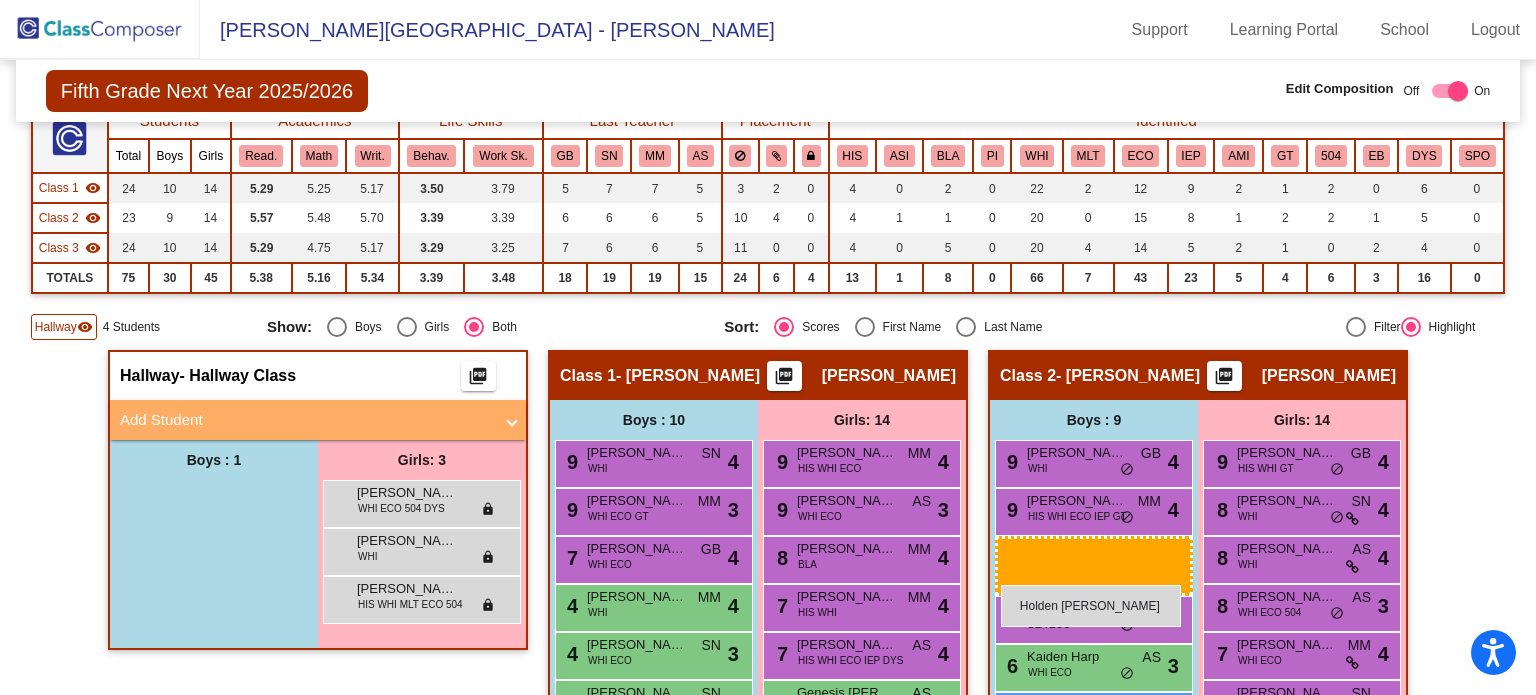 drag, startPoint x: 216, startPoint y: 509, endPoint x: 1004, endPoint y: 587, distance: 791.851 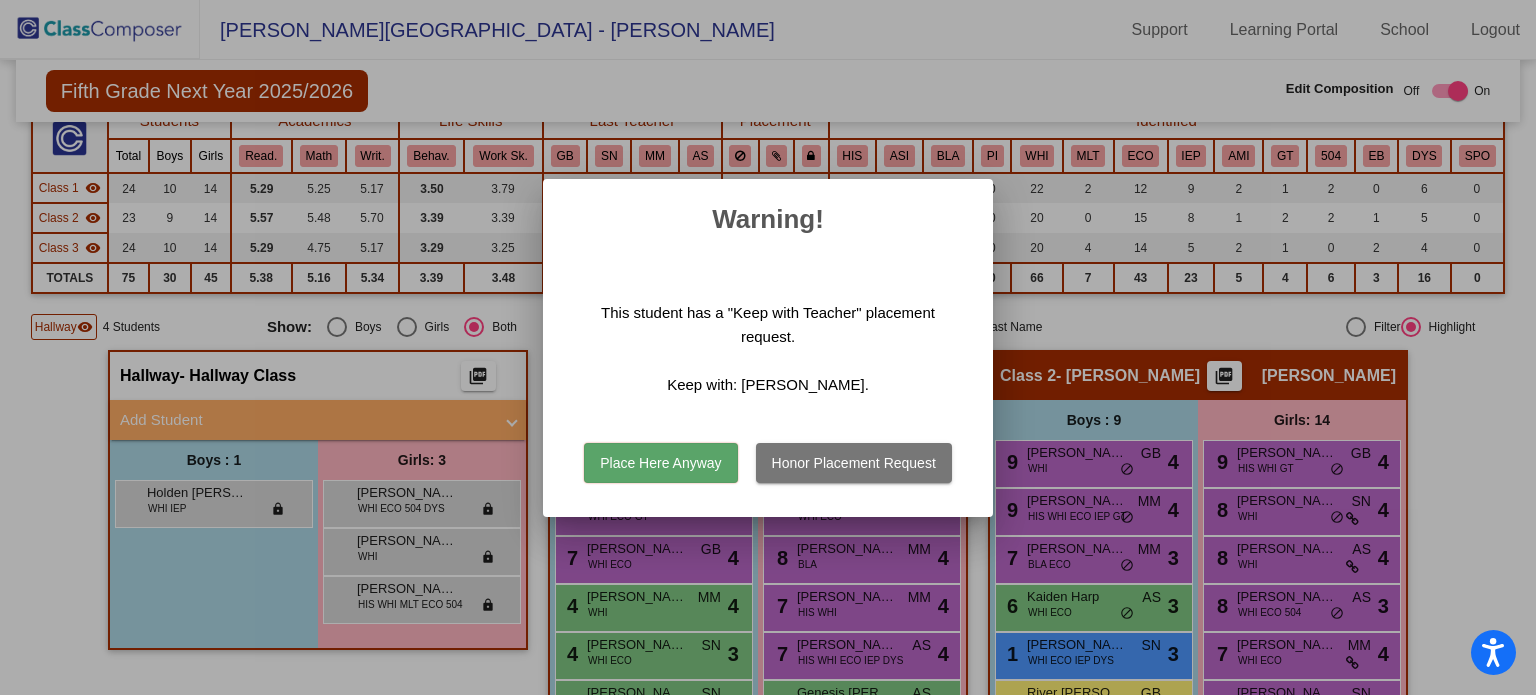 click on "Honor Placement Request" at bounding box center [854, 463] 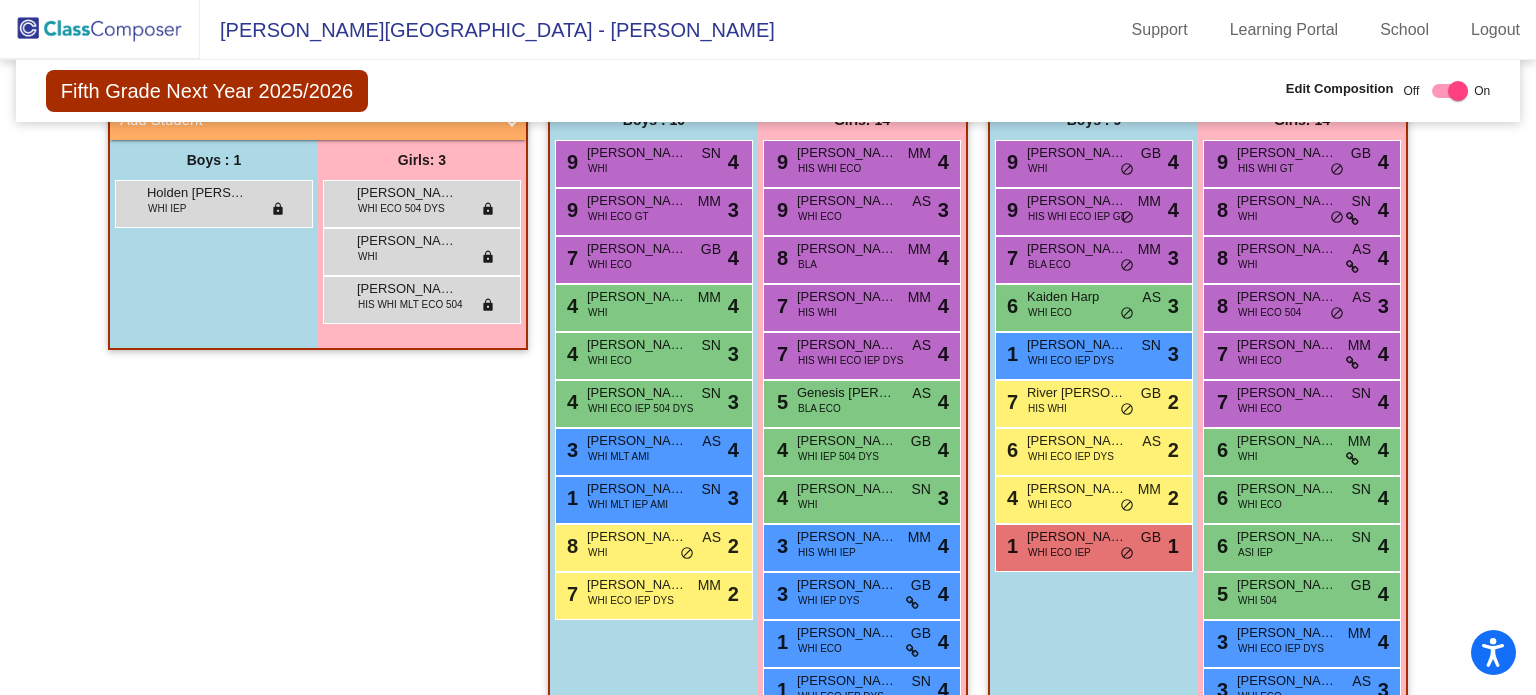 scroll, scrollTop: 481, scrollLeft: 0, axis: vertical 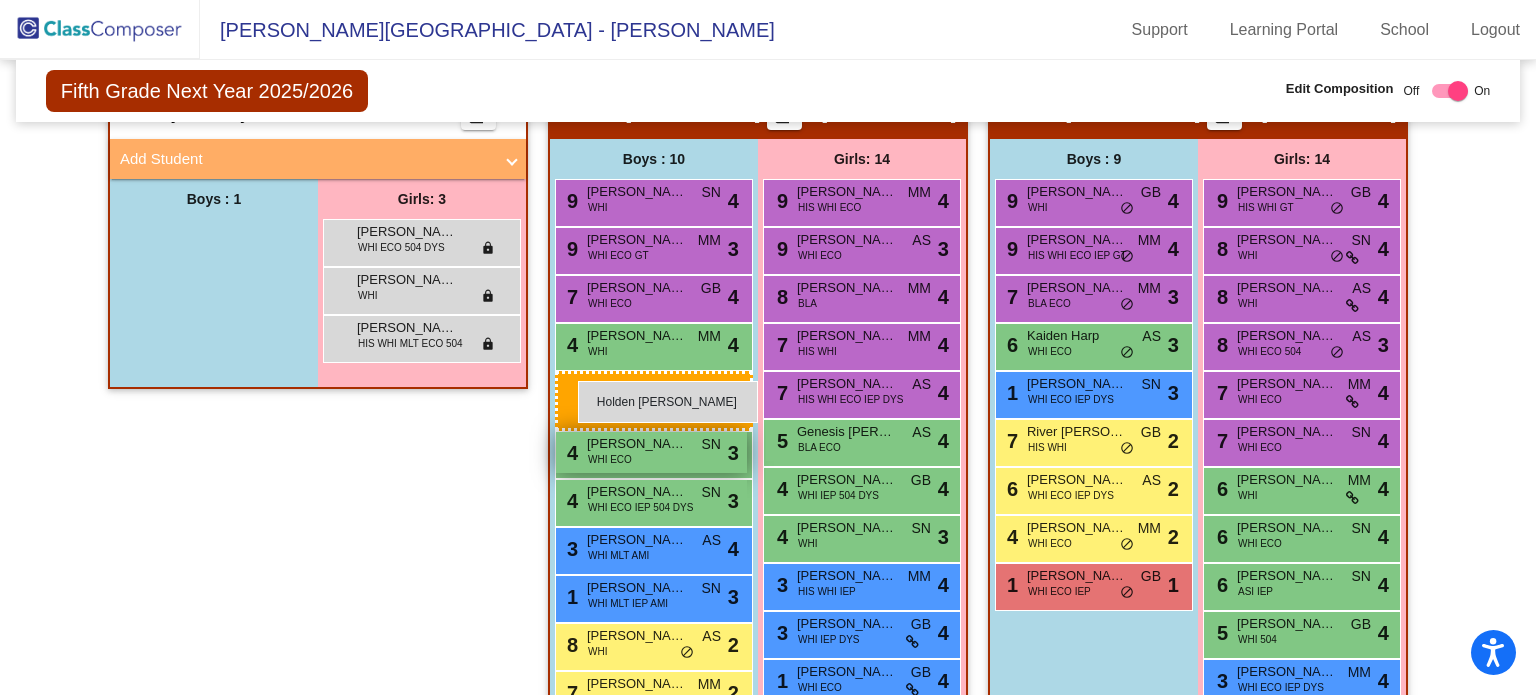 drag, startPoint x: 256, startPoint y: 242, endPoint x: 577, endPoint y: 381, distance: 349.8028 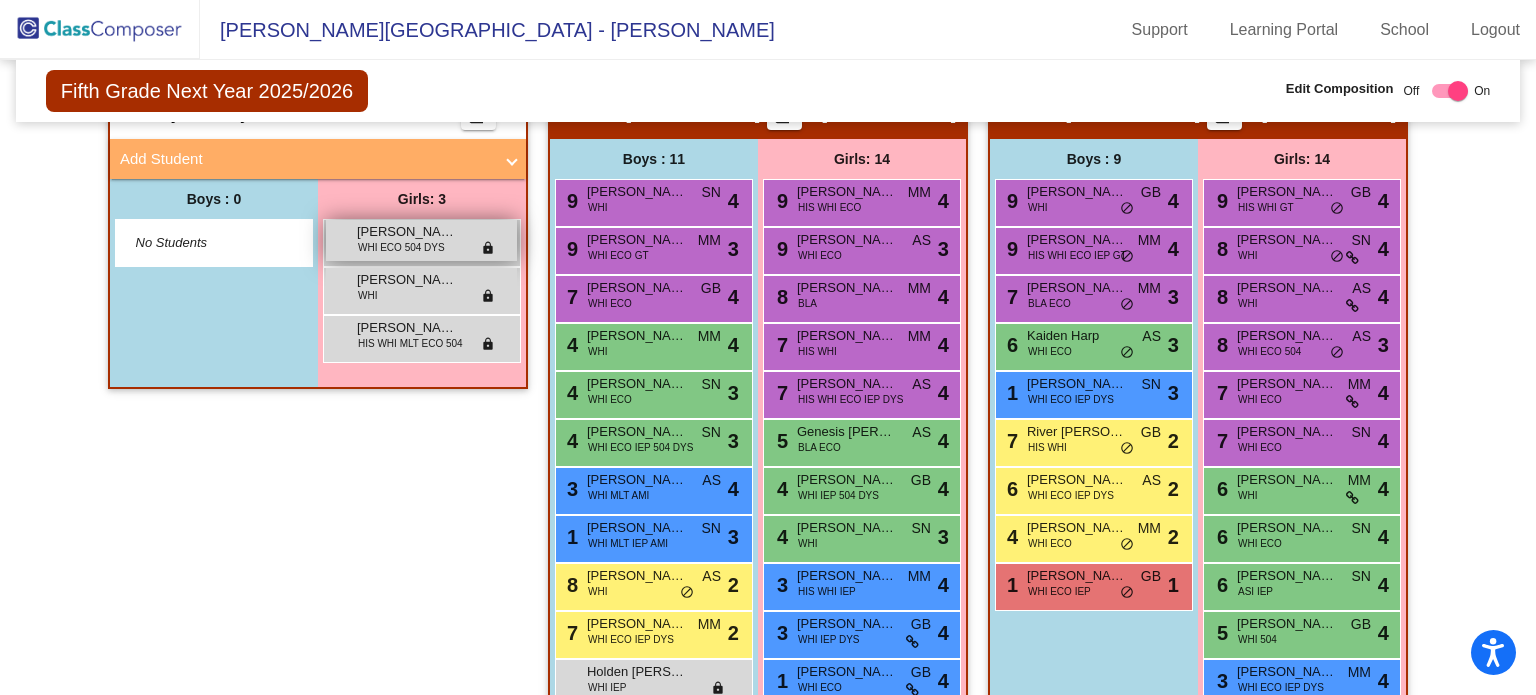 click on "WHI ECO 504 DYS" at bounding box center (401, 247) 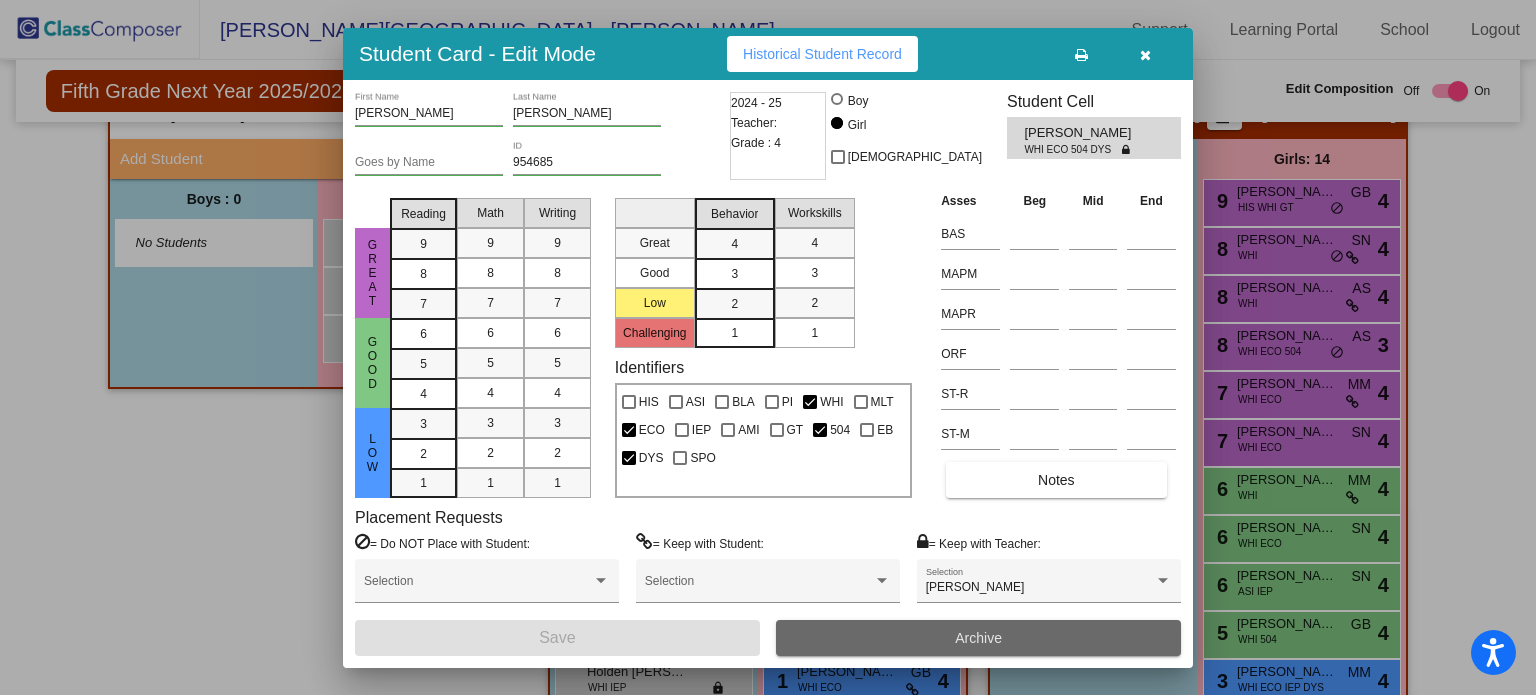 click on "Archive" at bounding box center (978, 638) 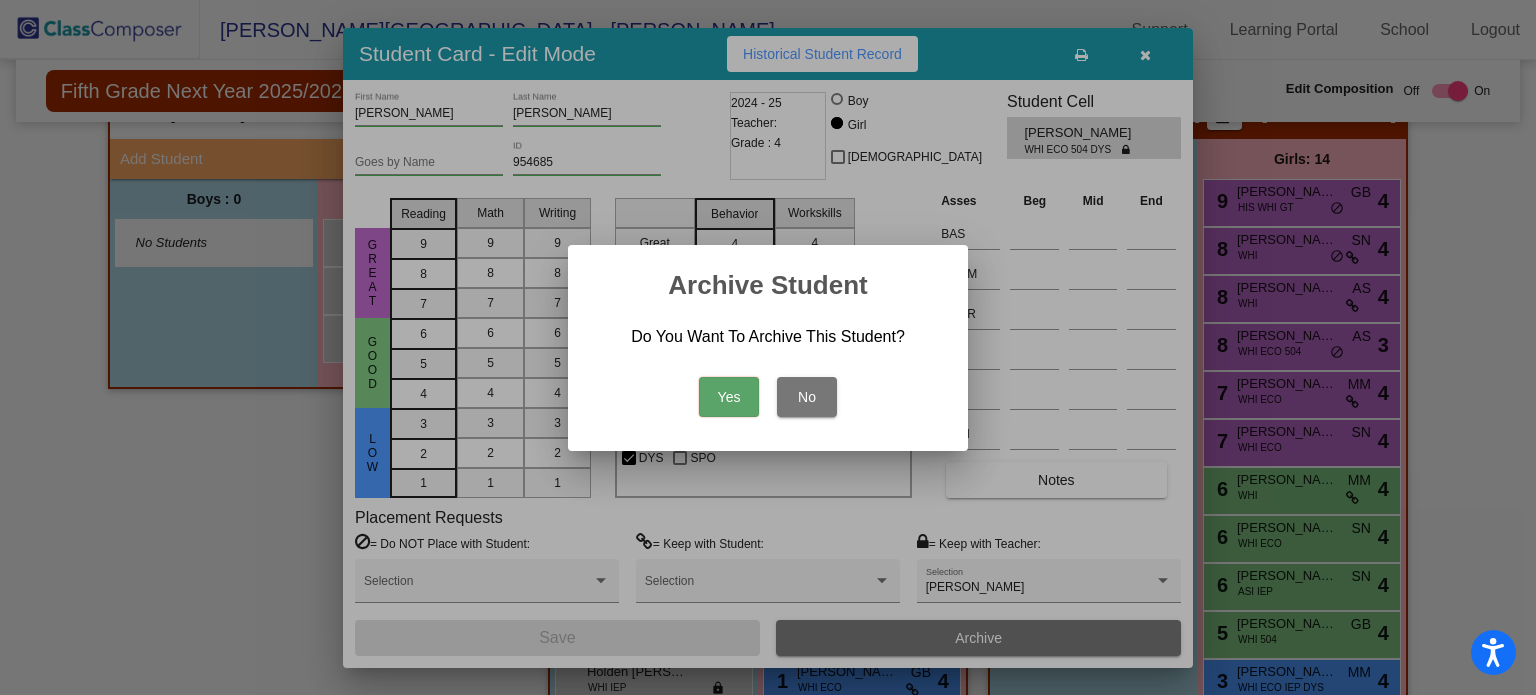 click on "Yes" at bounding box center (729, 397) 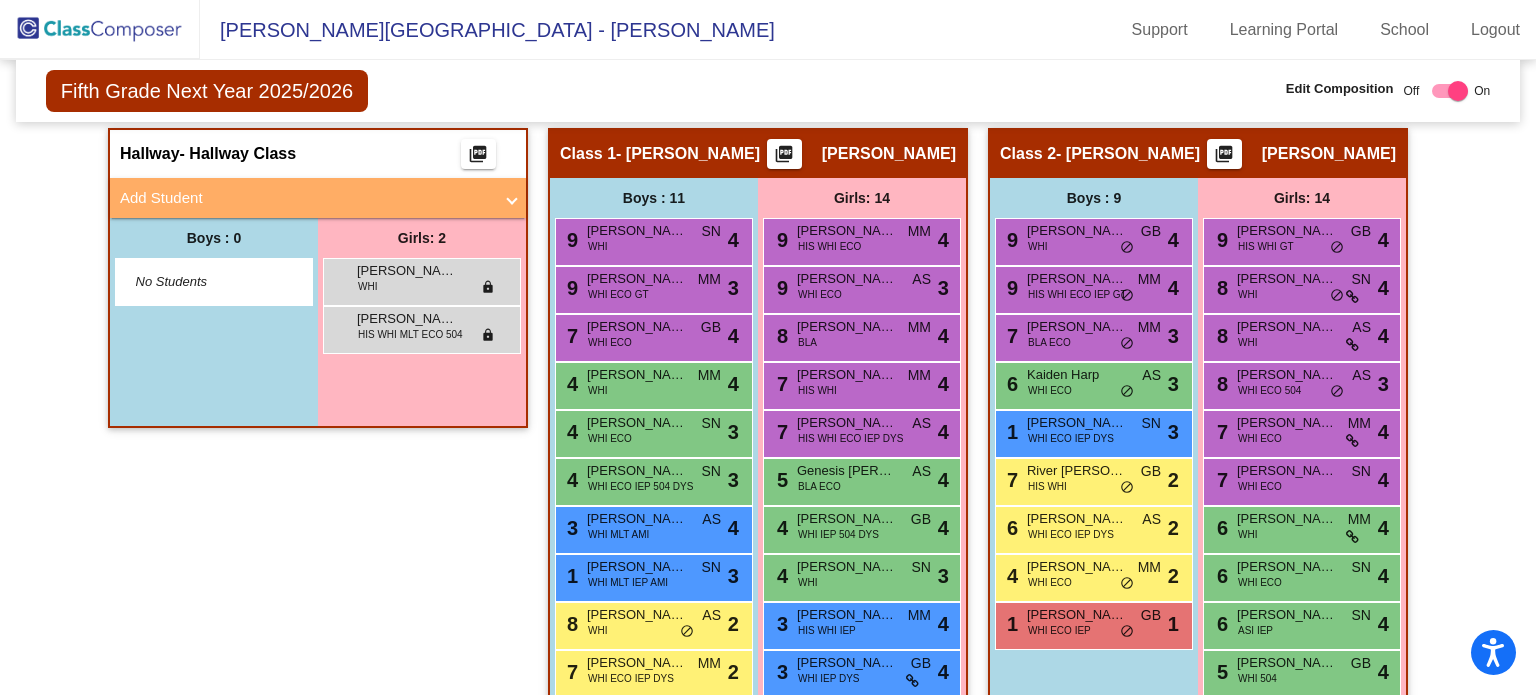 scroll, scrollTop: 404, scrollLeft: 0, axis: vertical 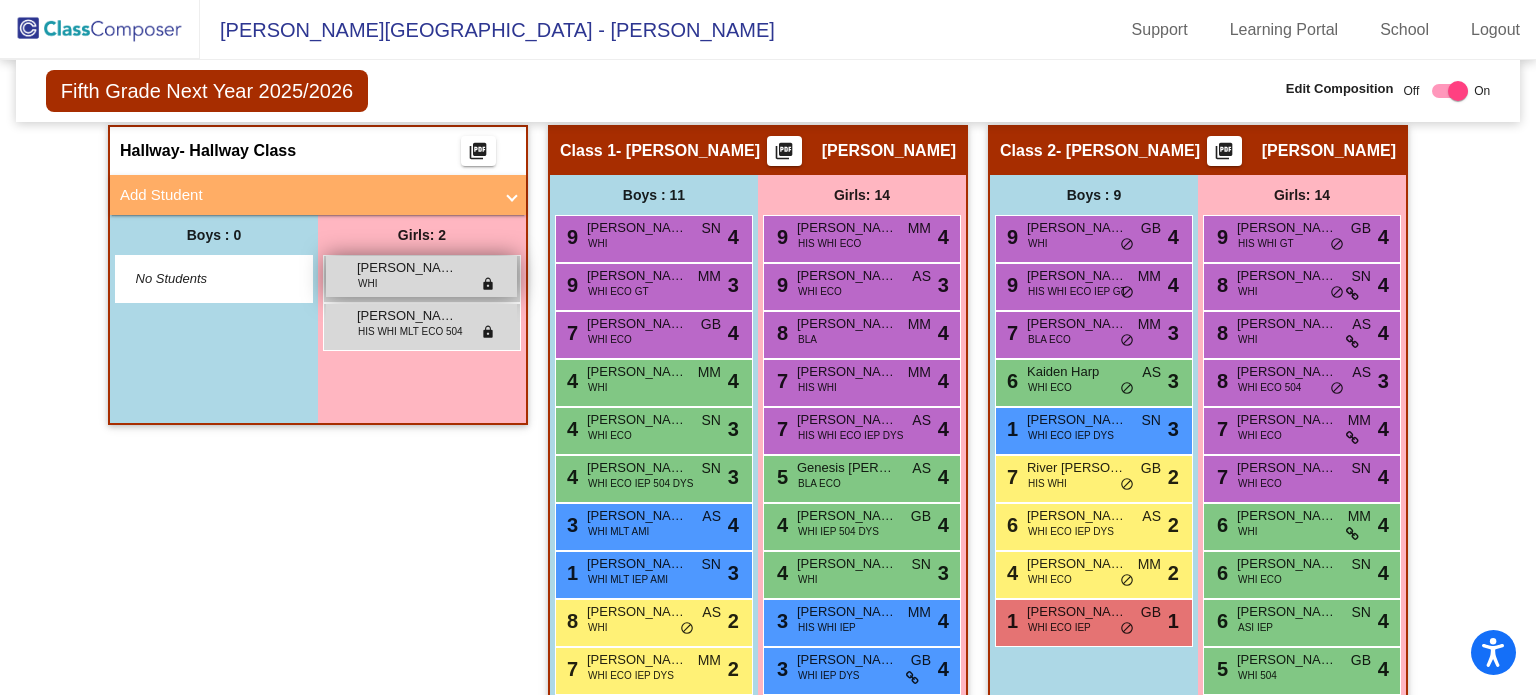 click on "Carol Wadsworth WHI lock do_not_disturb_alt" at bounding box center [421, 276] 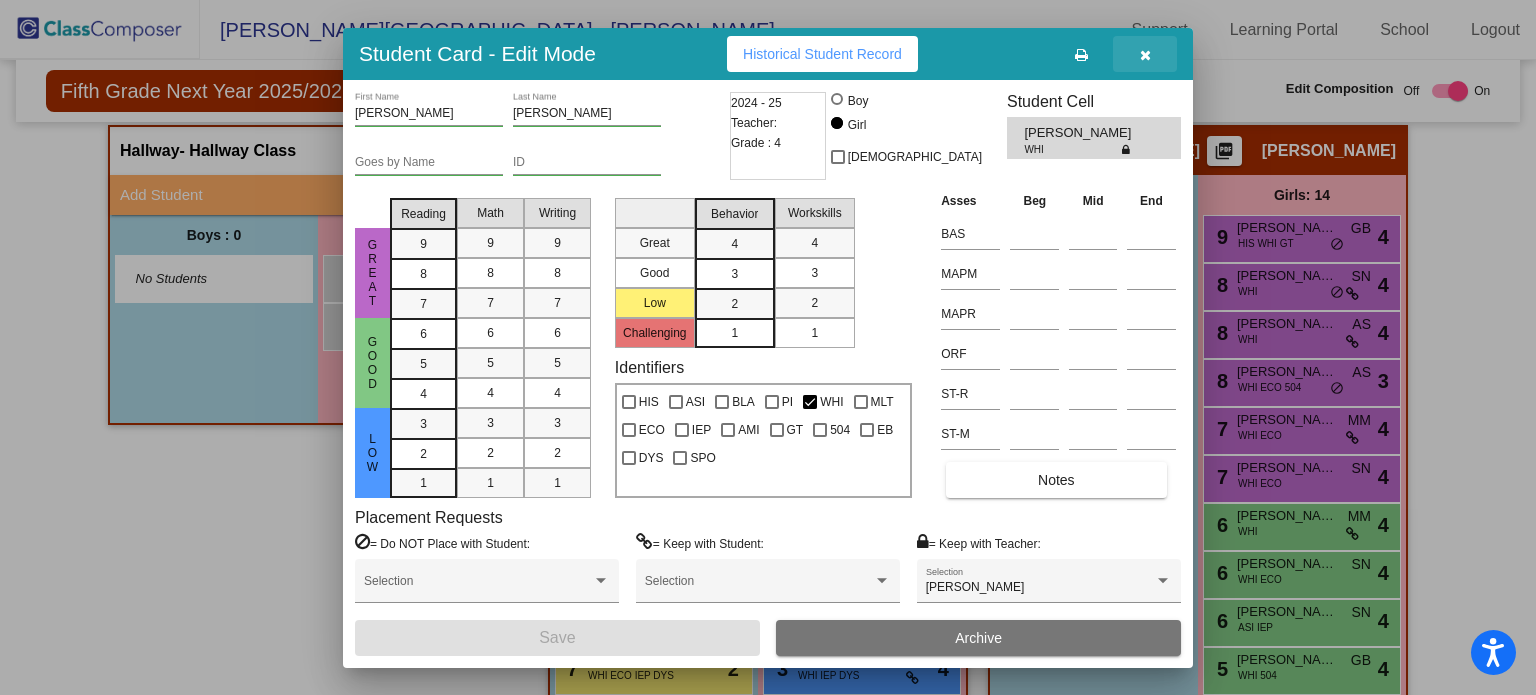 click at bounding box center [1145, 55] 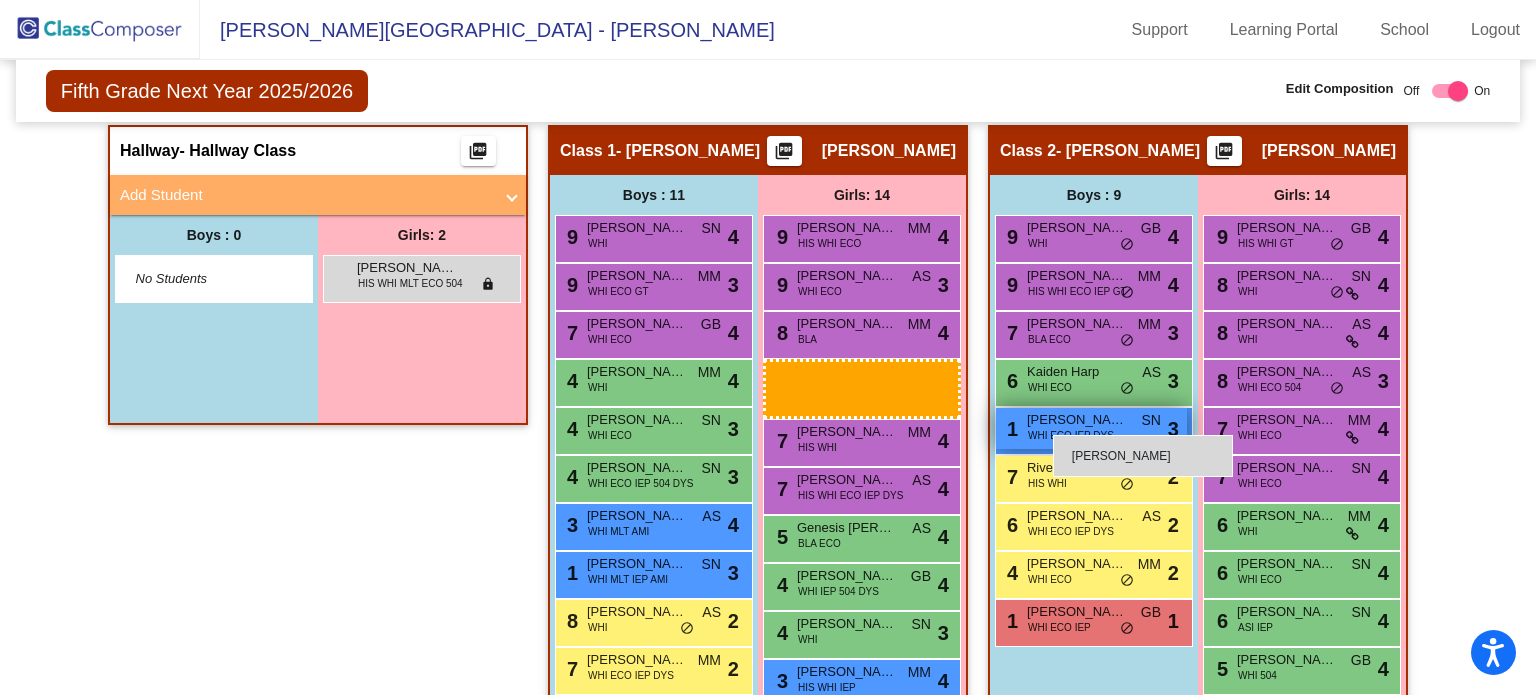 drag, startPoint x: 361, startPoint y: 277, endPoint x: 1055, endPoint y: 434, distance: 711.53705 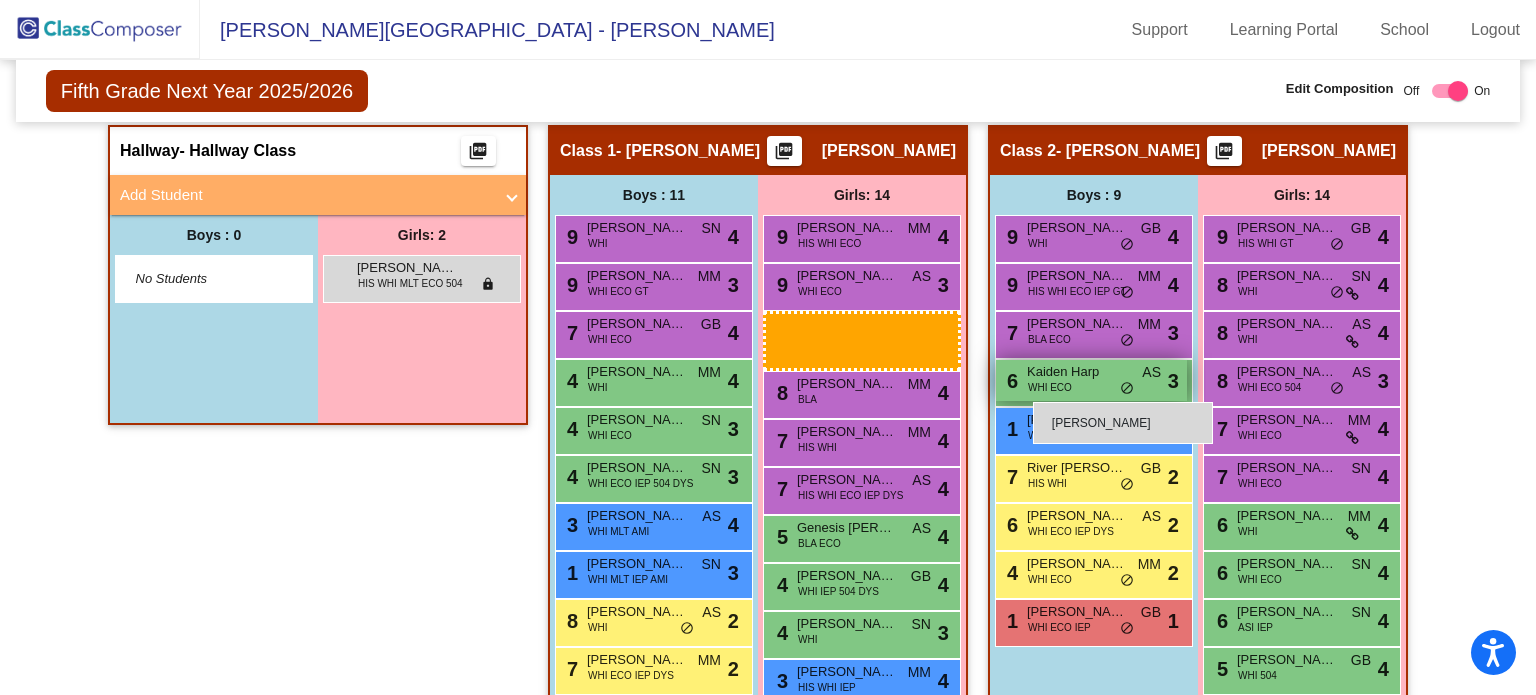 drag, startPoint x: 400, startPoint y: 269, endPoint x: 1025, endPoint y: 396, distance: 637.7727 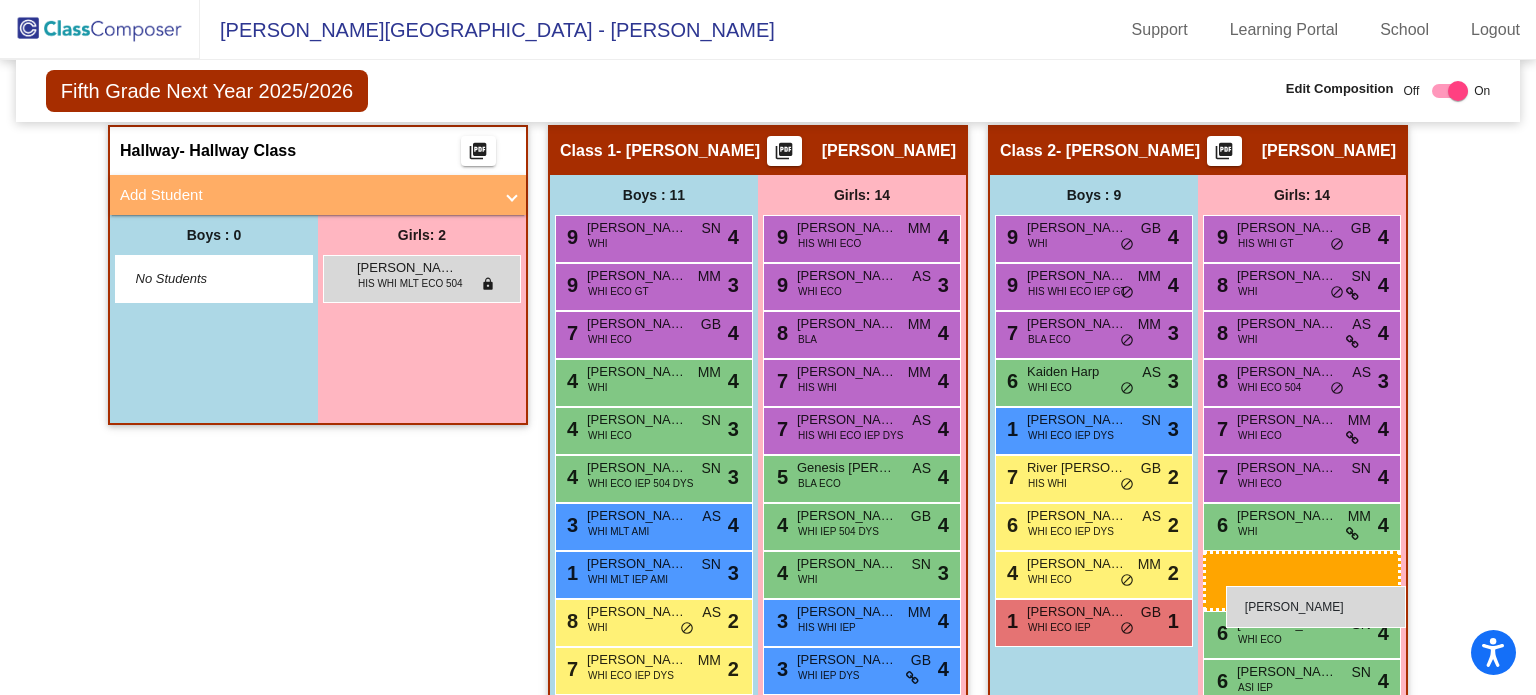drag, startPoint x: 412, startPoint y: 265, endPoint x: 1227, endPoint y: 584, distance: 875.20624 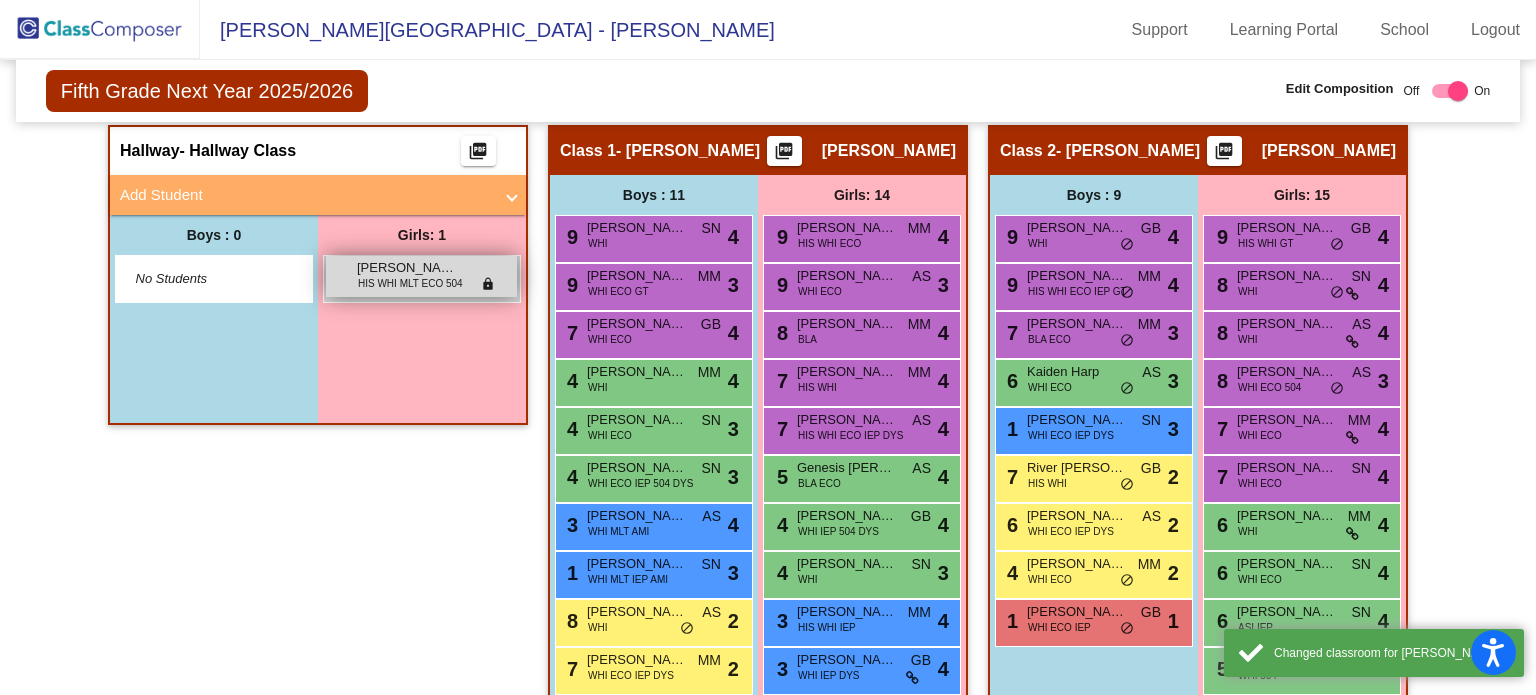 click on "Isabel Maldonado" at bounding box center (407, 268) 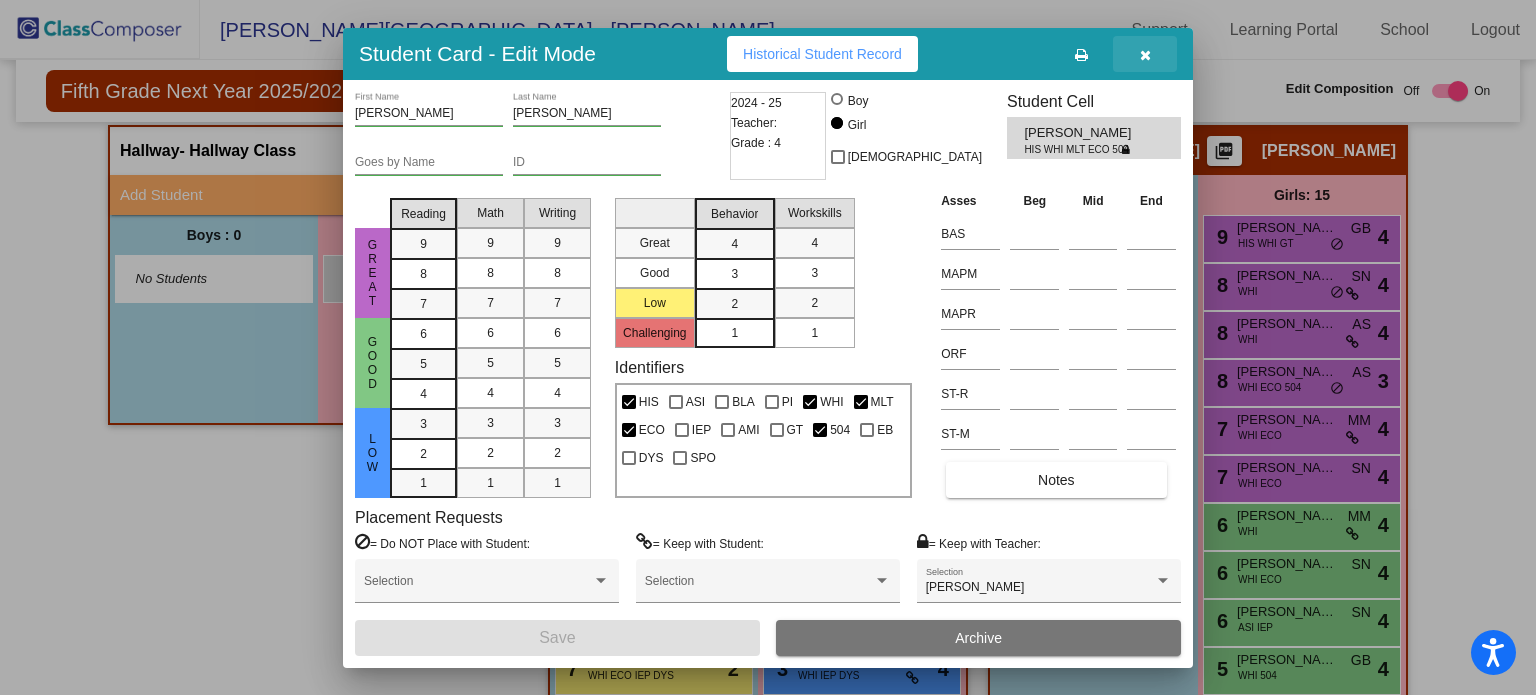 click at bounding box center (1145, 54) 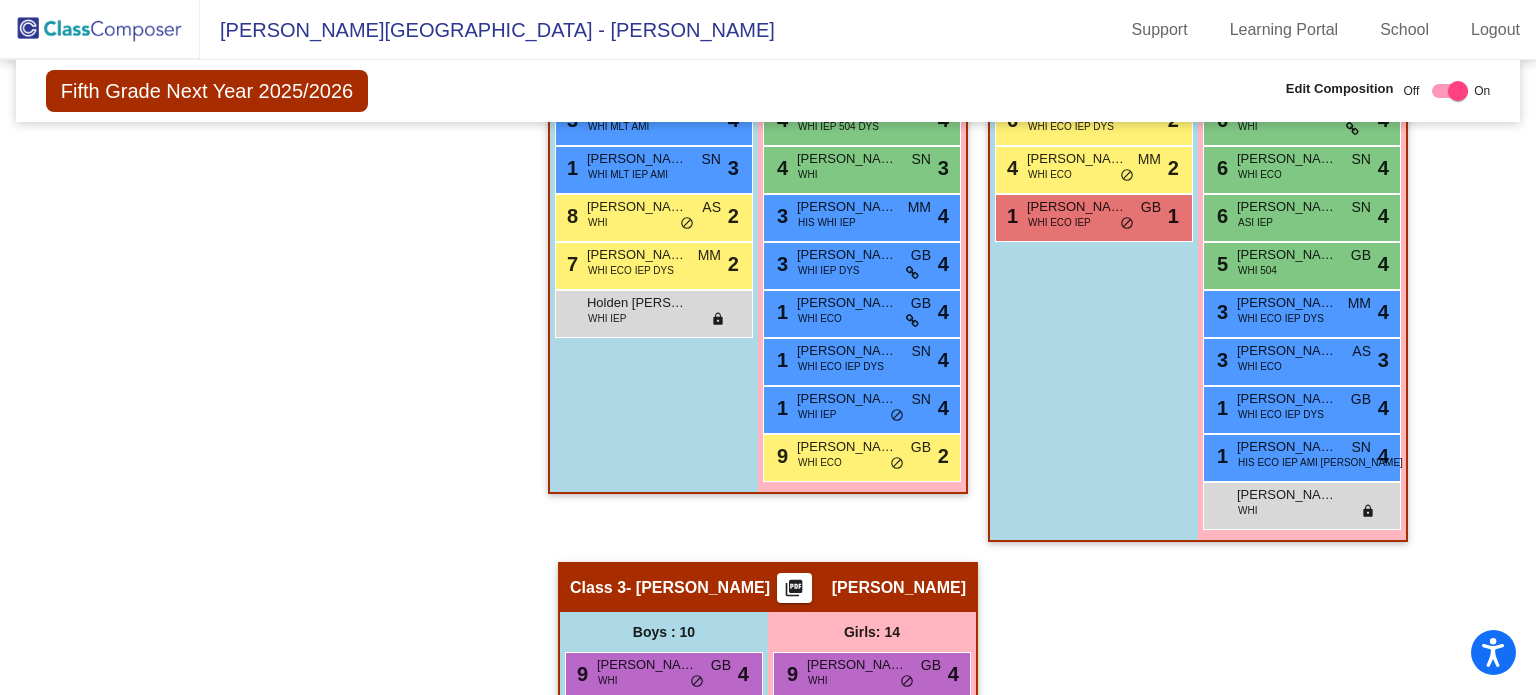 scroll, scrollTop: 824, scrollLeft: 0, axis: vertical 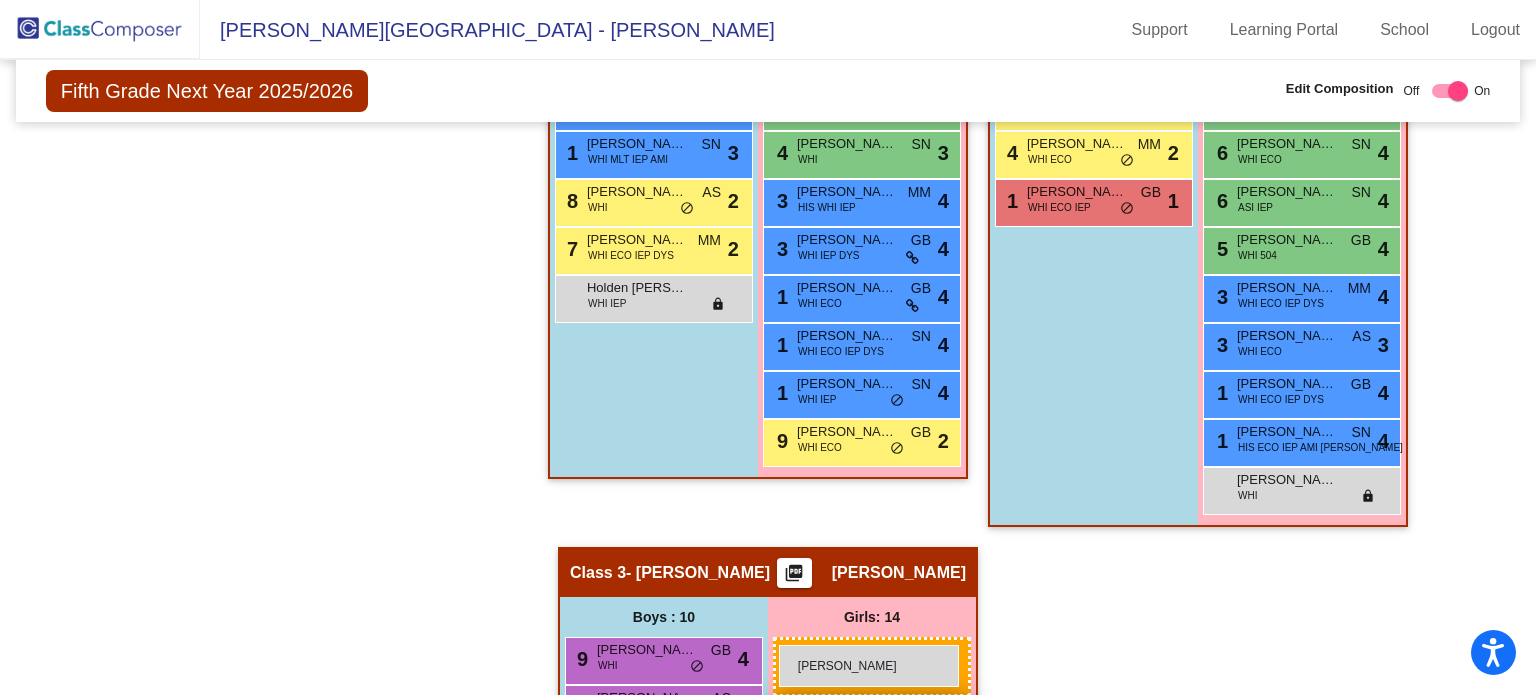 drag, startPoint x: 463, startPoint y: 131, endPoint x: 777, endPoint y: 643, distance: 600.61633 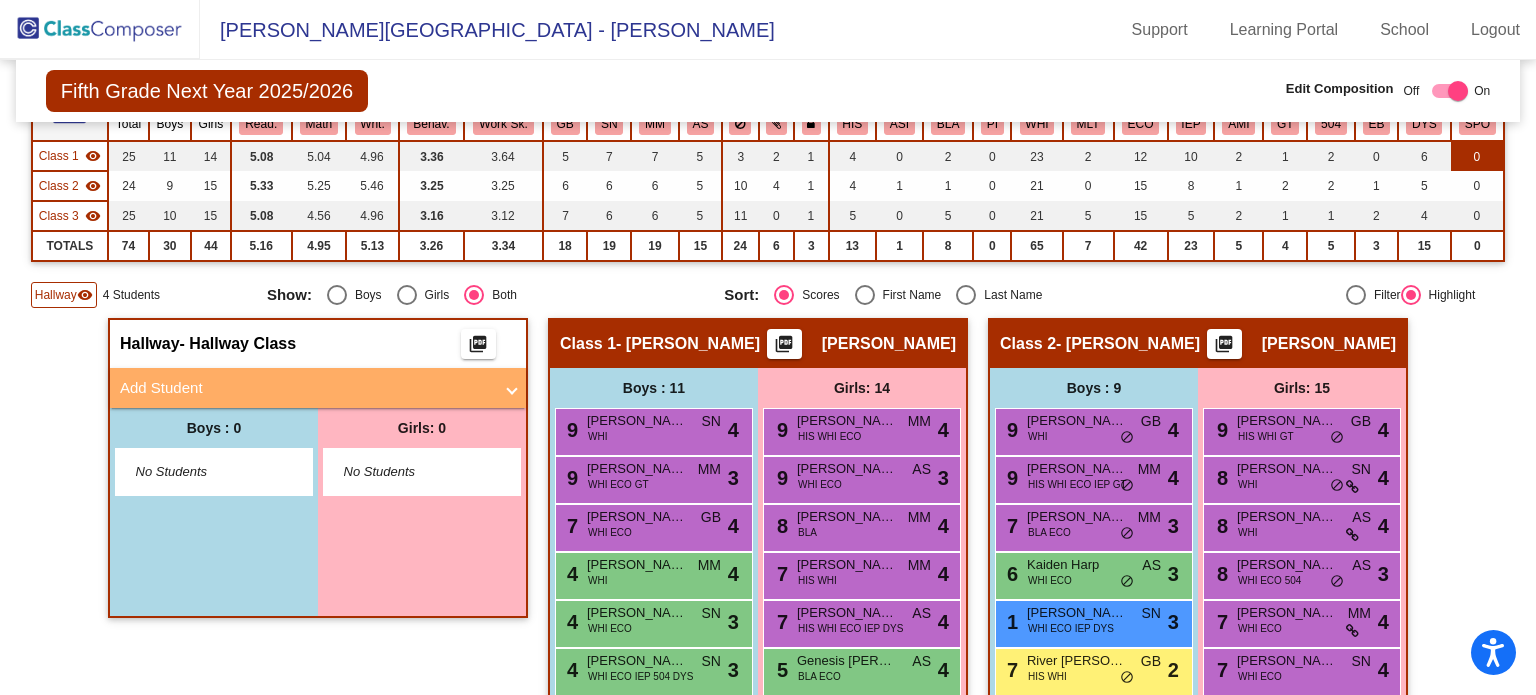 scroll, scrollTop: 213, scrollLeft: 0, axis: vertical 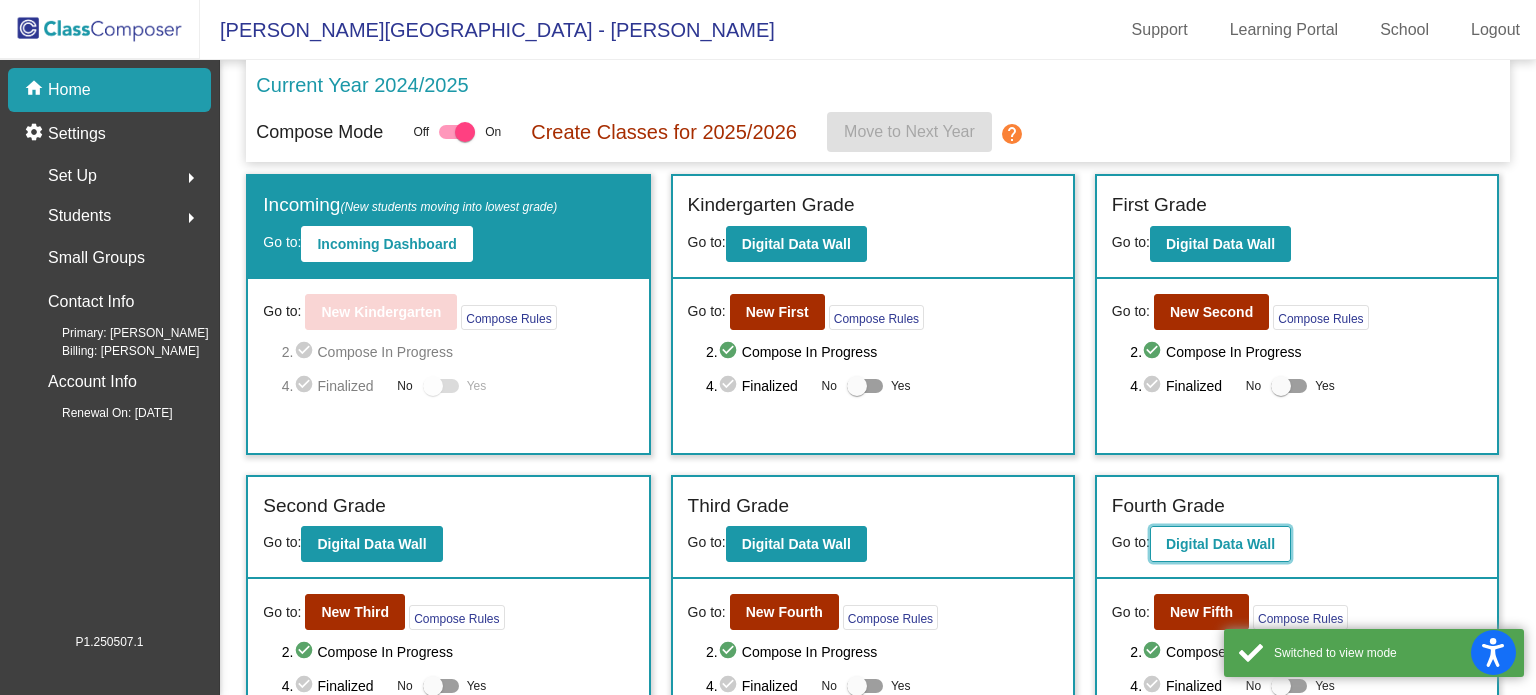 click on "Digital Data Wall" 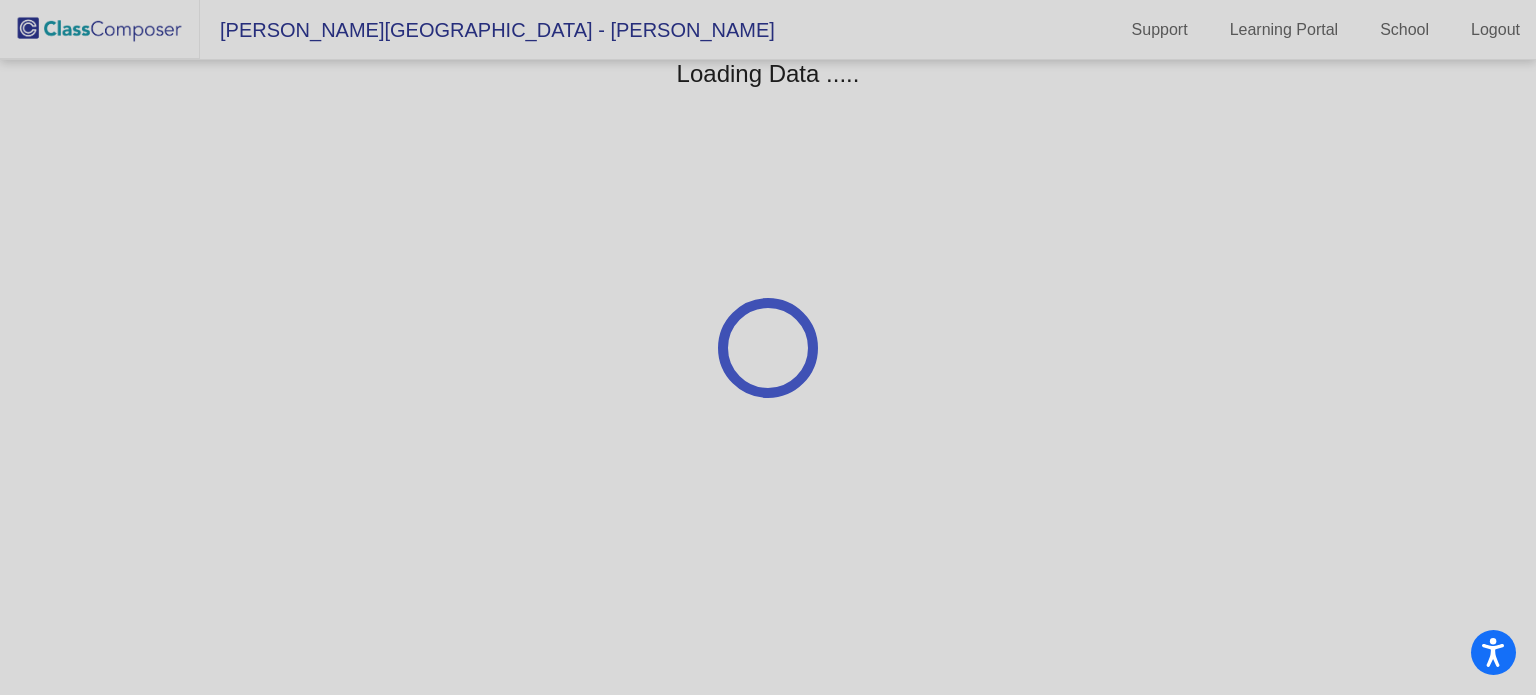 click 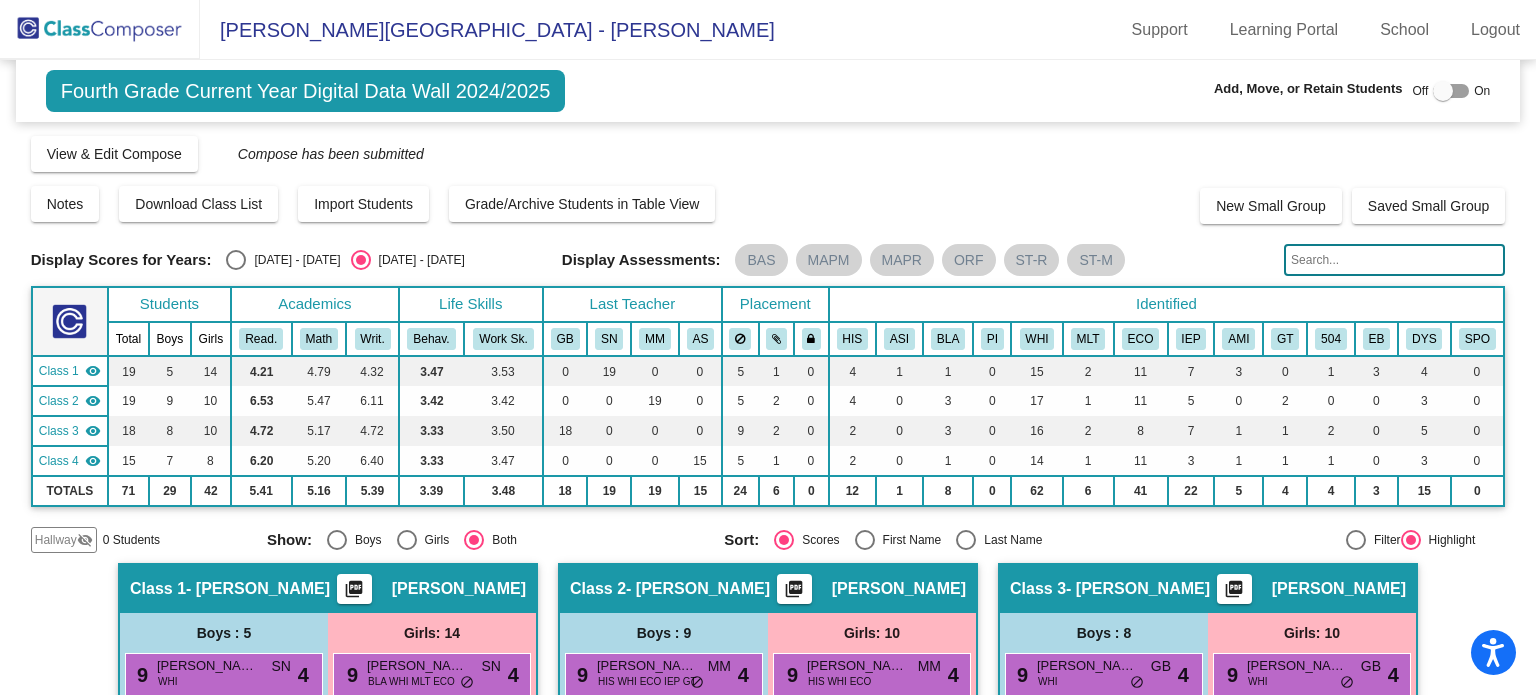 click on "Hallway" 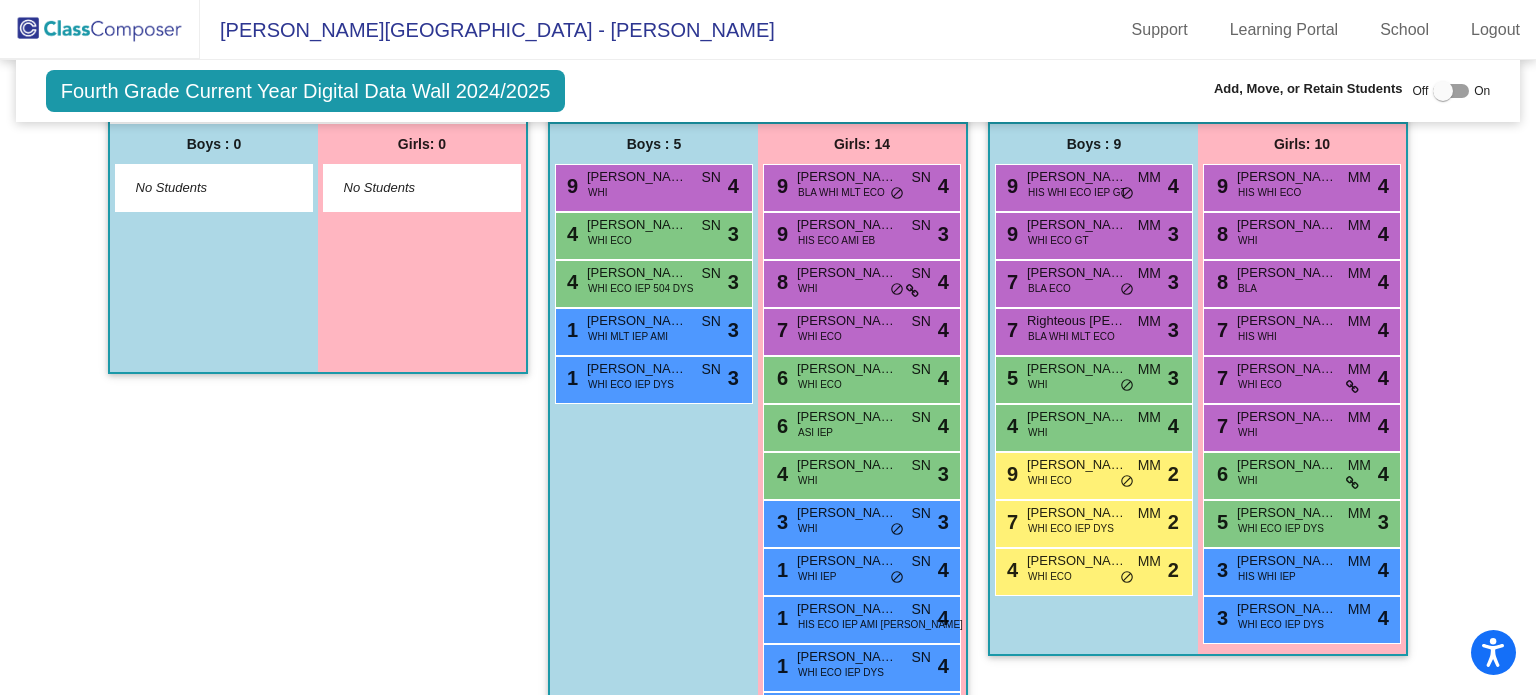 scroll, scrollTop: 315, scrollLeft: 0, axis: vertical 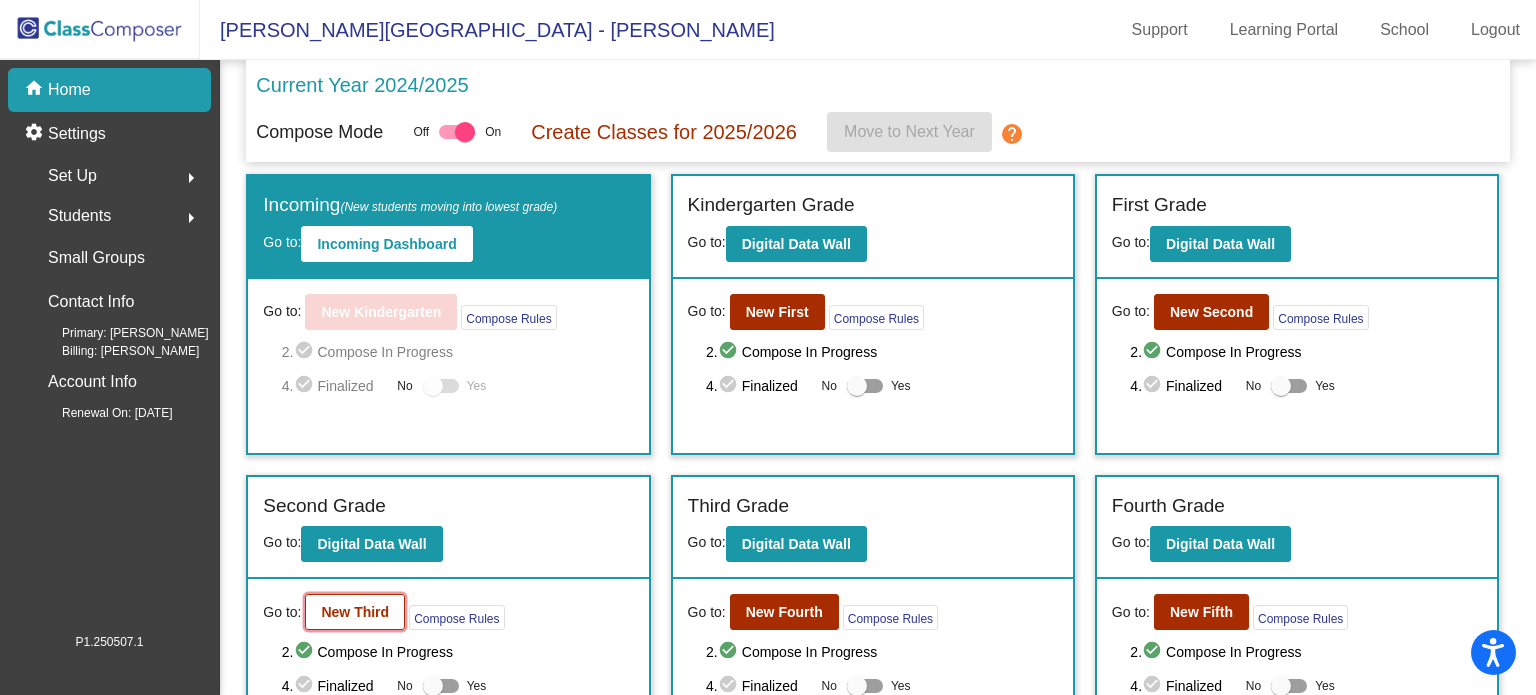 click on "New Third" 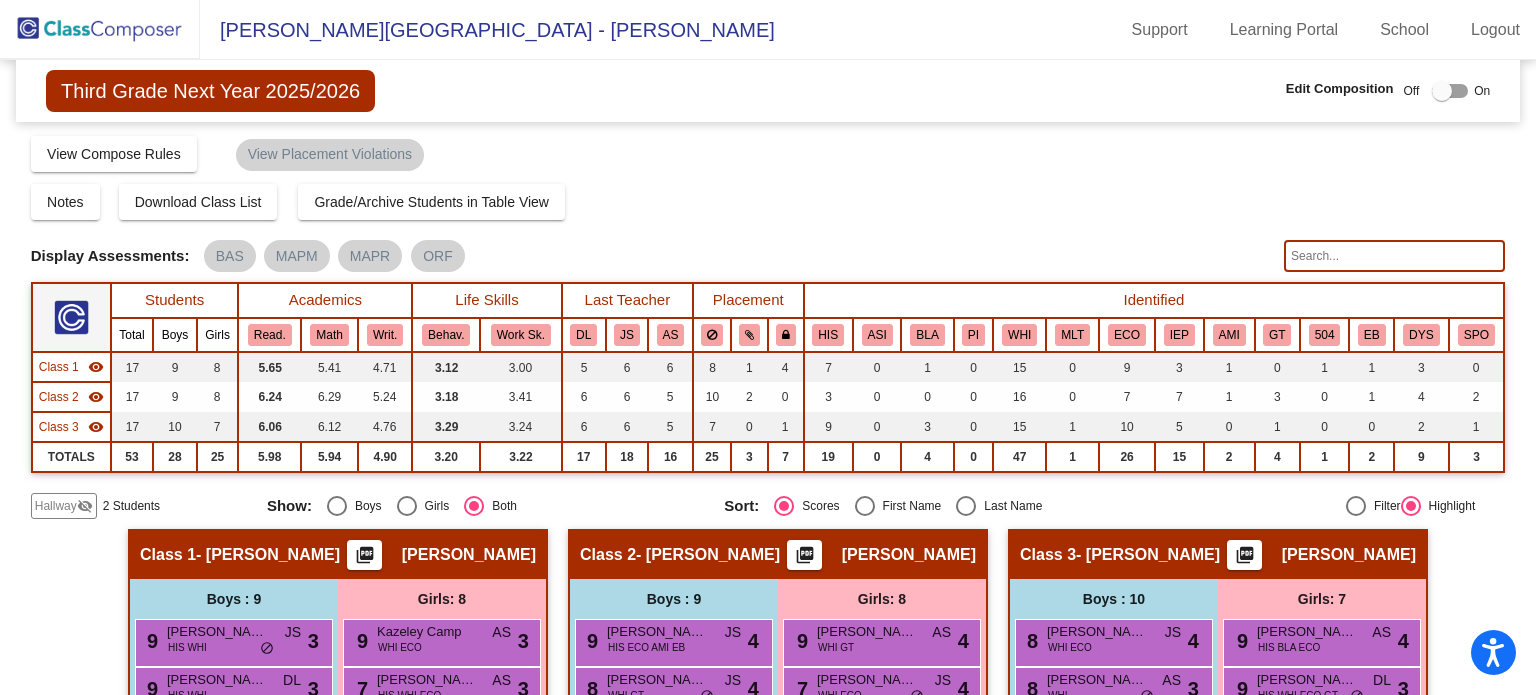 click on "Hallway" 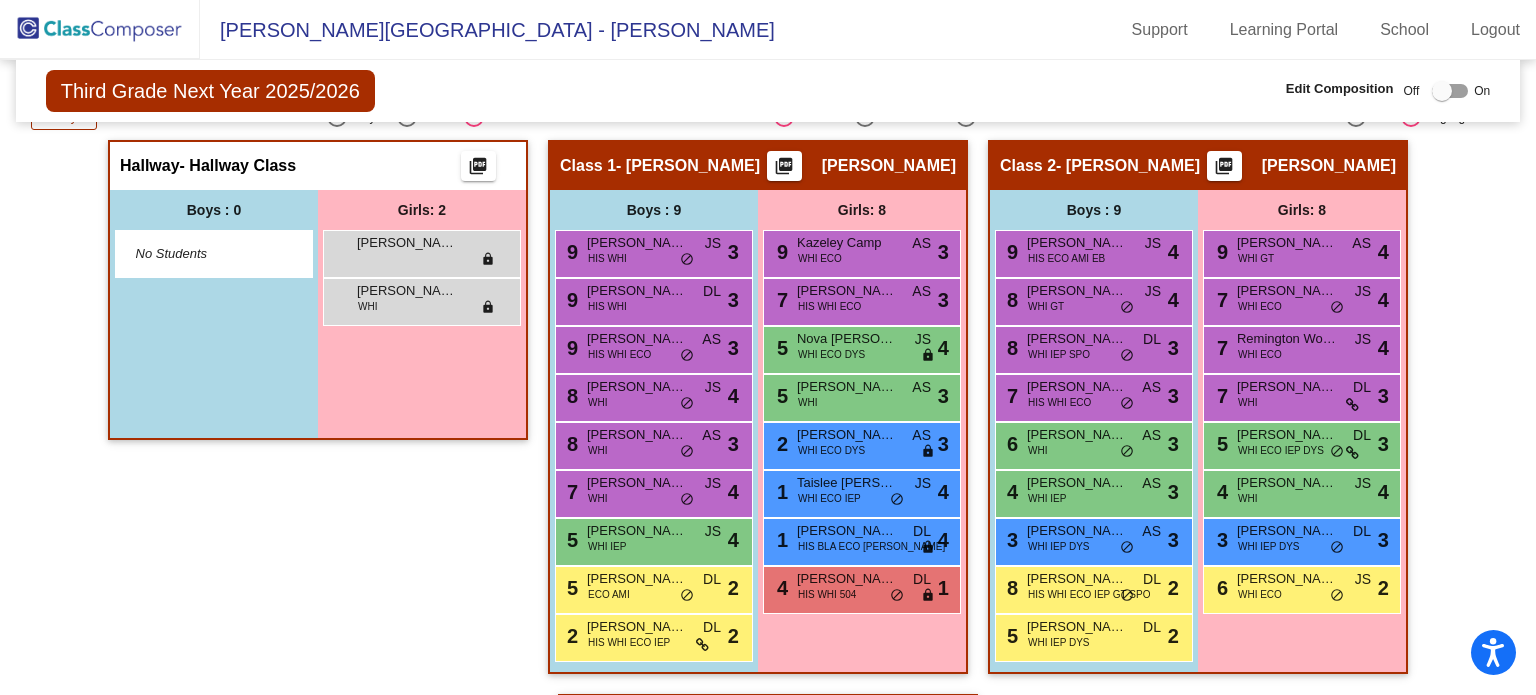 scroll, scrollTop: 392, scrollLeft: 0, axis: vertical 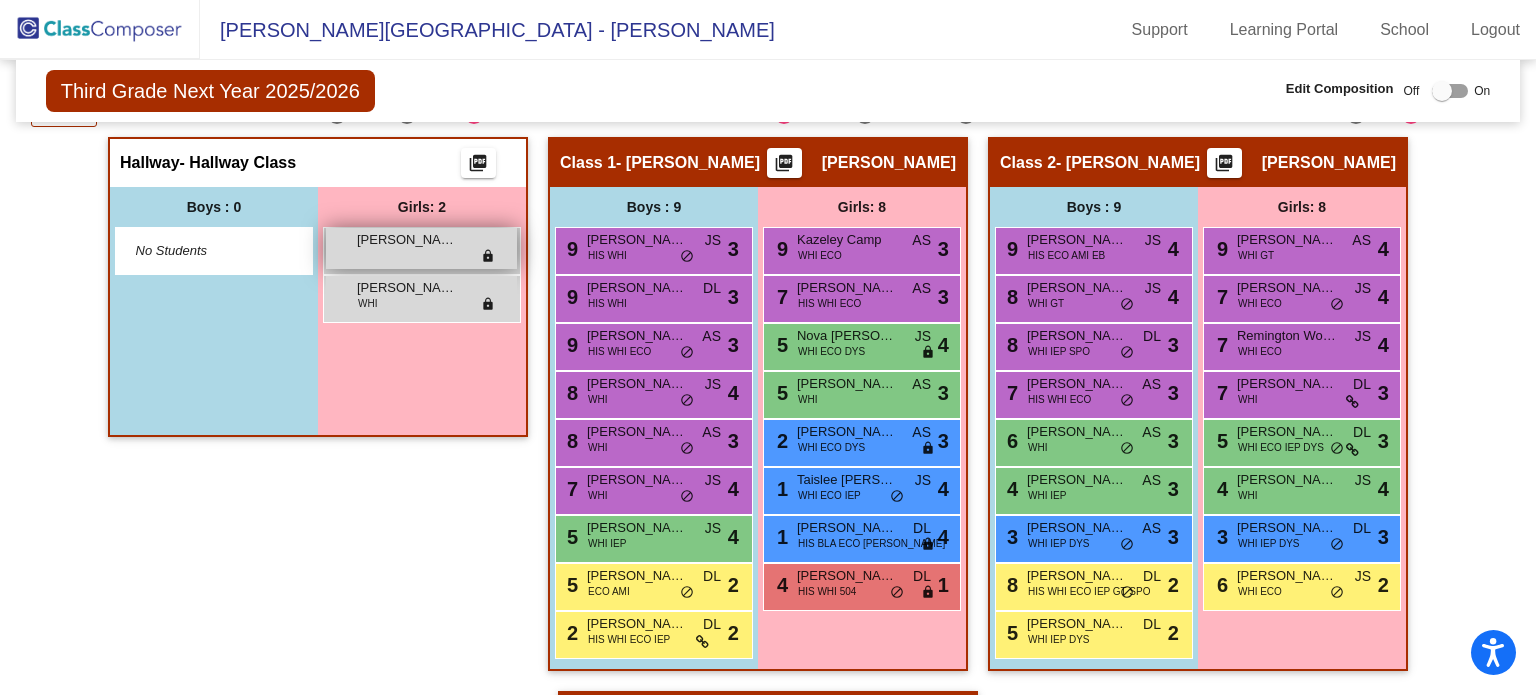 click on "Faith Wehrenberg lock do_not_disturb_alt" at bounding box center (421, 248) 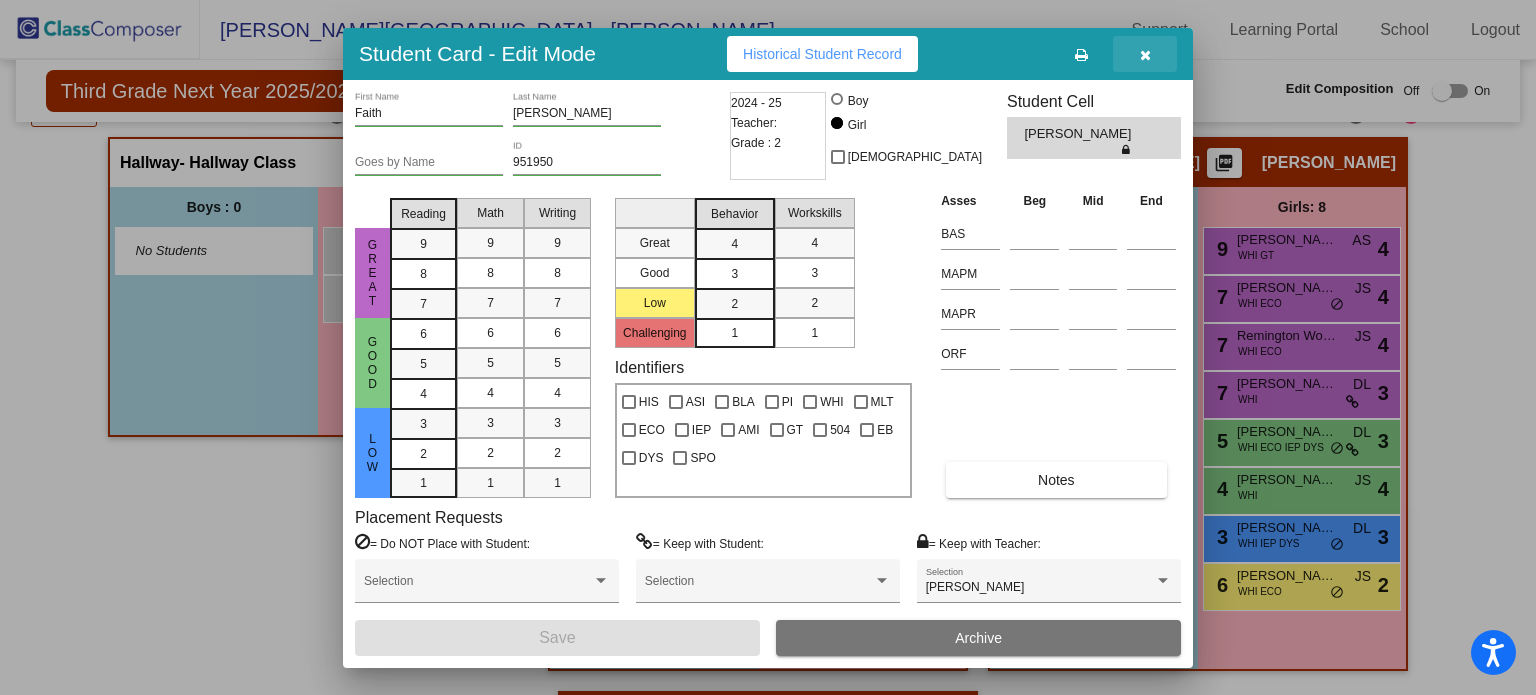 click at bounding box center [1145, 55] 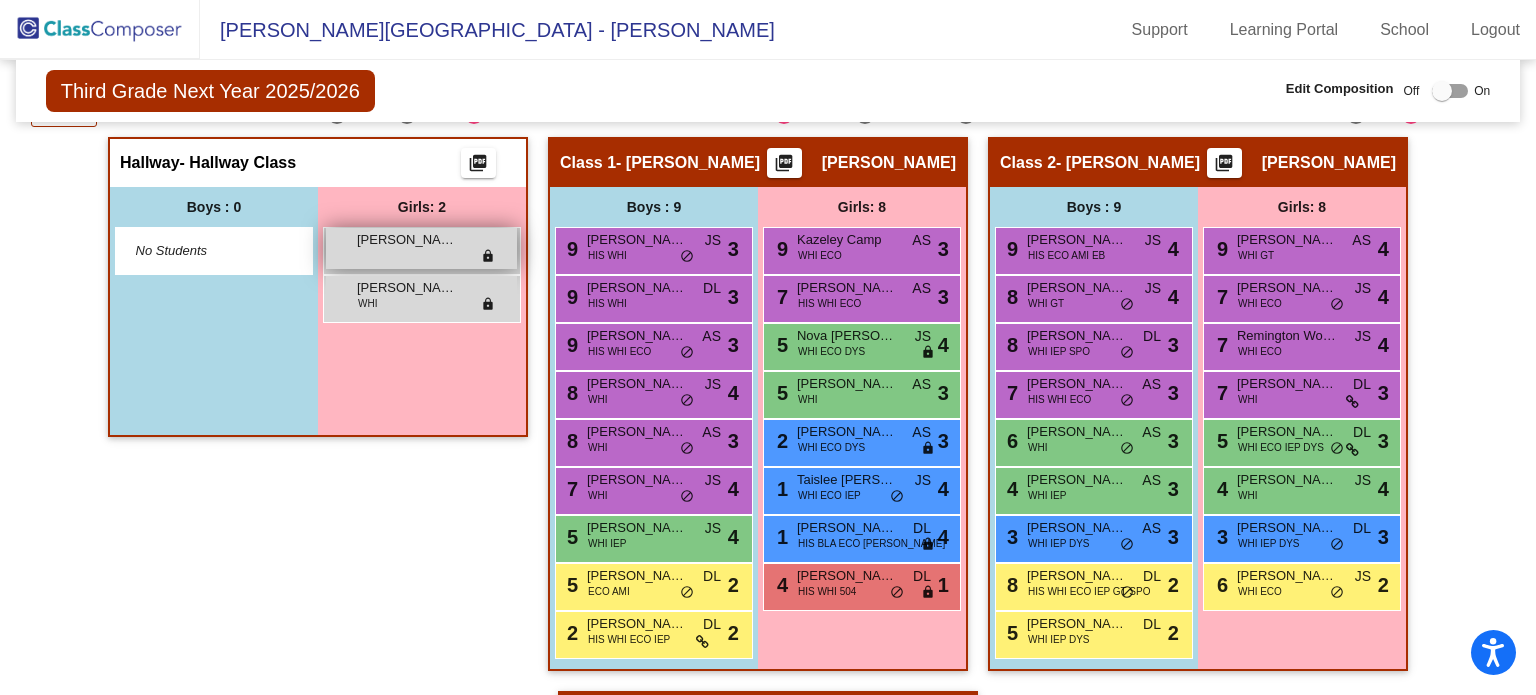 click on "Faith Wehrenberg lock do_not_disturb_alt" at bounding box center (421, 248) 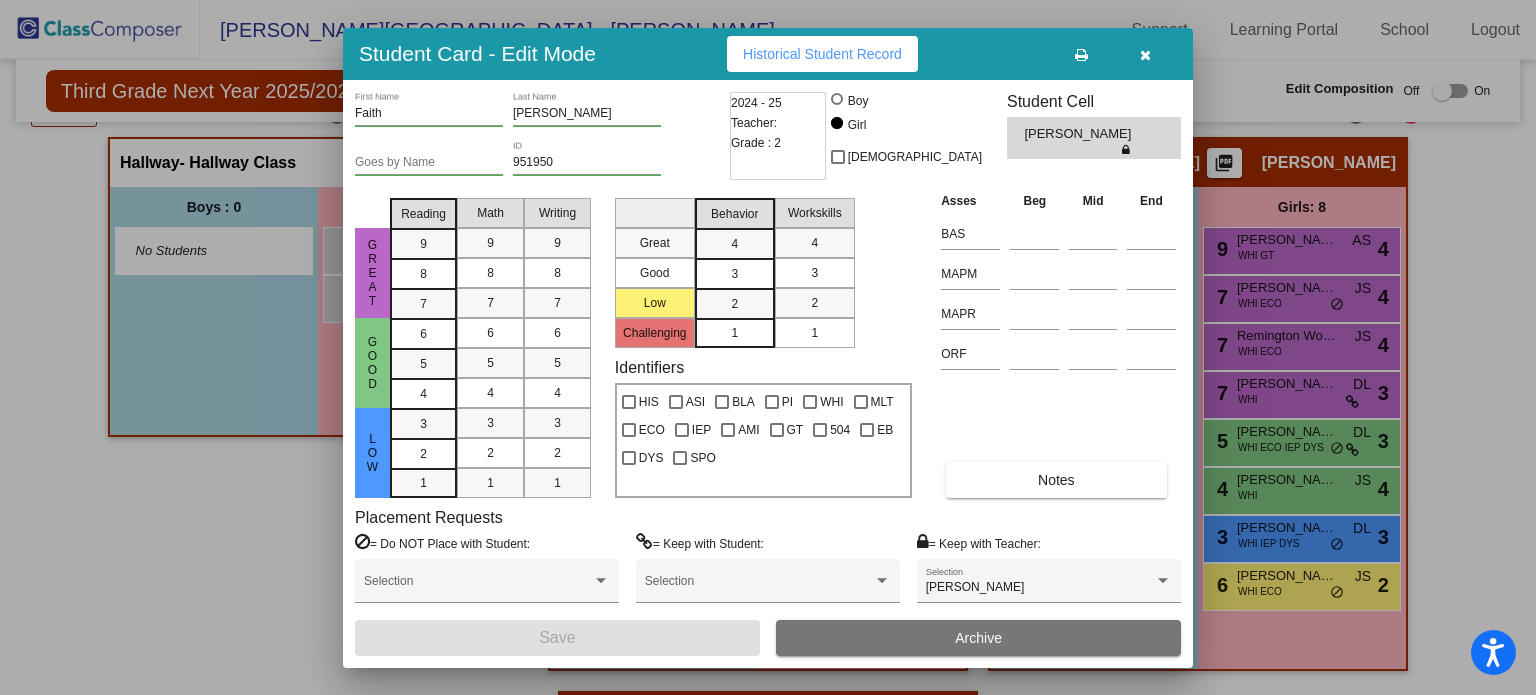 click at bounding box center (1145, 55) 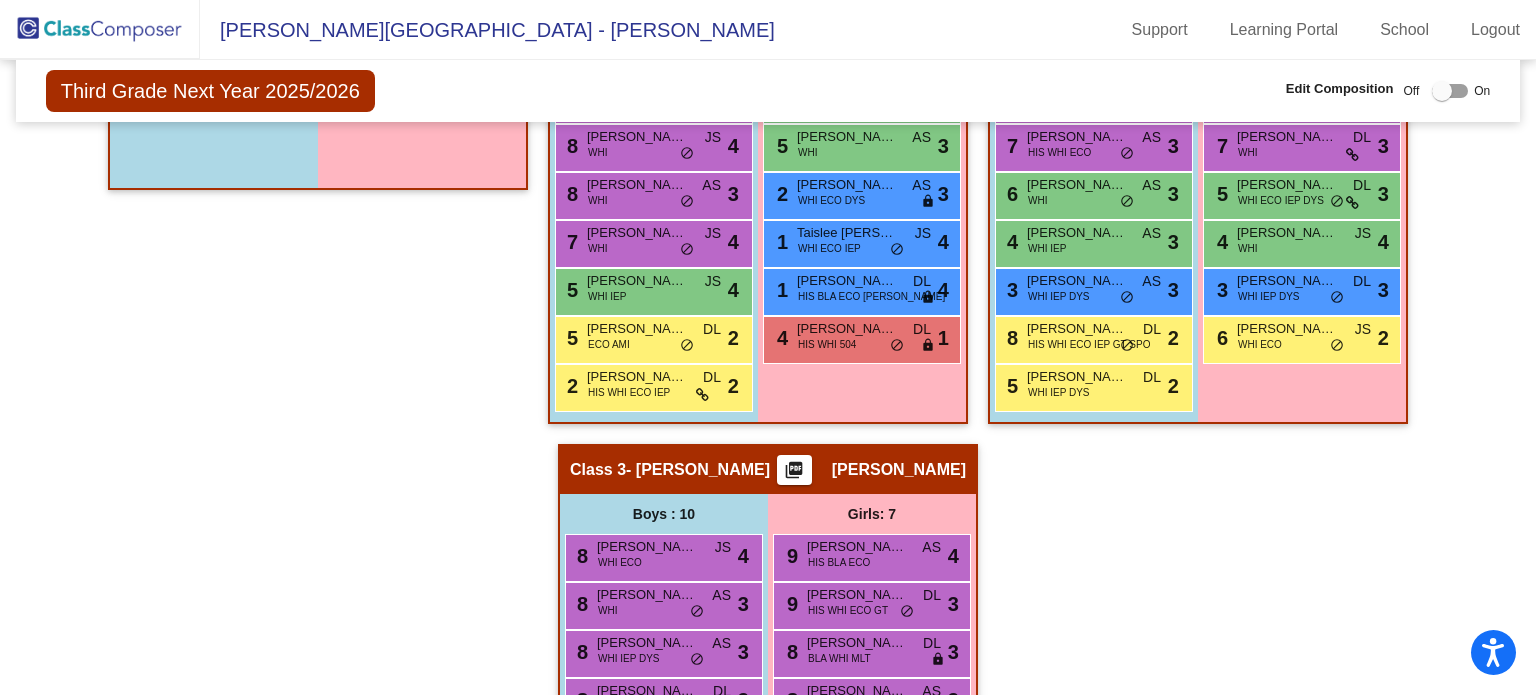 scroll, scrollTop: 748, scrollLeft: 0, axis: vertical 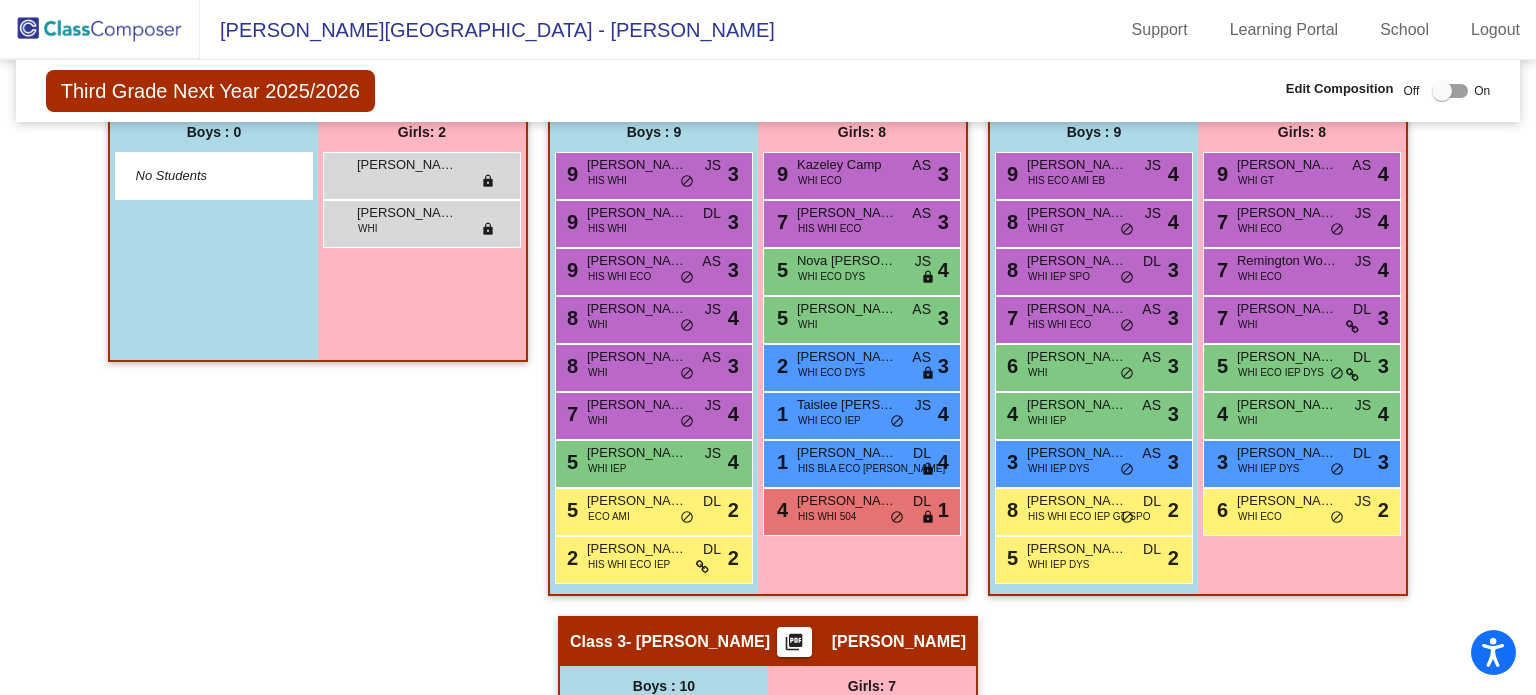 drag, startPoint x: 401, startPoint y: 176, endPoint x: 764, endPoint y: 591, distance: 551.3565 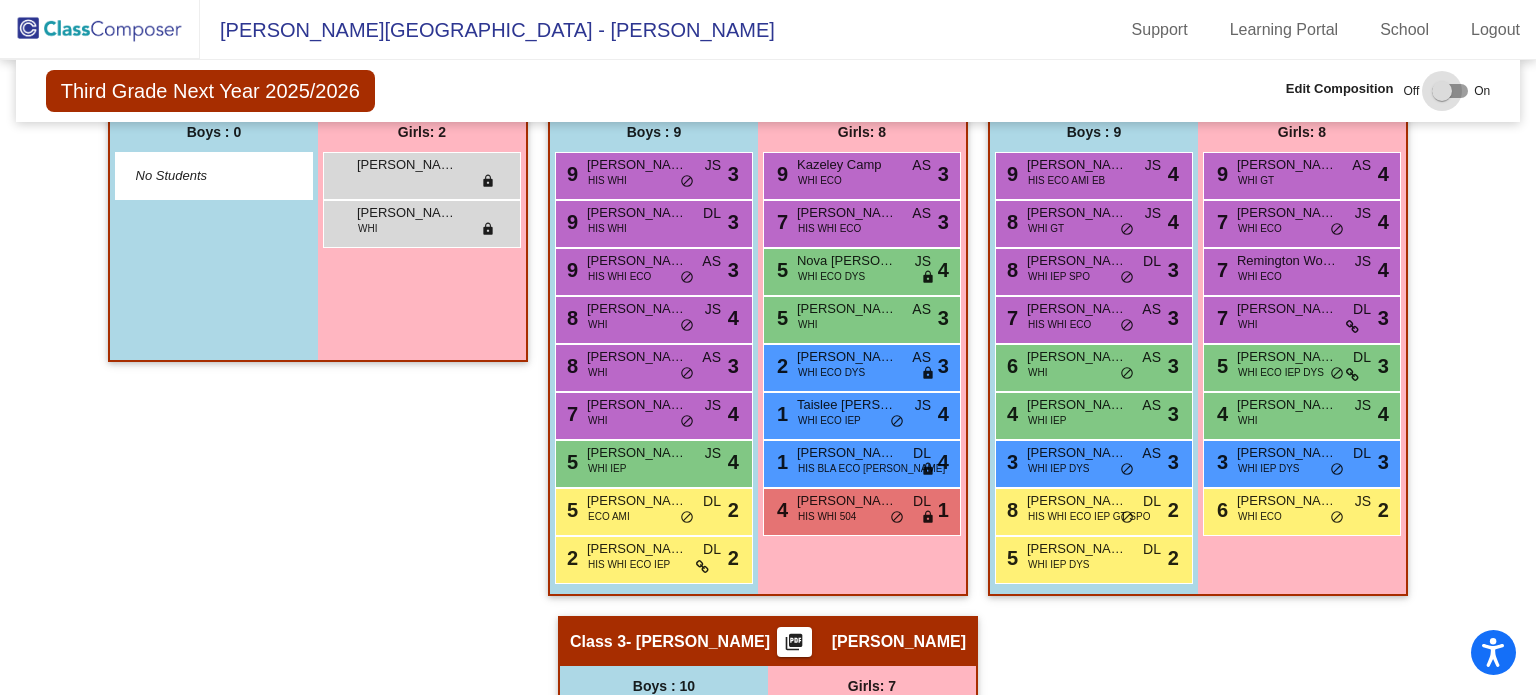 click at bounding box center [1450, 91] 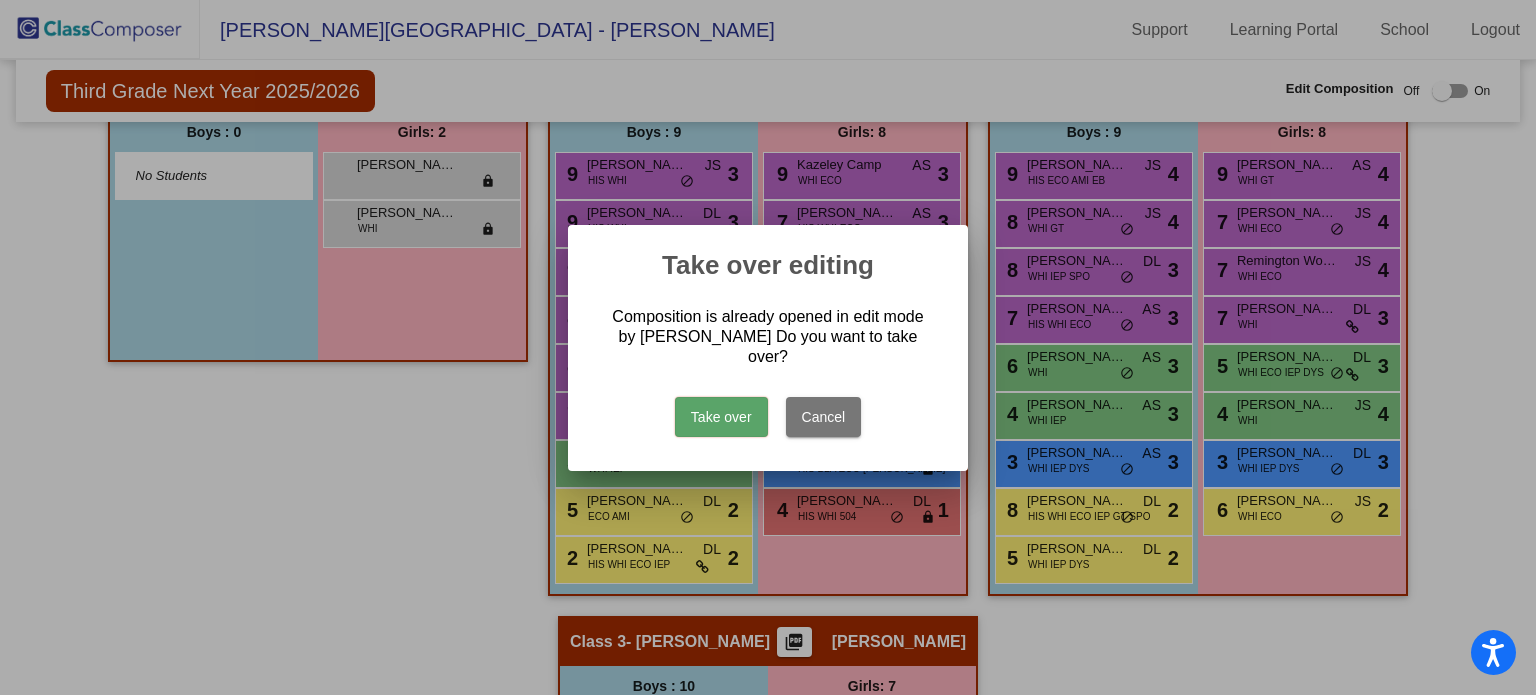 click on "Cancel" at bounding box center [824, 417] 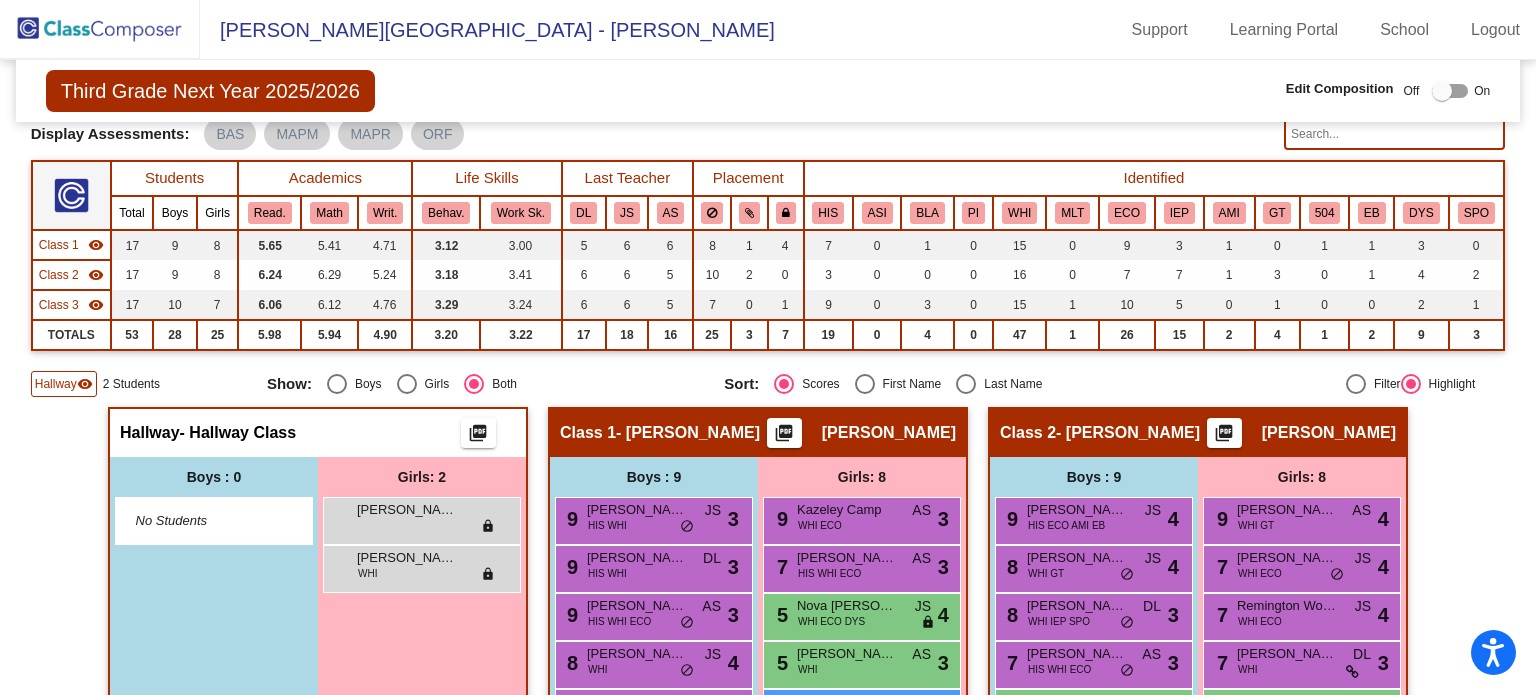 scroll, scrollTop: 0, scrollLeft: 0, axis: both 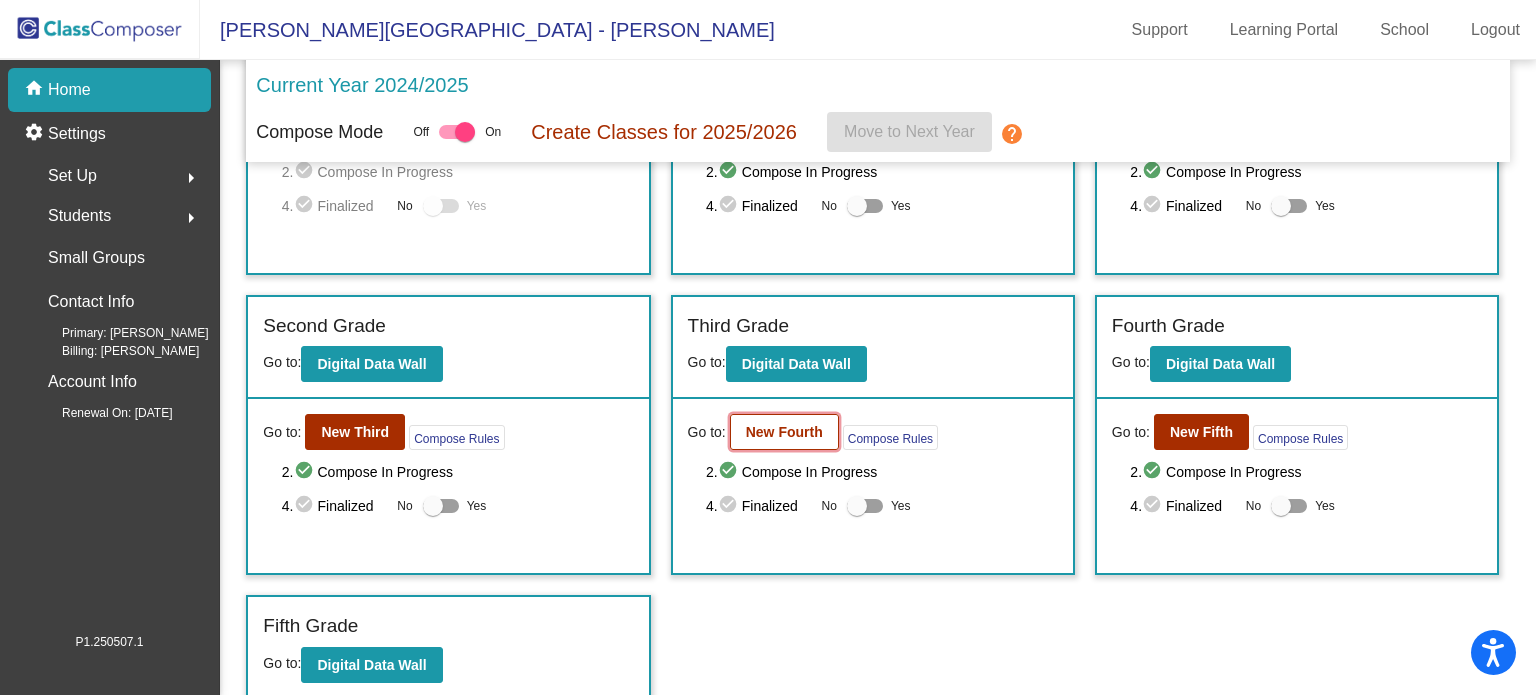 click on "New Fourth" 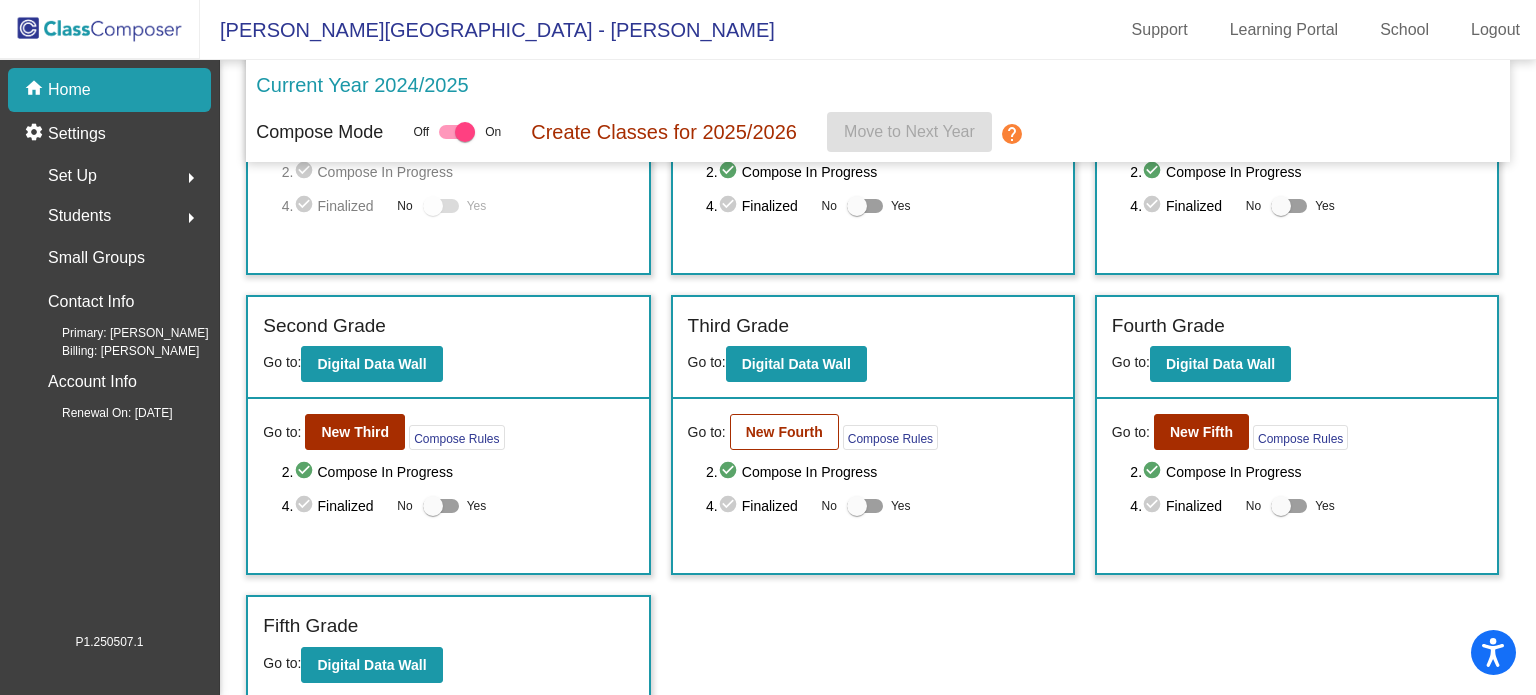 scroll, scrollTop: 0, scrollLeft: 0, axis: both 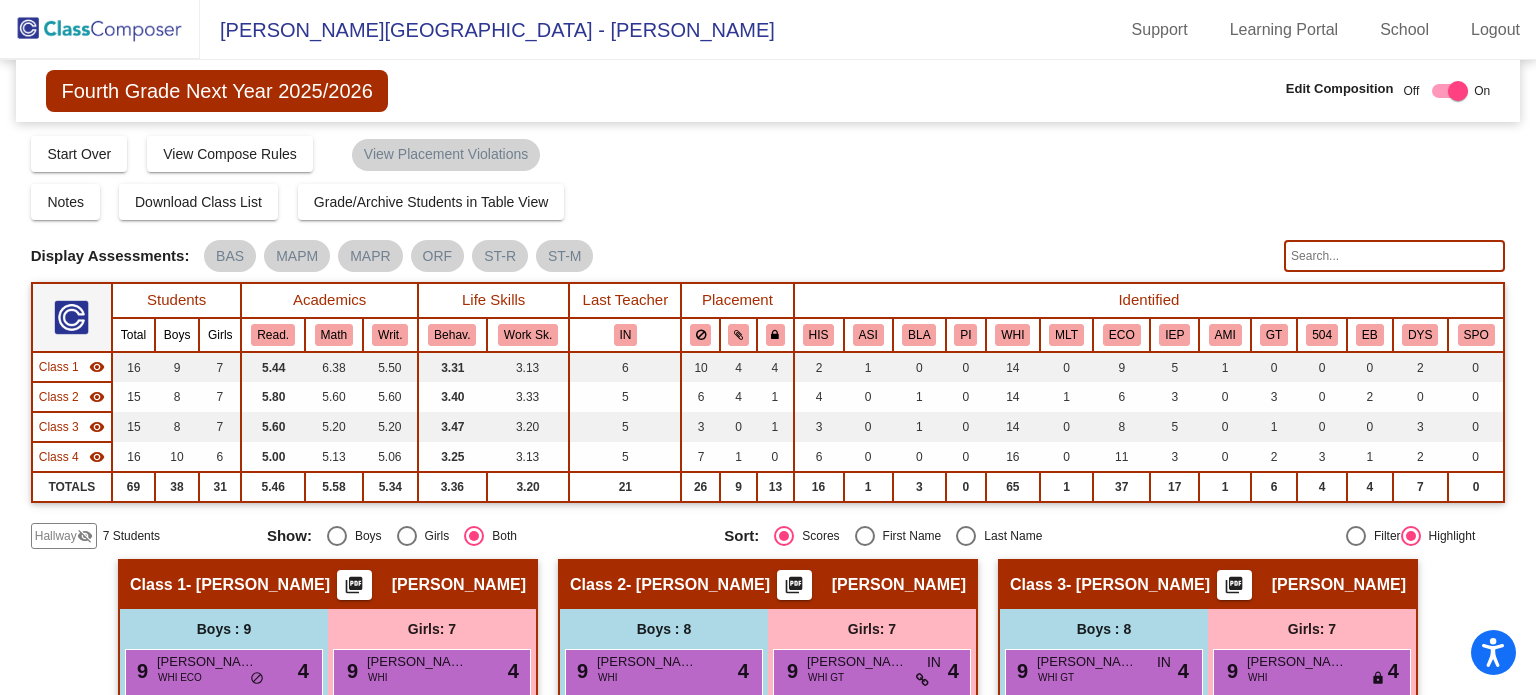 click on "Hallway" 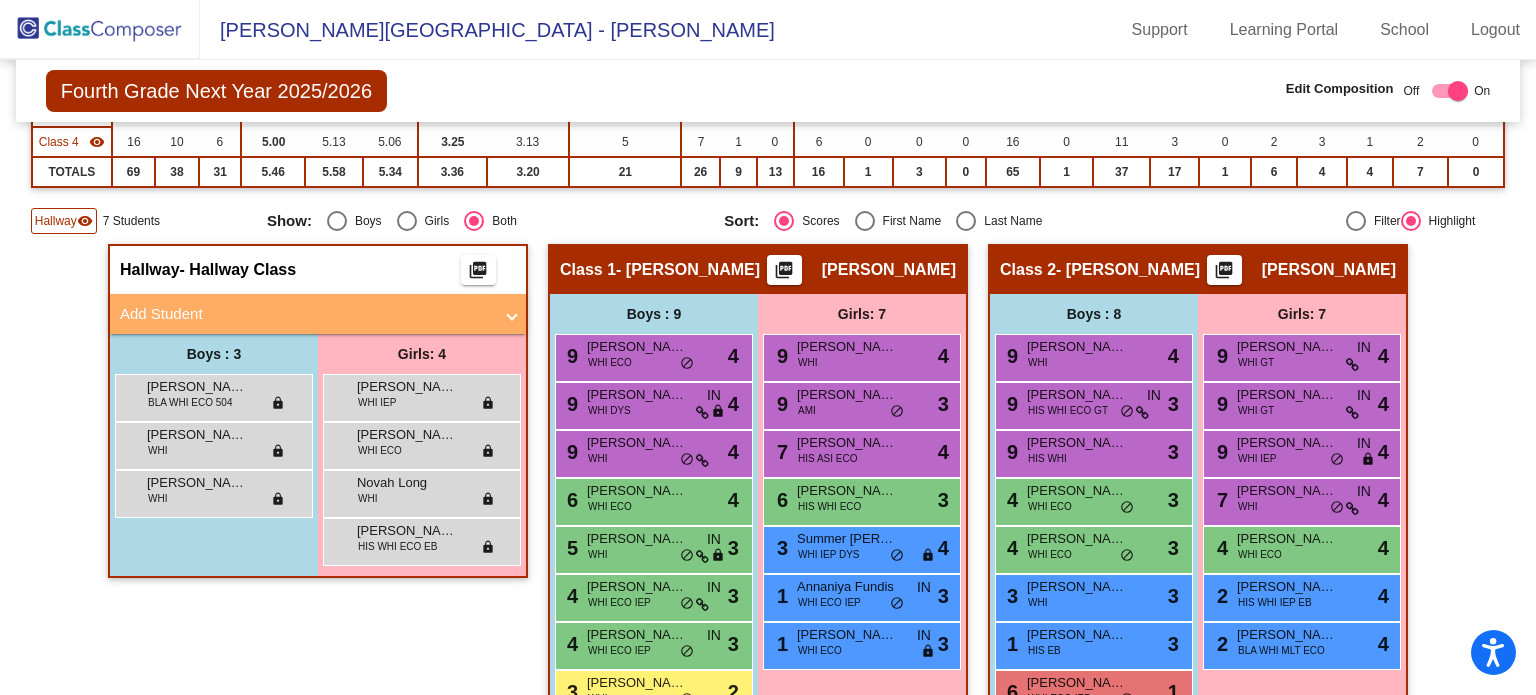 scroll, scrollTop: 321, scrollLeft: 0, axis: vertical 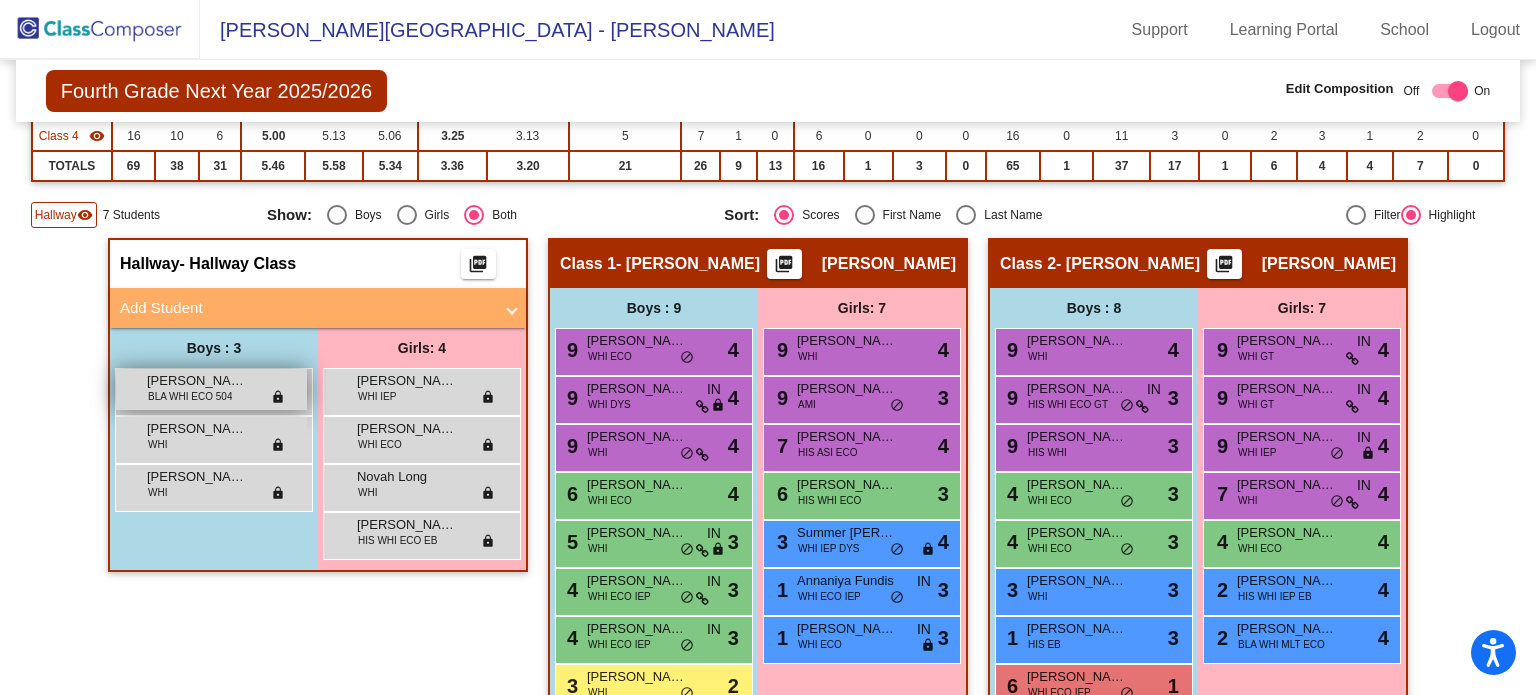 click on "Aiden McBride BLA WHI ECO 504 lock do_not_disturb_alt" at bounding box center (211, 389) 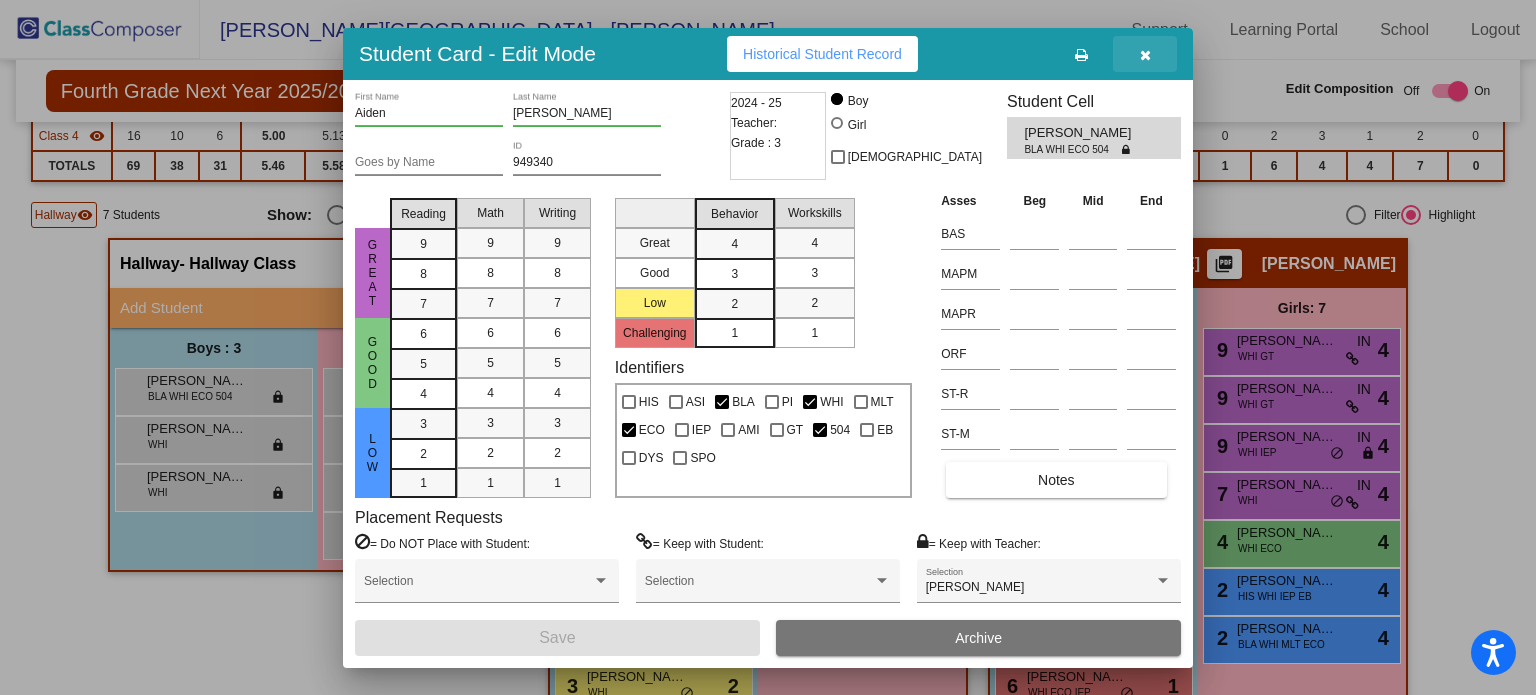 click at bounding box center (1145, 54) 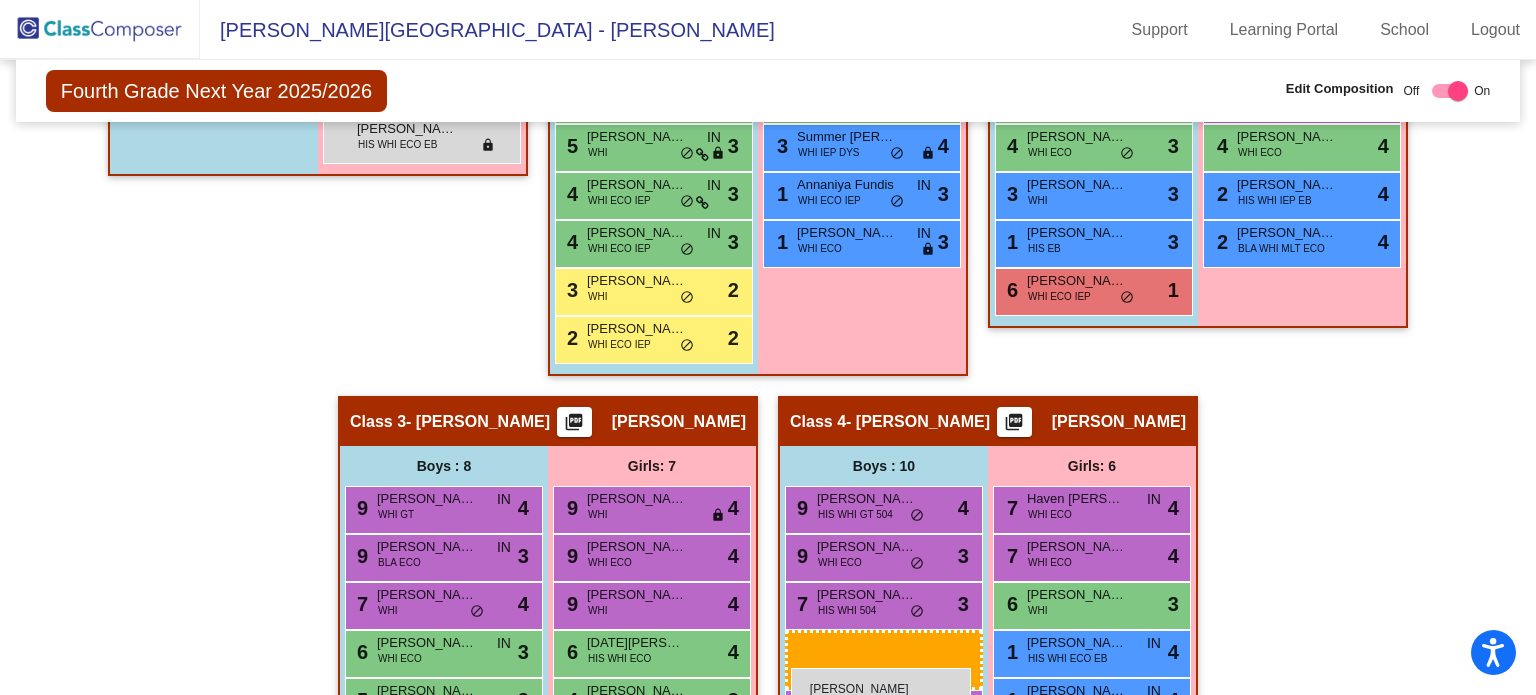 scroll, scrollTop: 741, scrollLeft: 0, axis: vertical 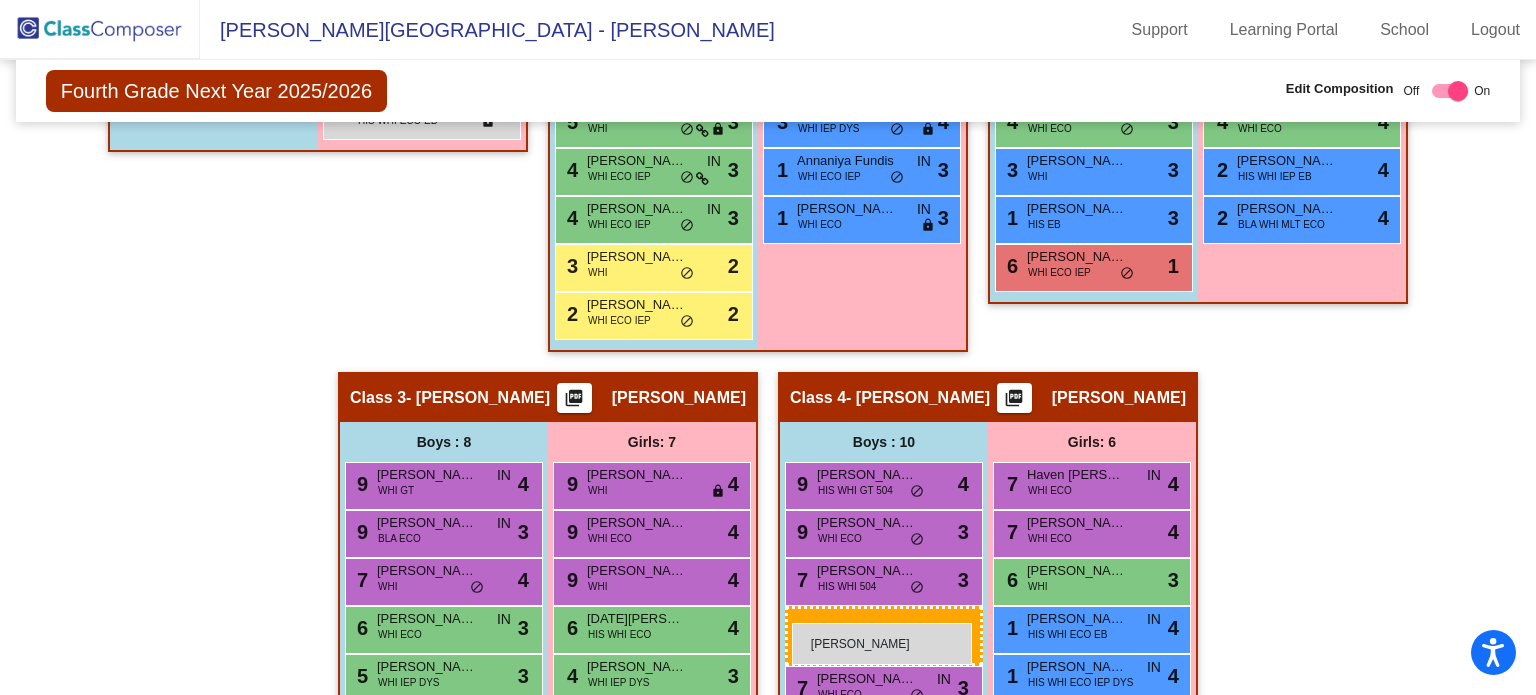 drag, startPoint x: 223, startPoint y: 131, endPoint x: 791, endPoint y: 619, distance: 748.8444 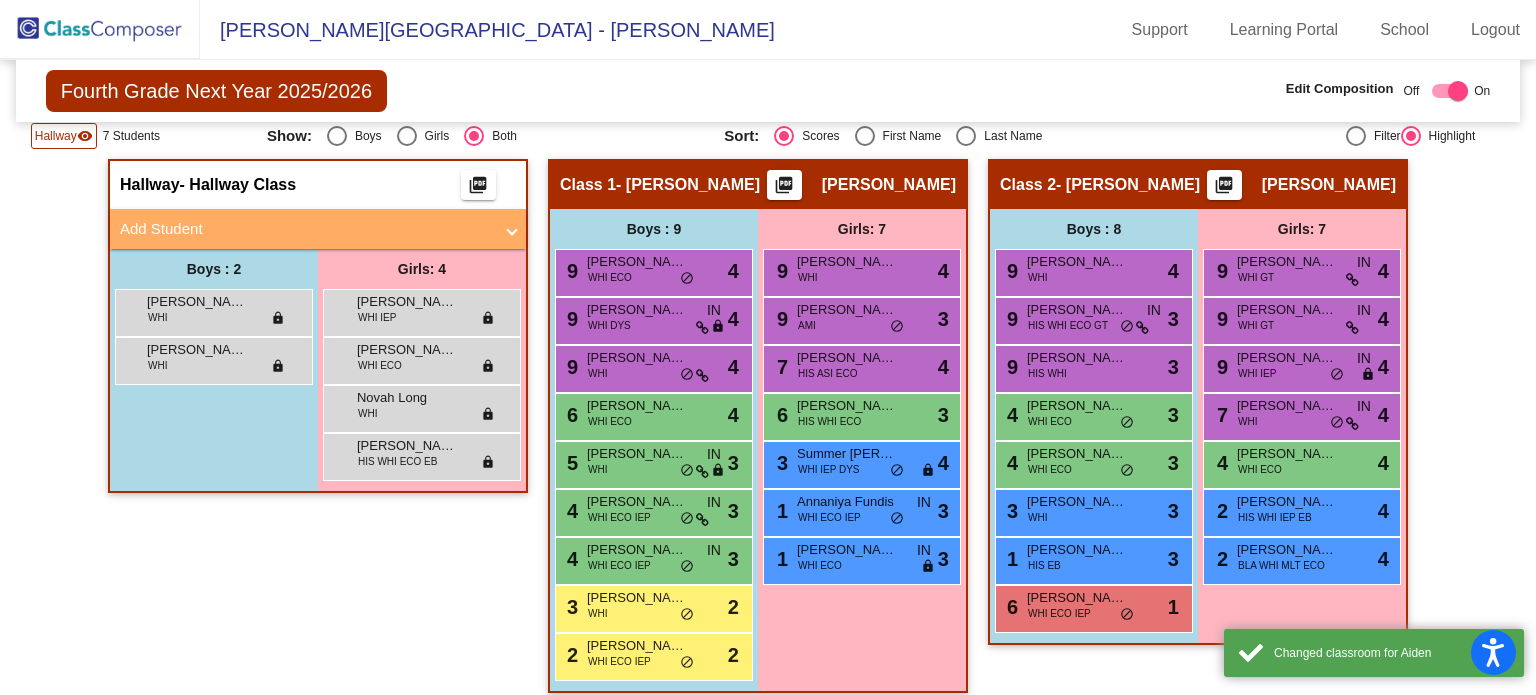 scroll, scrollTop: 402, scrollLeft: 0, axis: vertical 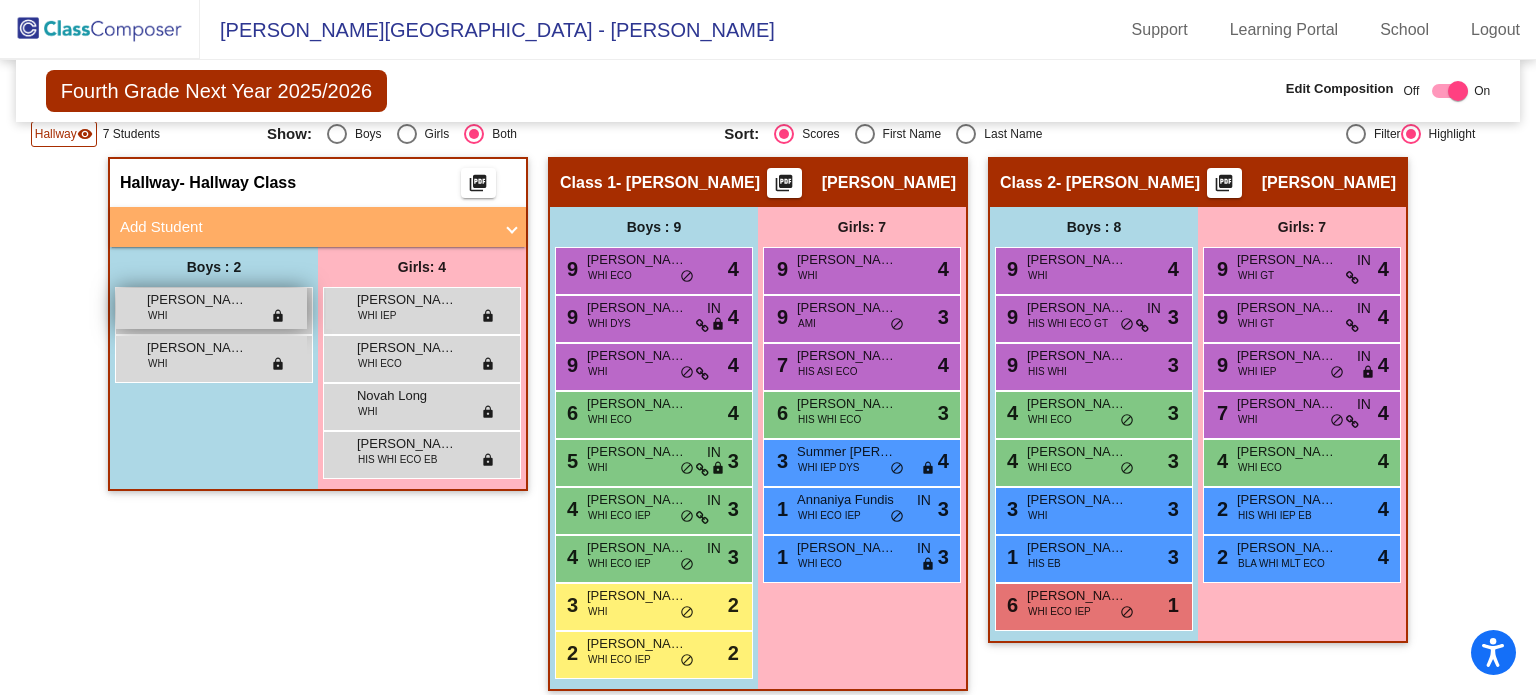 click on "Charles Byars WHI lock do_not_disturb_alt" at bounding box center (211, 308) 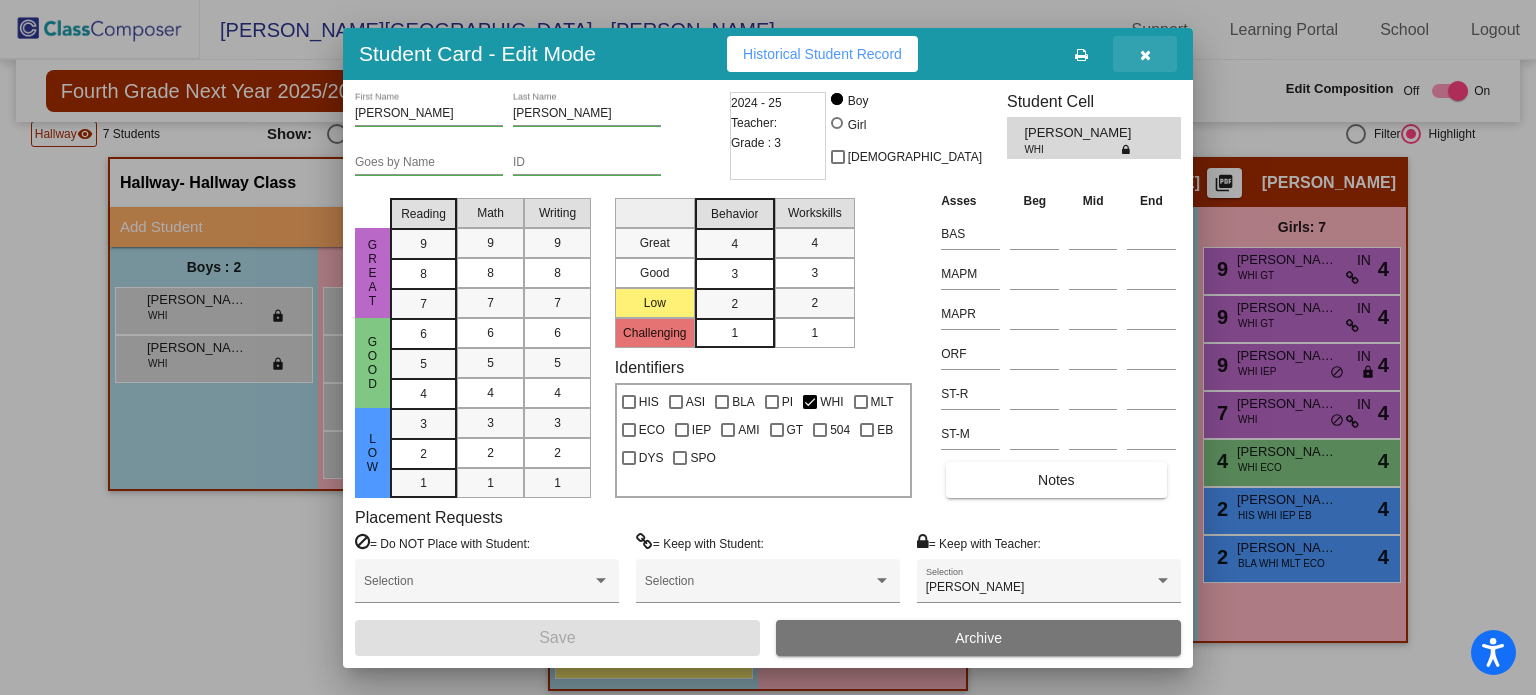 click at bounding box center [1145, 55] 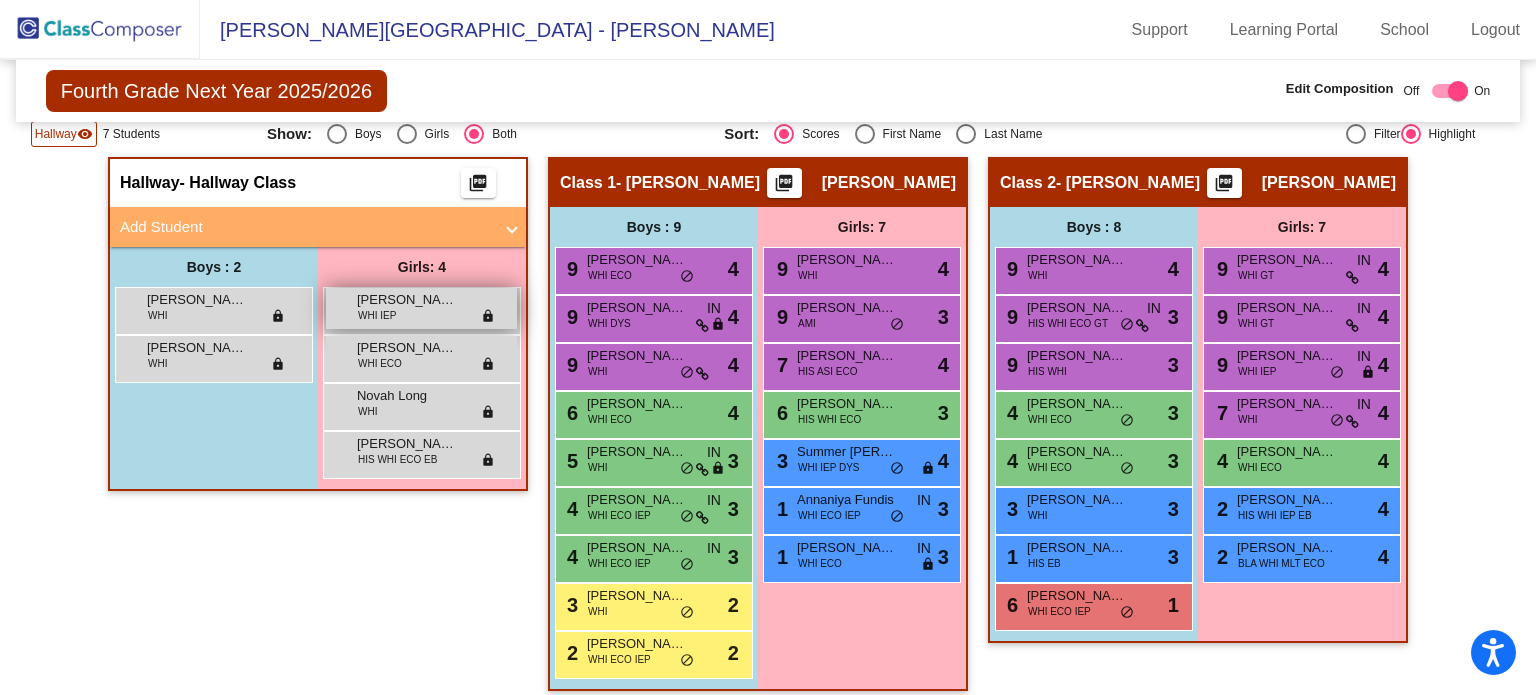 click on "Aaliyah Shiflet" at bounding box center [407, 300] 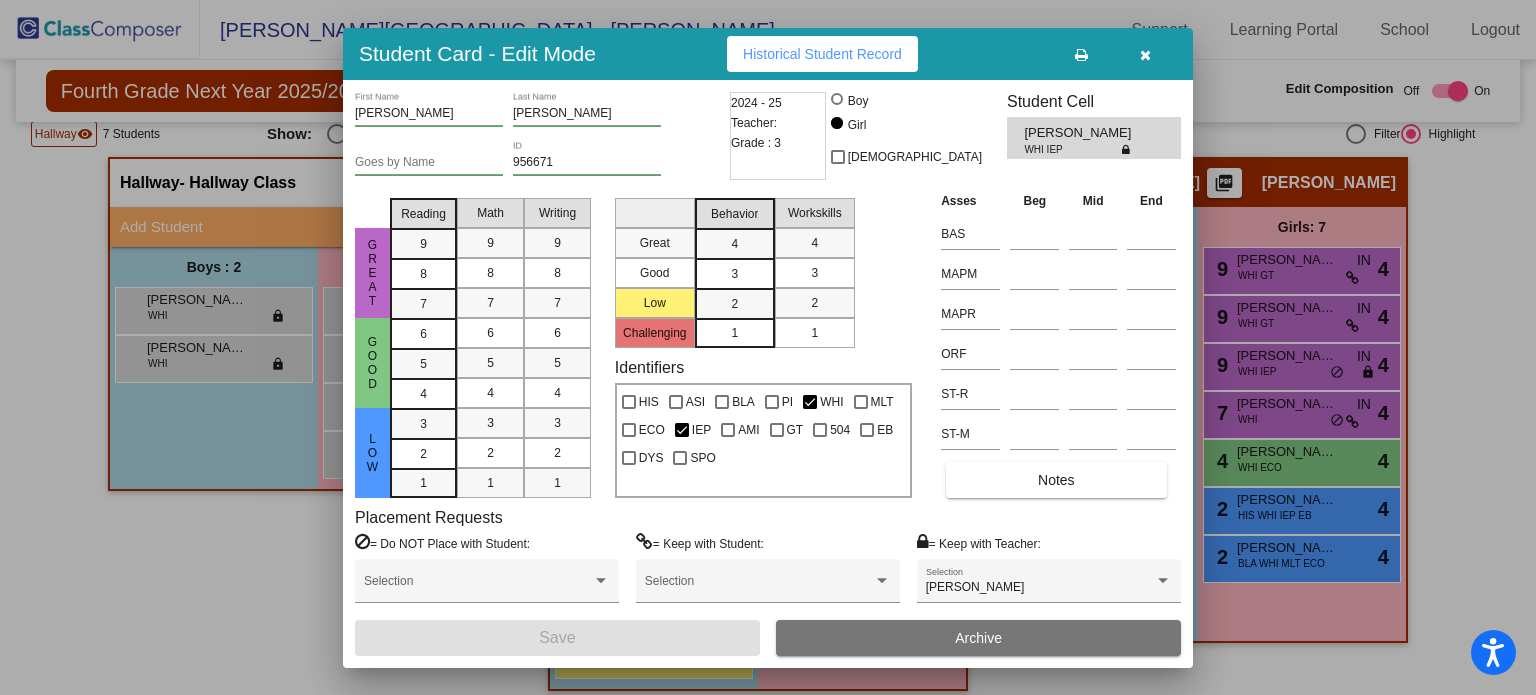 click at bounding box center (1145, 55) 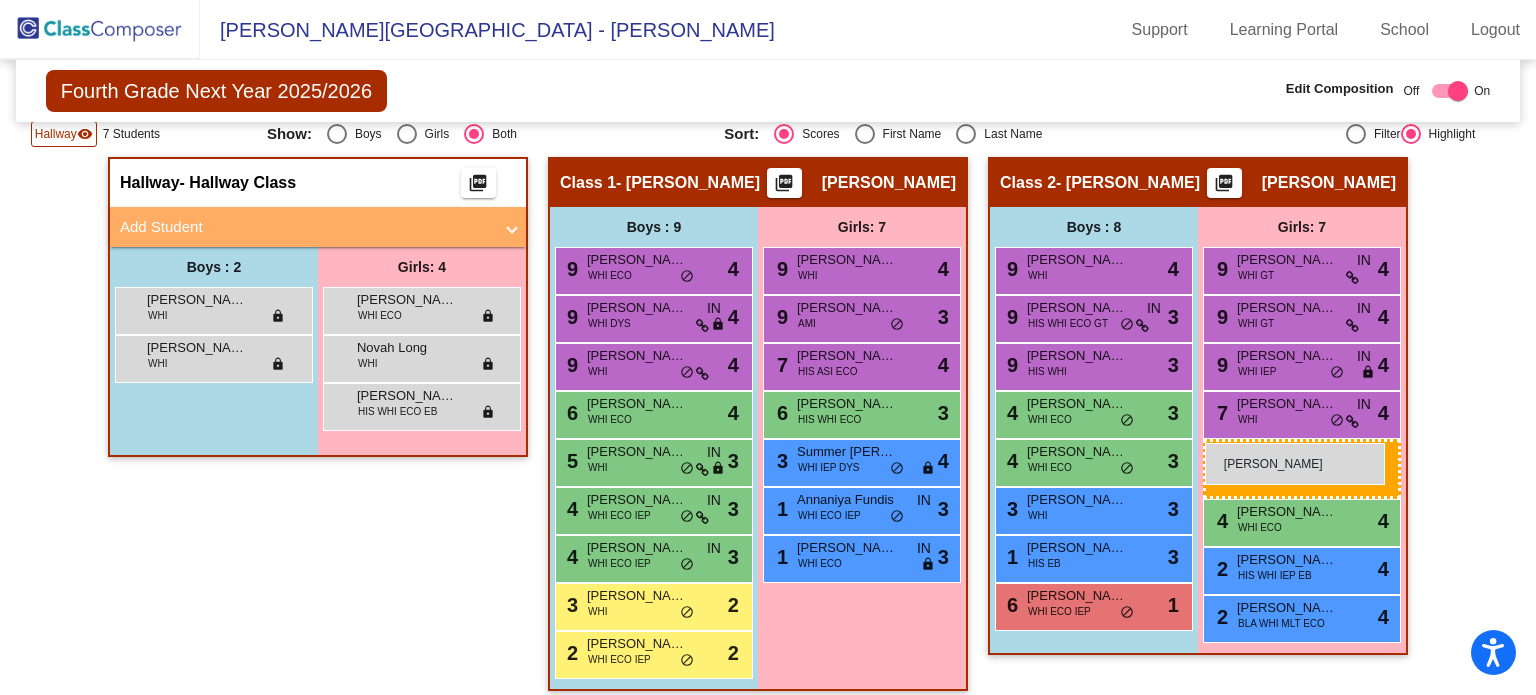 drag, startPoint x: 400, startPoint y: 301, endPoint x: 1205, endPoint y: 443, distance: 817.4283 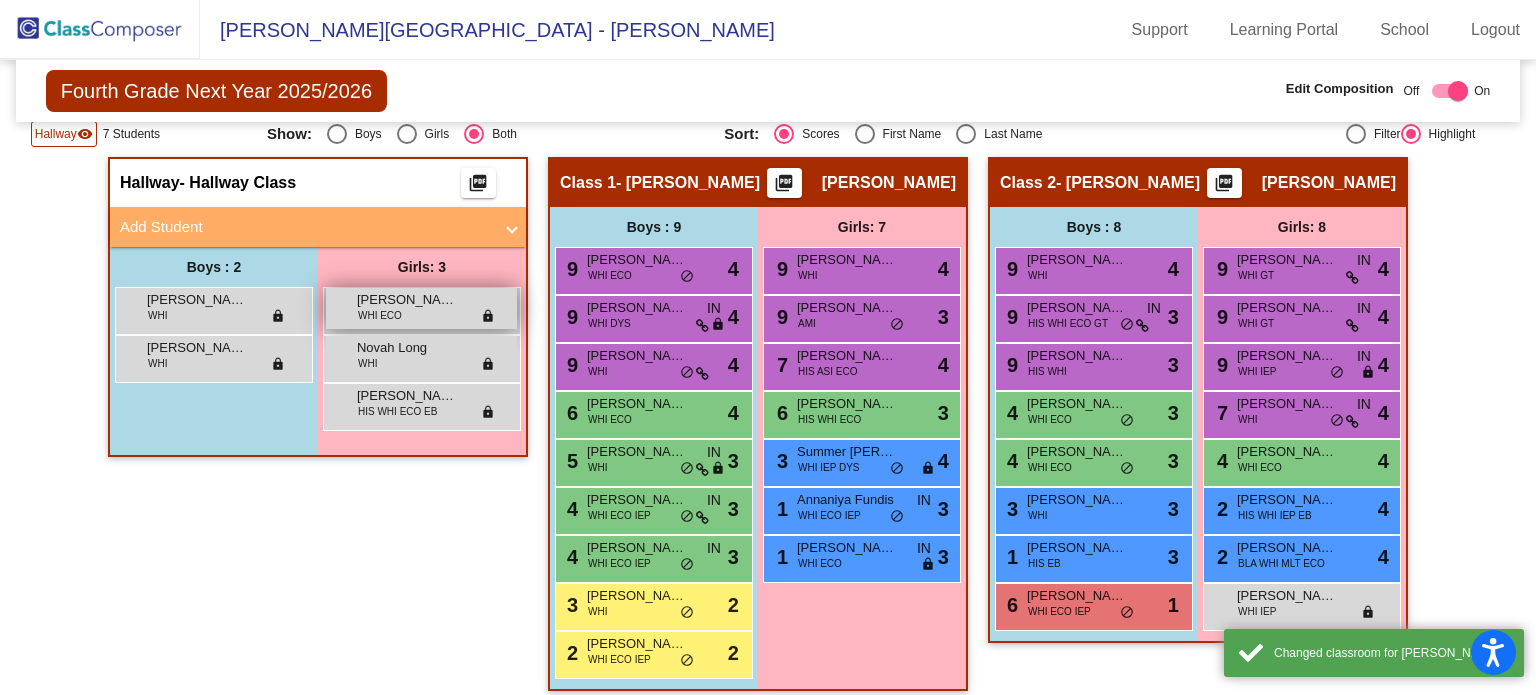 click on "Eren Mikesell WHI ECO lock do_not_disturb_alt" at bounding box center (421, 308) 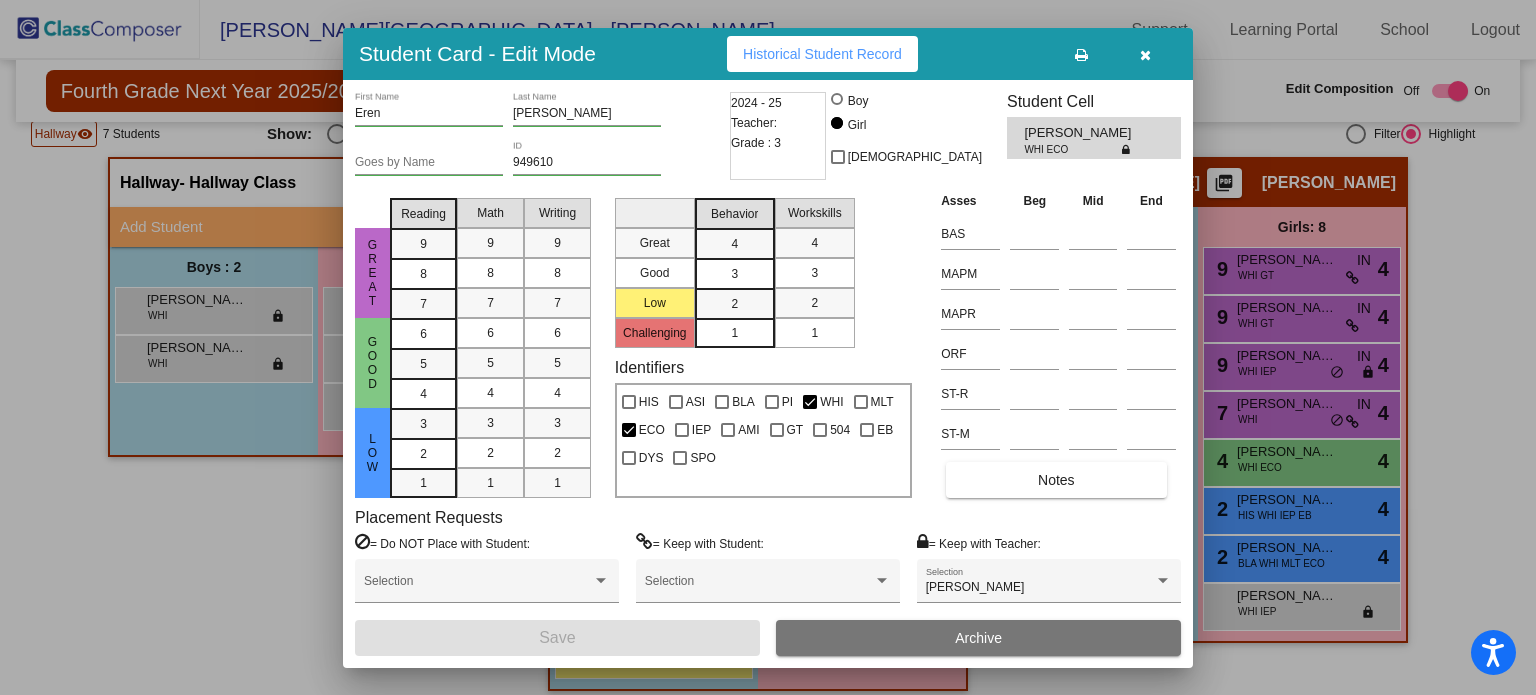 click at bounding box center (1145, 55) 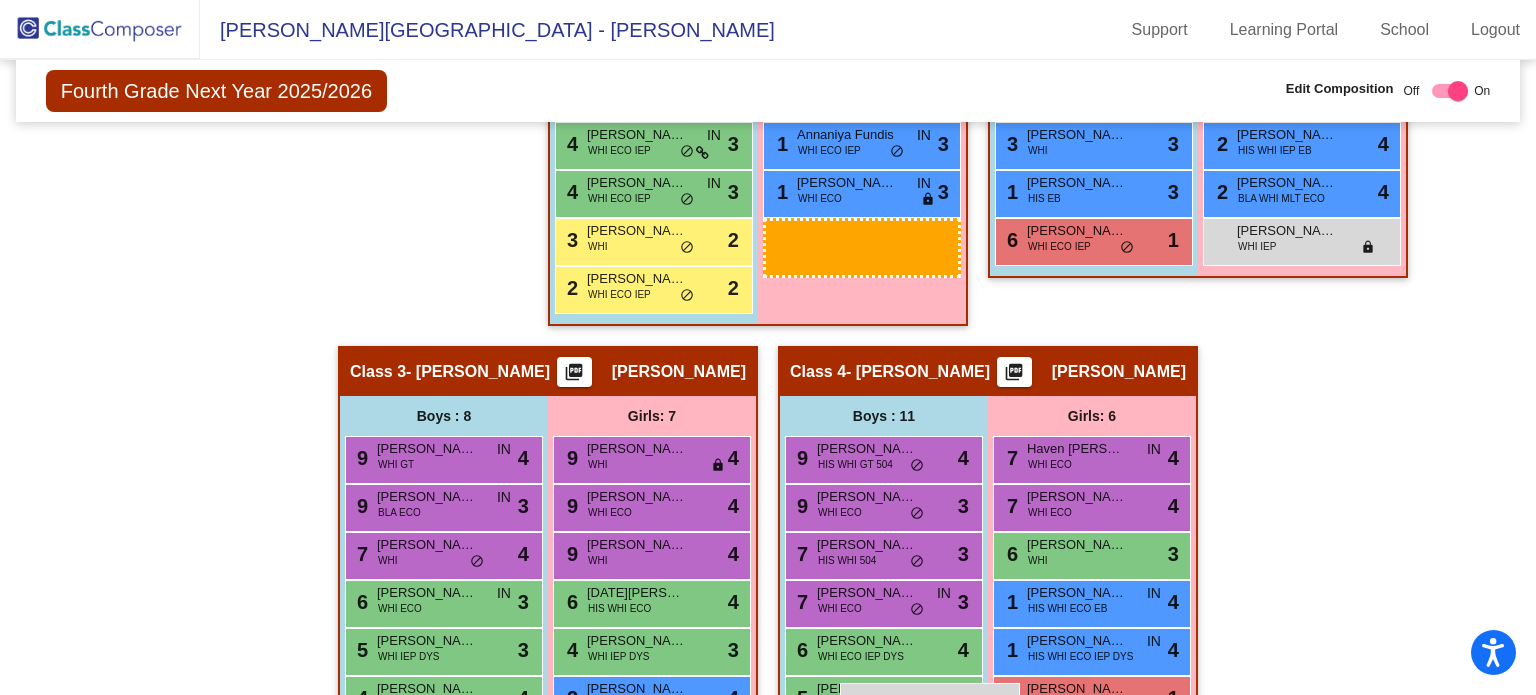 scroll, scrollTop: 796, scrollLeft: 0, axis: vertical 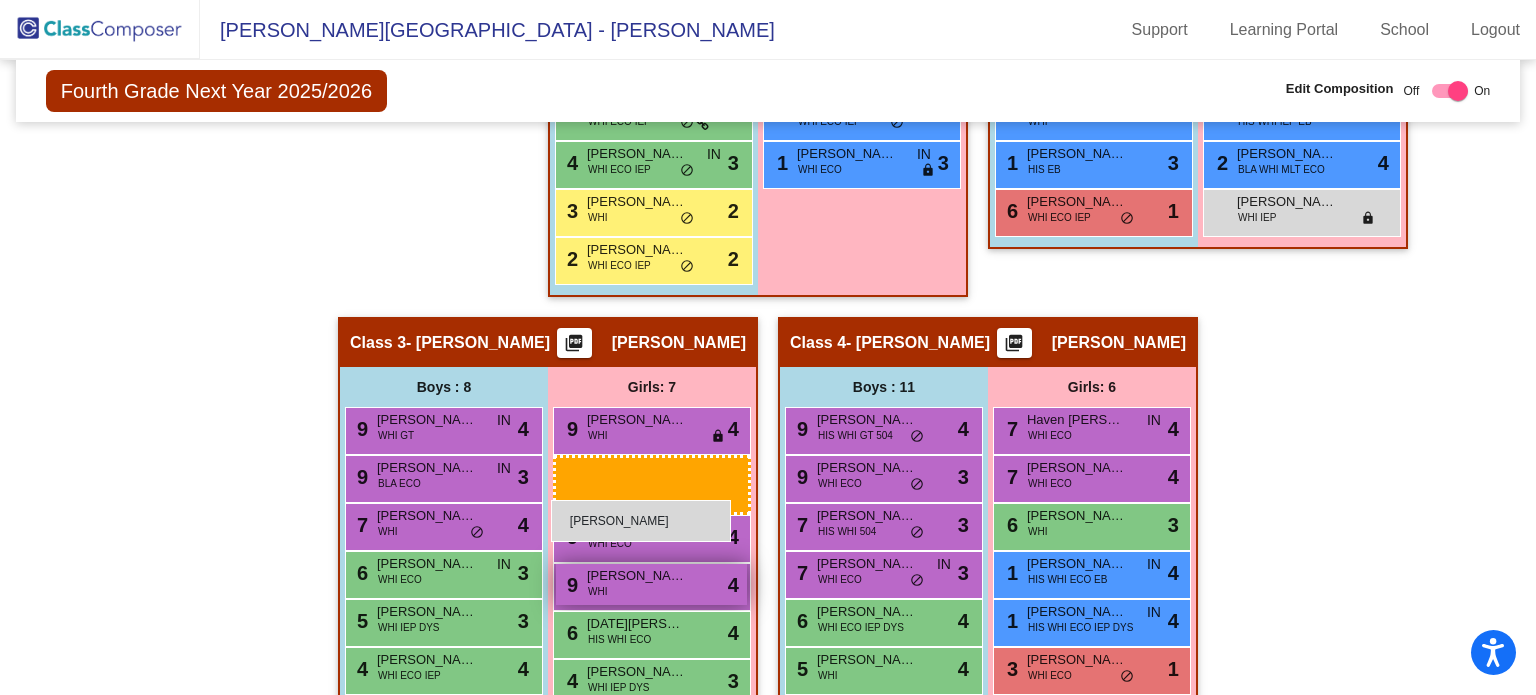 drag, startPoint x: 441, startPoint y: 306, endPoint x: 552, endPoint y: 501, distance: 224.37915 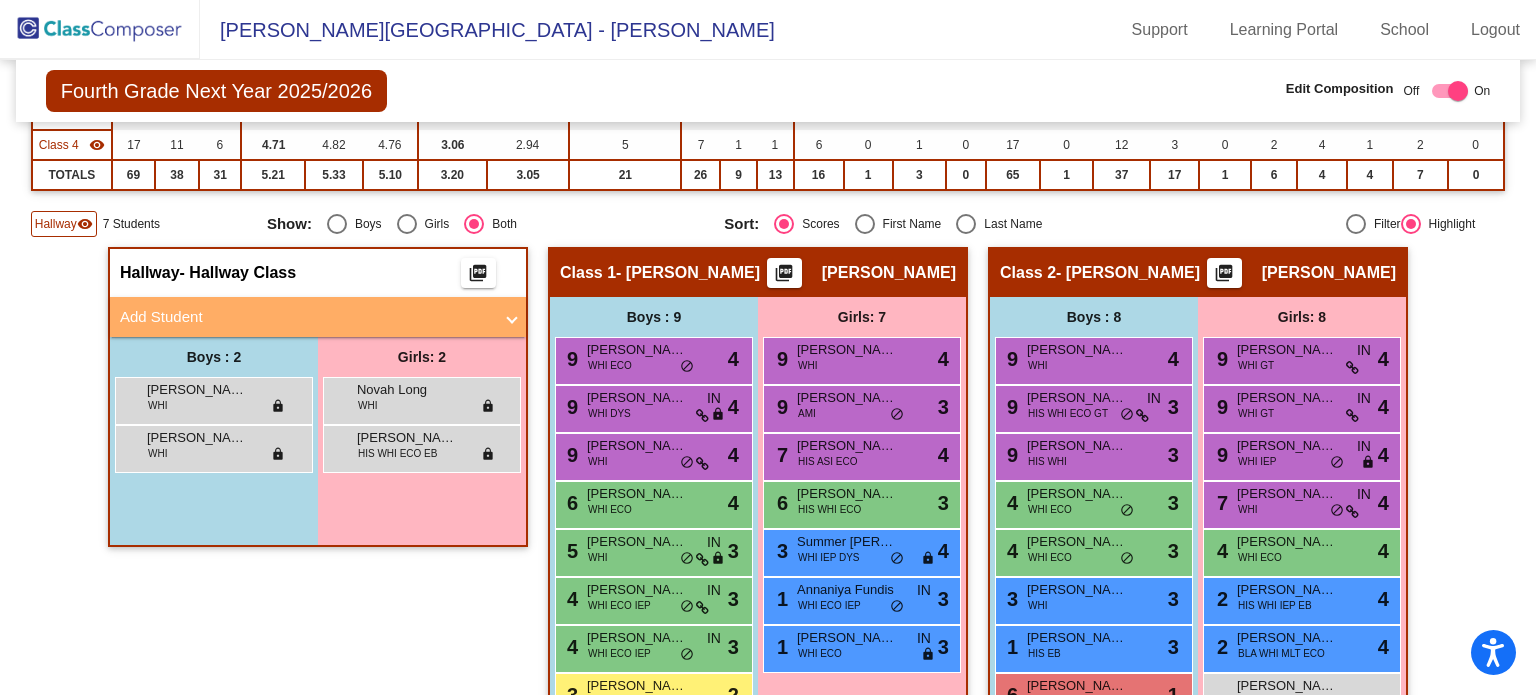 scroll, scrollTop: 328, scrollLeft: 0, axis: vertical 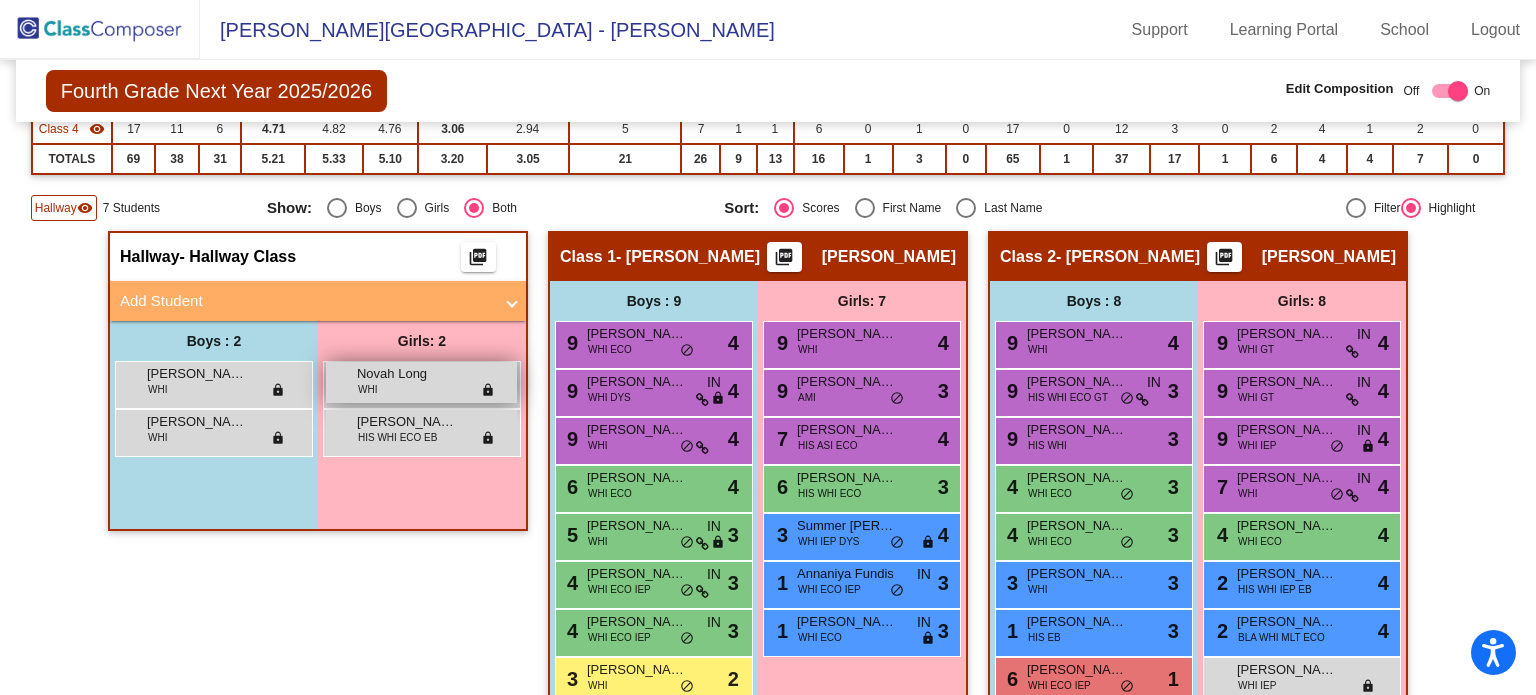 click on "Novah Long WHI lock do_not_disturb_alt" at bounding box center (421, 382) 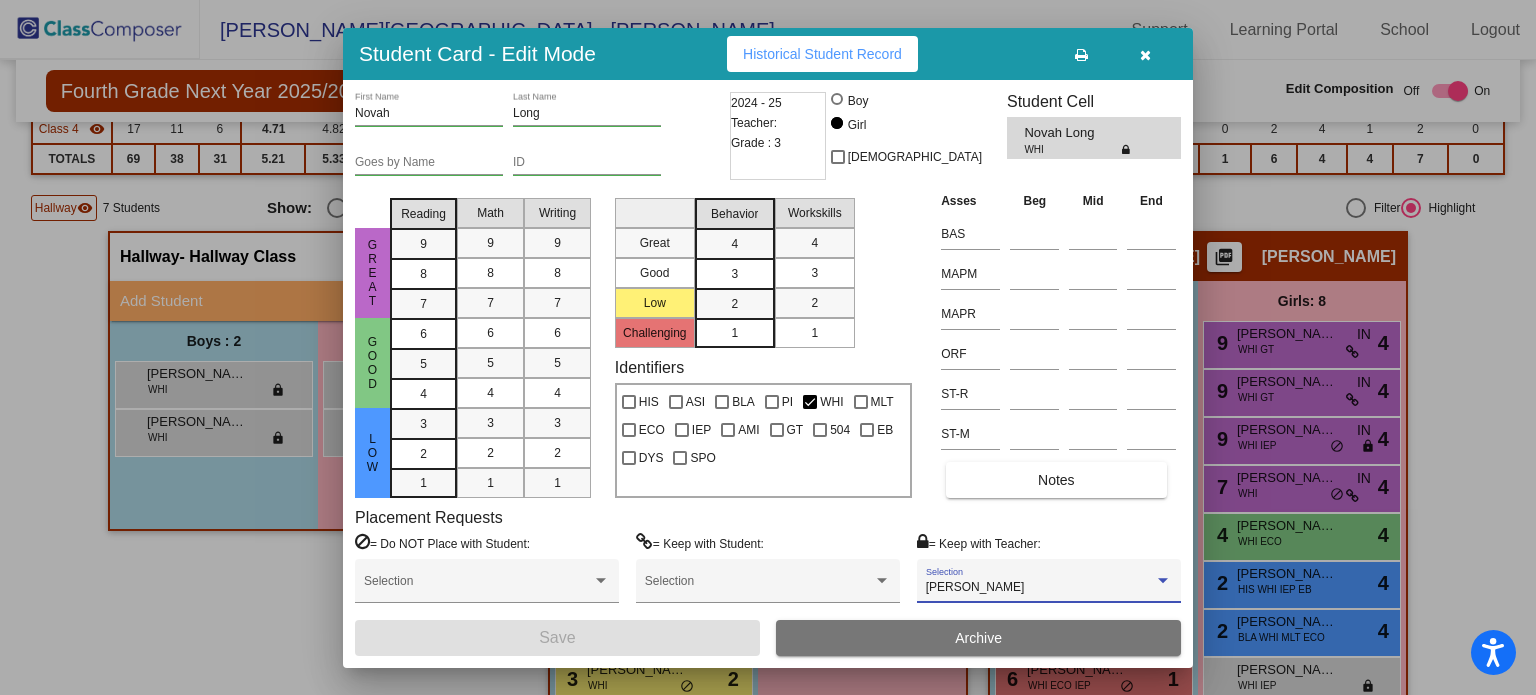 click on "Sarah Nichols" at bounding box center [1040, 588] 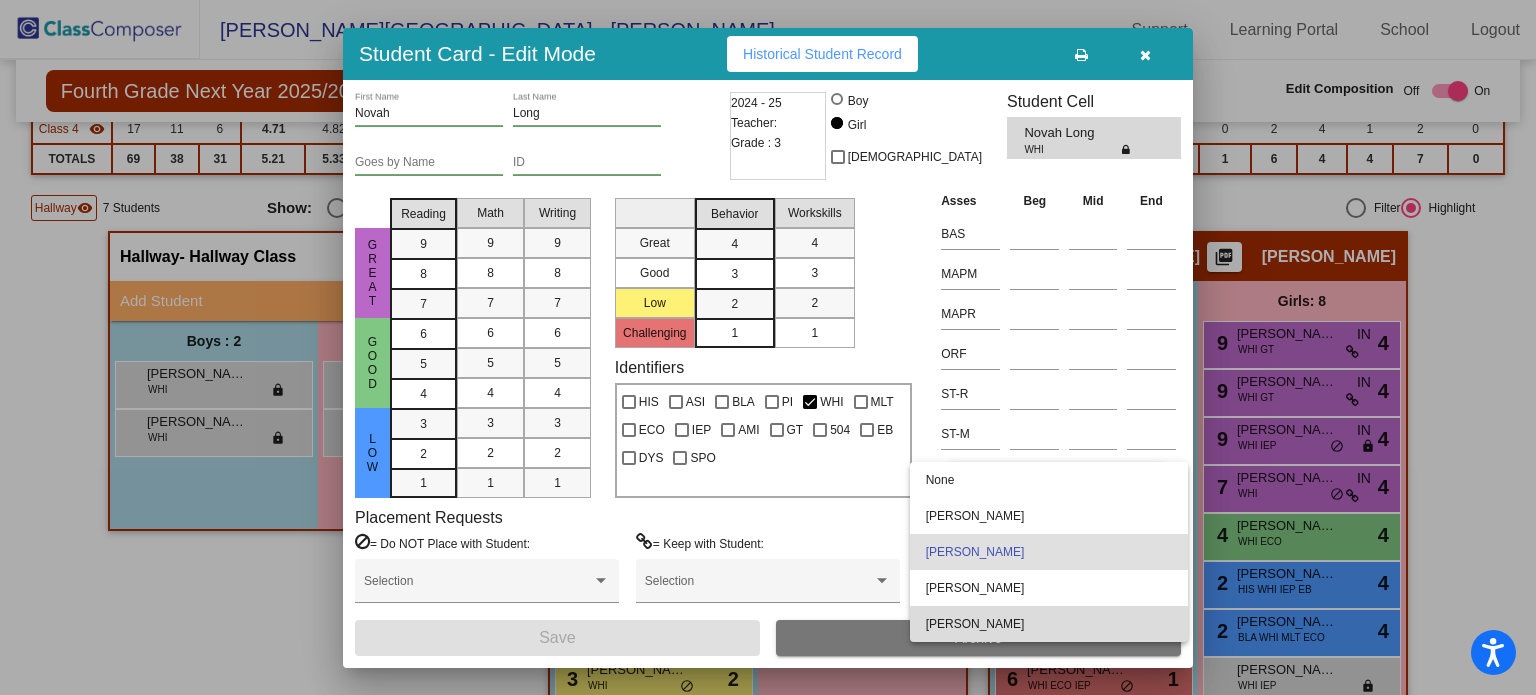 click on "Alyssa Santangelo" at bounding box center [1049, 624] 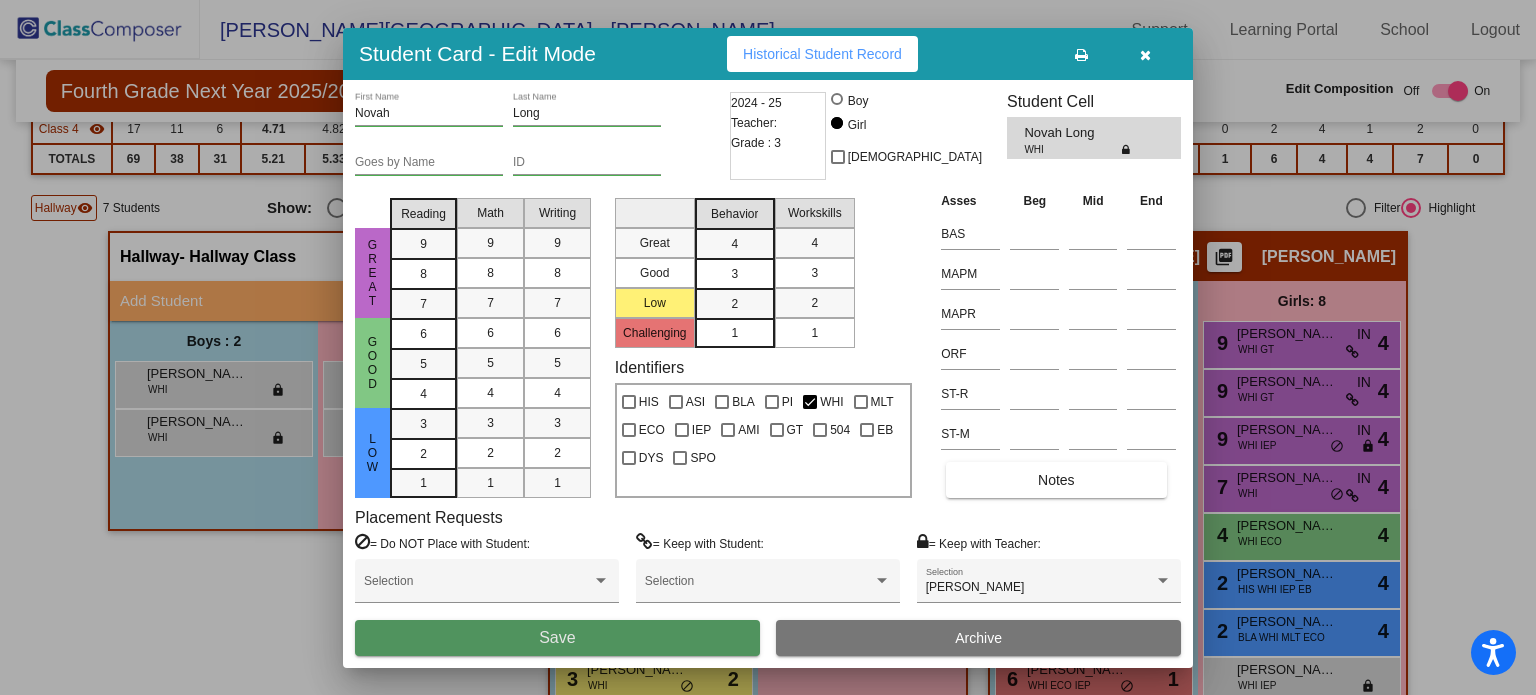 click on "Save" at bounding box center [557, 638] 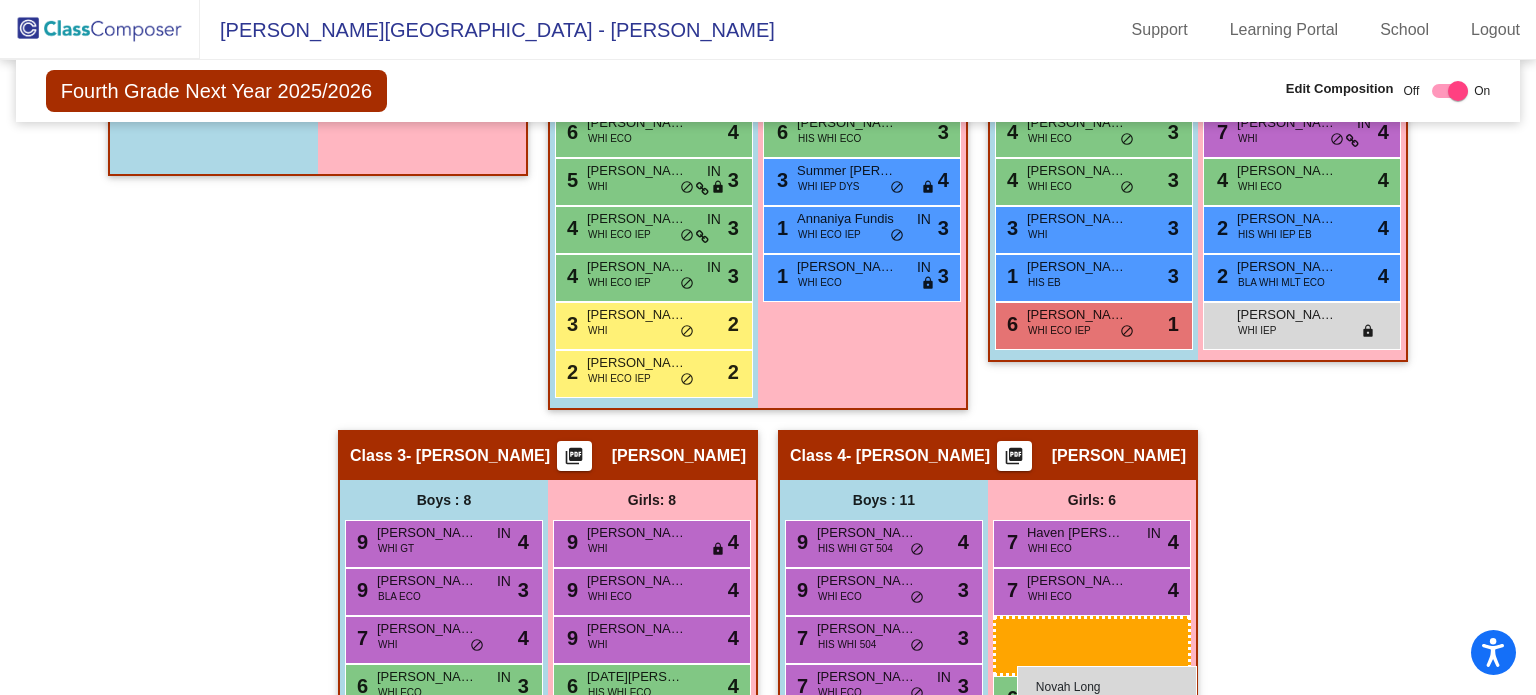 scroll, scrollTop: 683, scrollLeft: 0, axis: vertical 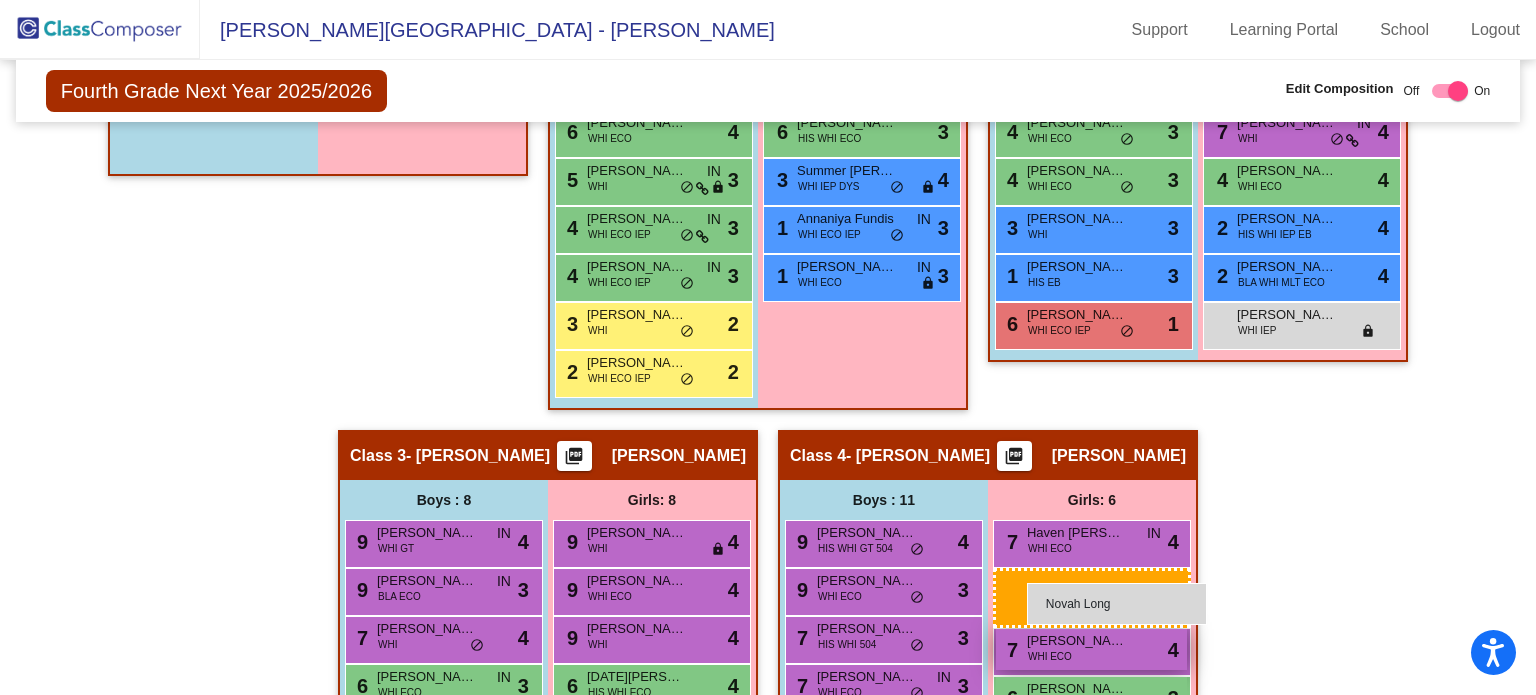 drag, startPoint x: 401, startPoint y: 393, endPoint x: 1024, endPoint y: 581, distance: 650.74805 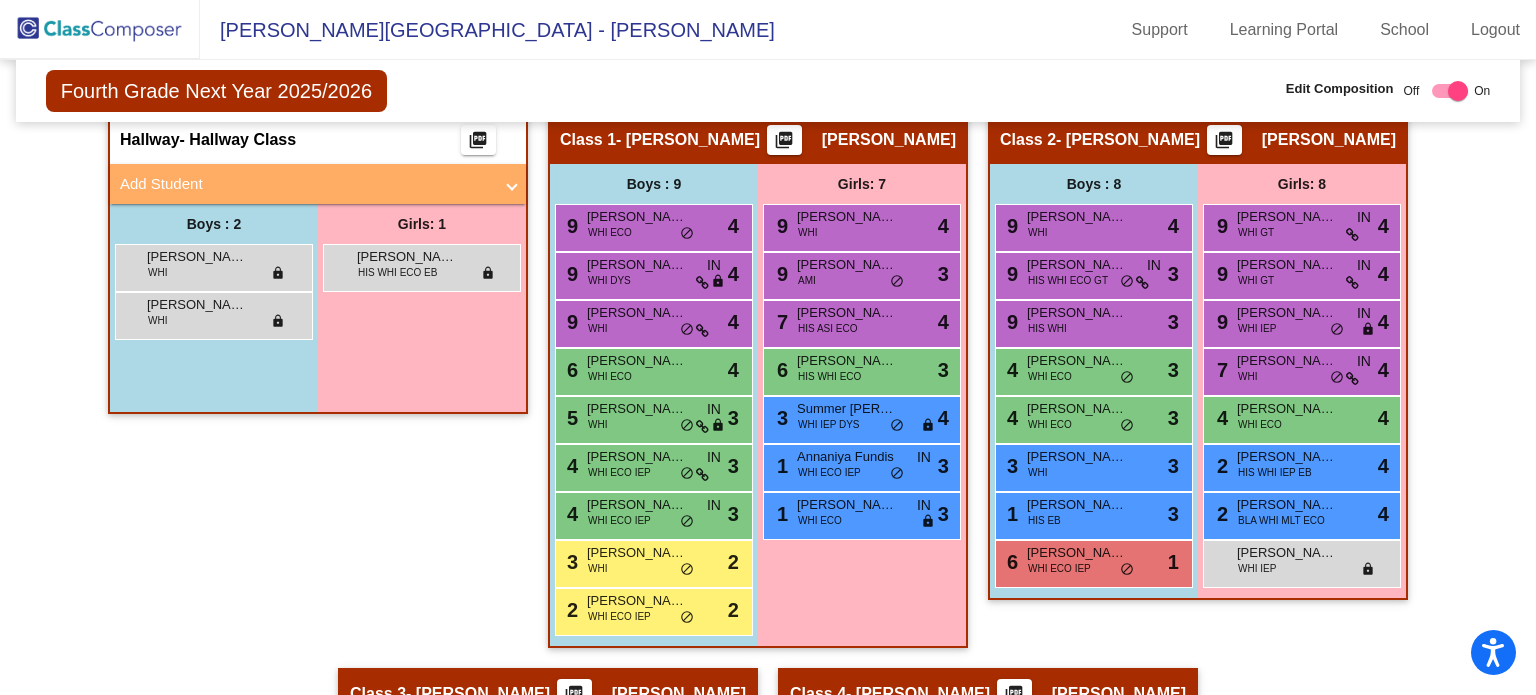 scroll, scrollTop: 449, scrollLeft: 0, axis: vertical 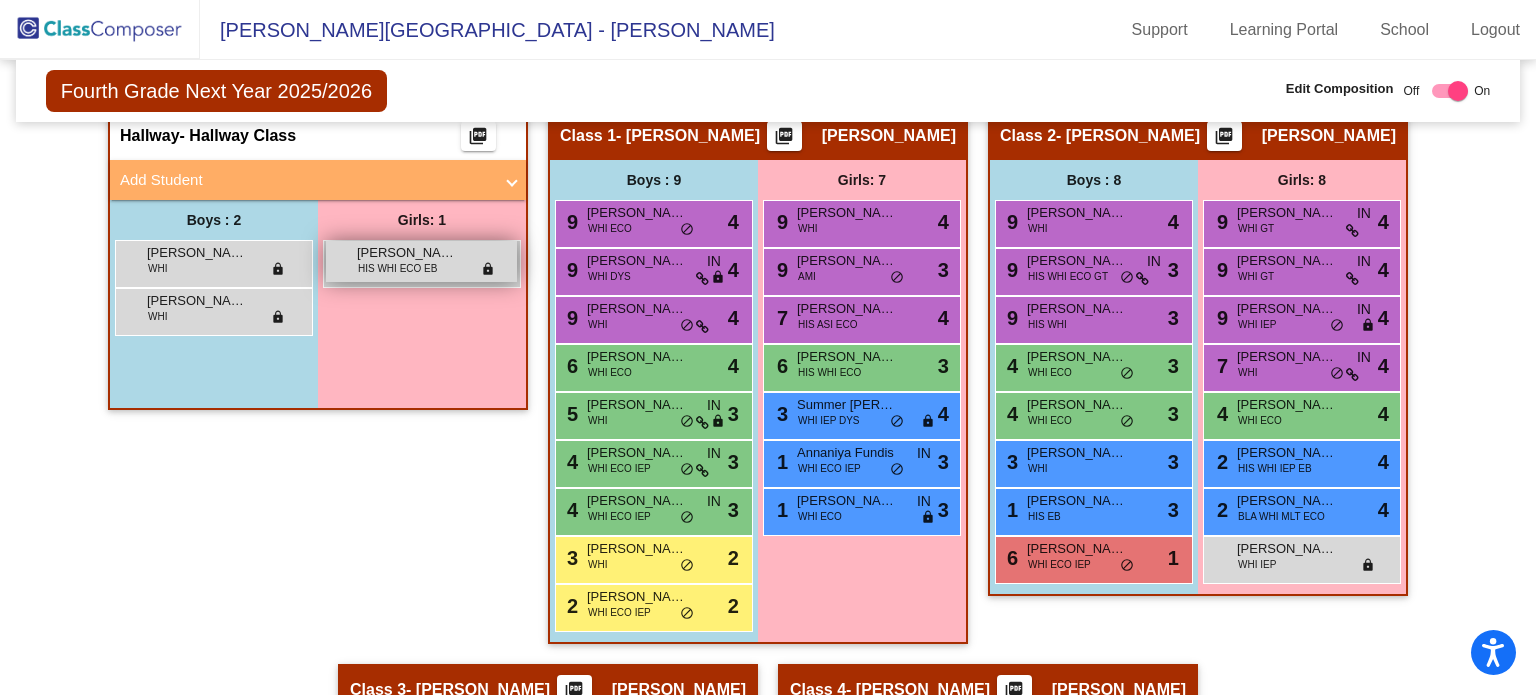 click on "Zully Ramirez-Badillo" at bounding box center [407, 253] 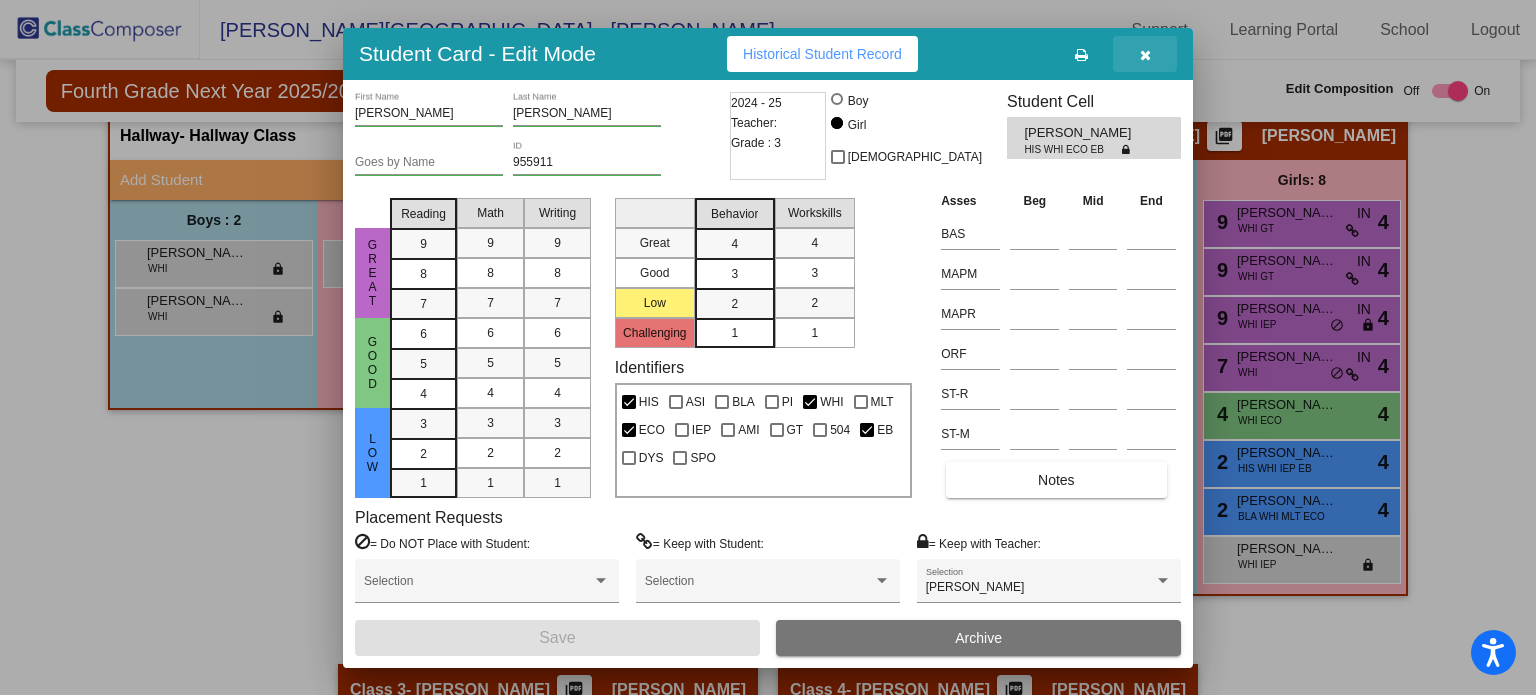 click at bounding box center (1145, 55) 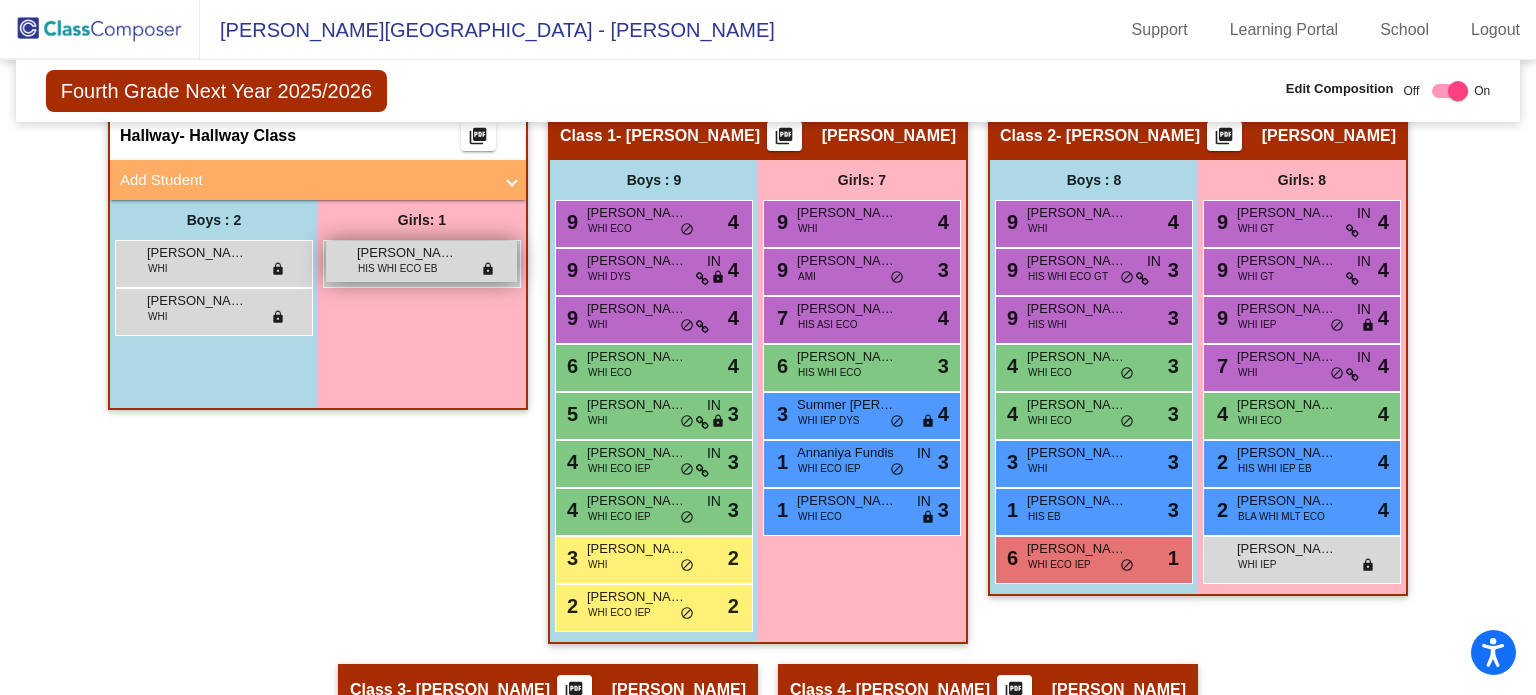 click on "HIS WHI ECO EB" at bounding box center [397, 268] 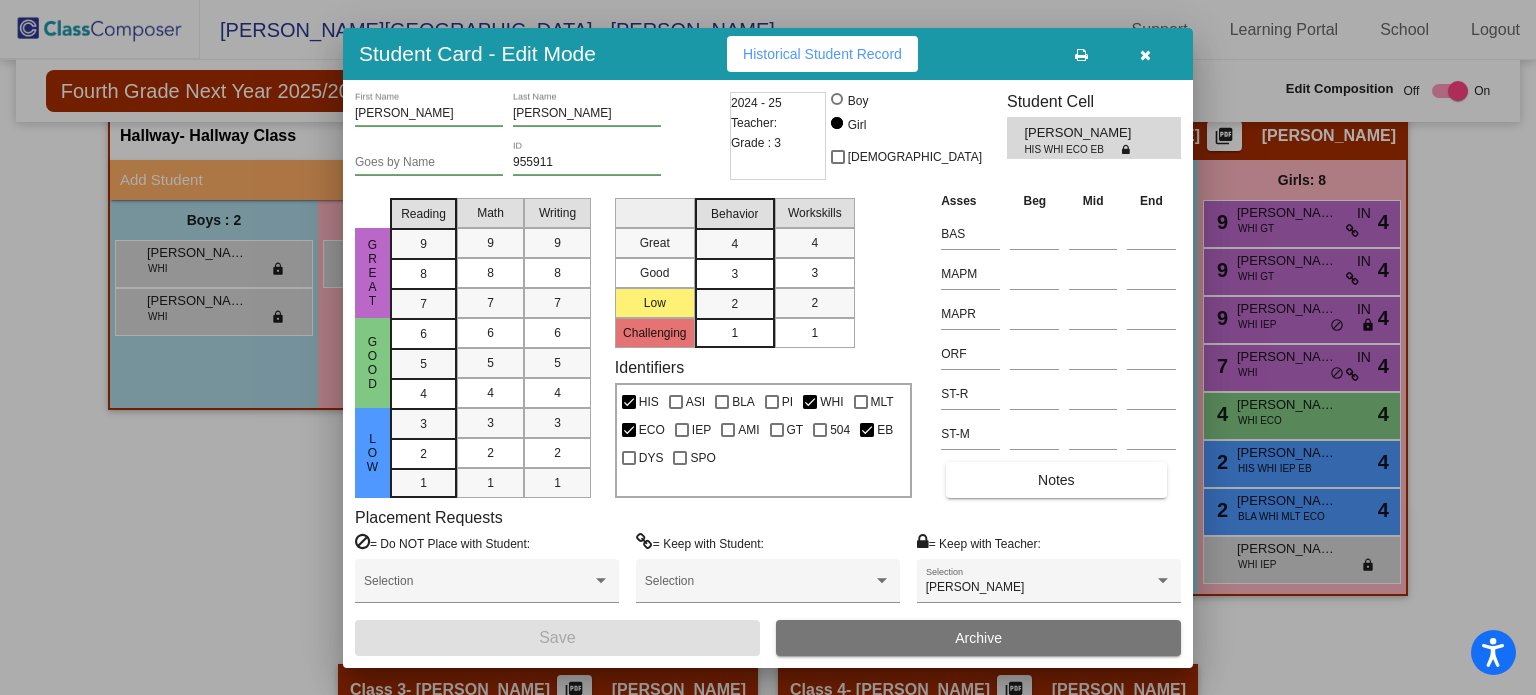 click at bounding box center (1145, 55) 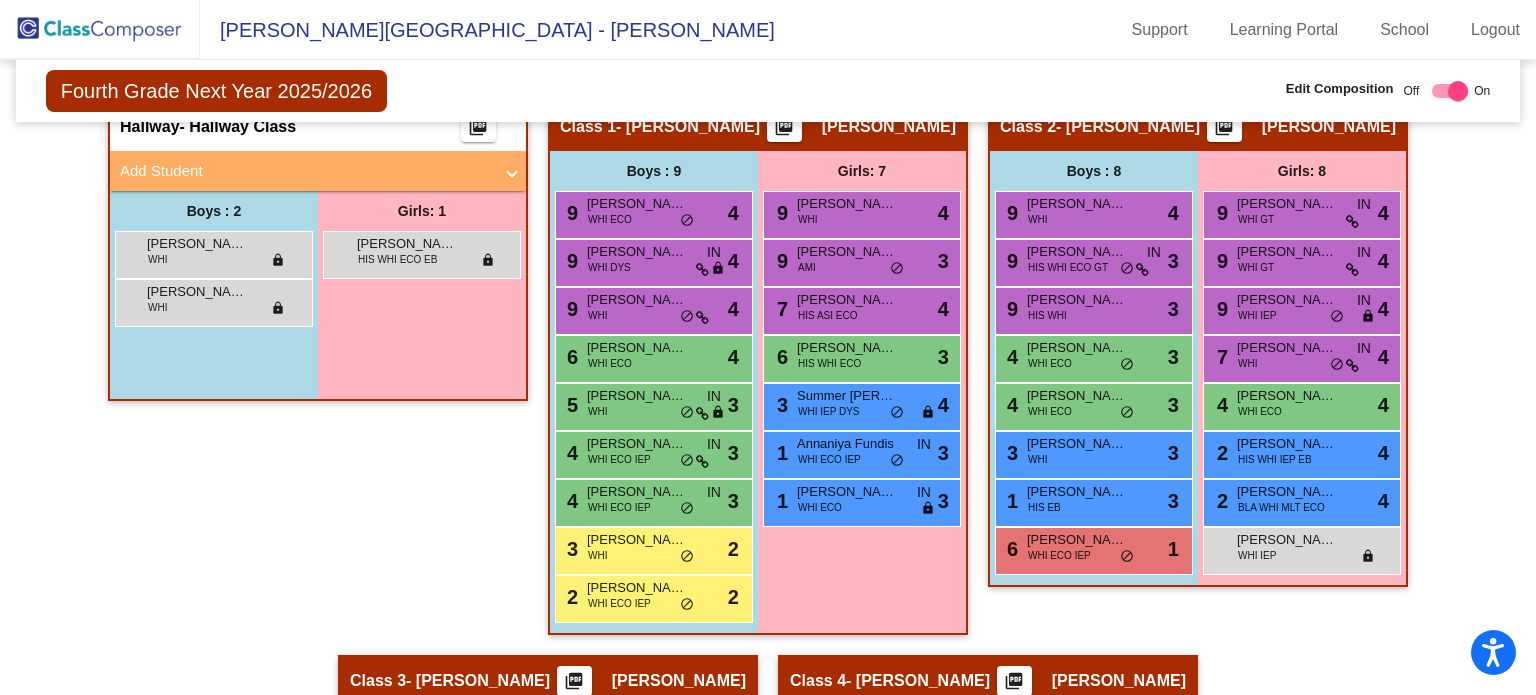 scroll, scrollTop: 460, scrollLeft: 0, axis: vertical 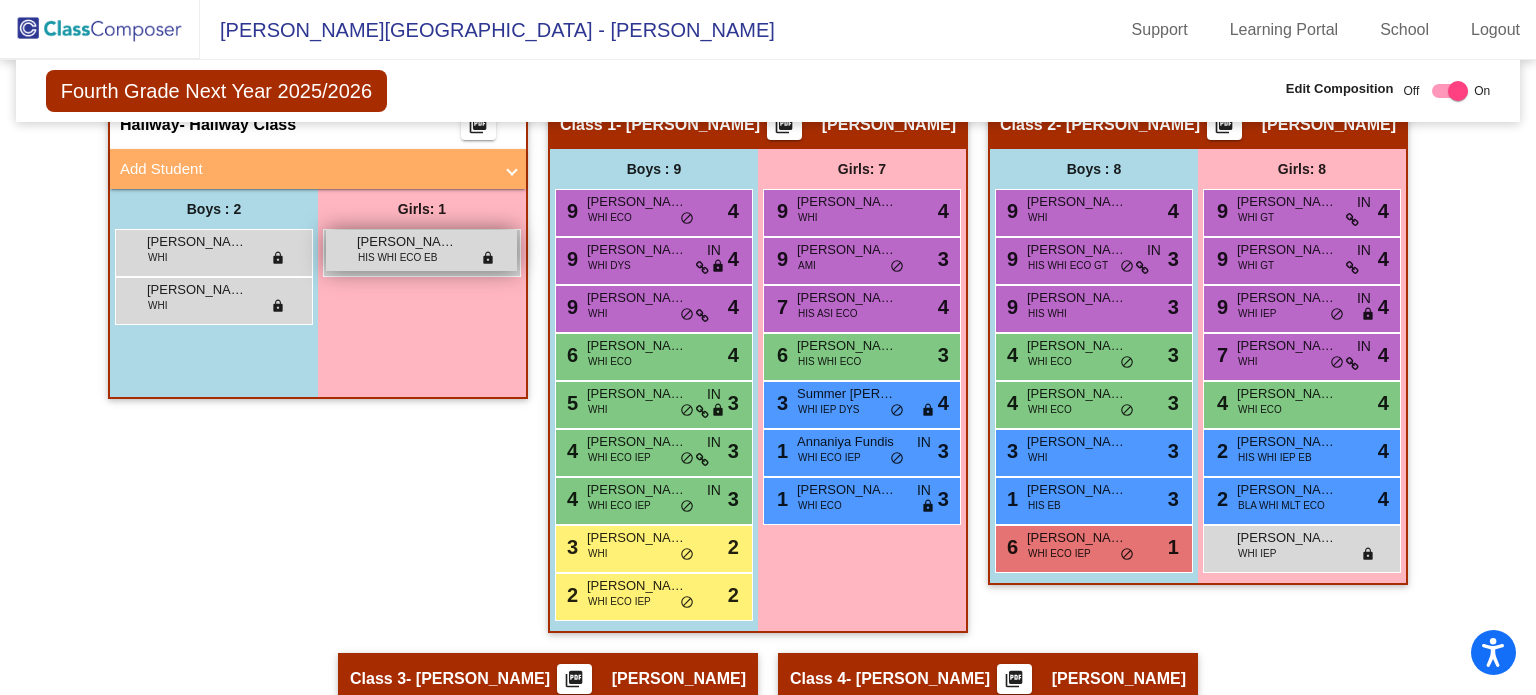 click on "Zully Ramirez-Badillo HIS WHI ECO EB lock do_not_disturb_alt" at bounding box center (421, 250) 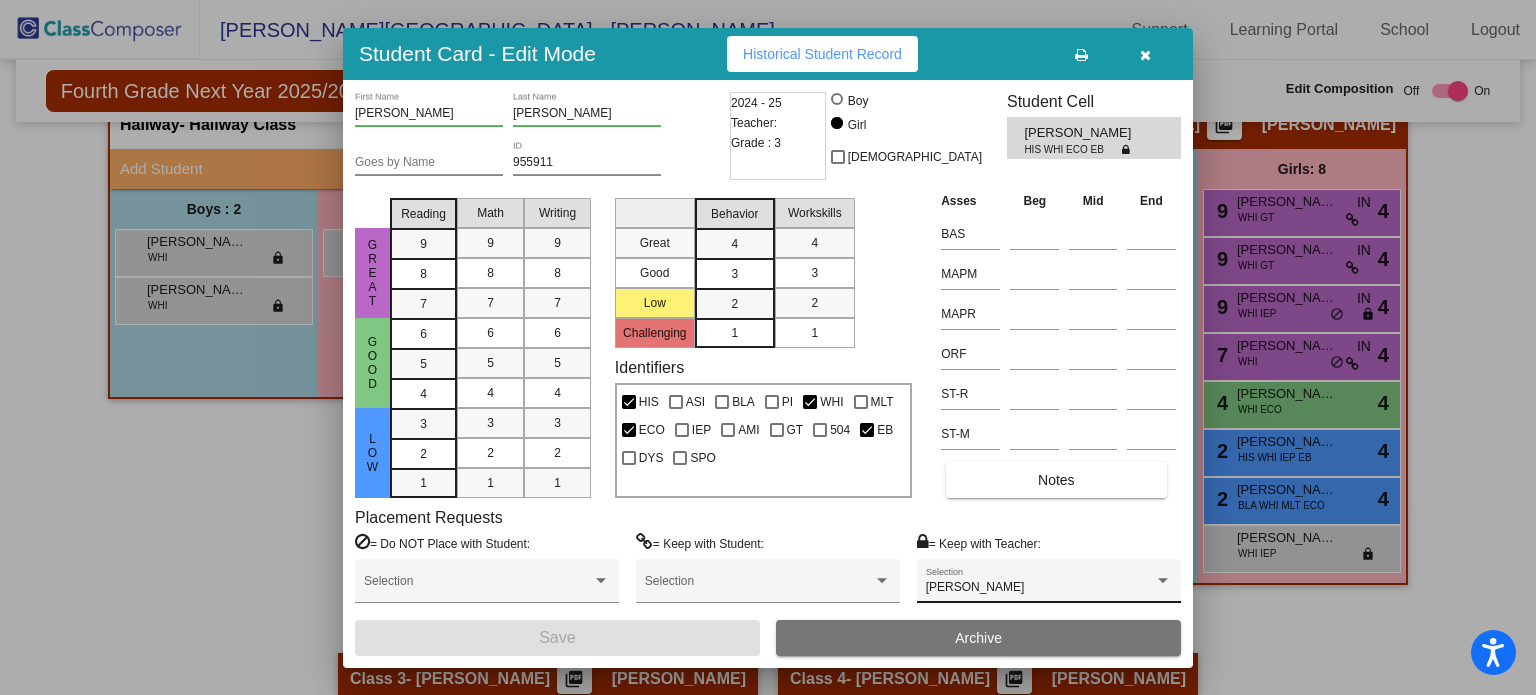 click on "Sarah Nichols" at bounding box center [1040, 588] 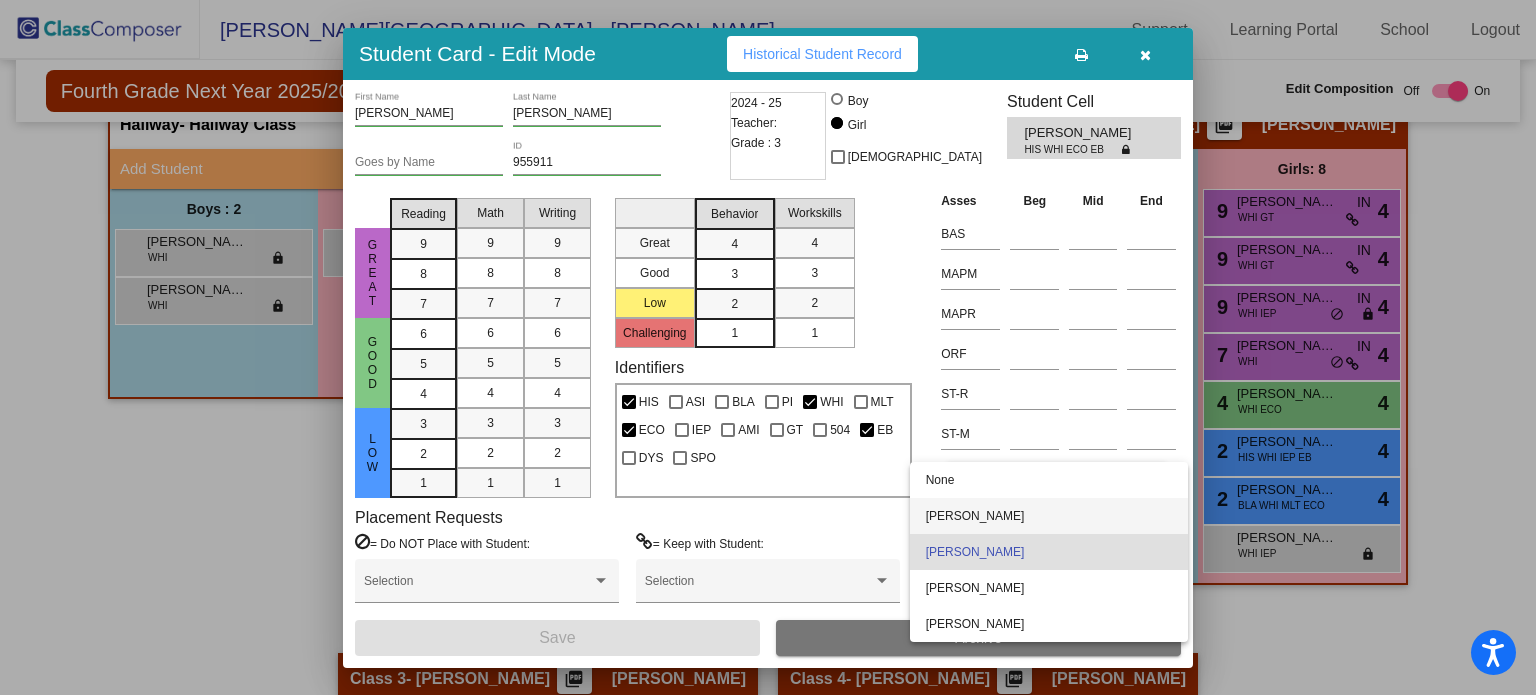 click on "Grace Burkett" at bounding box center (1049, 516) 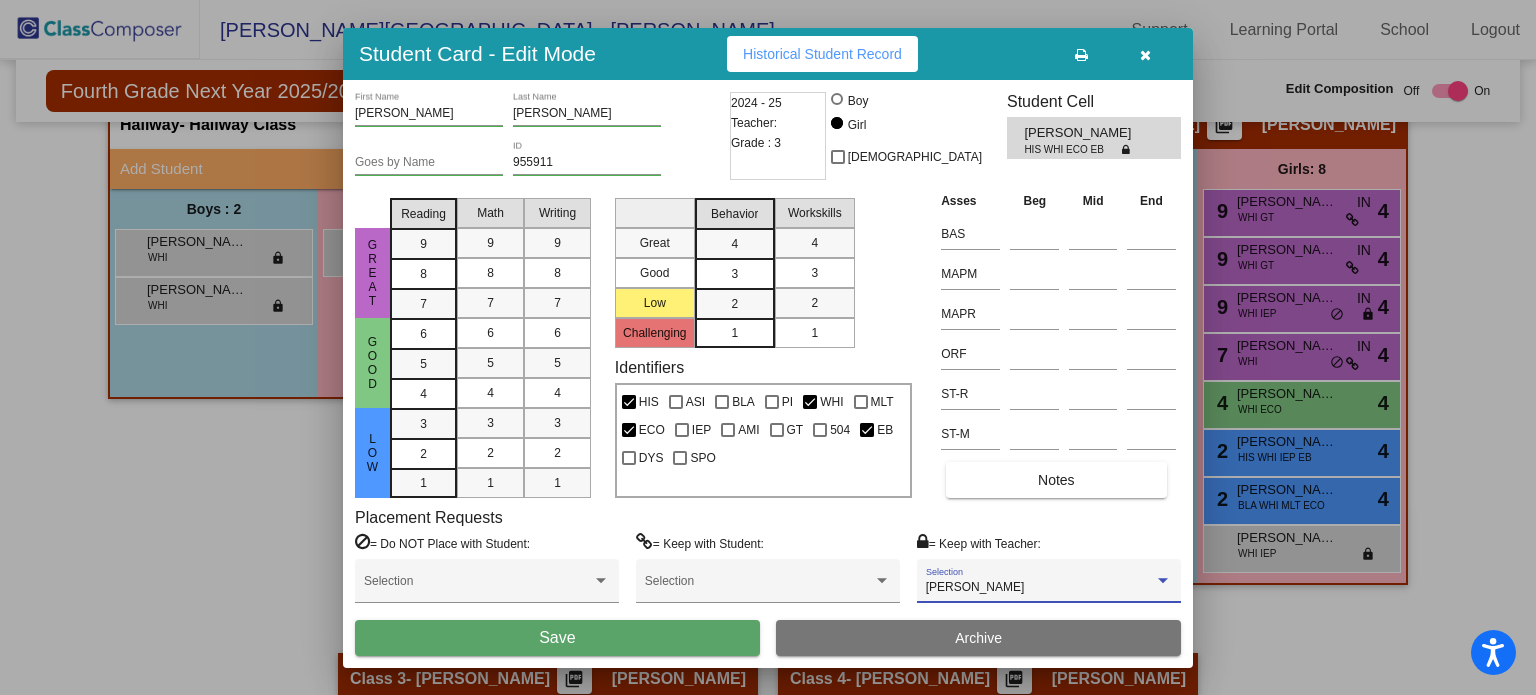 click on "Zully First Name Ramirez-Badillo Last Name Goes by Name 955911 ID 2024 - 25 Teacher:  Grade : 3   Boy   Girl   Non Binary Student Cell Zully Ramirez-Badillo HIS WHI ECO EB  Great   Good   Low  Reading 9 8 7 6 5 4 3 2 1 Math 9 8 7 6 5 4 3 2 1 Writing 9 8 7 6 5 4 3 2 1 Great Good Low Challenging Behavior 4 3 2 1 Workskills 4 3 2 1 Identifiers   HIS   ASI   BLA   PI   WHI   MLT   ECO   IEP   AMI   GT   504   EB   DYS   SPO Asses Beg Mid End BAS MAPM MAPR ORF ST-R ST-M  Notes  Placement Requests  = Do NOT Place with Student:   Selection  = Keep with Student:   Selection  = Keep with Teacher: Grace Burkett Selection  Save   Archive" at bounding box center (768, 374) 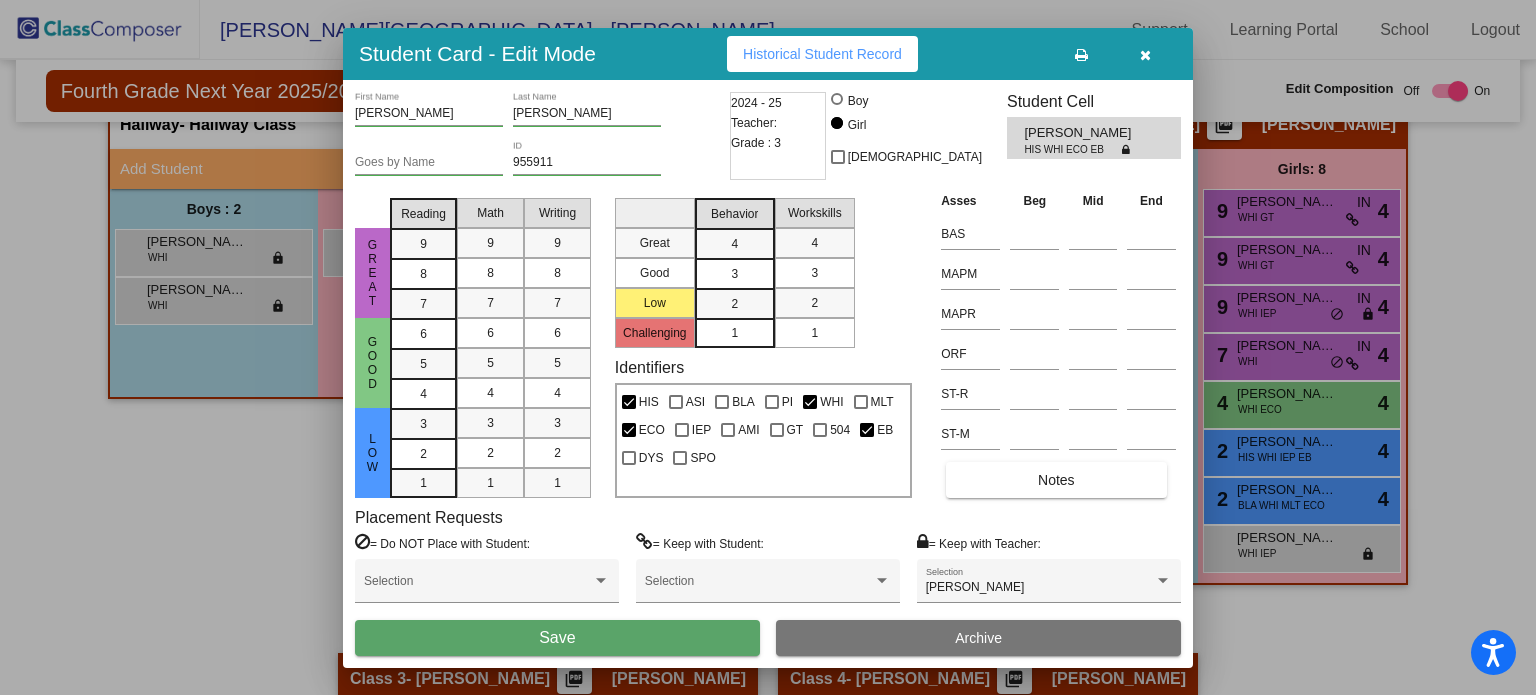 click on "Save" at bounding box center (557, 638) 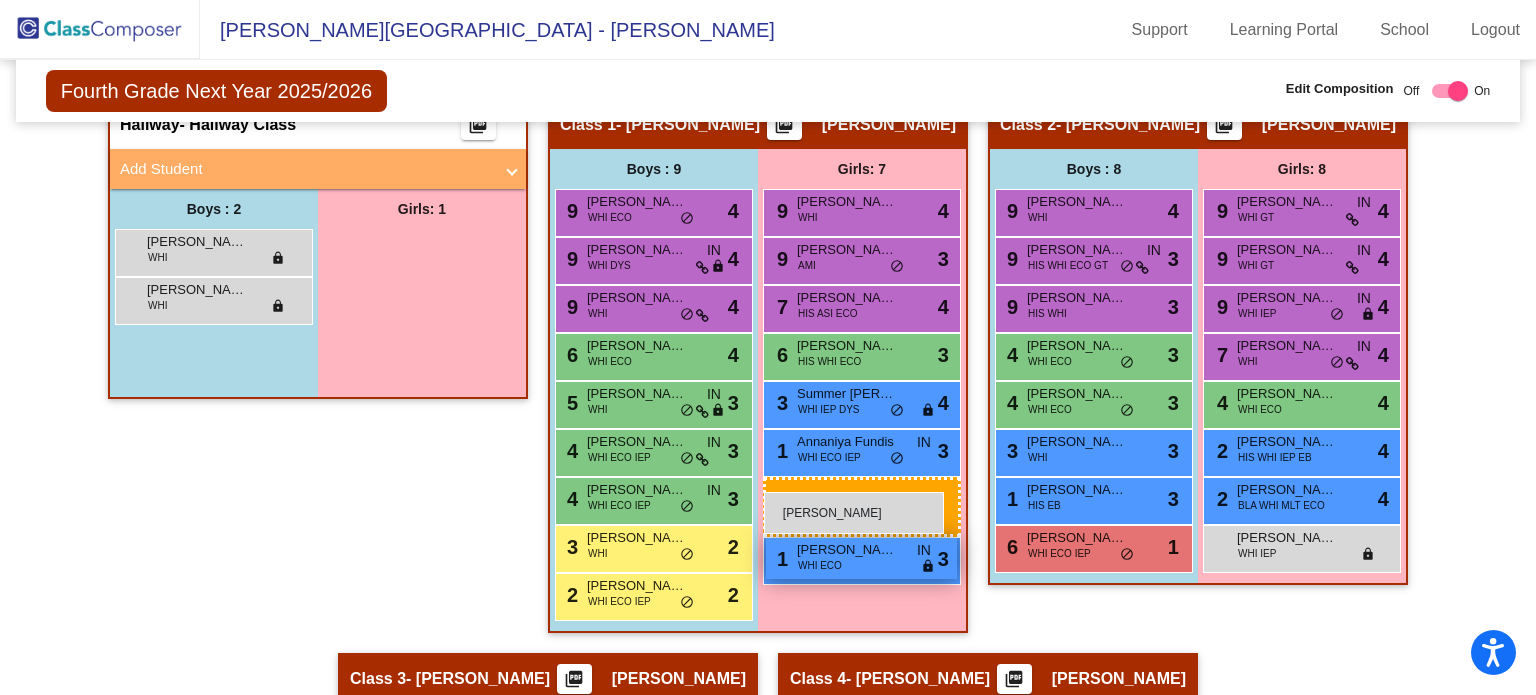 drag, startPoint x: 388, startPoint y: 245, endPoint x: 764, endPoint y: 491, distance: 449.32394 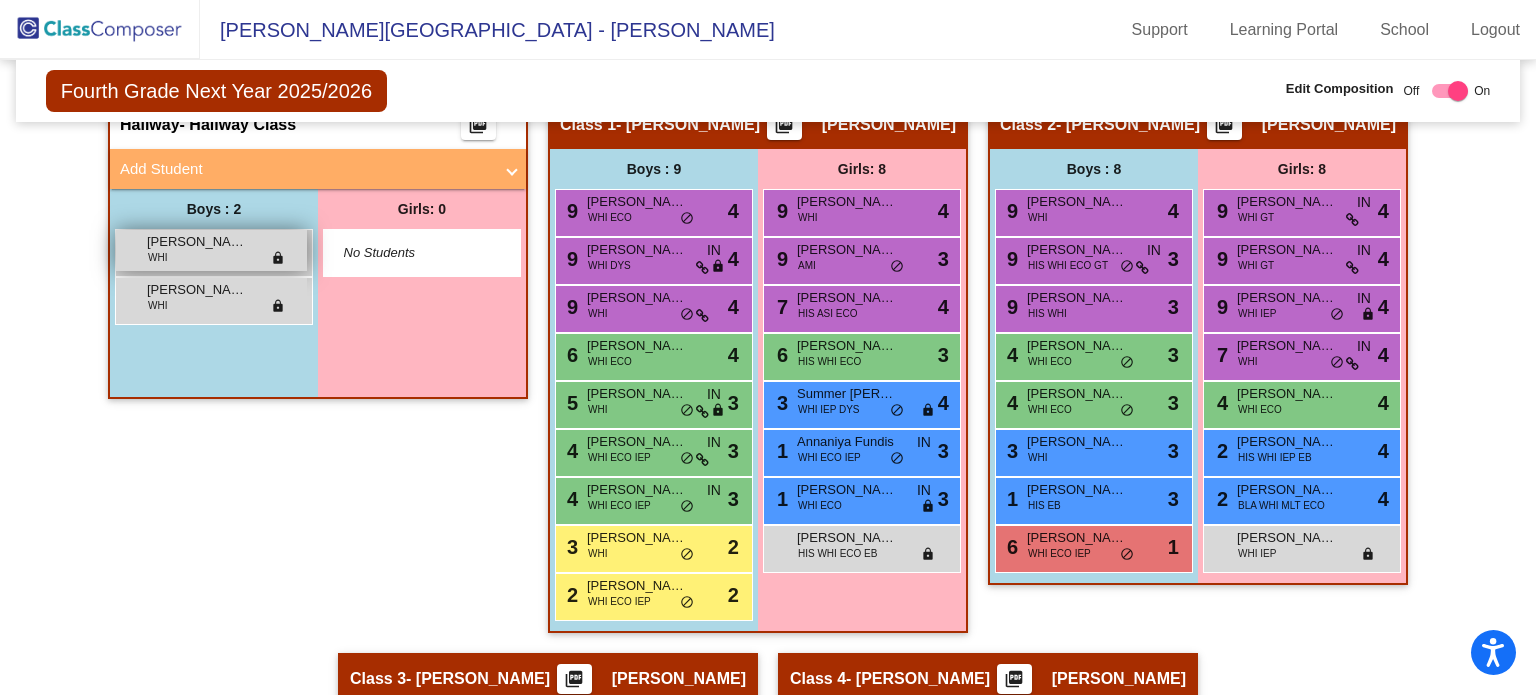 click on "Charles Byars" at bounding box center (197, 242) 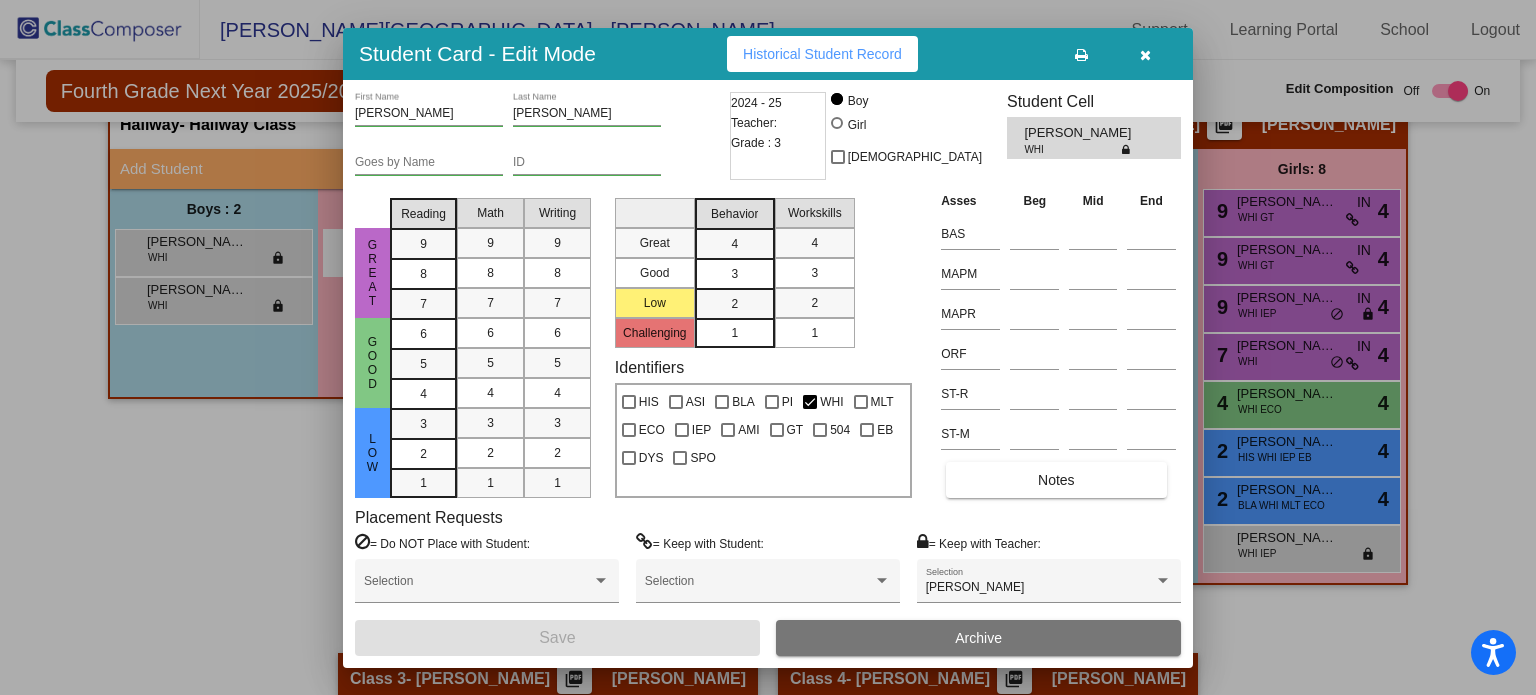 click at bounding box center (1145, 55) 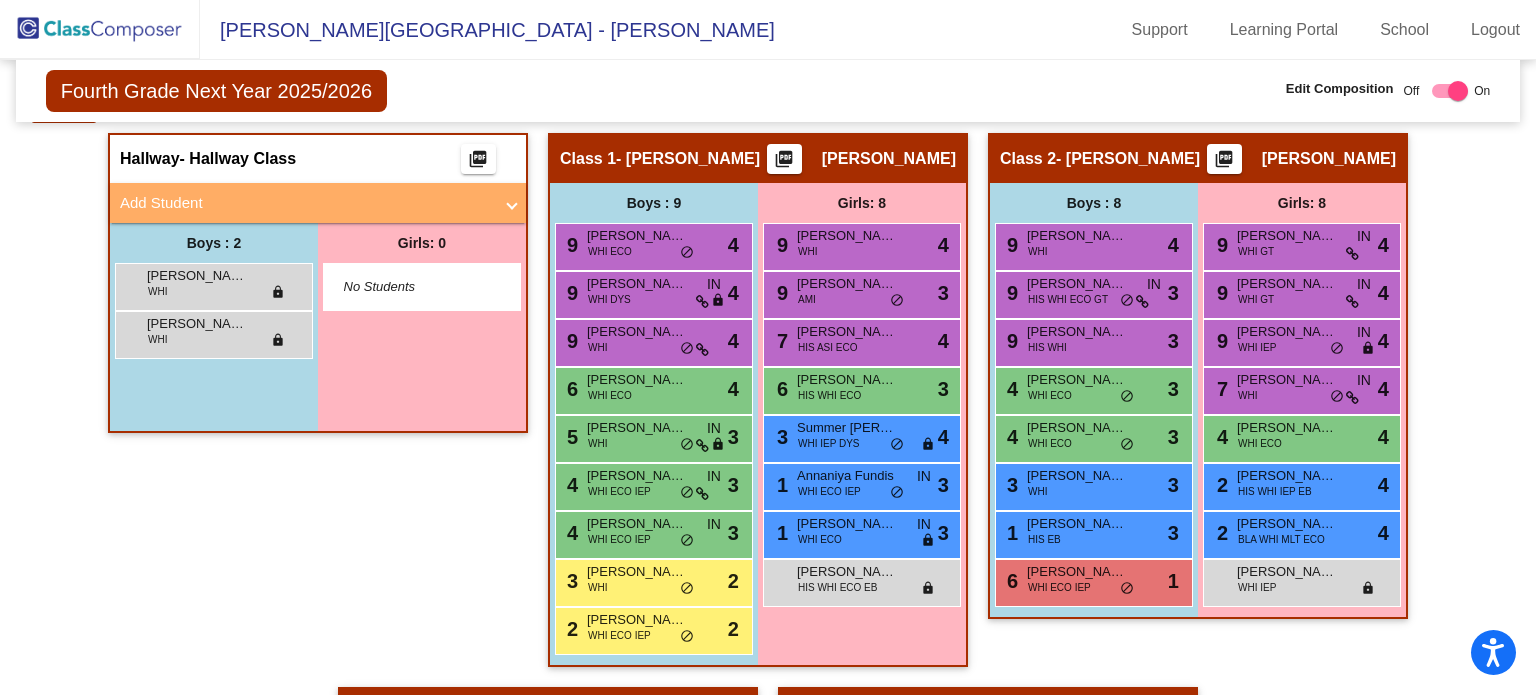scroll, scrollTop: 430, scrollLeft: 0, axis: vertical 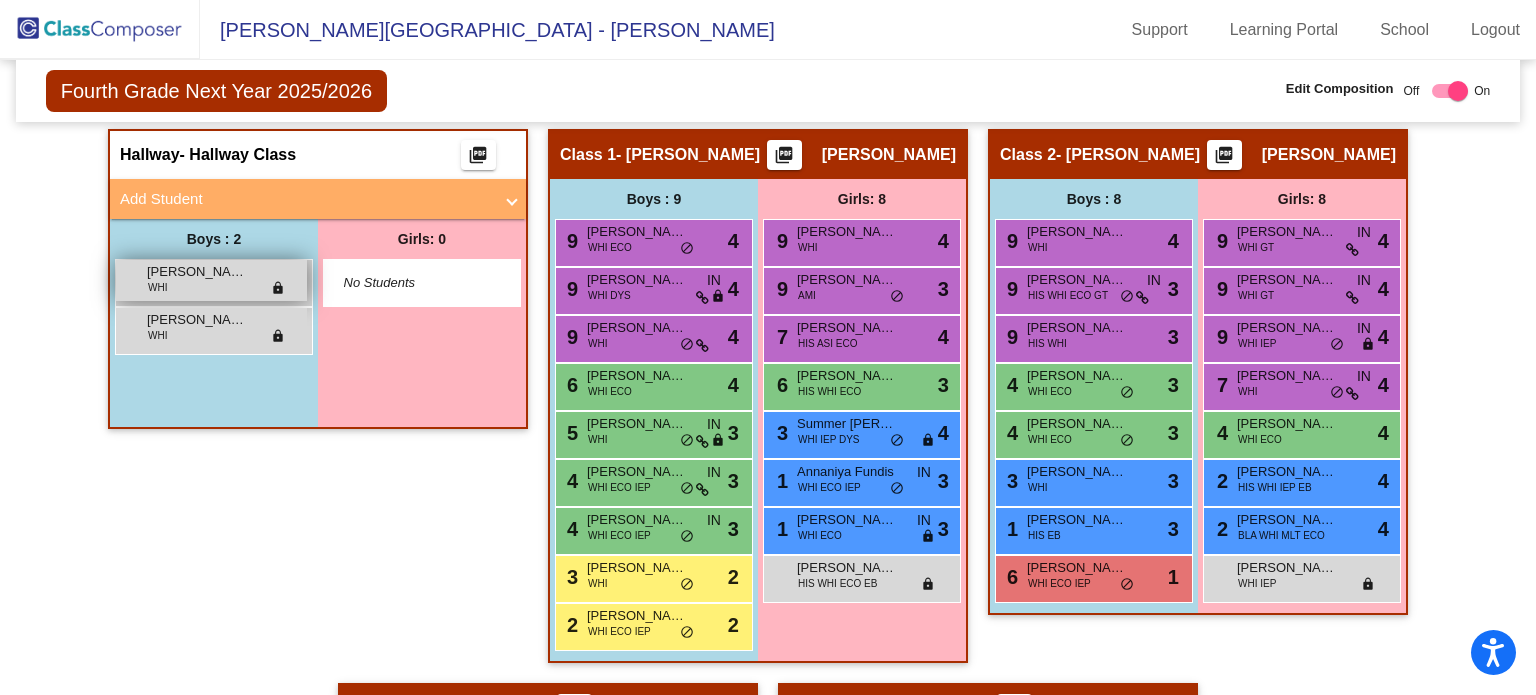 click on "Charles Byars WHI lock do_not_disturb_alt" at bounding box center (211, 280) 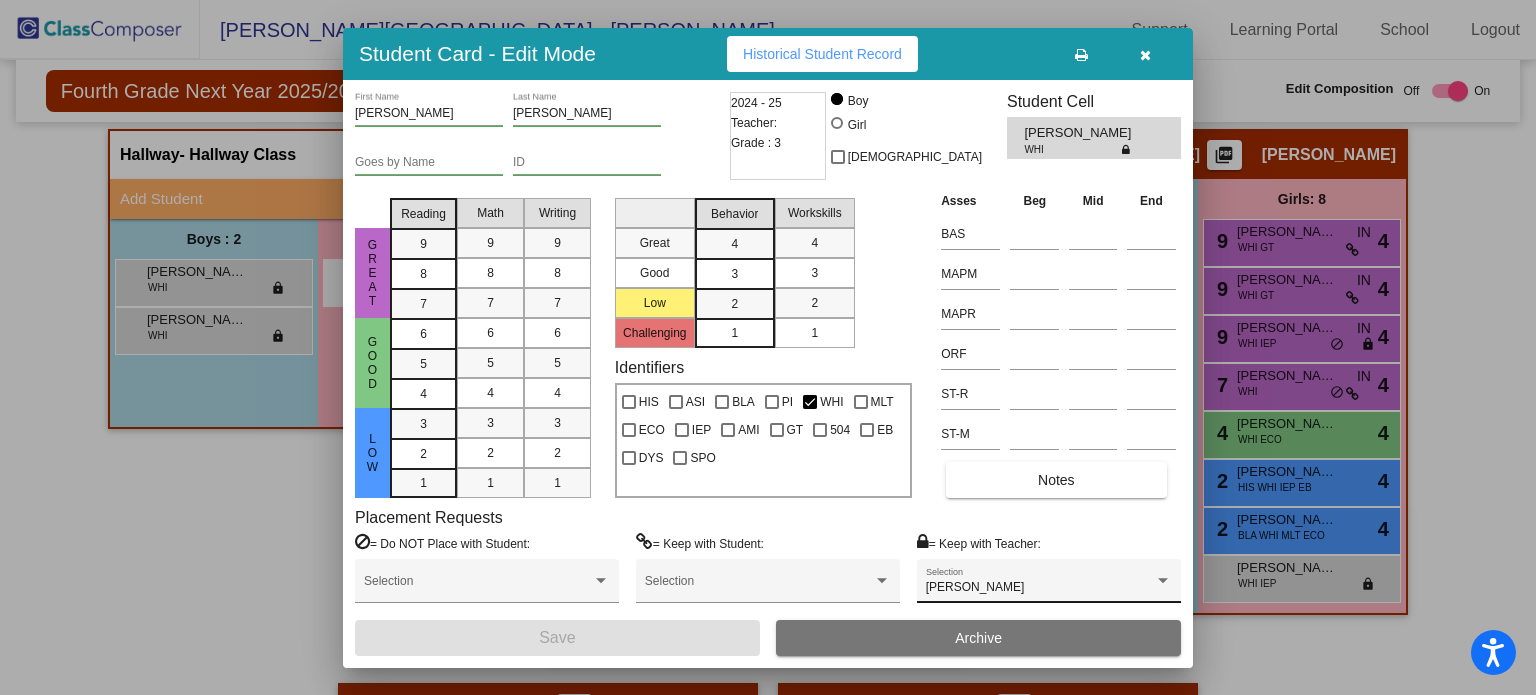 click on "Alyssa Santangelo" at bounding box center [1040, 588] 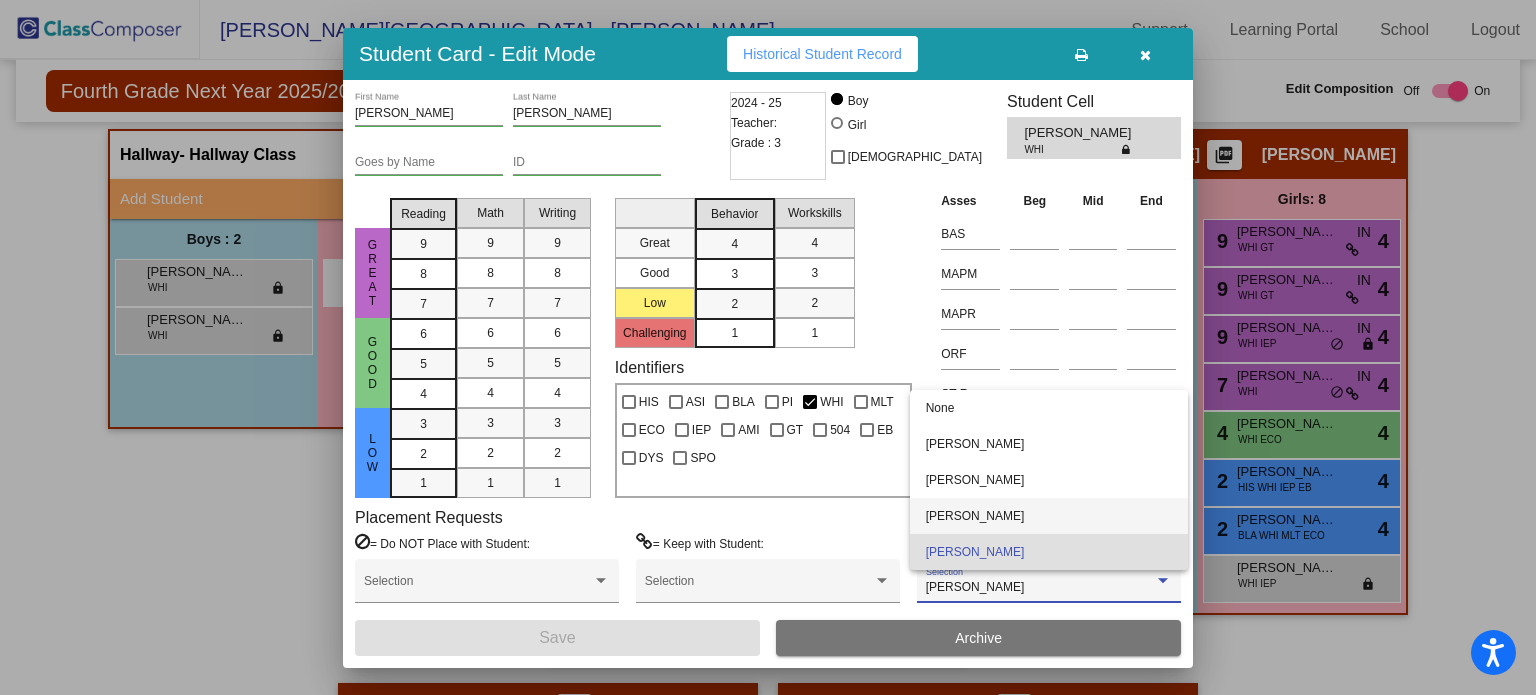 click on "Macey Myall" at bounding box center [1049, 516] 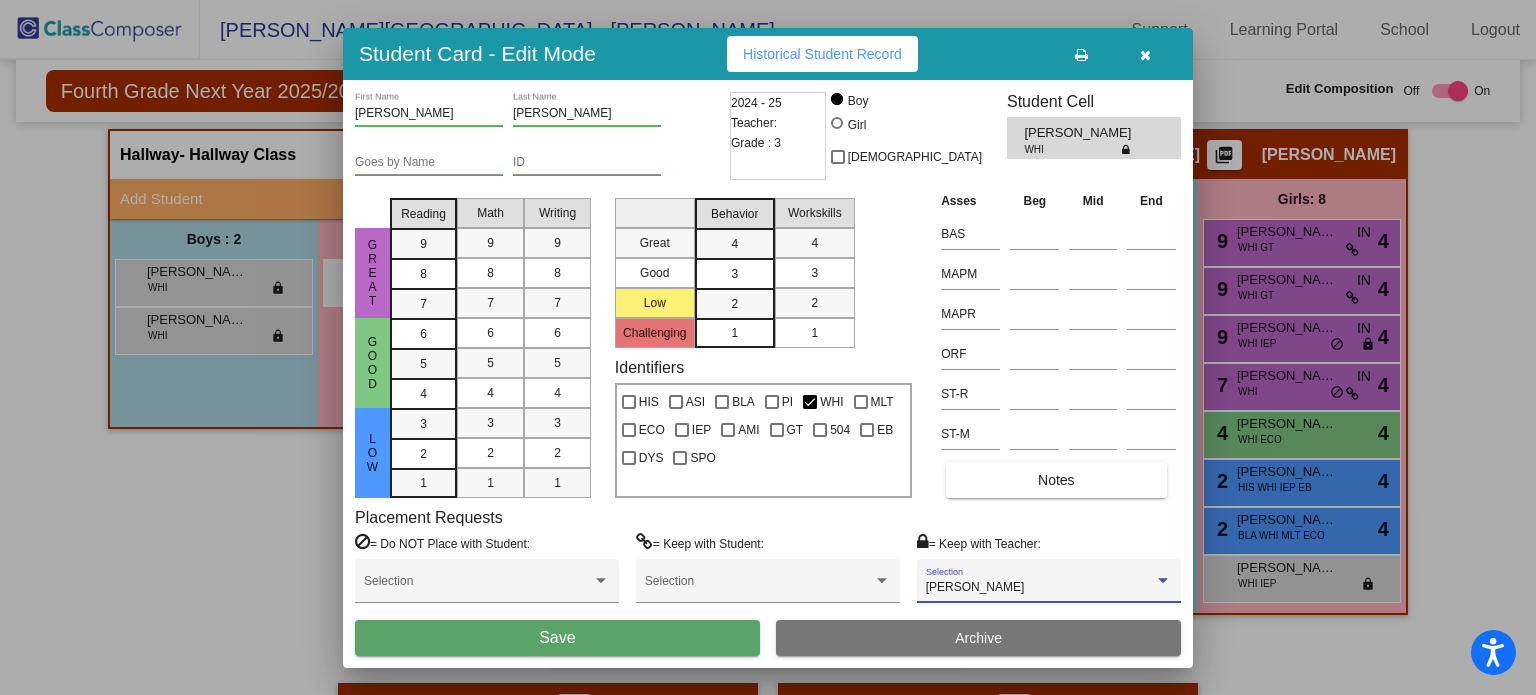 click on "Save" at bounding box center [557, 638] 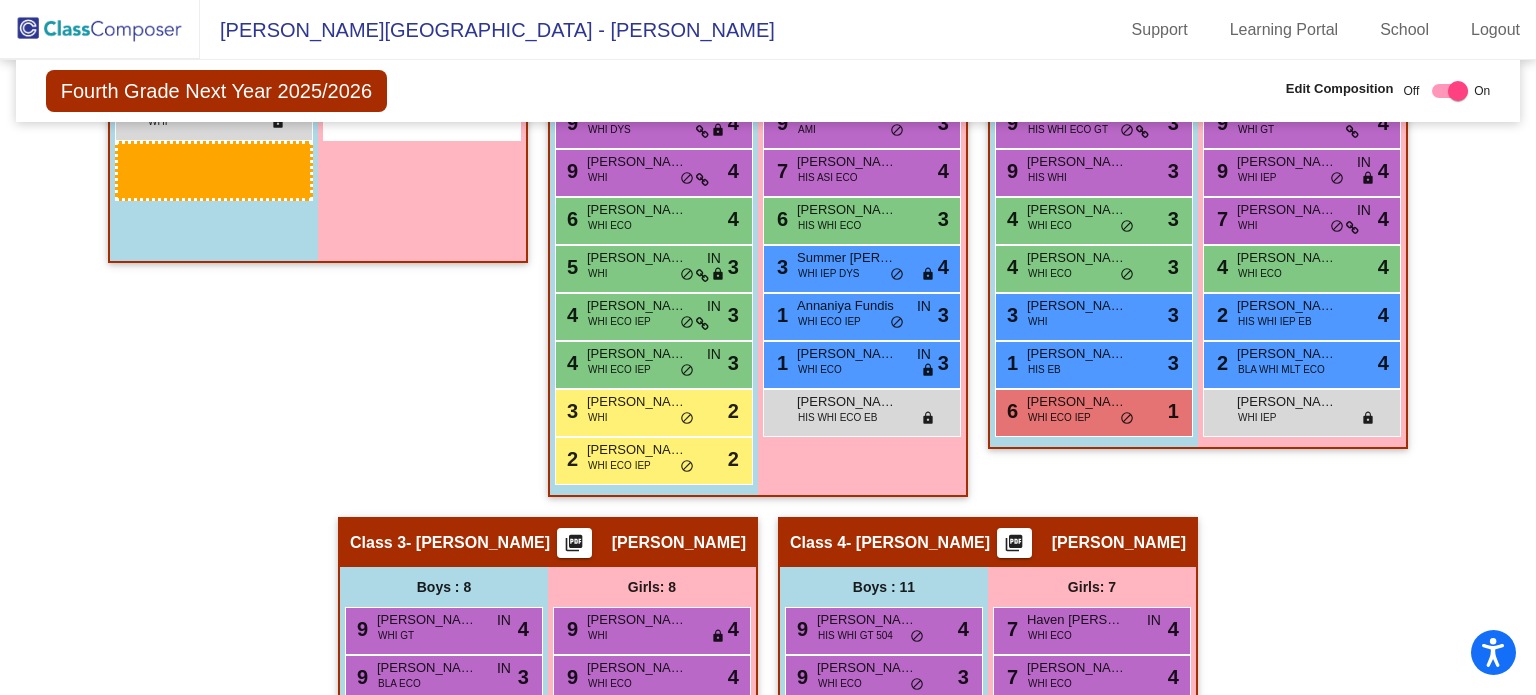 scroll, scrollTop: 605, scrollLeft: 0, axis: vertical 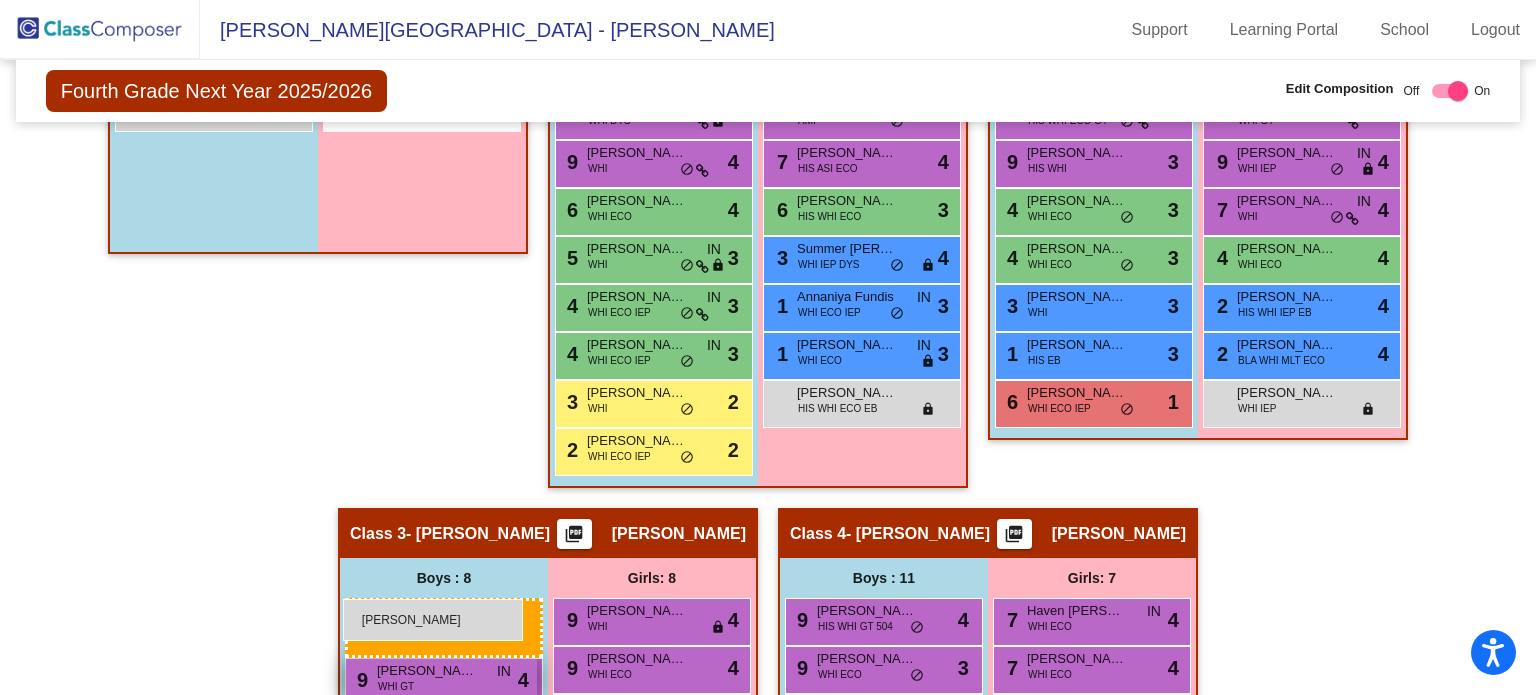 drag, startPoint x: 238, startPoint y: 272, endPoint x: 343, endPoint y: 600, distance: 344.39658 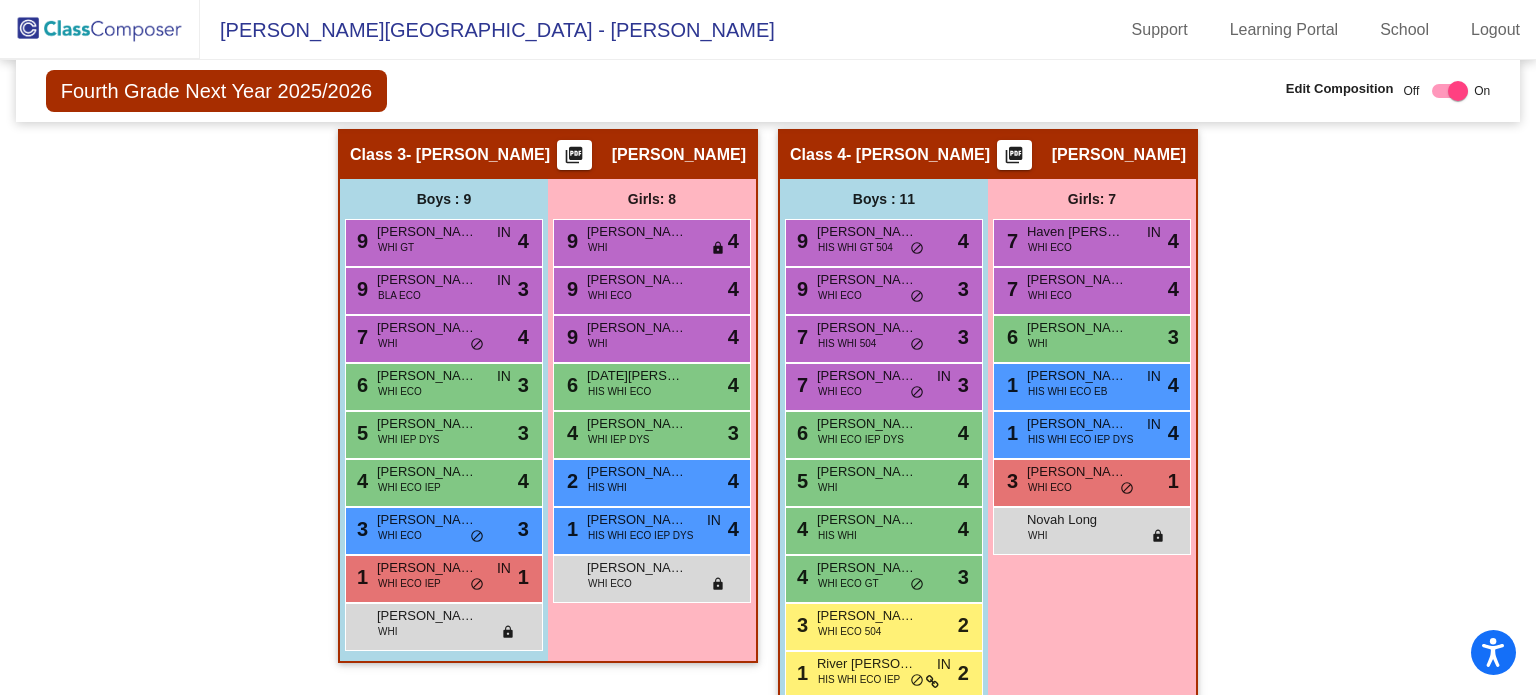 scroll, scrollTop: 987, scrollLeft: 0, axis: vertical 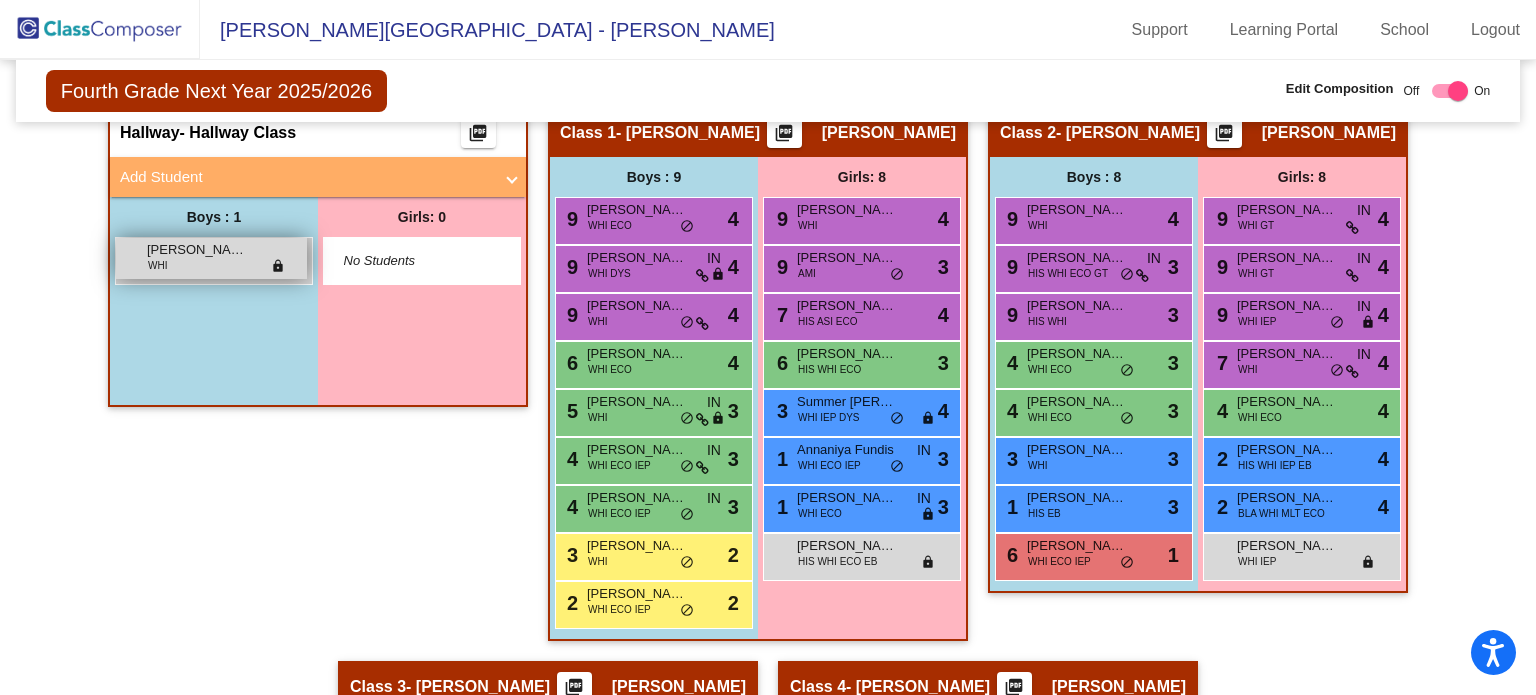 click on "Nicholas Wyatt" at bounding box center [197, 250] 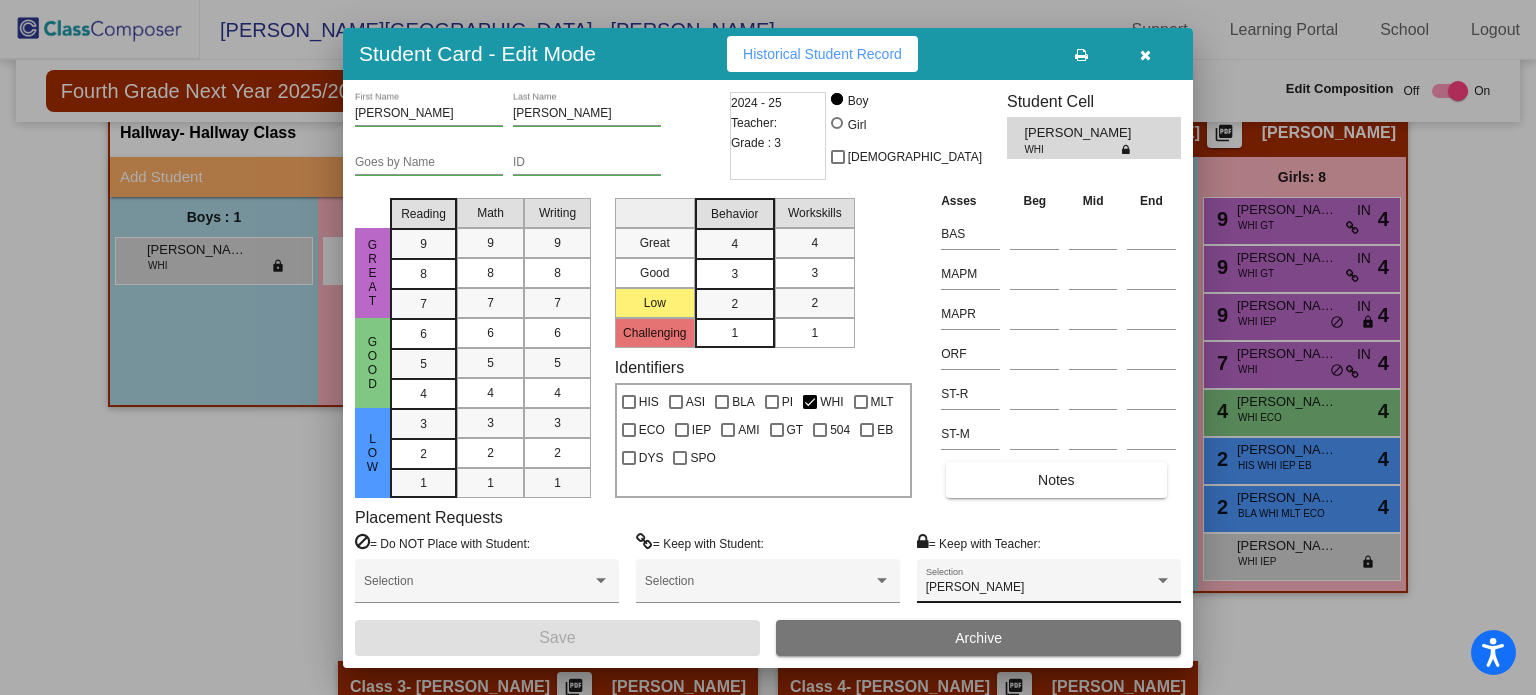 click on "Macey Myall" at bounding box center (975, 587) 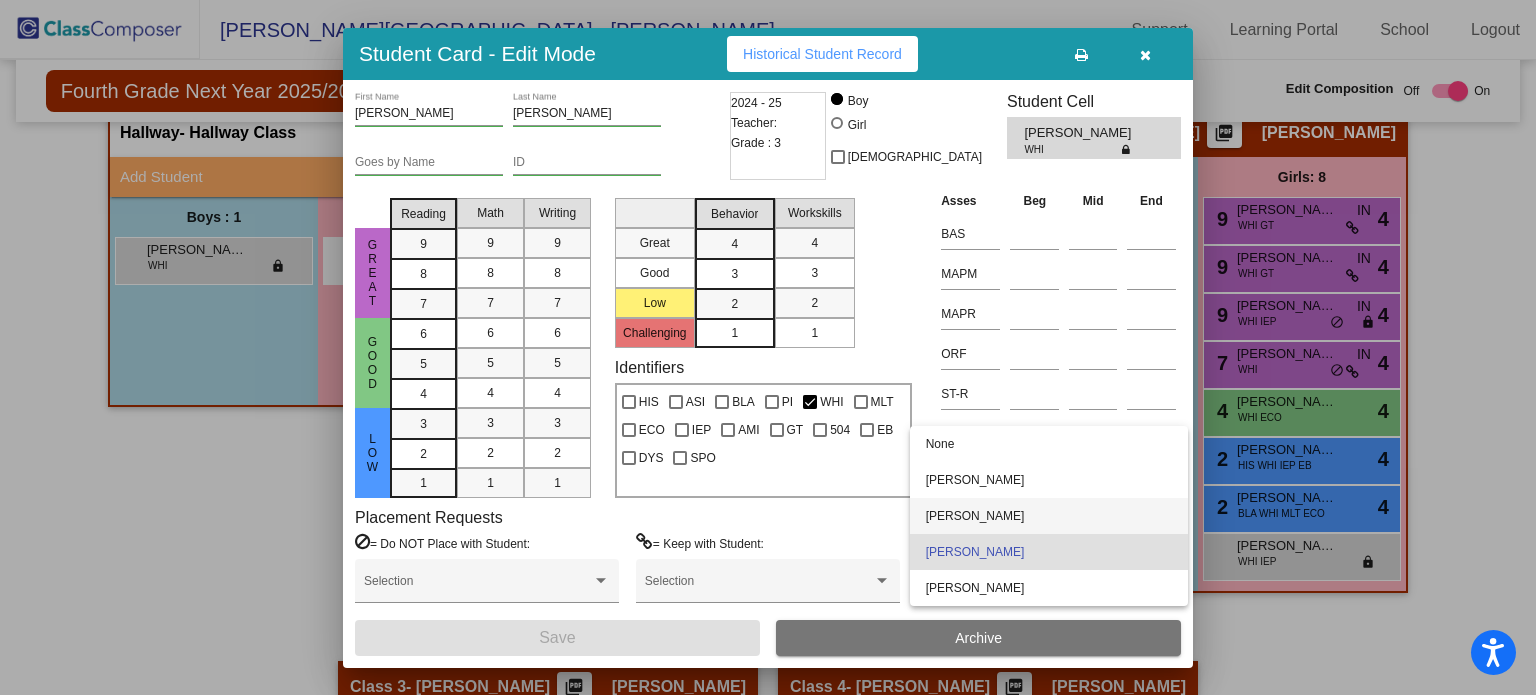 click on "Sarah Nichols" at bounding box center [1049, 516] 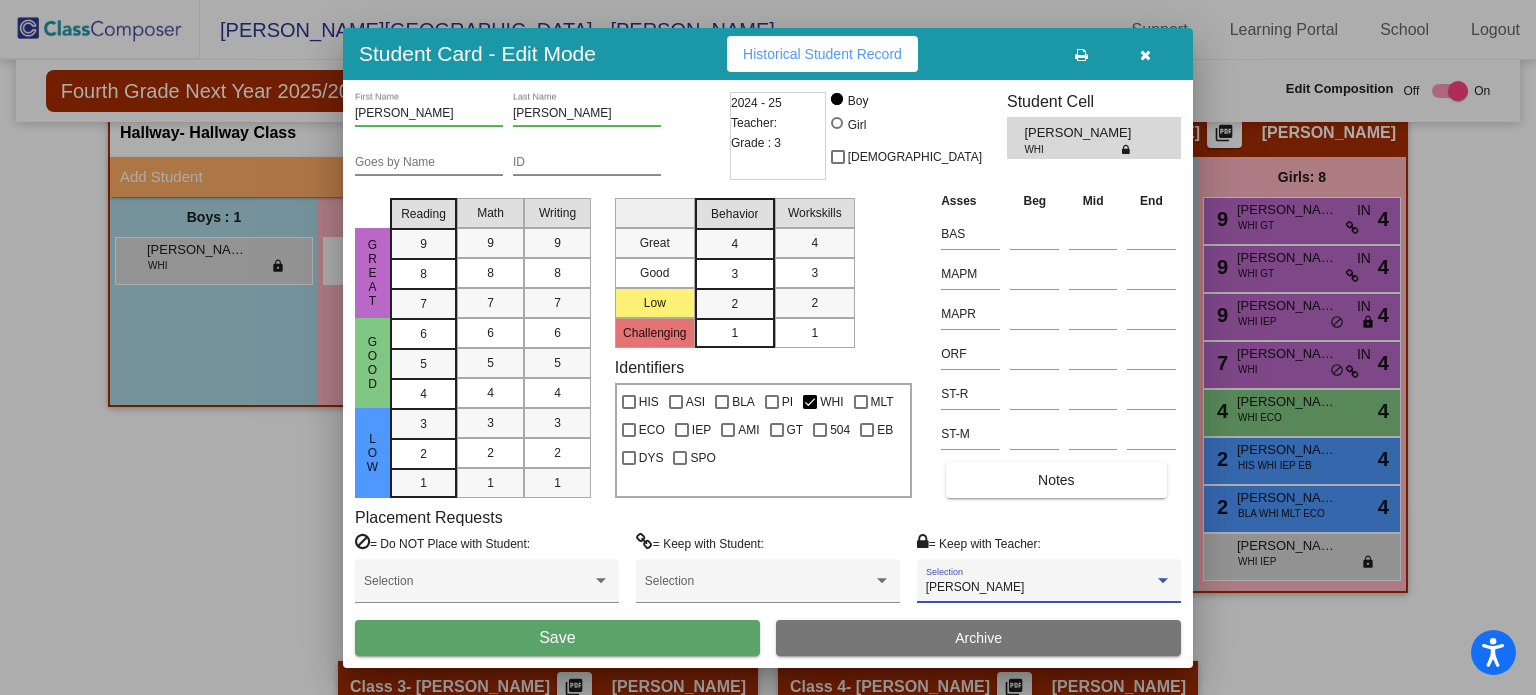 click on "Save" at bounding box center (557, 638) 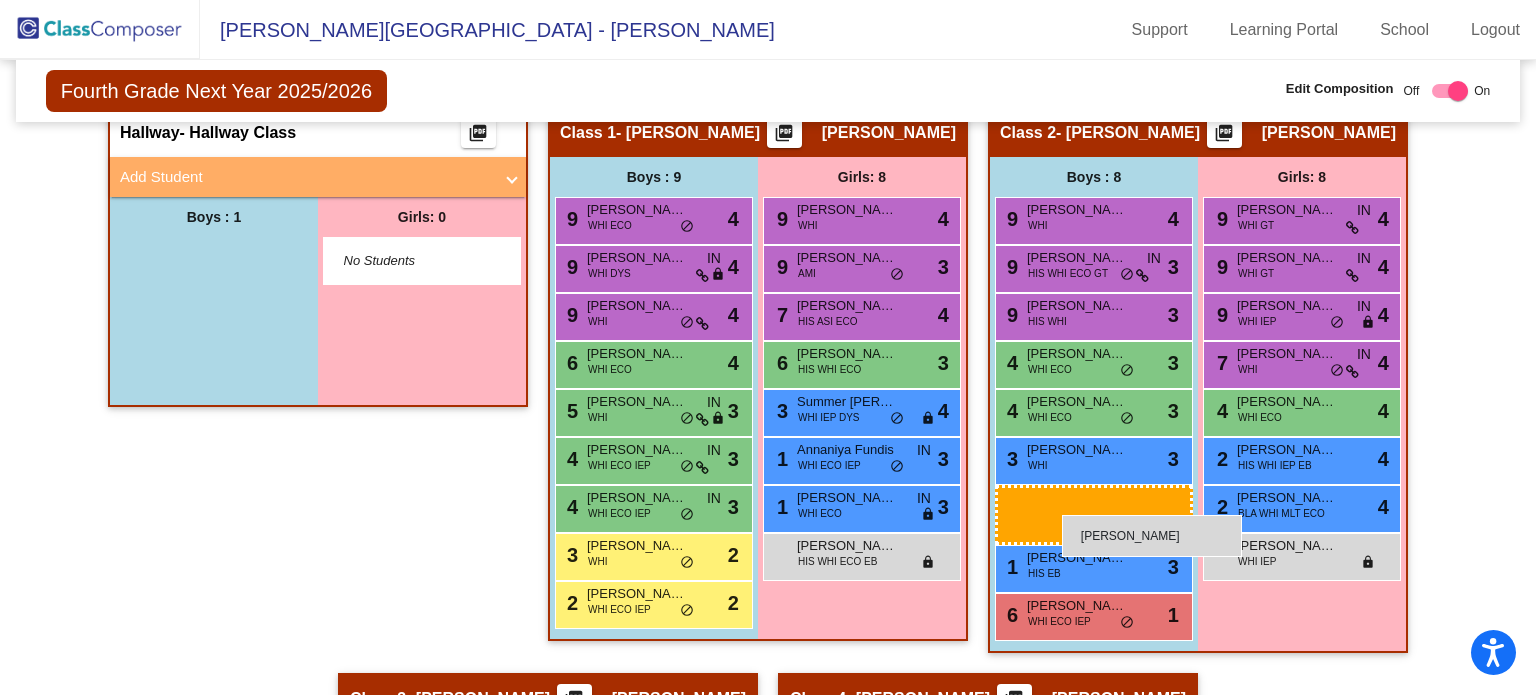 drag, startPoint x: 234, startPoint y: 238, endPoint x: 1035, endPoint y: 500, distance: 842.7604 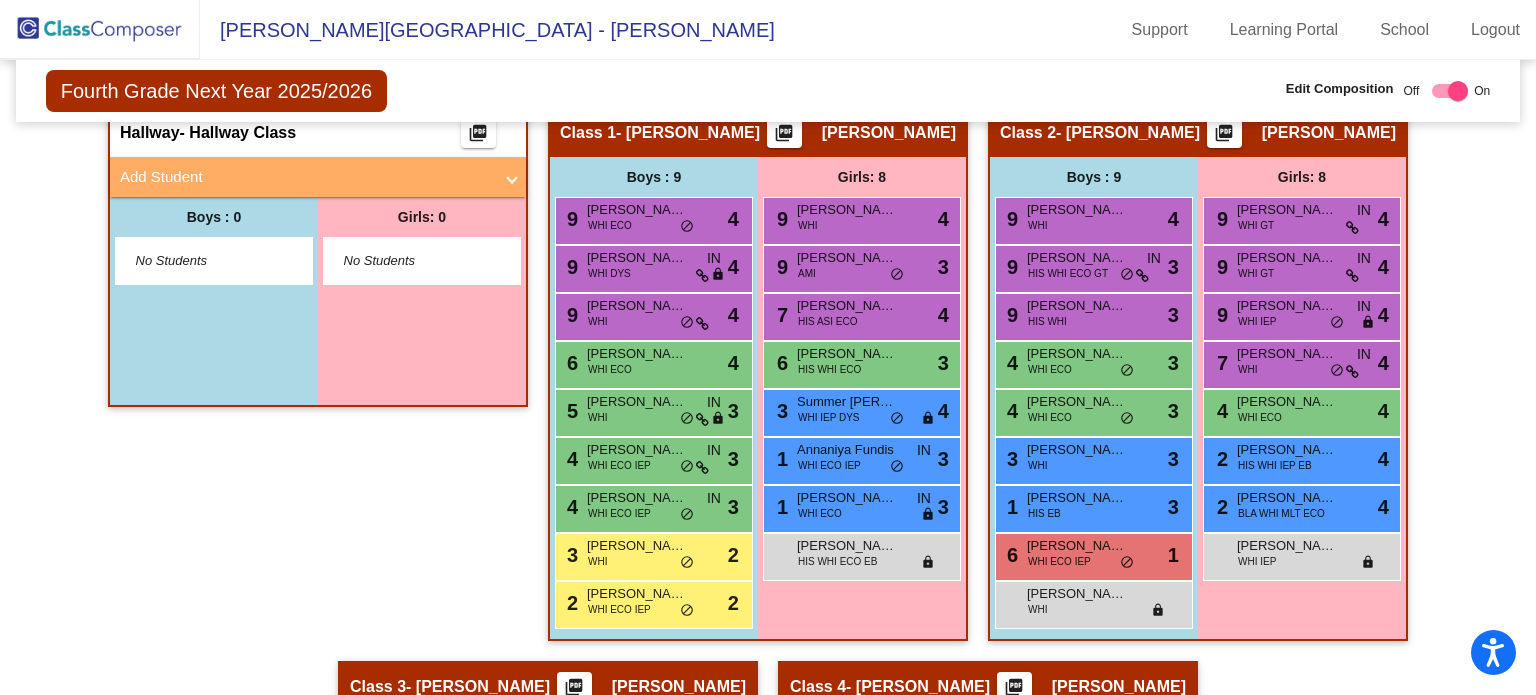 click on "Fourth Grade Next Year 2025/2026  Edit Composition Off   On  Incoming   Digital Data Wall    Display Scores for Years:   2023 - 2024   2024 - 2025  Grade/Archive Students in Table View   Download   New Small Group   Saved Small Group   Compose   Start Over   Submit Classes  Compose has been submitted  Check for Incomplete Scores  View Compose Rules   View Placement Violations  Notes   Download Class List   Import Students   Grade/Archive Students in Table View   New Small Group   Saved Small Group  Display Scores for Years:   2023 - 2024   2024 - 2025 Display Assessments: BAS MAPM MAPR ORF ST-R ST-M Students Academics Life Skills  Last Teacher  Placement  Identified  Total Boys Girls  Read.   Math   Writ.   Behav.   Work Sk.   IN   HIS   ASI   BLA   PI   WHI   MLT   ECO   IEP   AMI   GT   504   EB   DYS   SPO  Hallway  visibility  0 0 0                 0   0   0   0   0   0   0   0   0   0   0   0   0   0   0   0   0   0  Class 1  visibility  17 9 8  5.12   6.00   5.18   3.12   2.94   6   10   4   5  17" 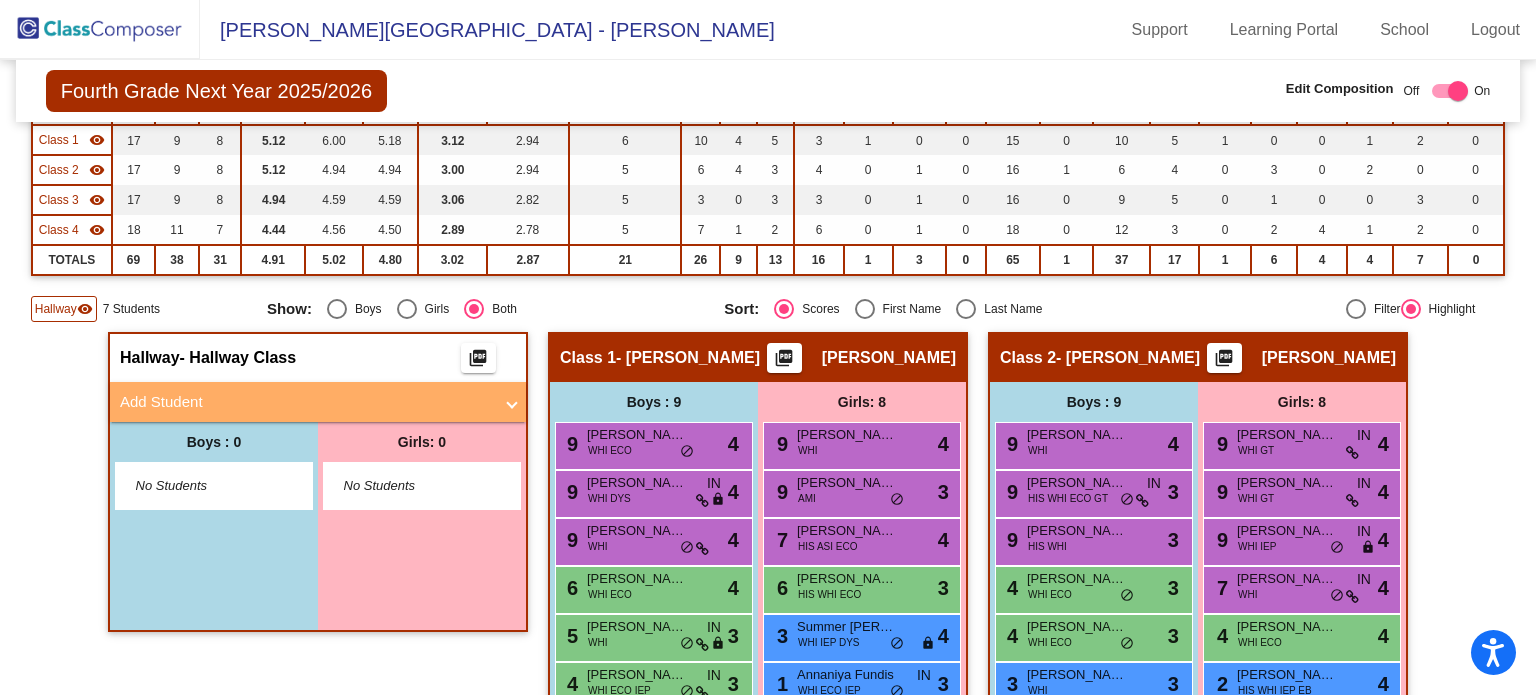 scroll, scrollTop: 85, scrollLeft: 0, axis: vertical 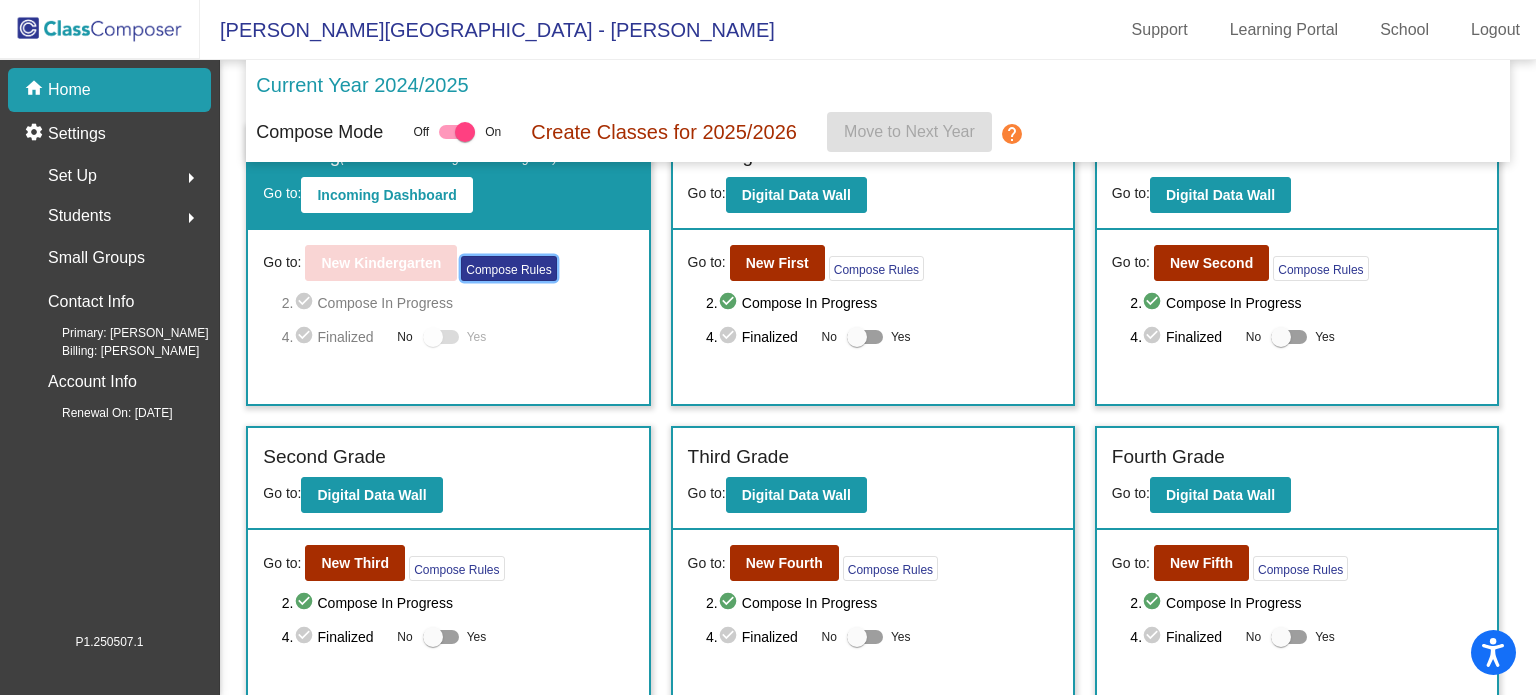 click on "Compose Rules" 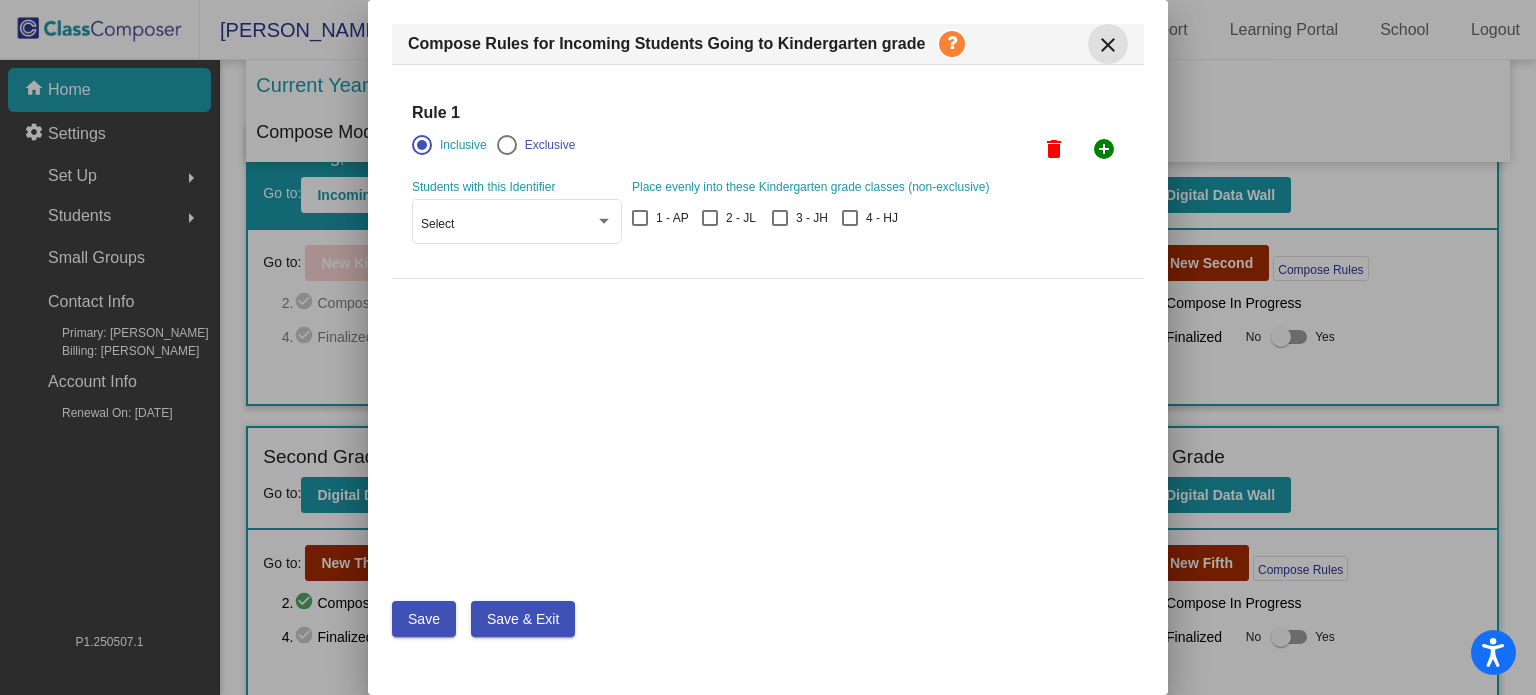 click on "close" at bounding box center [1108, 45] 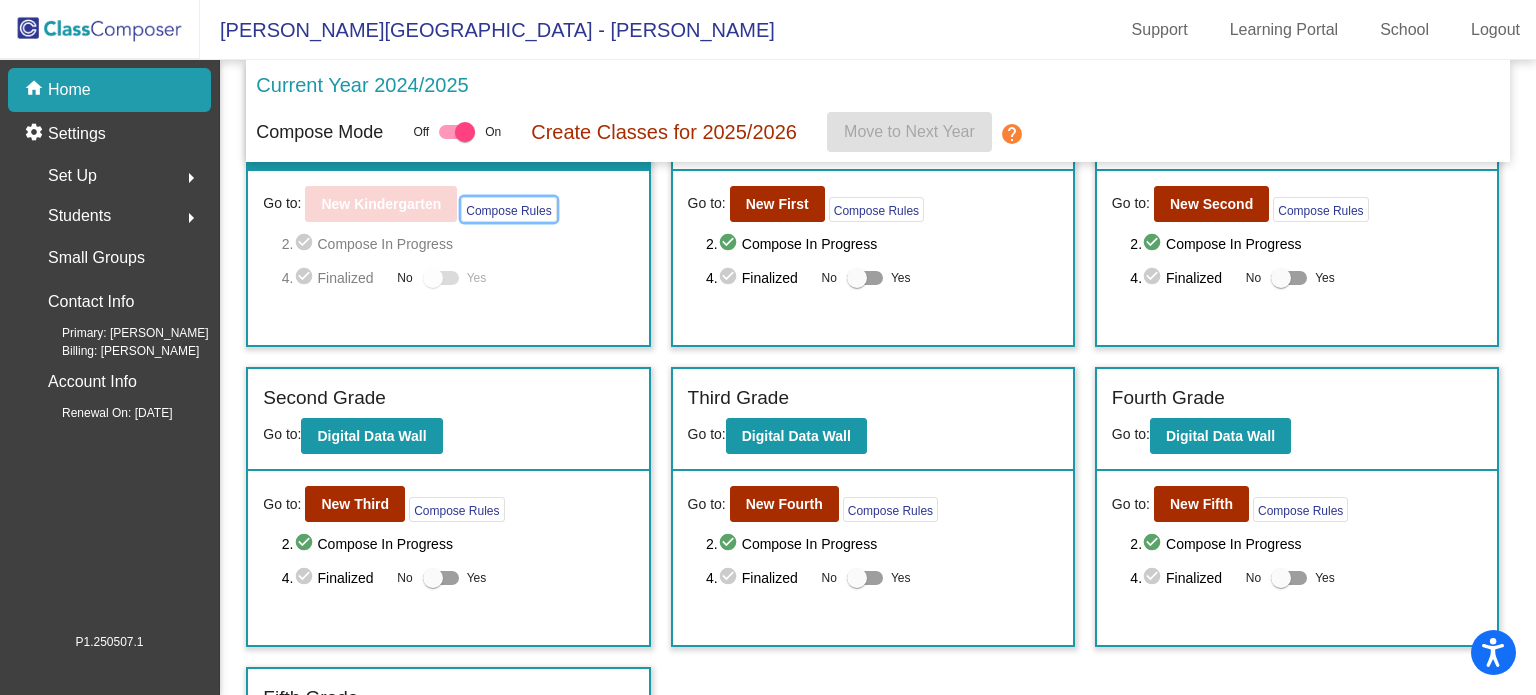 scroll, scrollTop: 109, scrollLeft: 0, axis: vertical 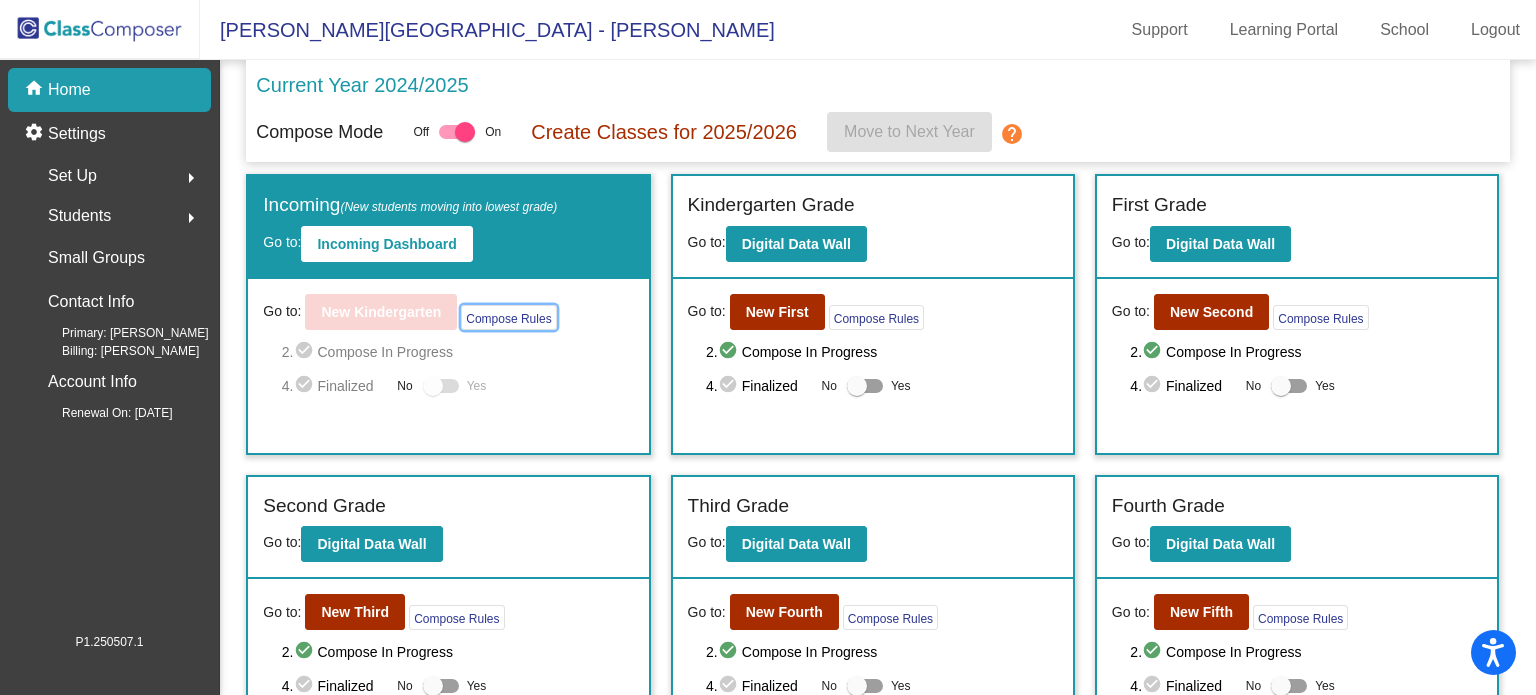 type 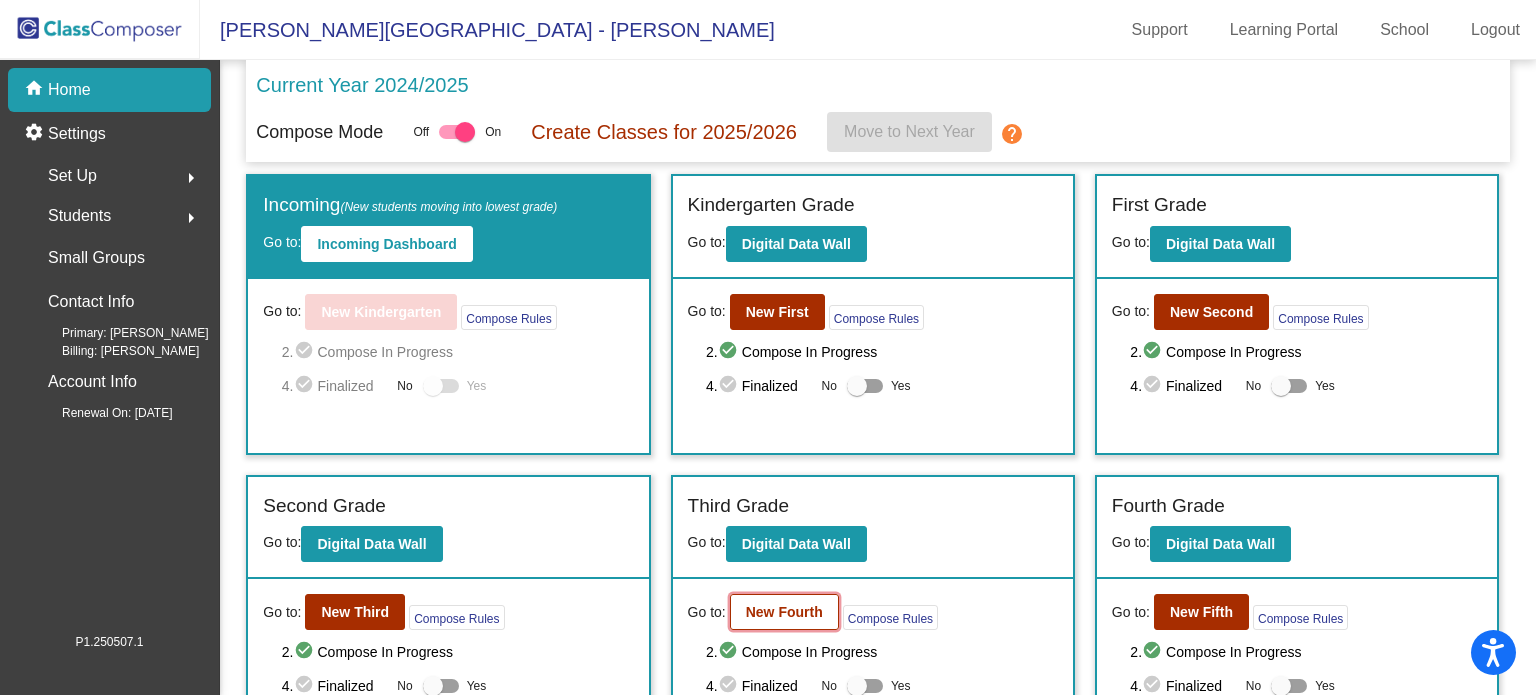 click on "New Fourth" 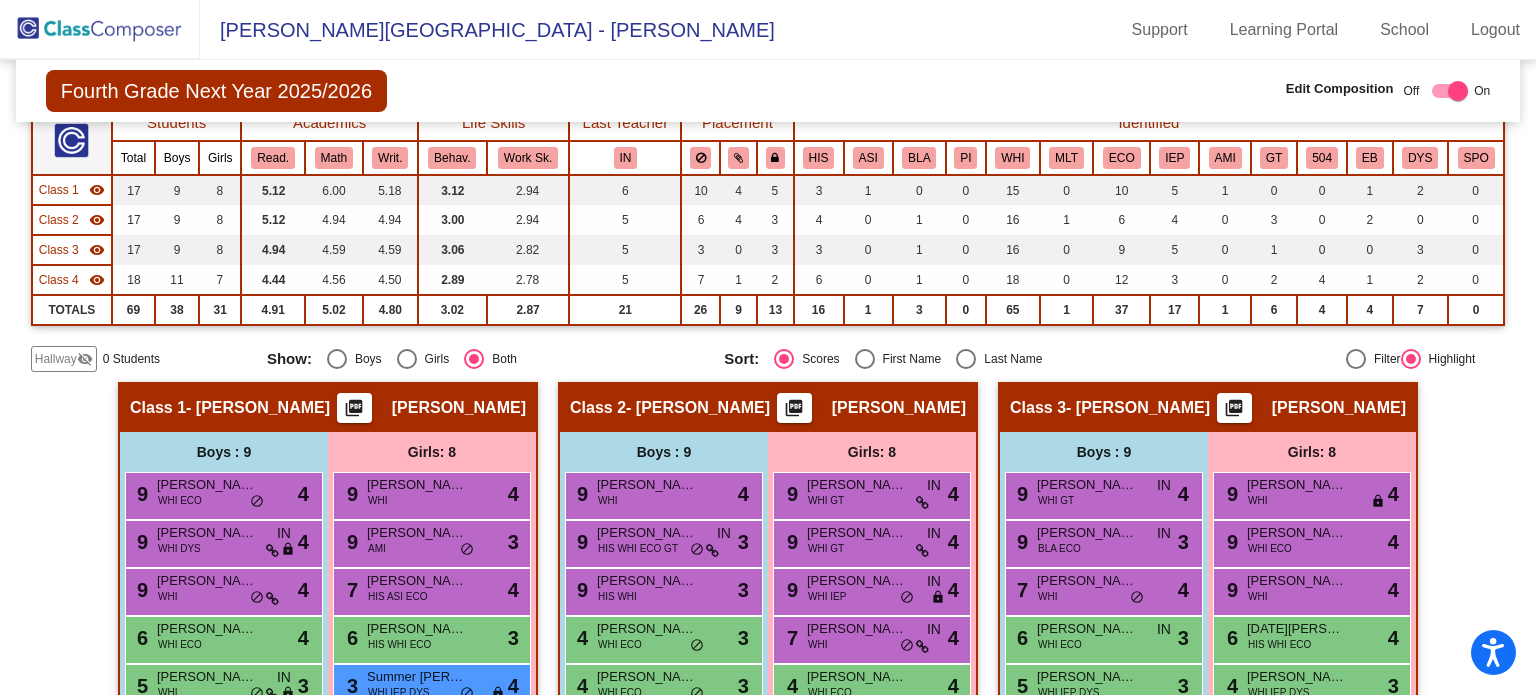 scroll, scrollTop: 181, scrollLeft: 0, axis: vertical 